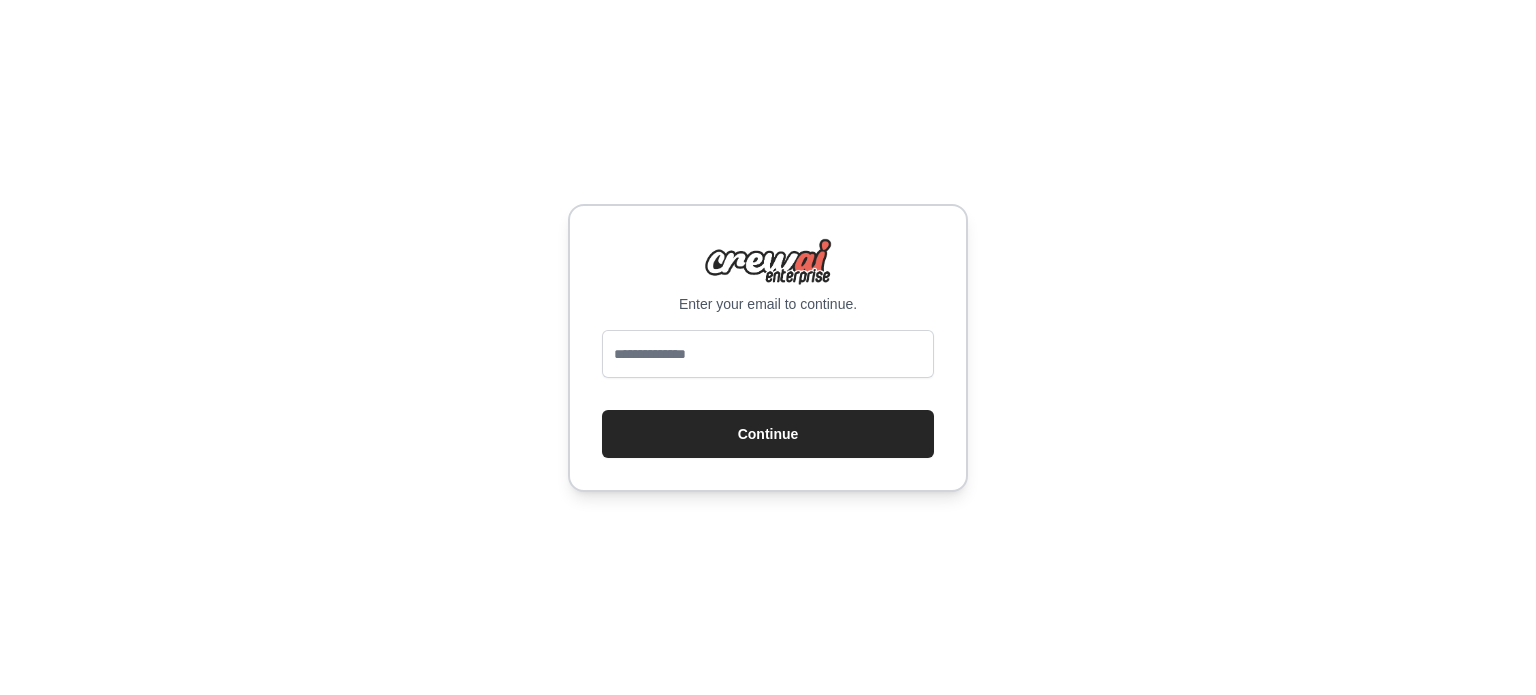 scroll, scrollTop: 0, scrollLeft: 0, axis: both 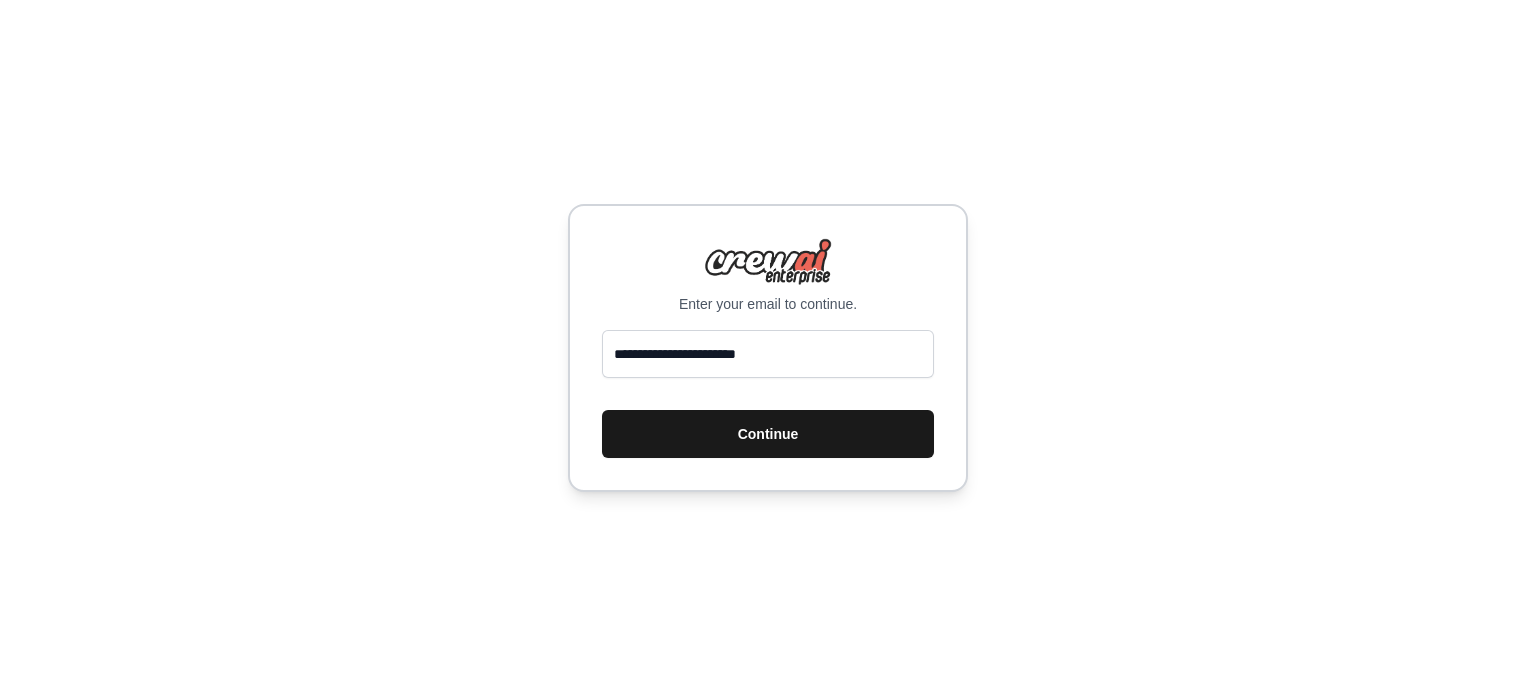 click on "Continue" at bounding box center (768, 434) 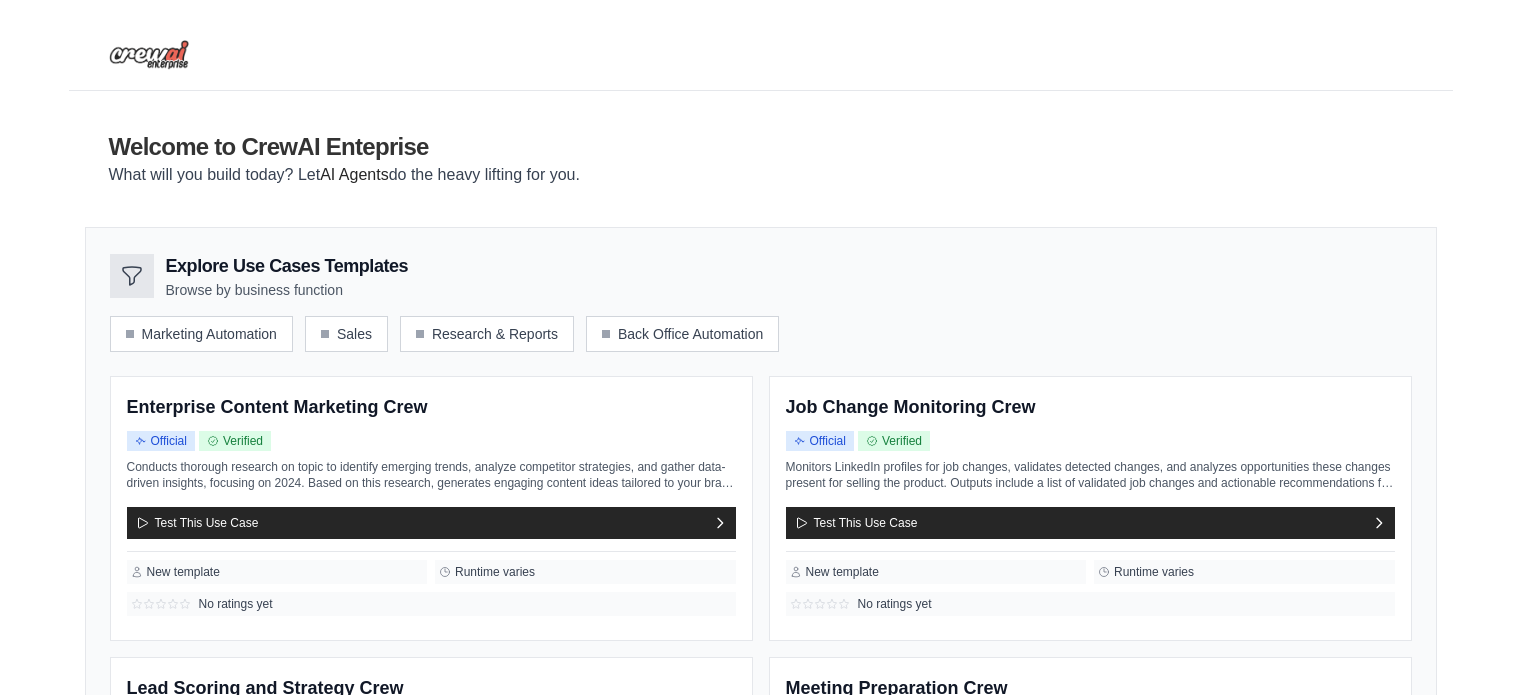 scroll, scrollTop: 0, scrollLeft: 0, axis: both 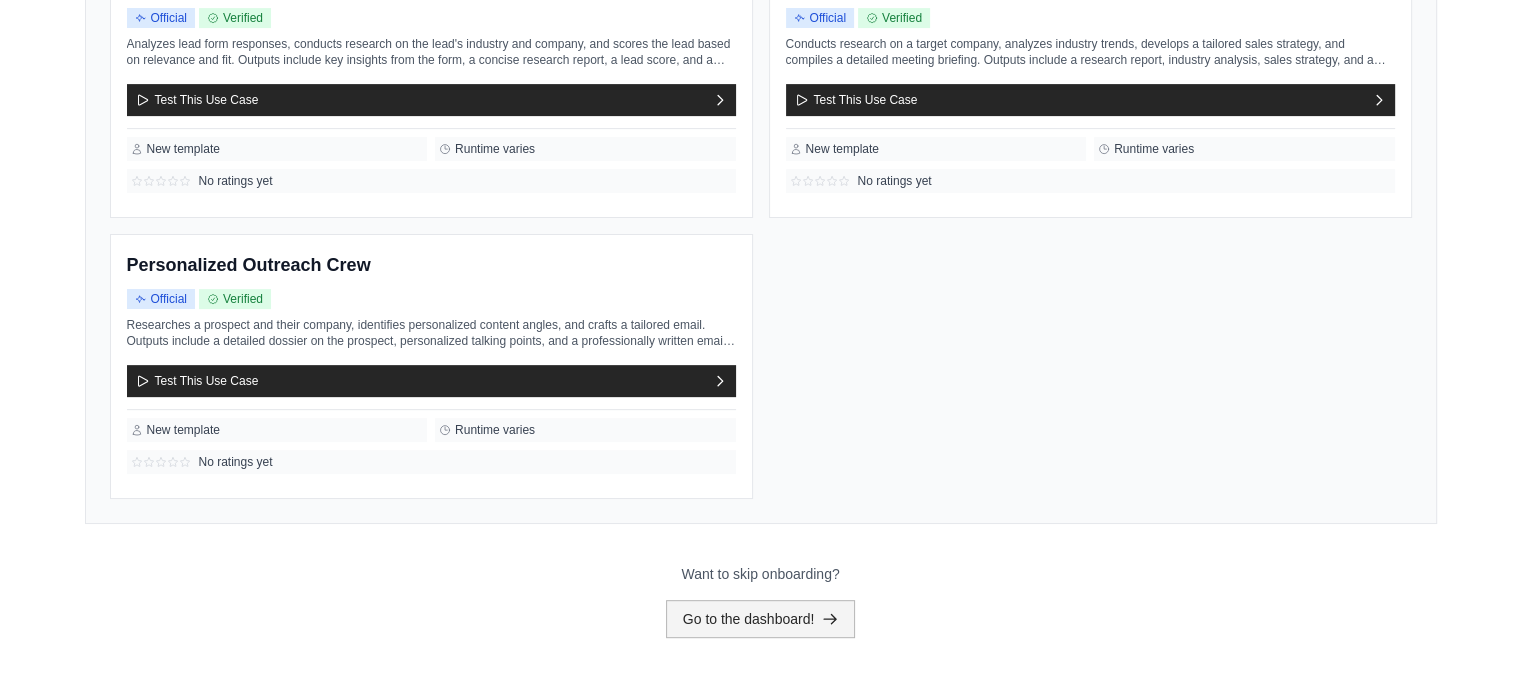 click on "Go to the dashboard!" at bounding box center [761, 619] 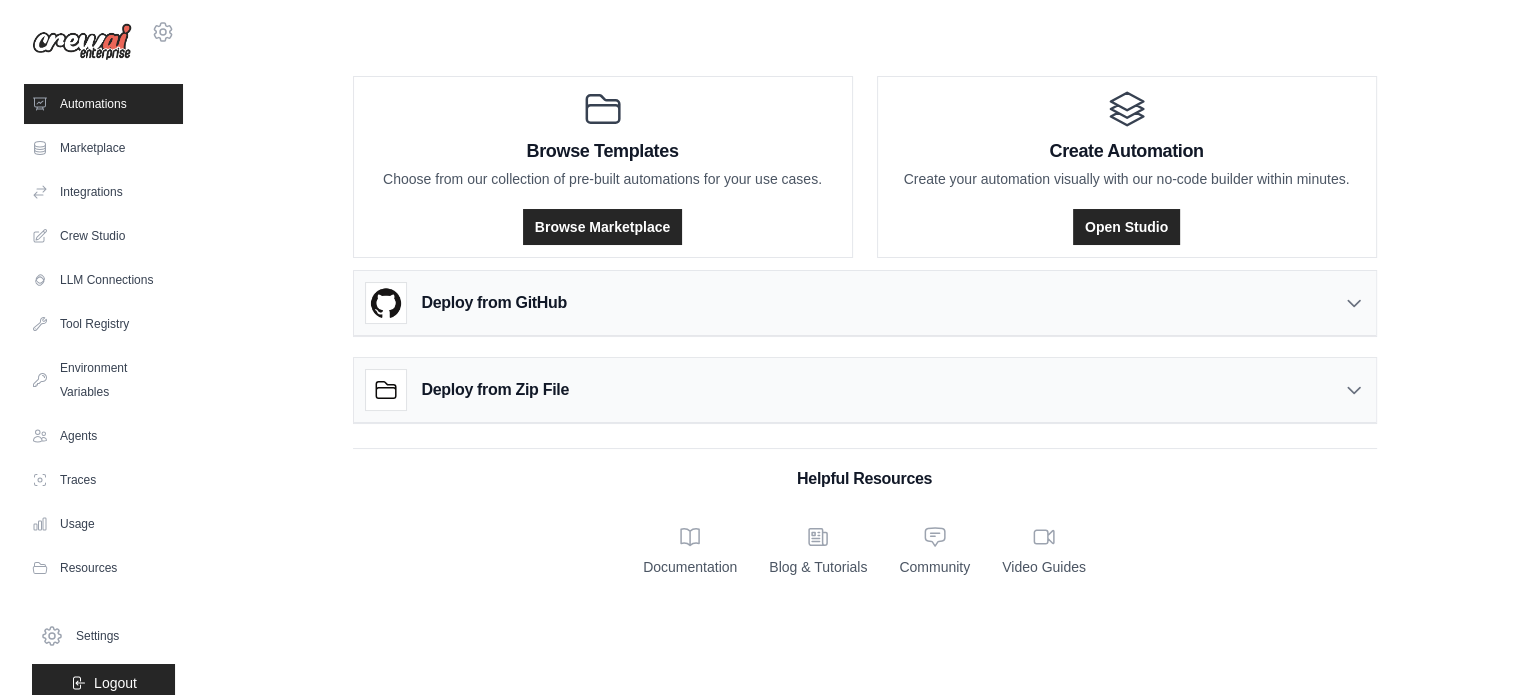 scroll, scrollTop: 0, scrollLeft: 0, axis: both 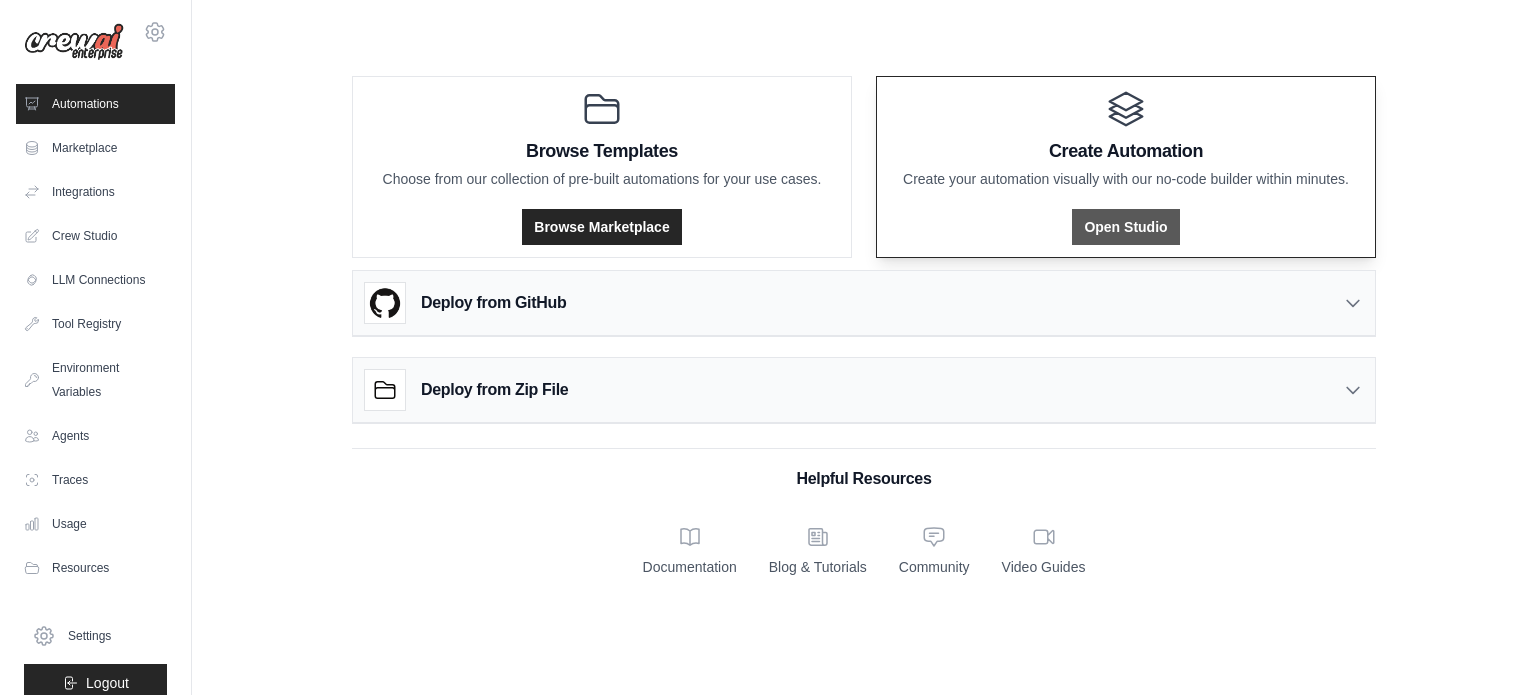click on "Open Studio" at bounding box center (1125, 227) 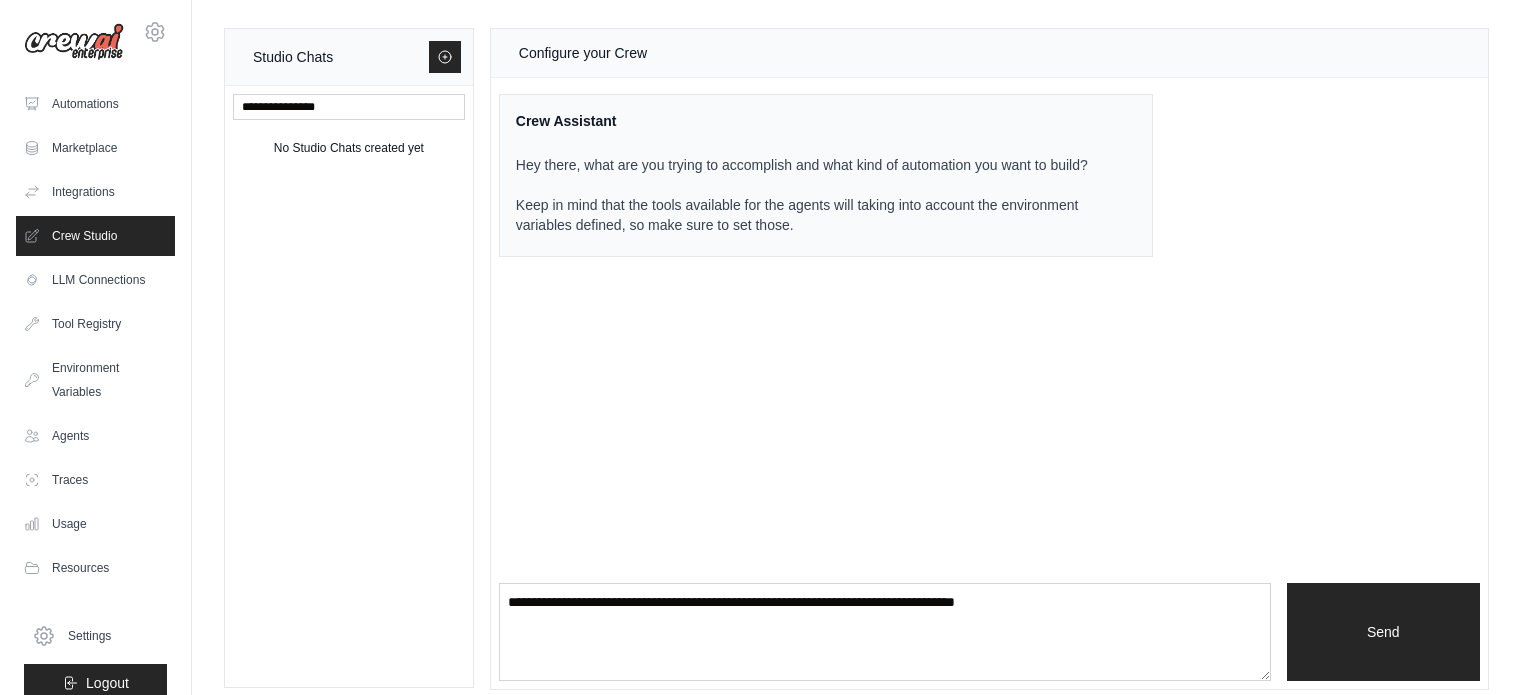 scroll, scrollTop: 0, scrollLeft: 0, axis: both 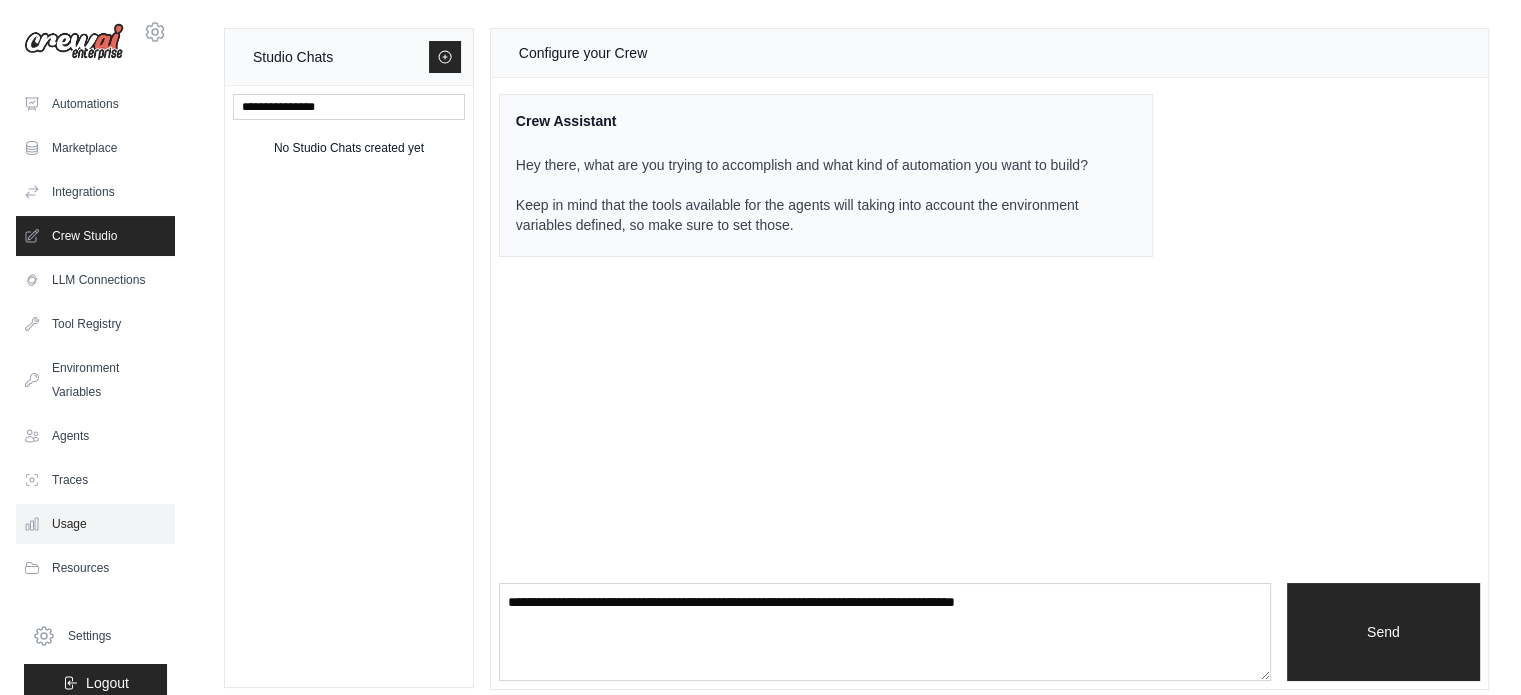 click on "Usage" at bounding box center (95, 524) 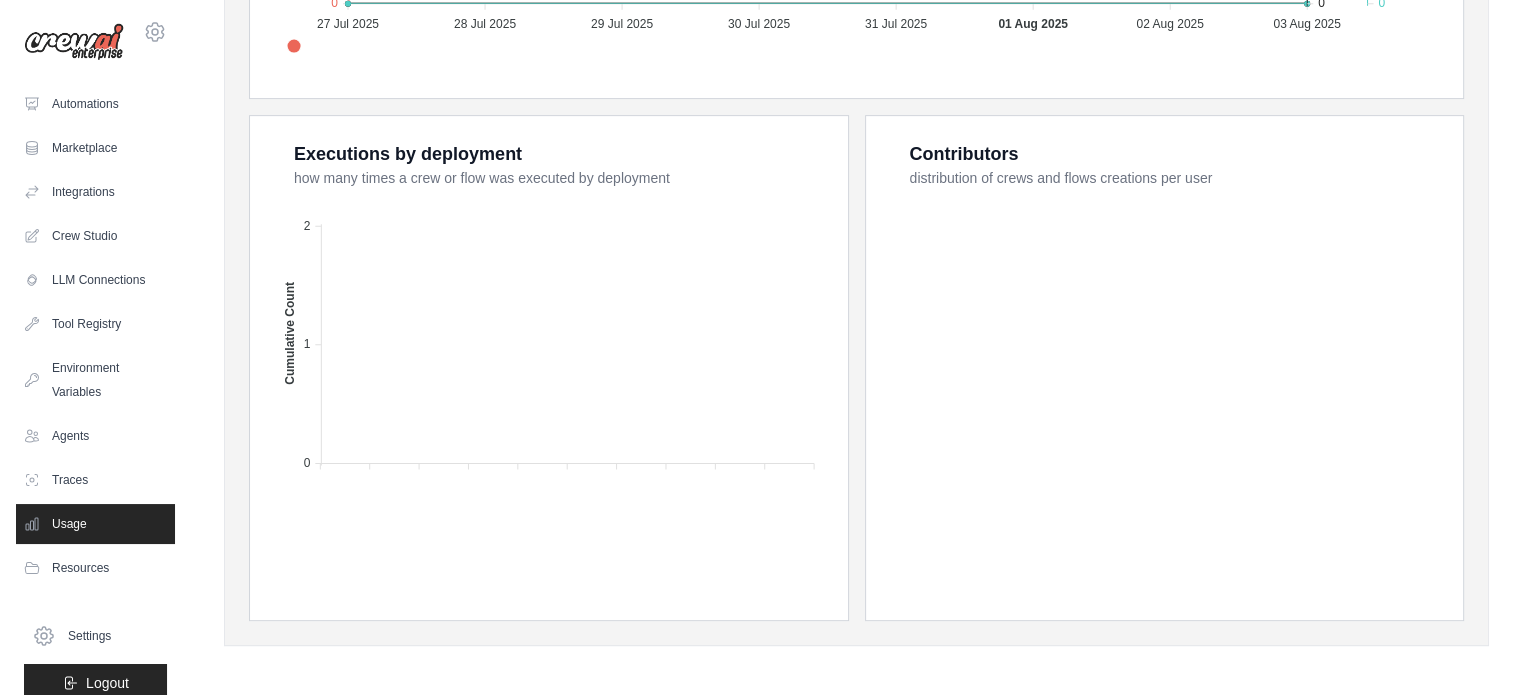 scroll, scrollTop: 751, scrollLeft: 0, axis: vertical 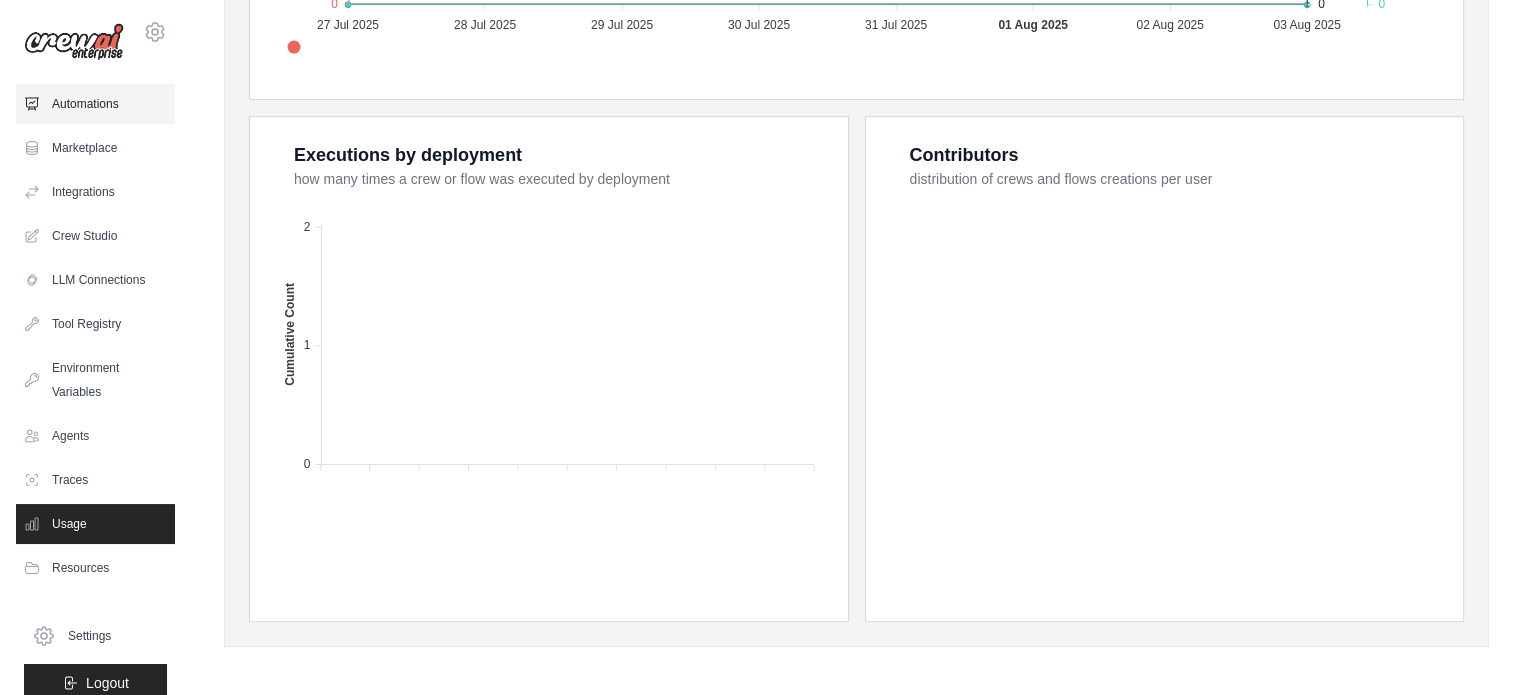 click on "Automations" at bounding box center [95, 104] 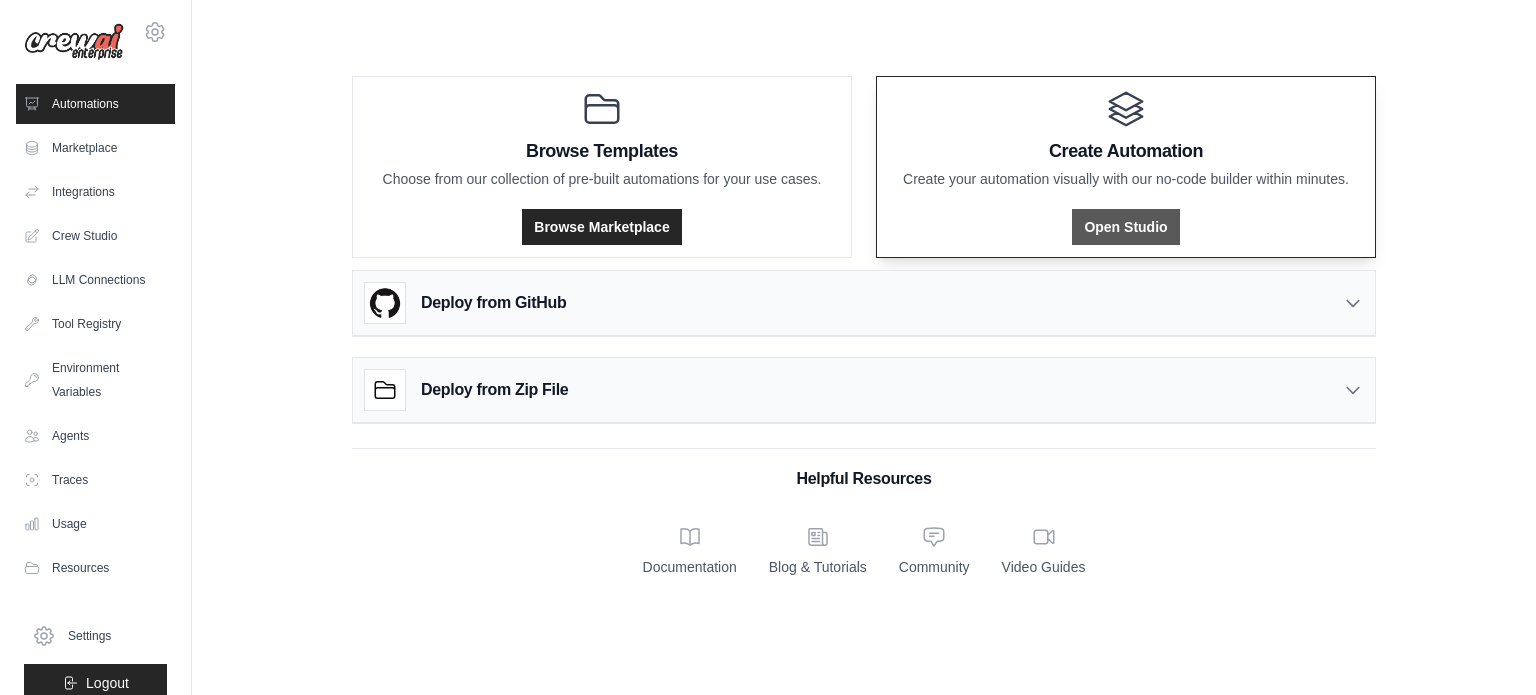 drag, startPoint x: 1119, startPoint y: 253, endPoint x: 1134, endPoint y: 235, distance: 23.43075 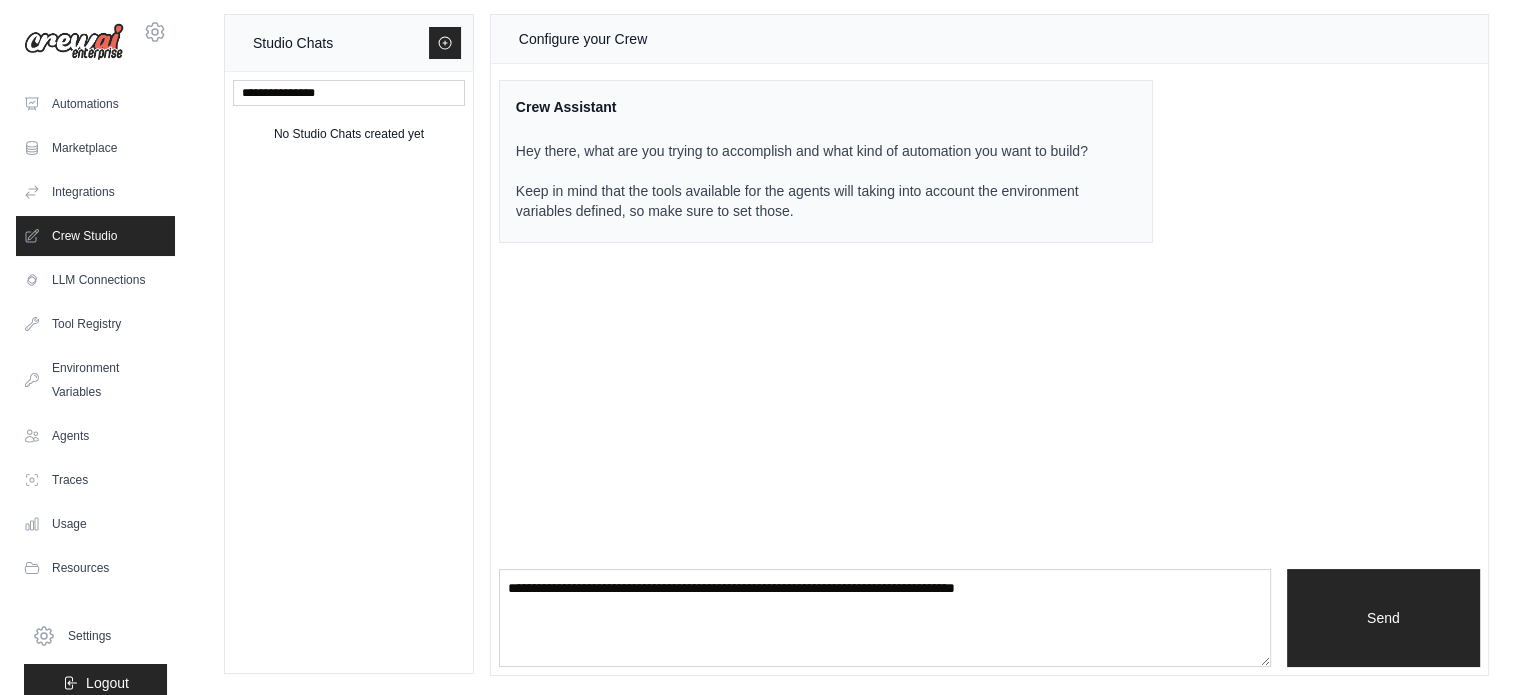 scroll, scrollTop: 13, scrollLeft: 0, axis: vertical 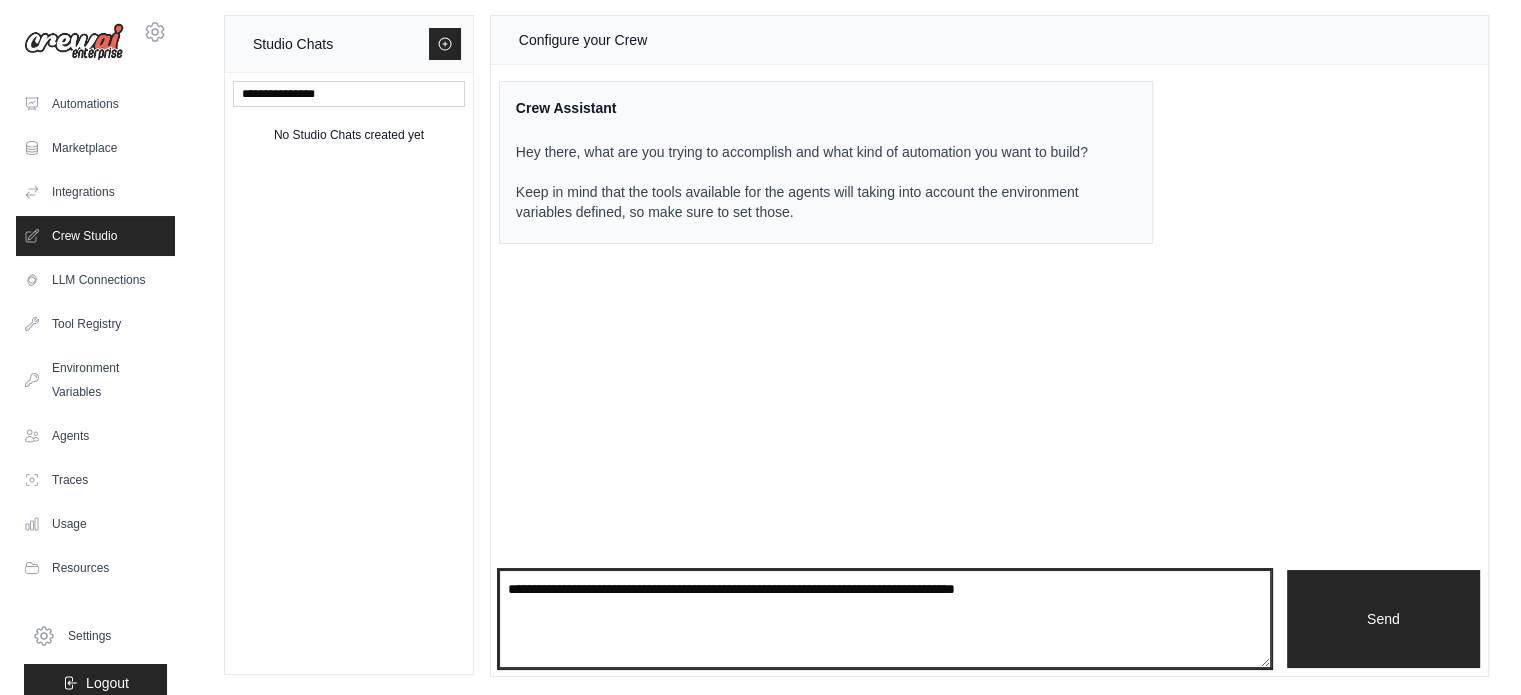 click at bounding box center [885, 619] 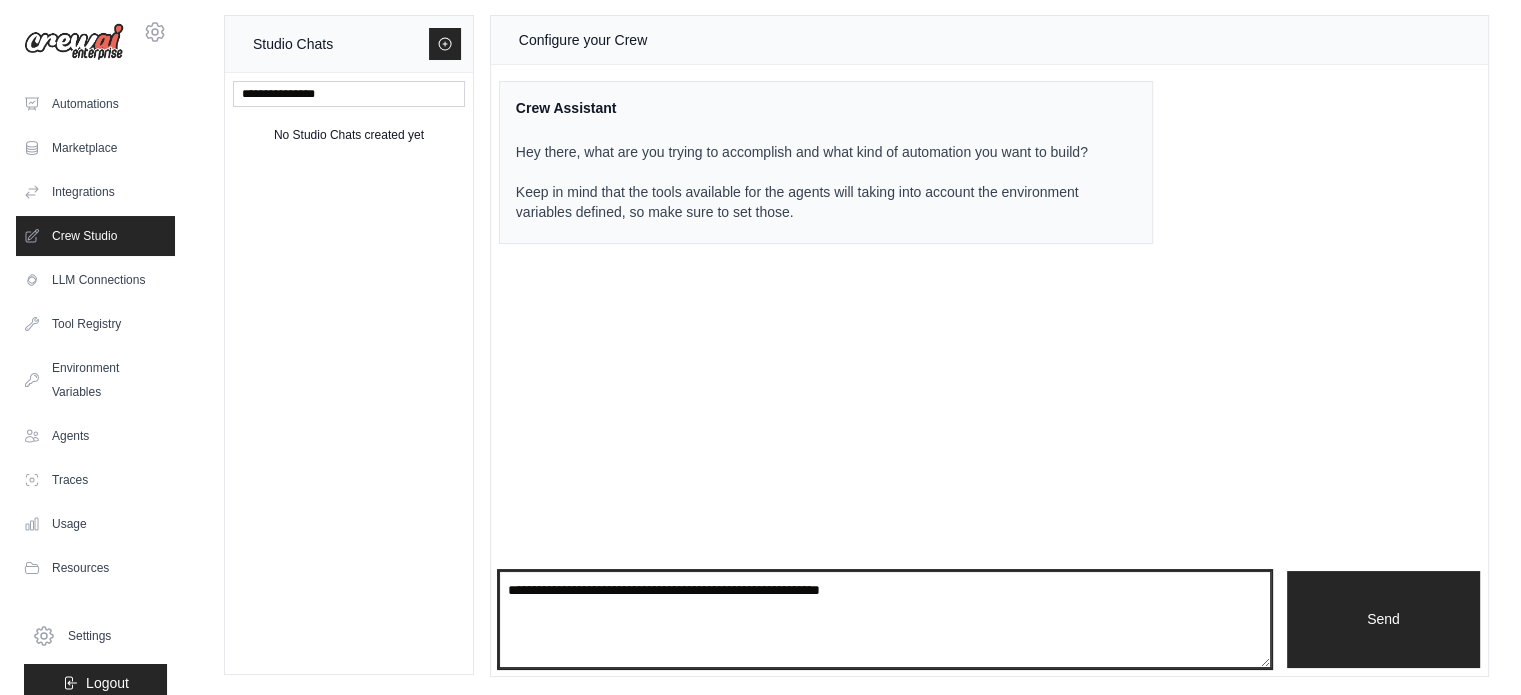 type on "**********" 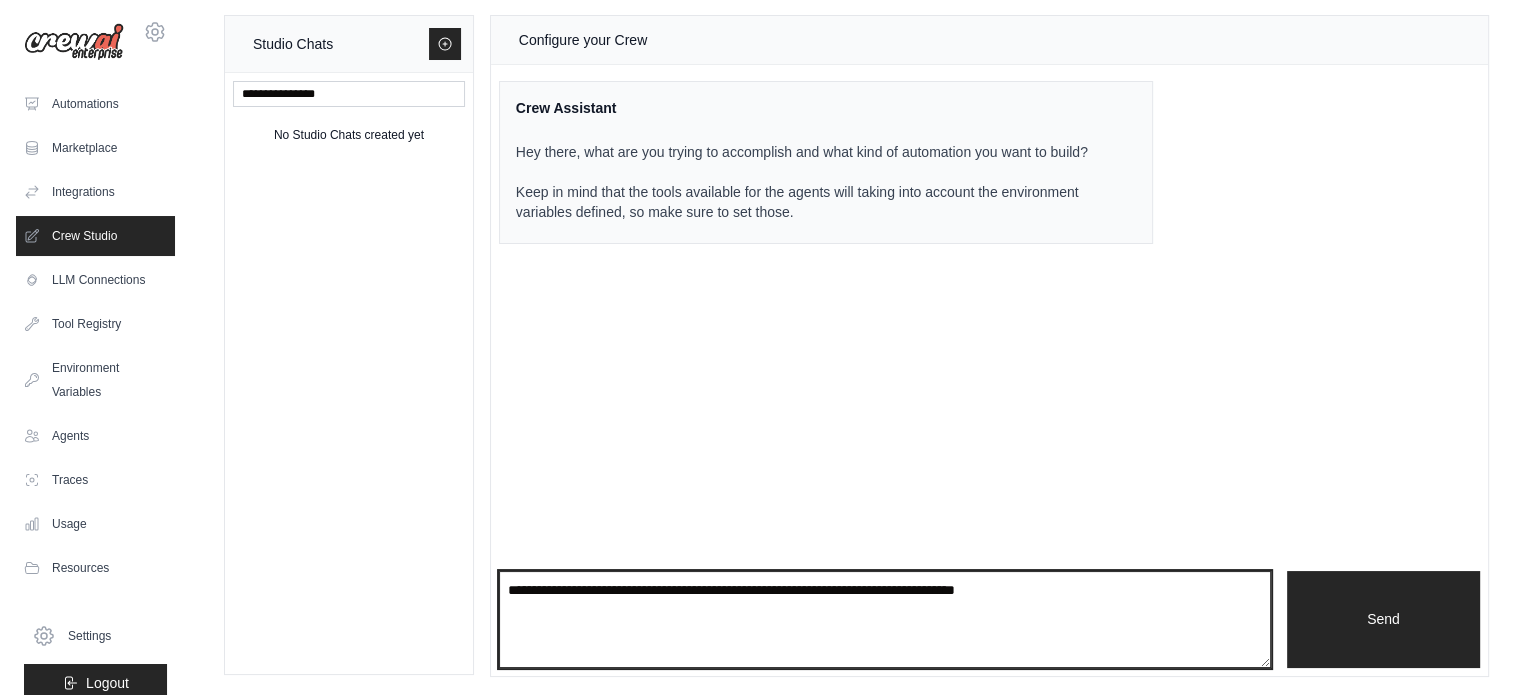 paste on "**********" 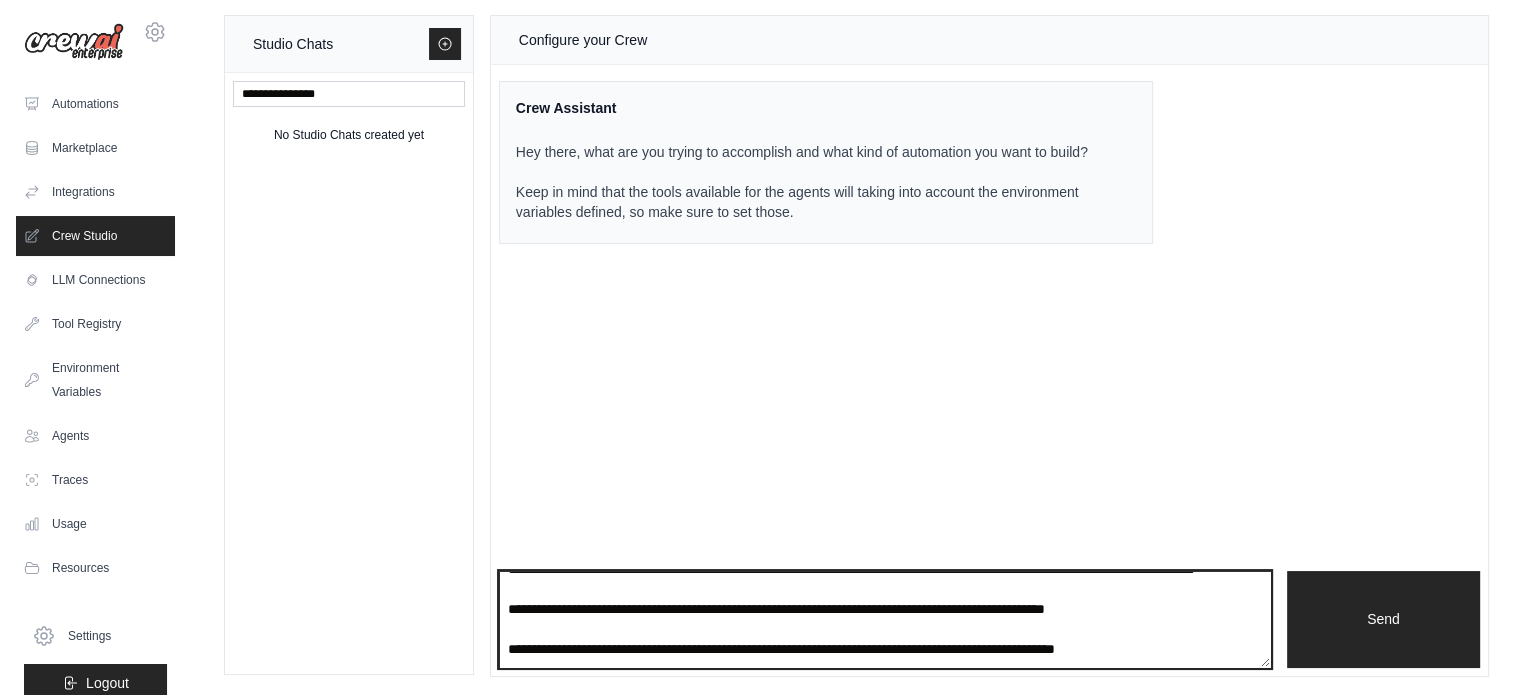 scroll, scrollTop: 0, scrollLeft: 0, axis: both 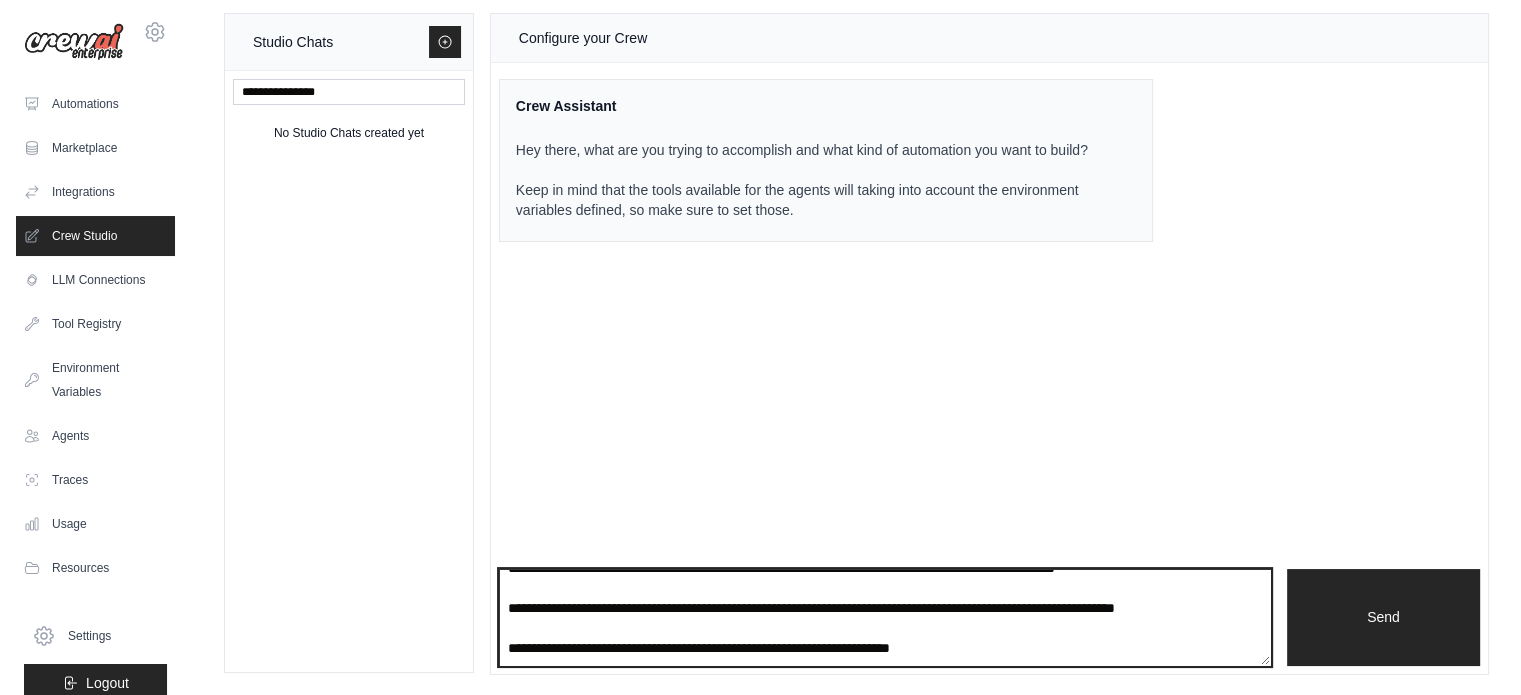 paste on "**********" 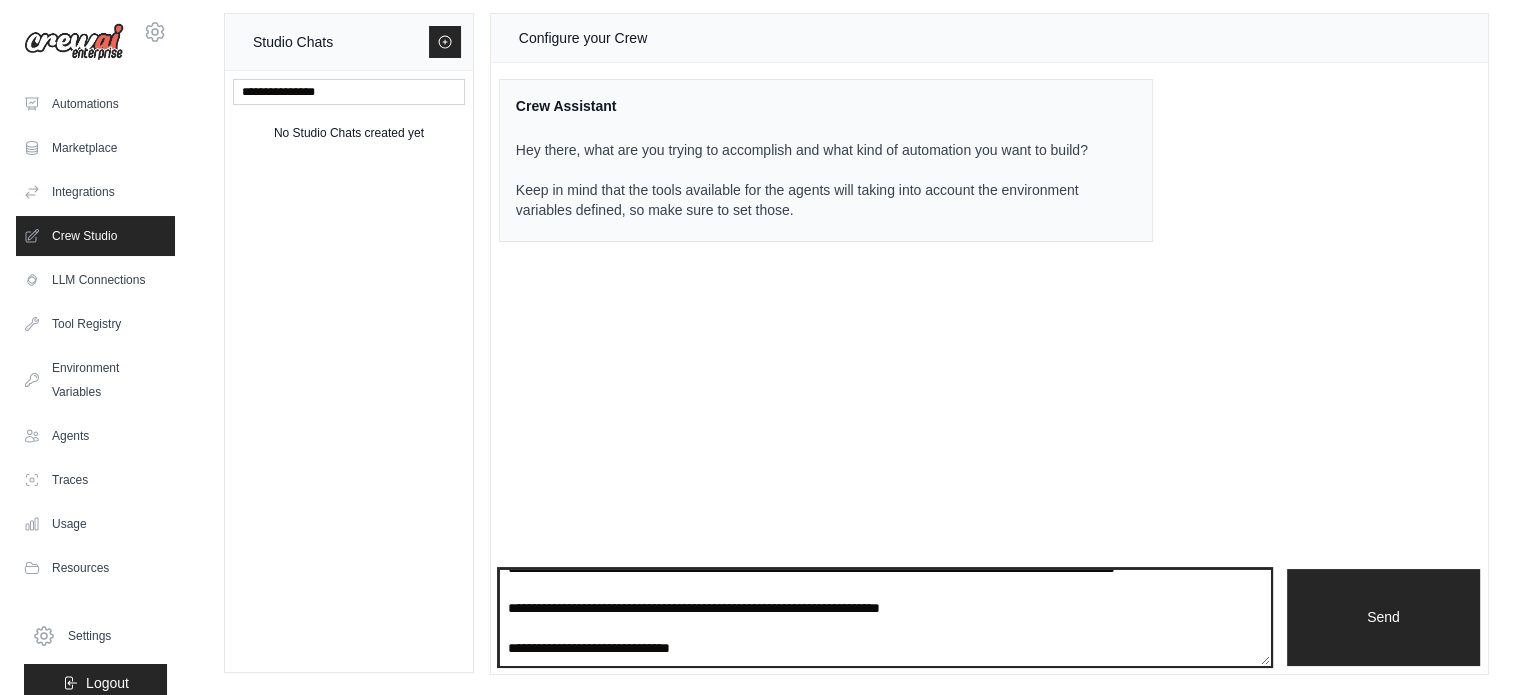 scroll, scrollTop: 229, scrollLeft: 0, axis: vertical 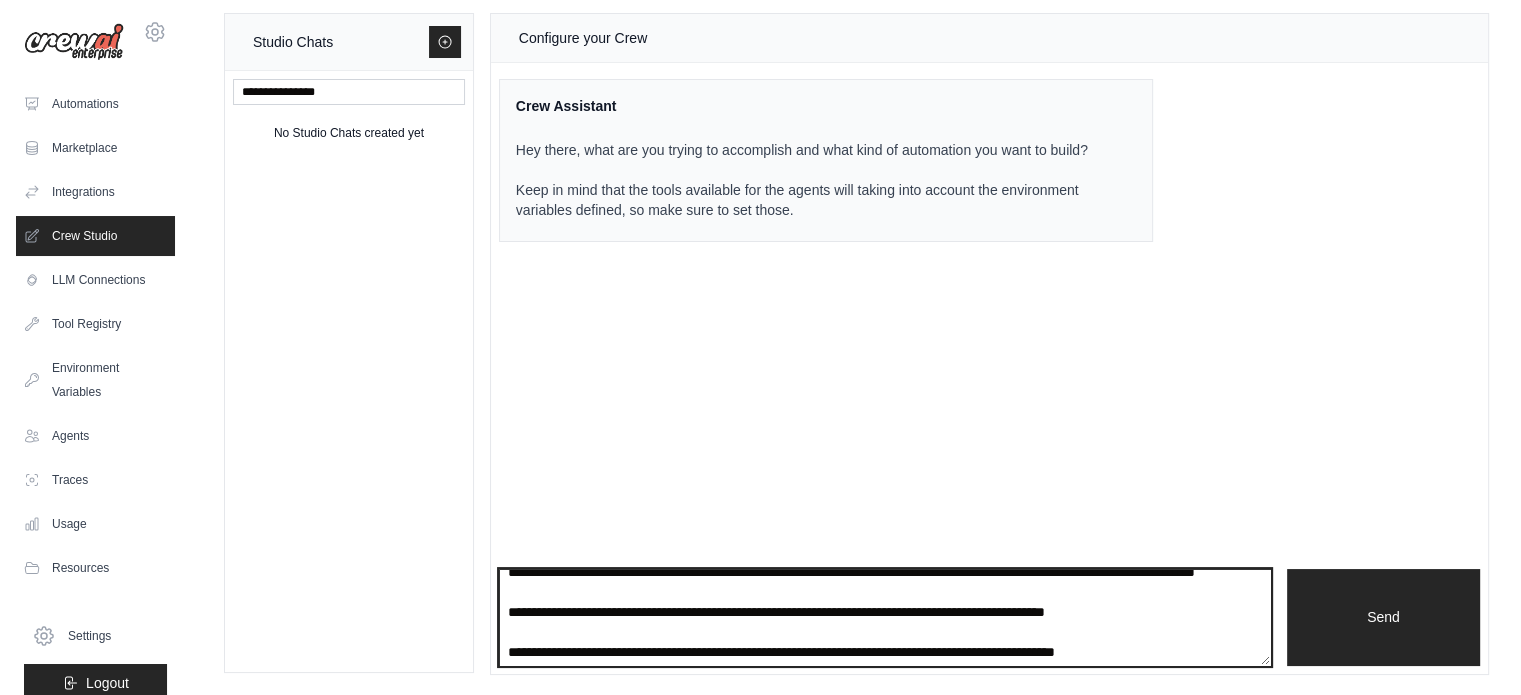 click at bounding box center (885, 618) 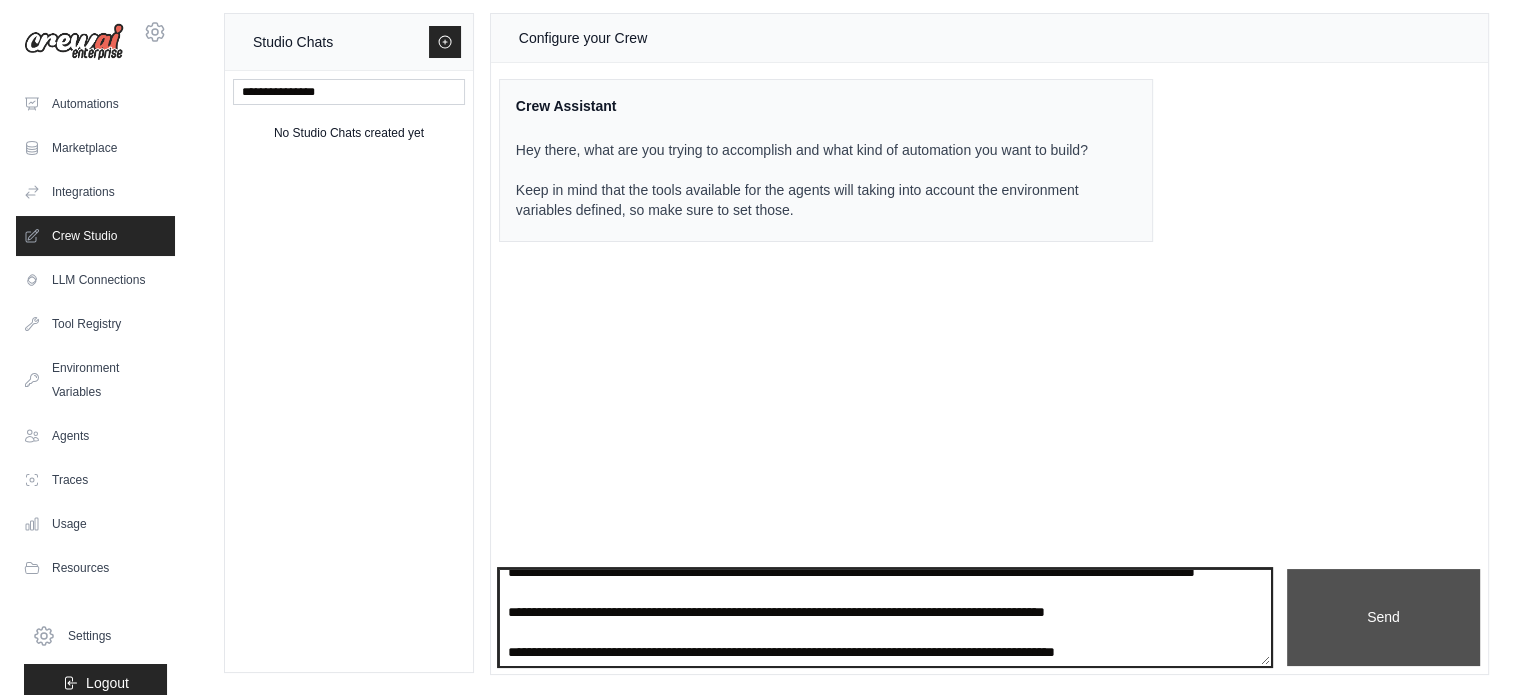 type on "**********" 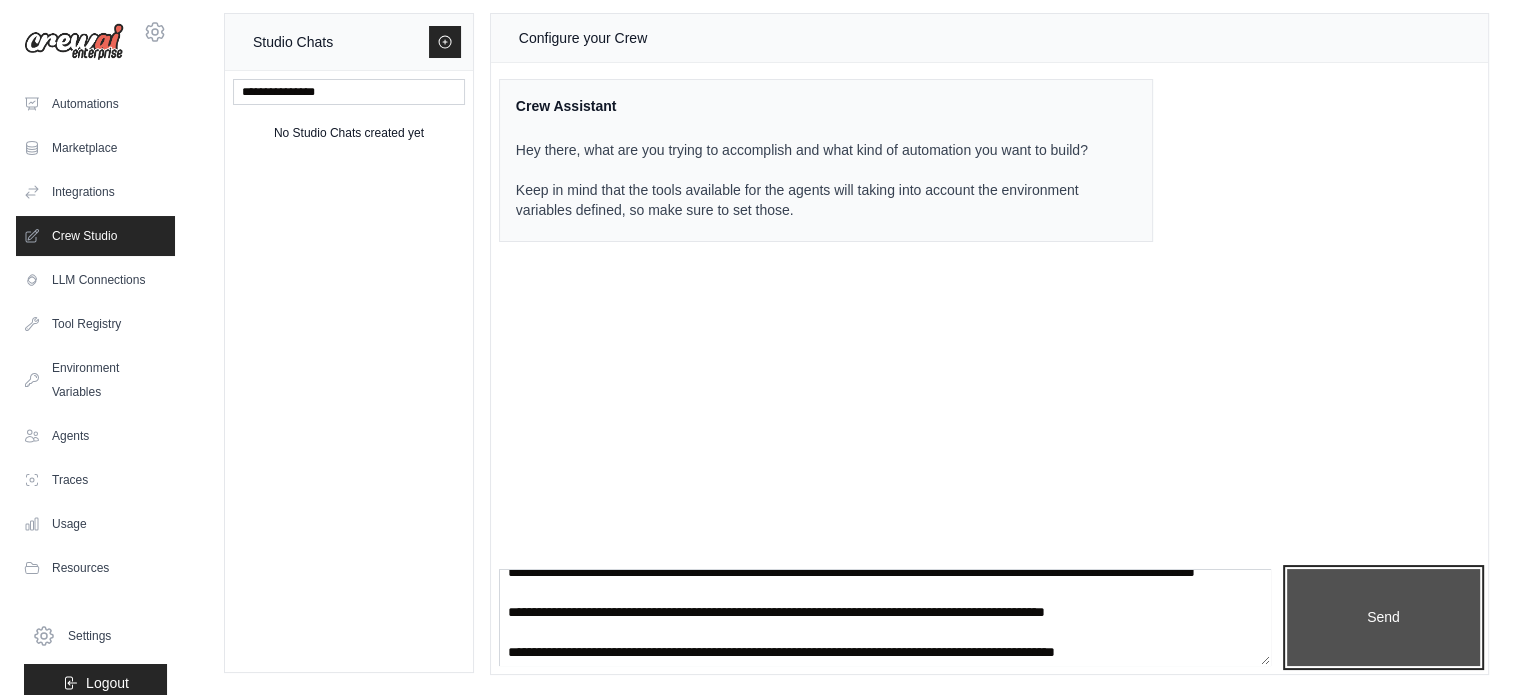 click on "Send" at bounding box center [1383, 618] 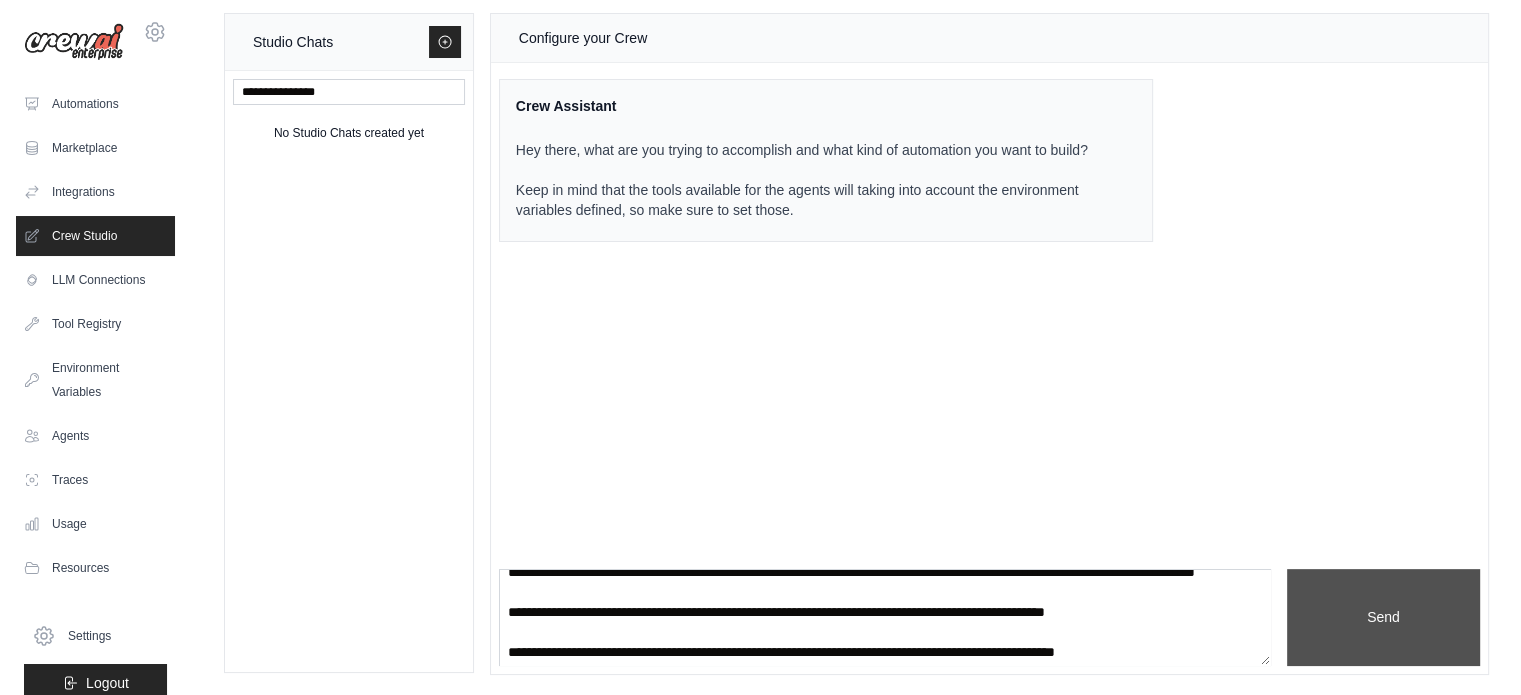 scroll, scrollTop: 0, scrollLeft: 0, axis: both 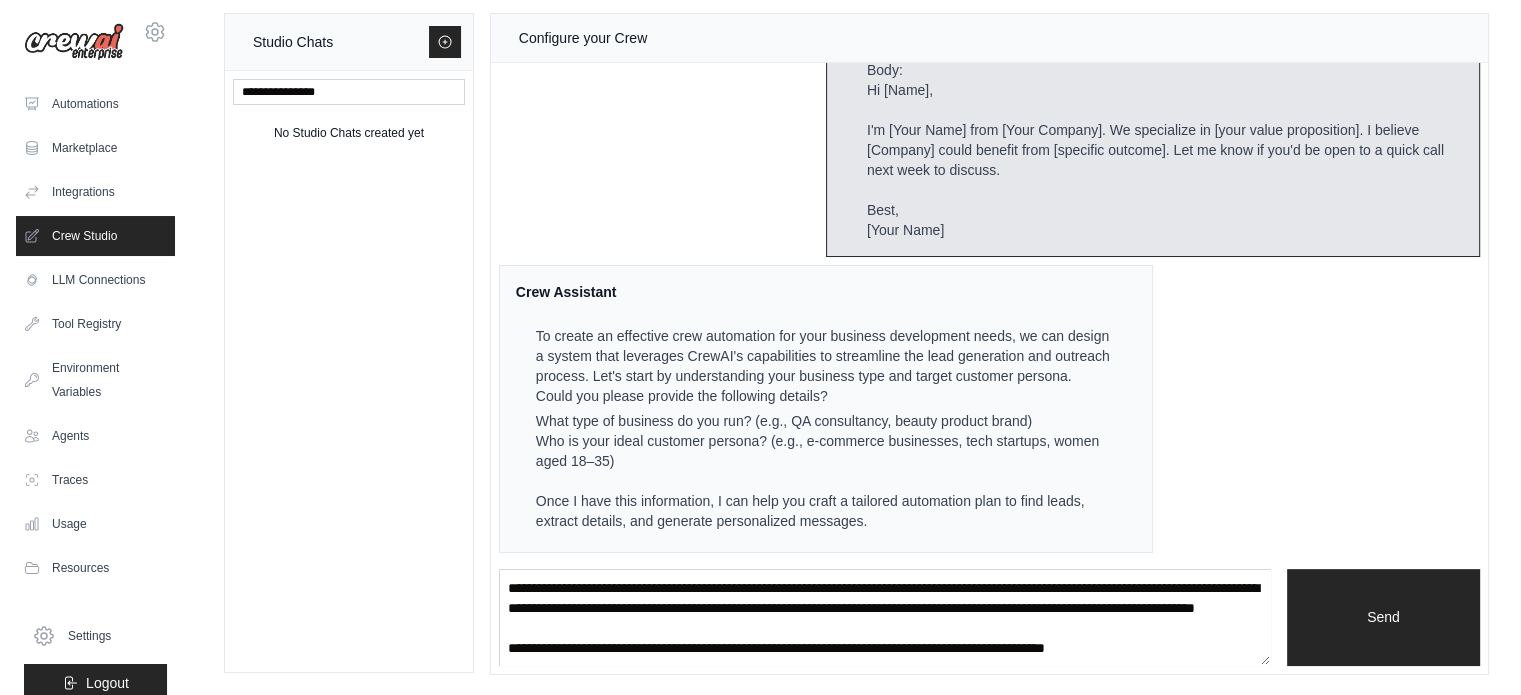 drag, startPoint x: 576, startPoint y: 495, endPoint x: 801, endPoint y: 505, distance: 225.2221 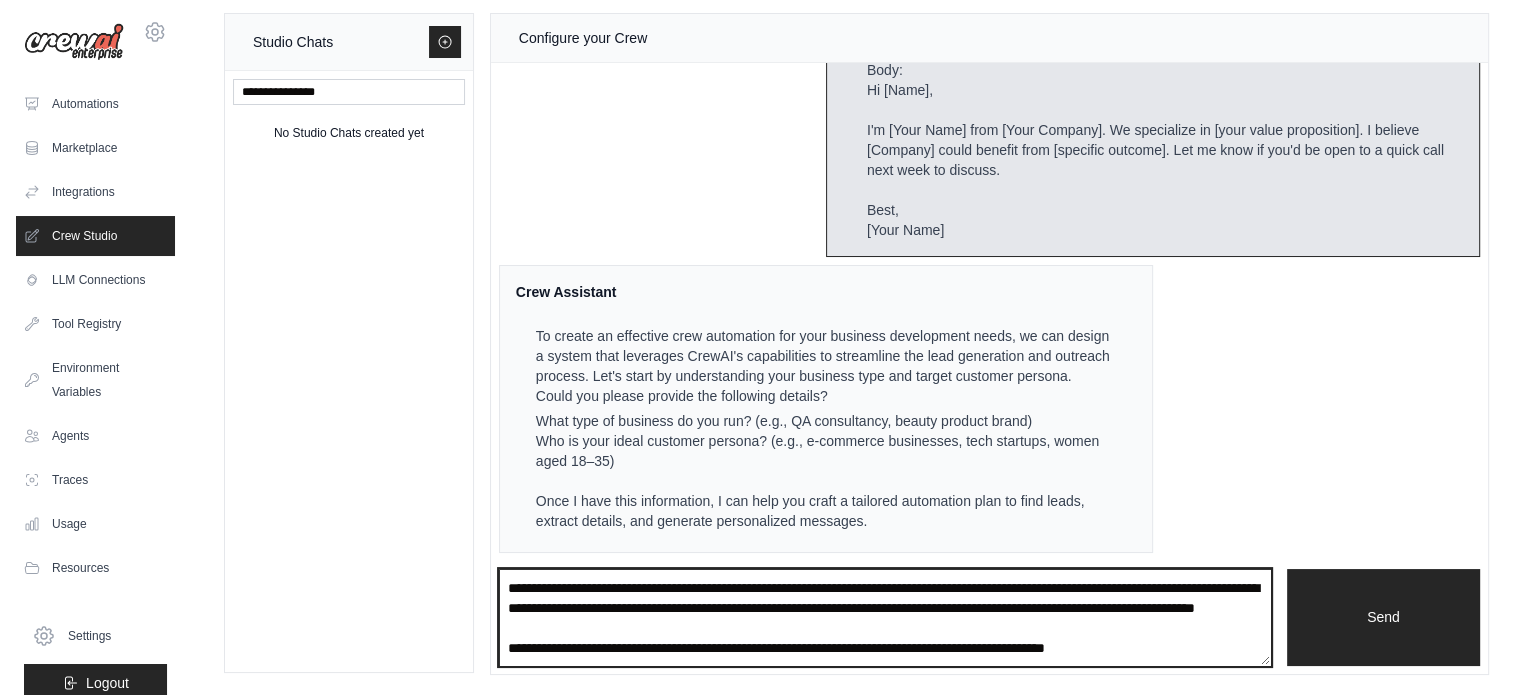 click at bounding box center [885, 618] 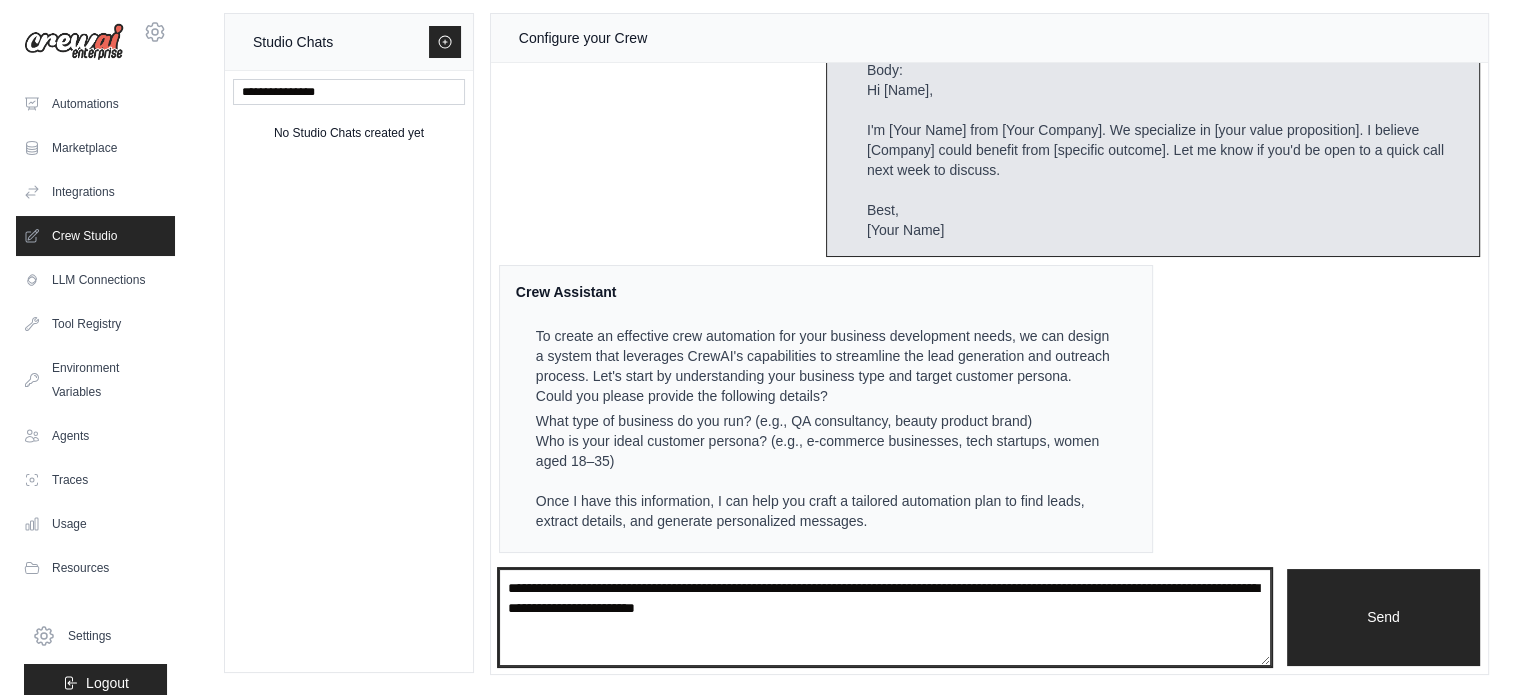 click on "**********" at bounding box center (885, 618) 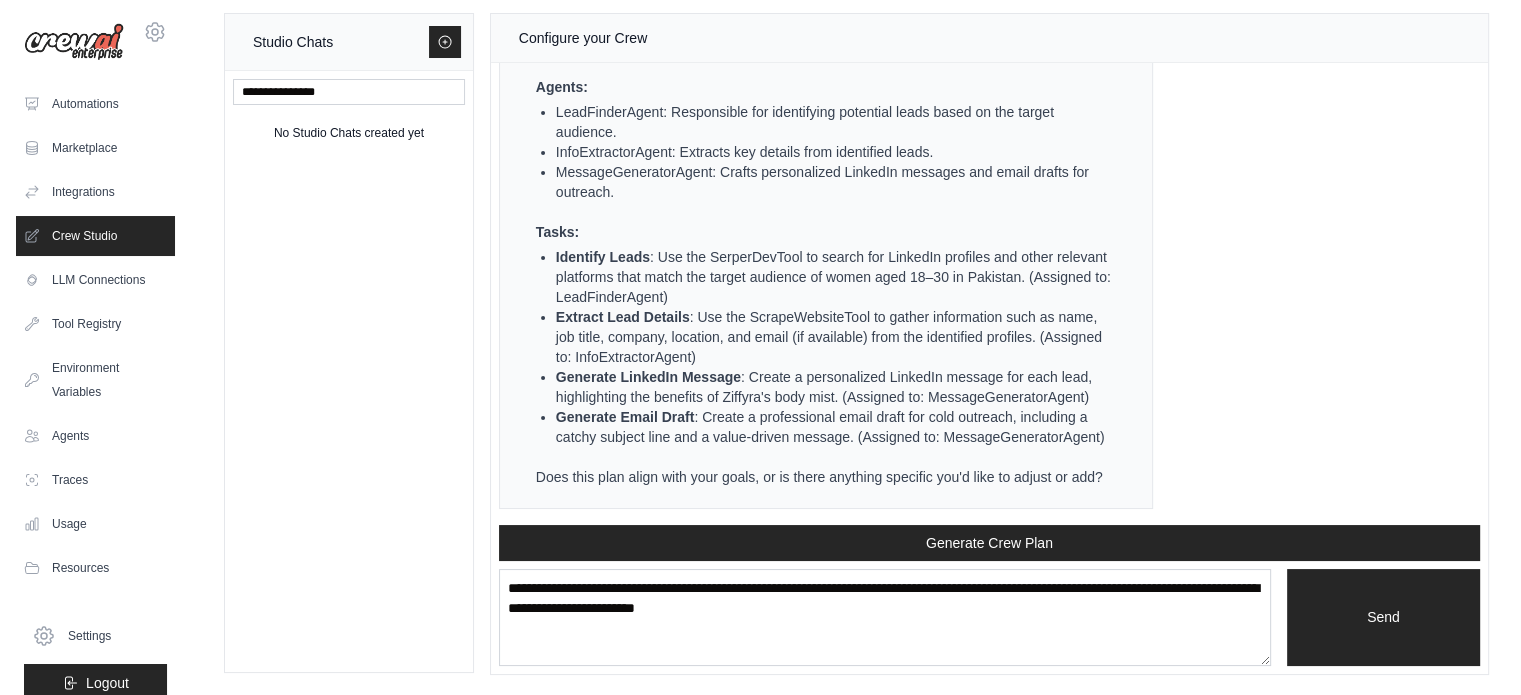 scroll, scrollTop: 2029, scrollLeft: 0, axis: vertical 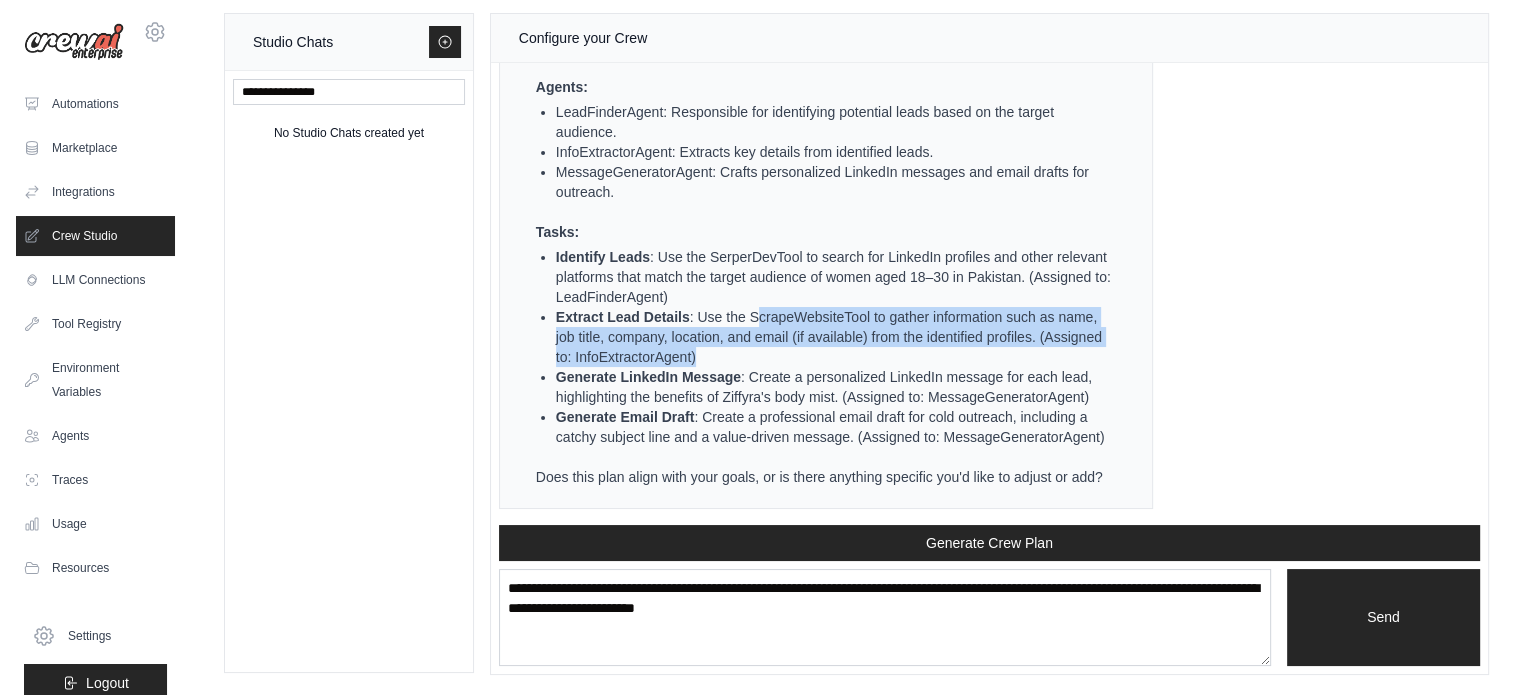drag, startPoint x: 755, startPoint y: 279, endPoint x: 1028, endPoint y: 312, distance: 274.98727 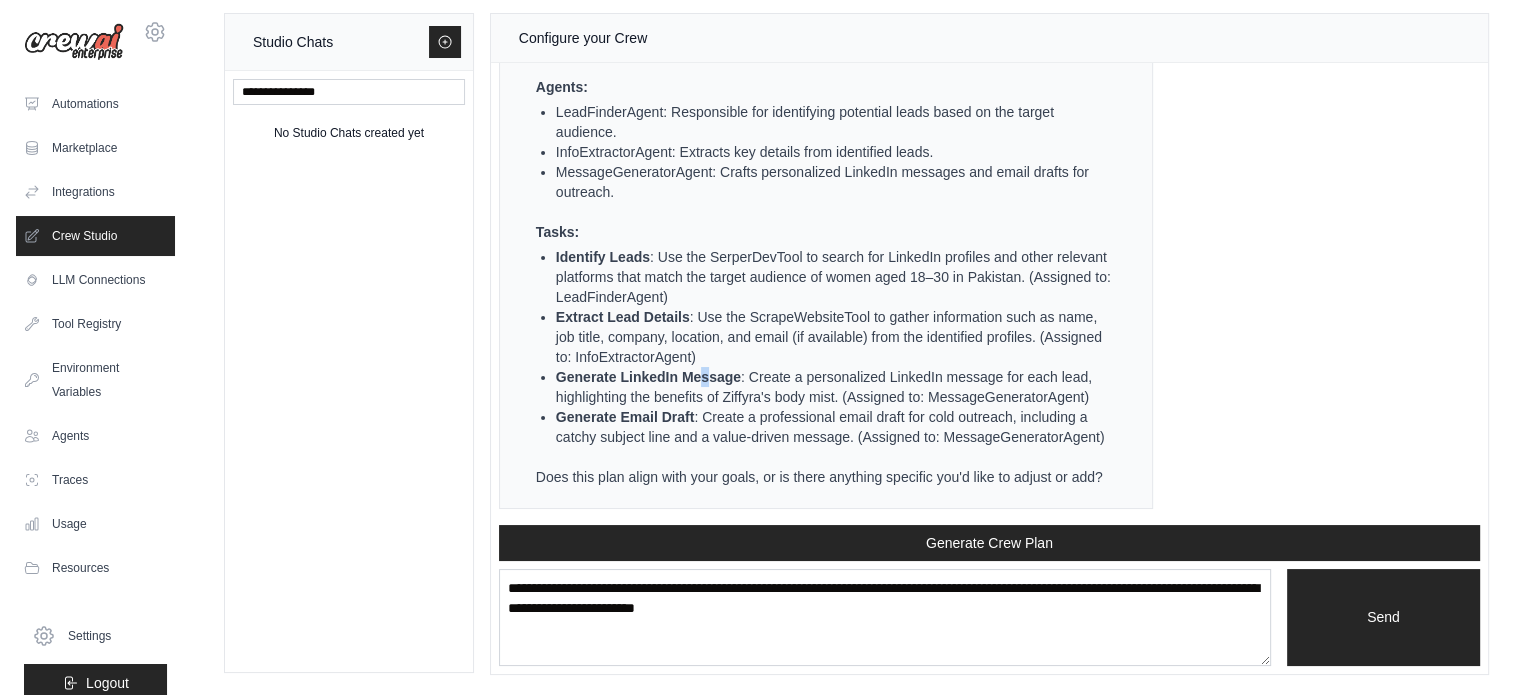 click on "Generate LinkedIn Message" at bounding box center [648, 377] 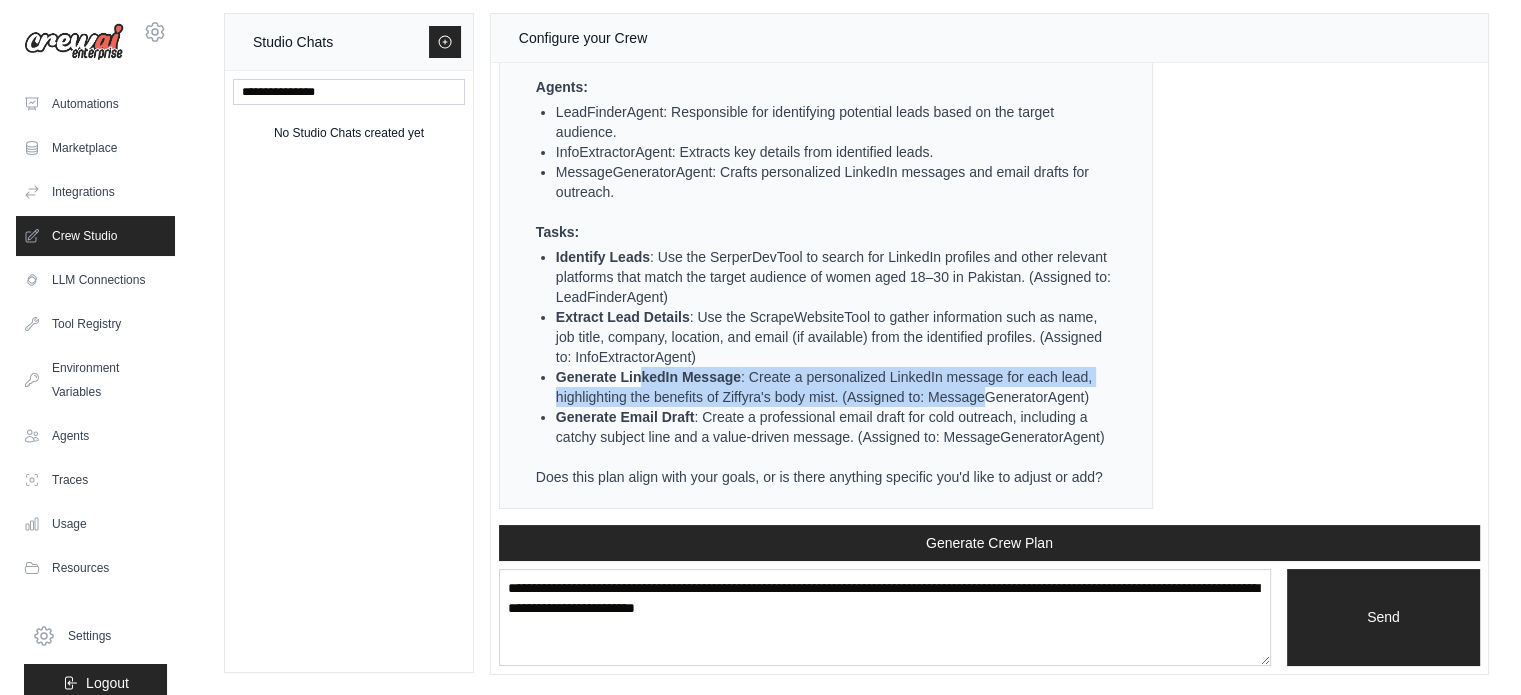 drag, startPoint x: 643, startPoint y: 342, endPoint x: 981, endPoint y: 362, distance: 338.5912 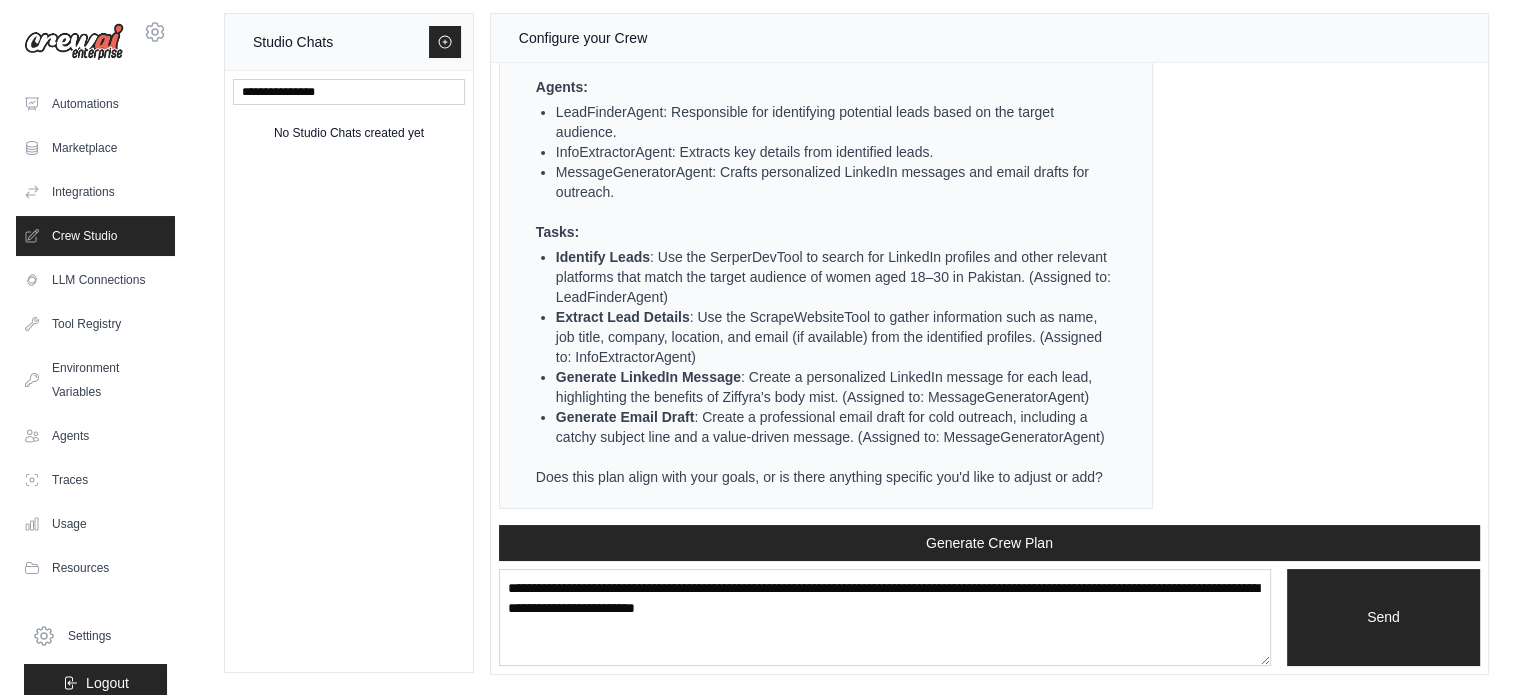click on "Generate Email Draft : Create a professional email draft for cold outreach, including a catchy subject line and a value-driven message. (Assigned to: MessageGeneratorAgent)" at bounding box center (834, 427) 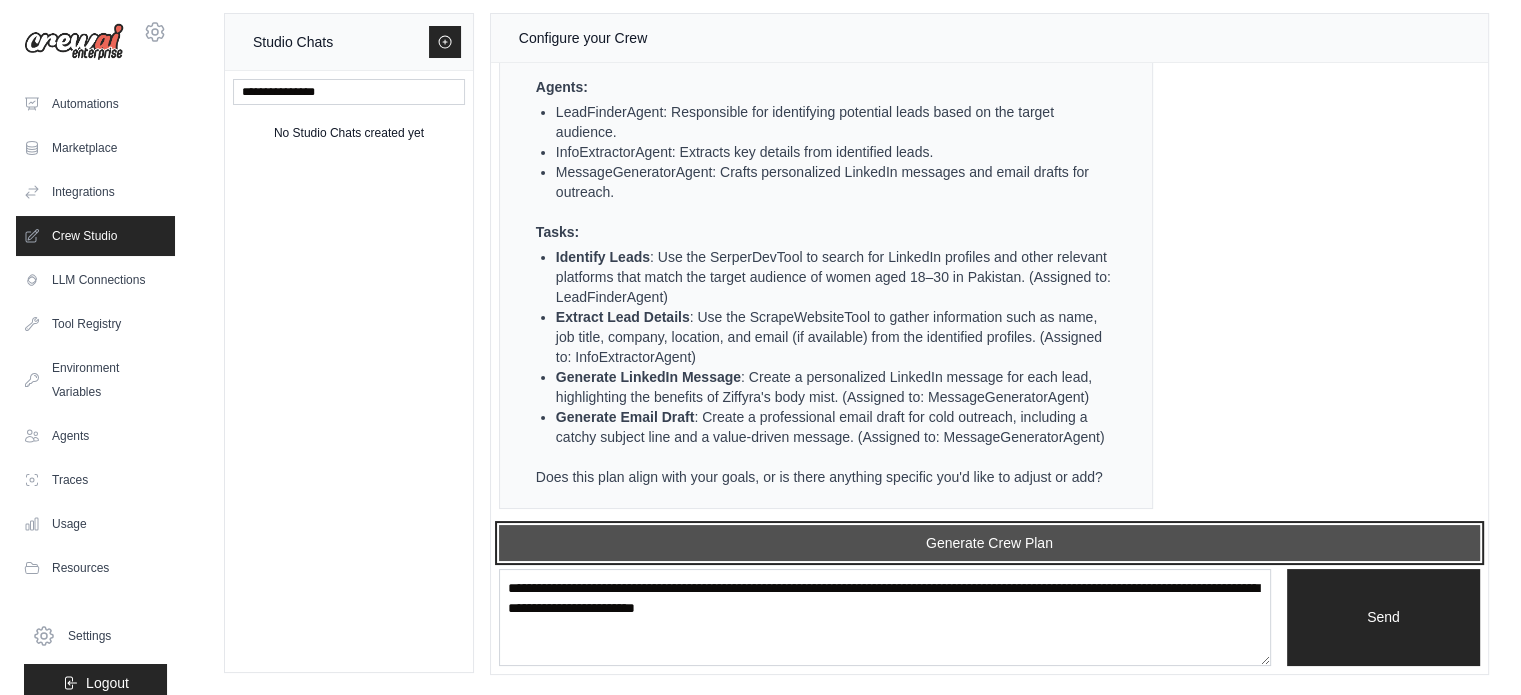 click on "Generate Crew Plan" at bounding box center (989, 543) 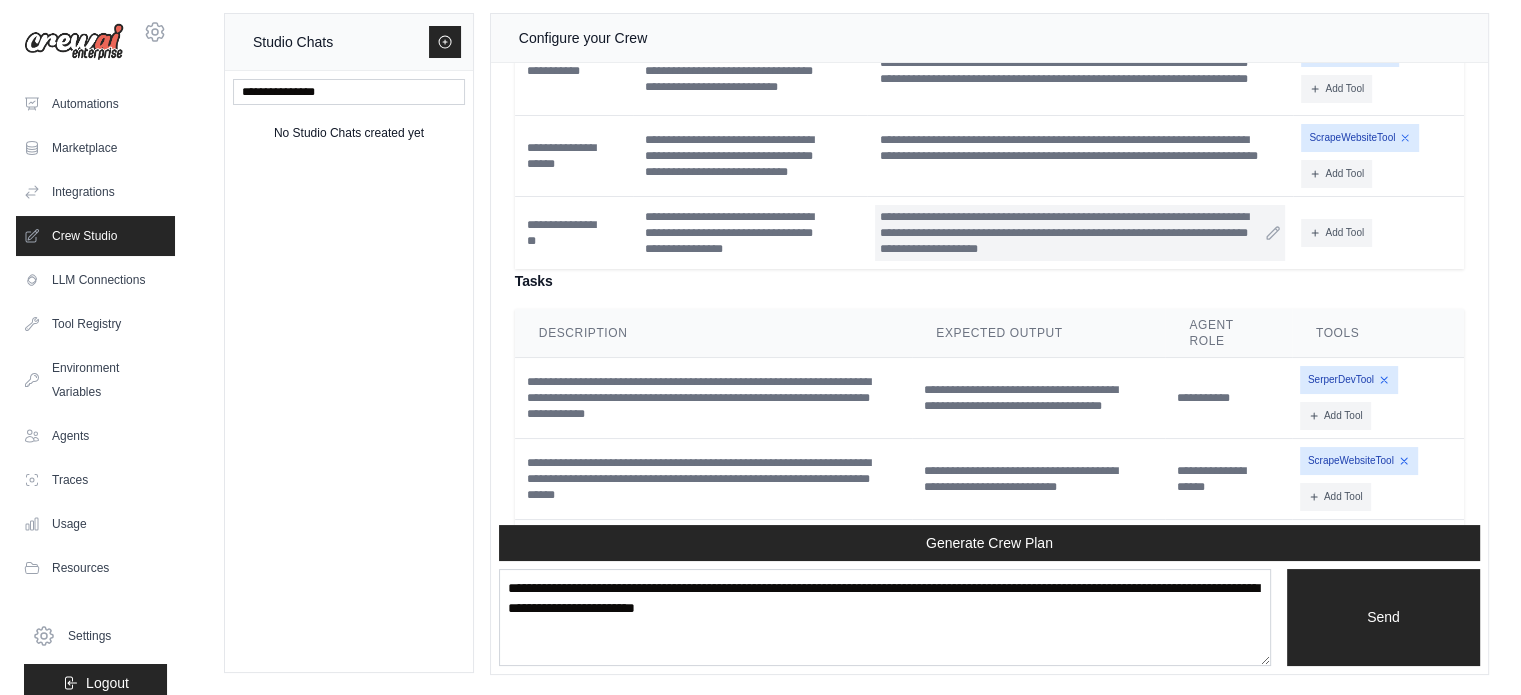 scroll, scrollTop: 2721, scrollLeft: 0, axis: vertical 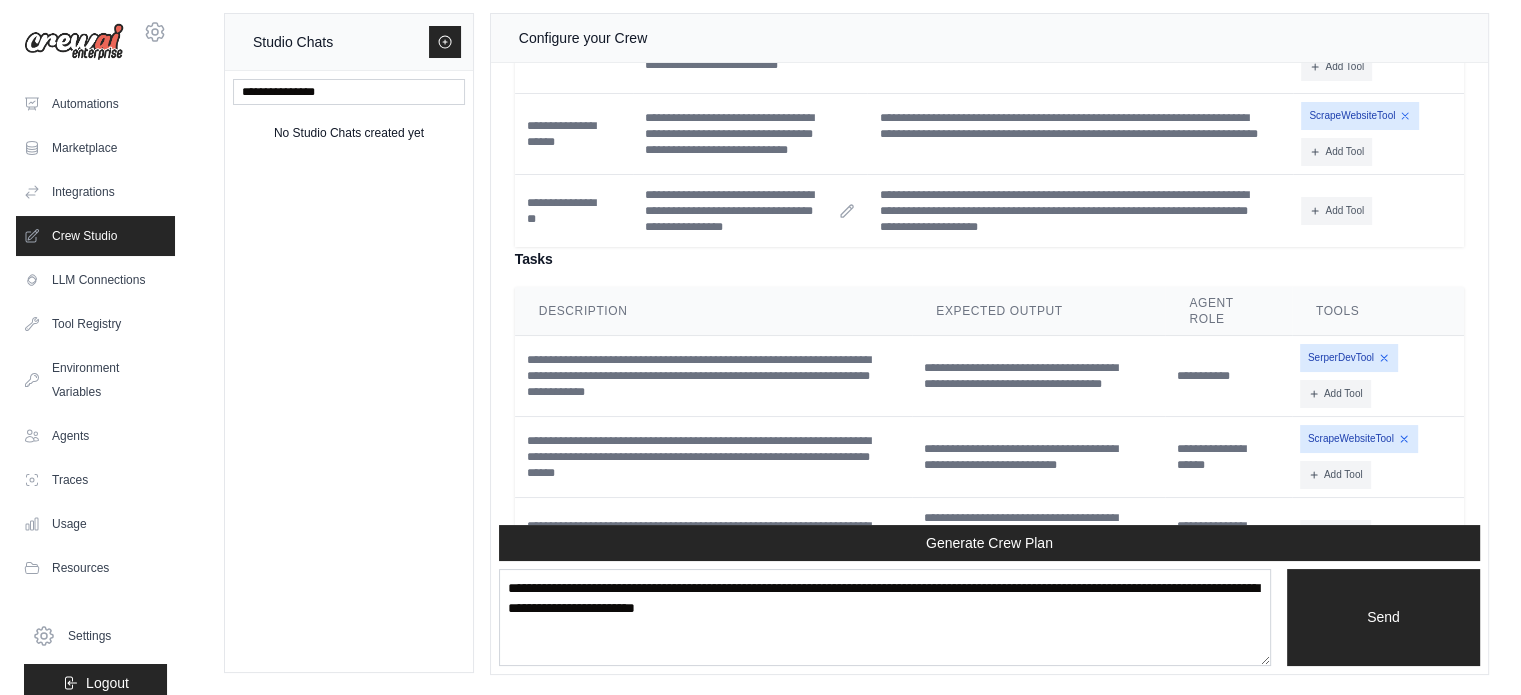 click 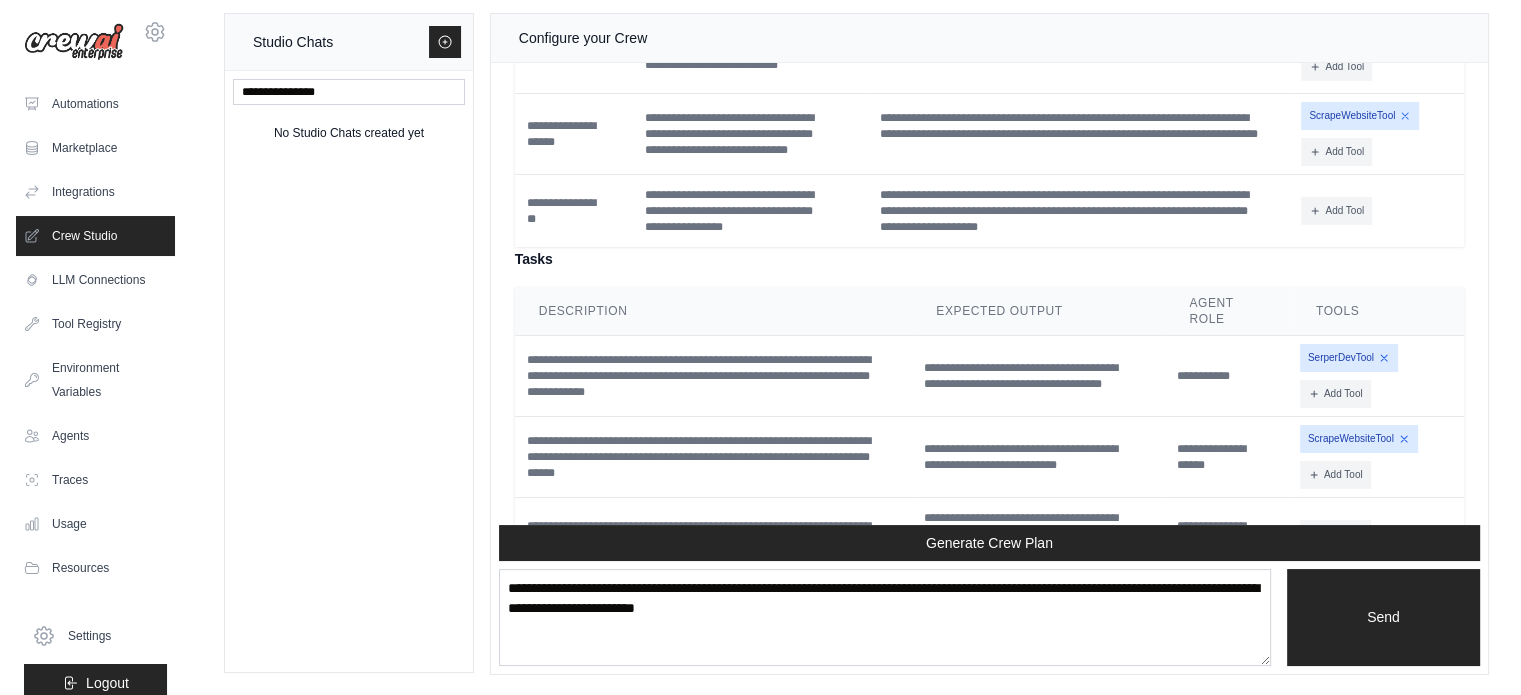 click on "**********" at bounding box center [750, 211] 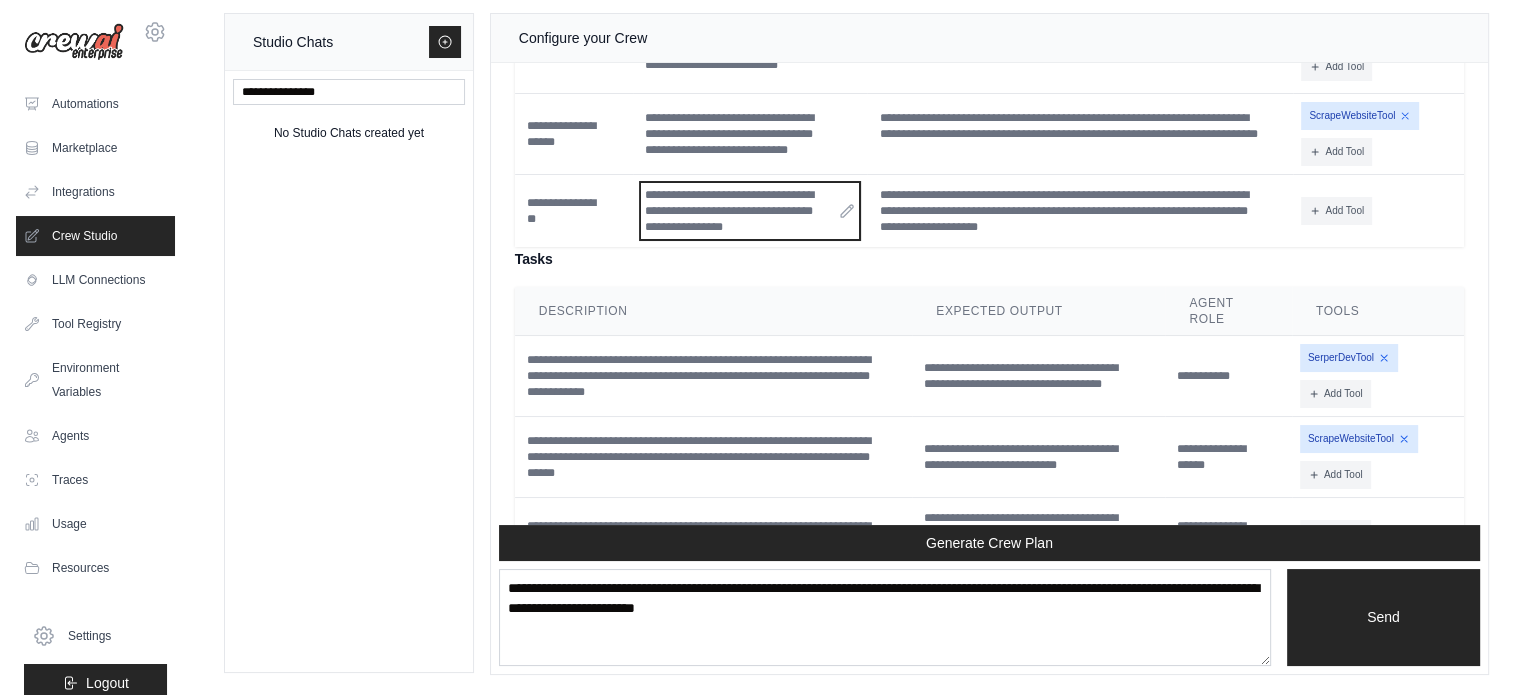 drag, startPoint x: 838, startPoint y: 260, endPoint x: 849, endPoint y: 265, distance: 12.083046 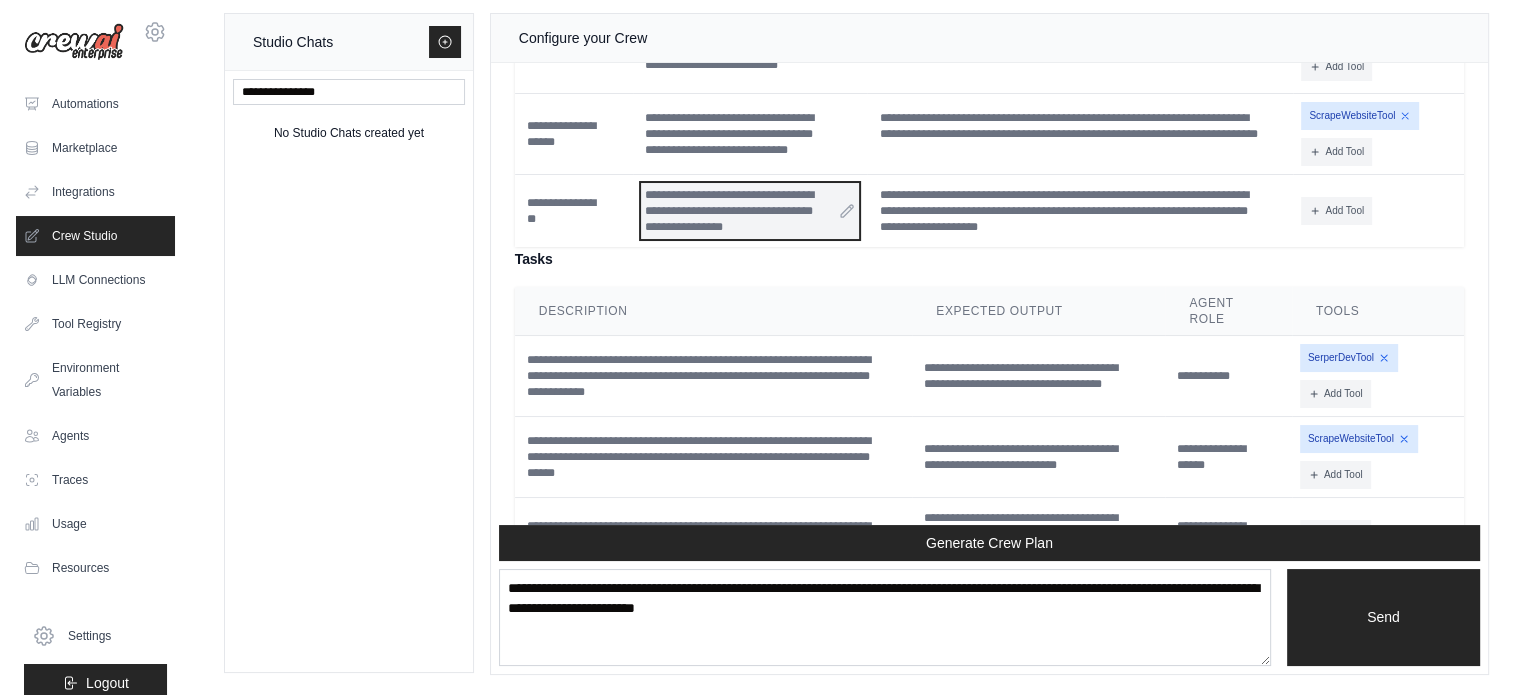 click on "**********" at bounding box center [750, 211] 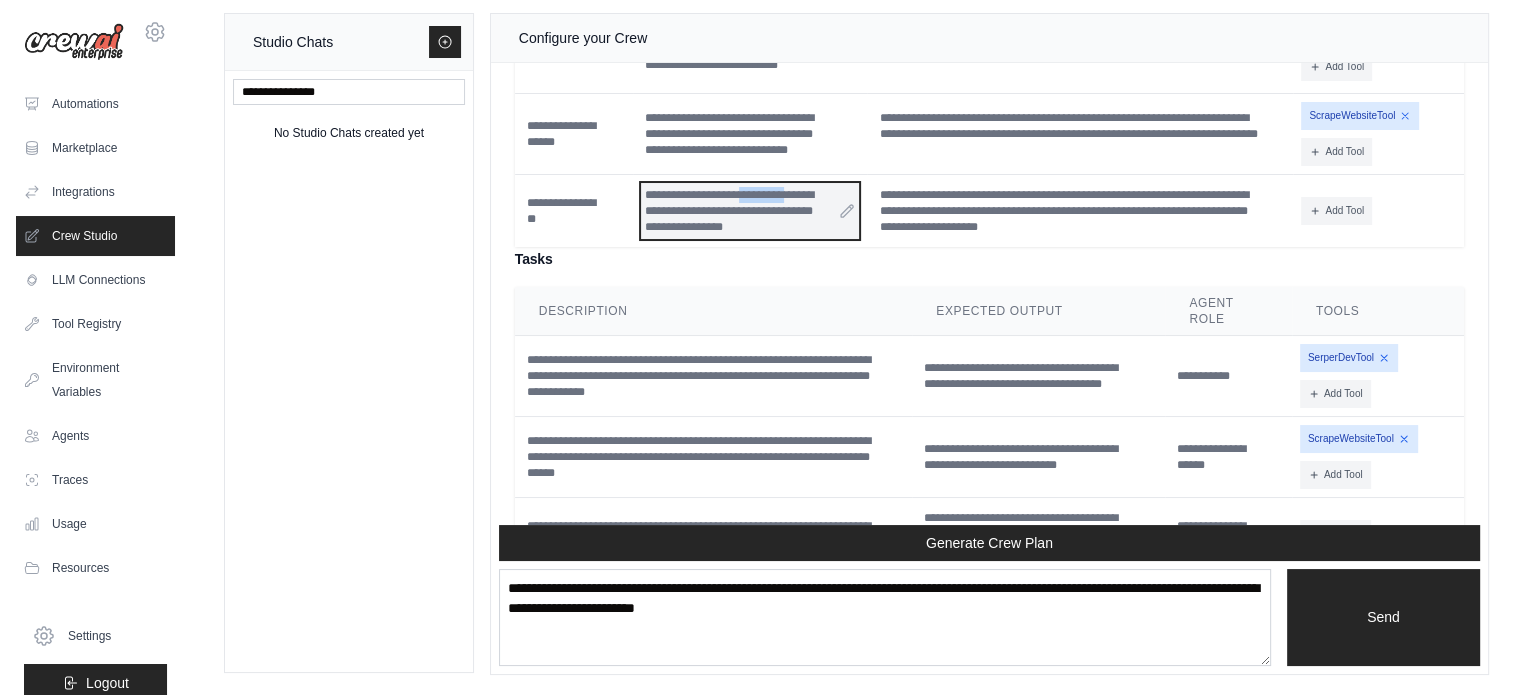 click on "**********" at bounding box center [750, 211] 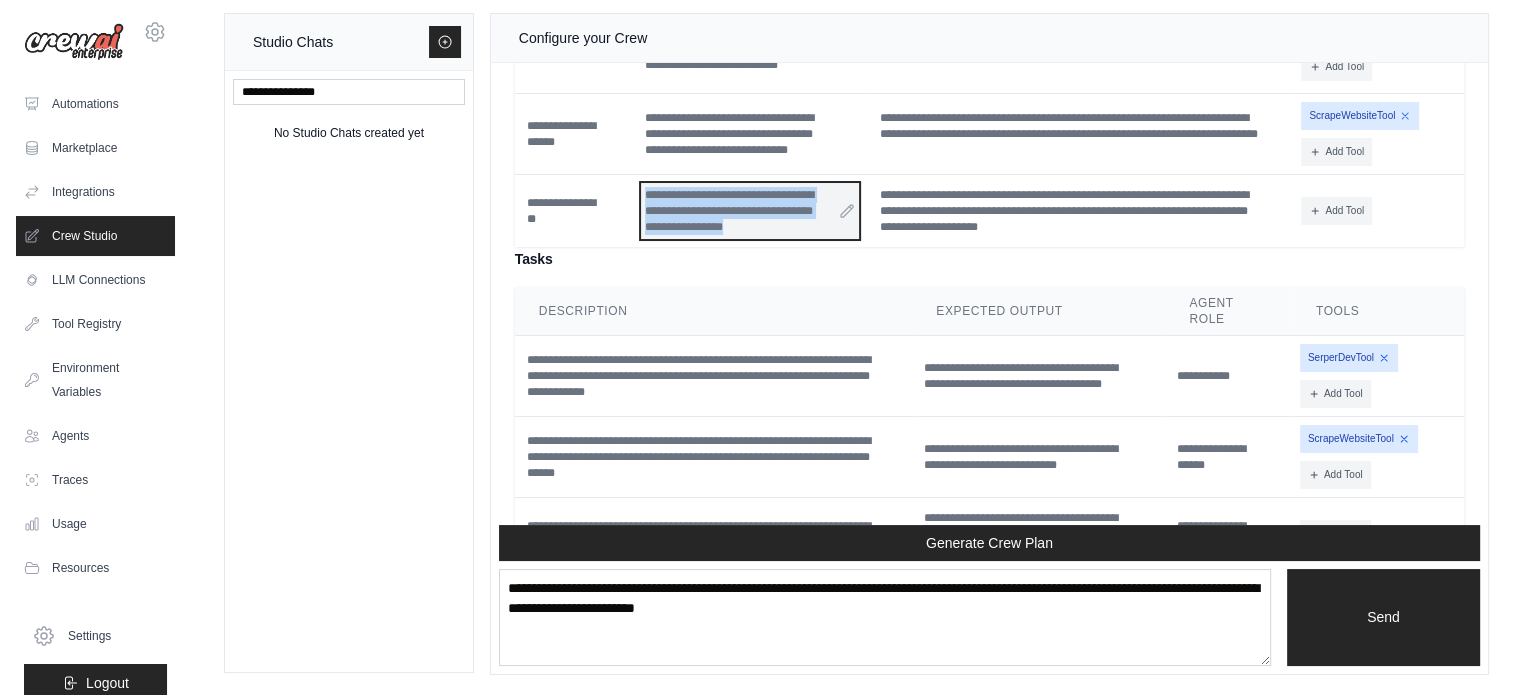 click on "**********" at bounding box center (750, 211) 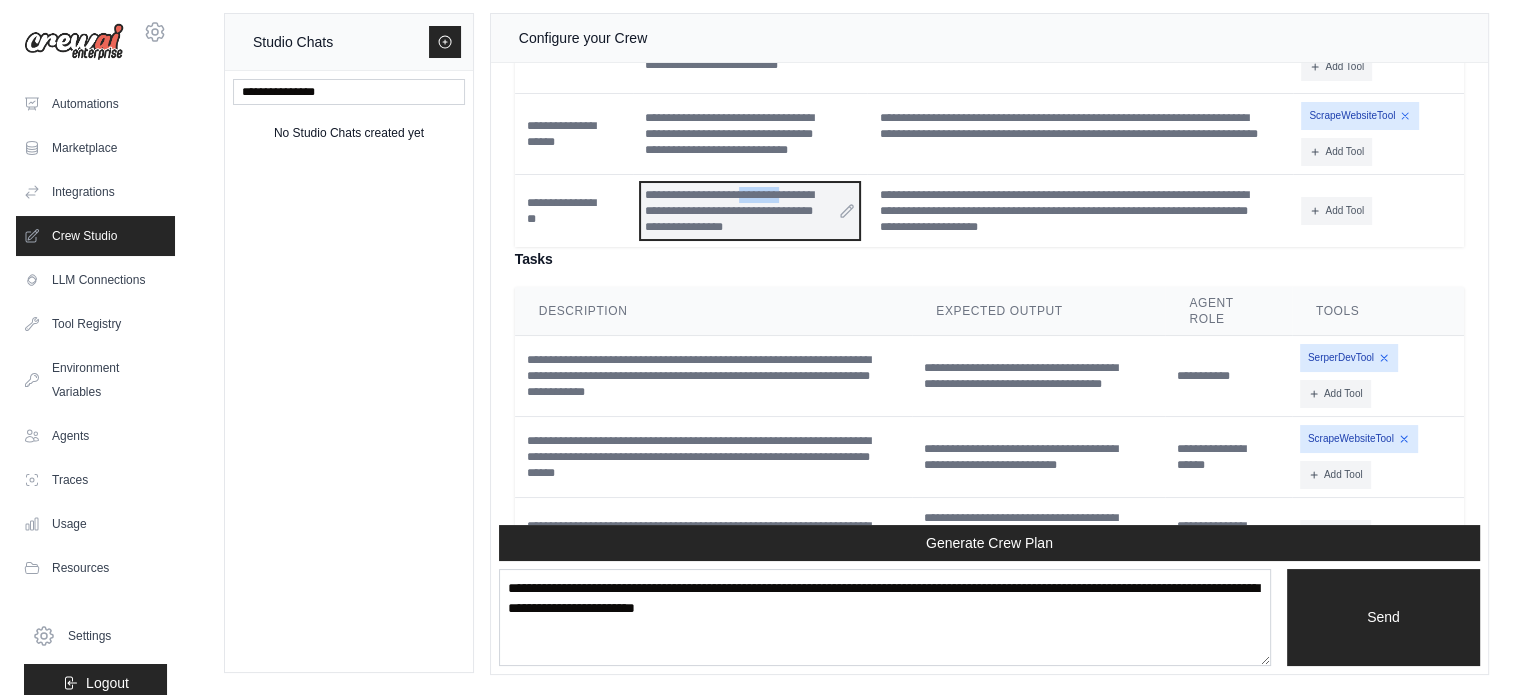 click on "**********" at bounding box center [750, 211] 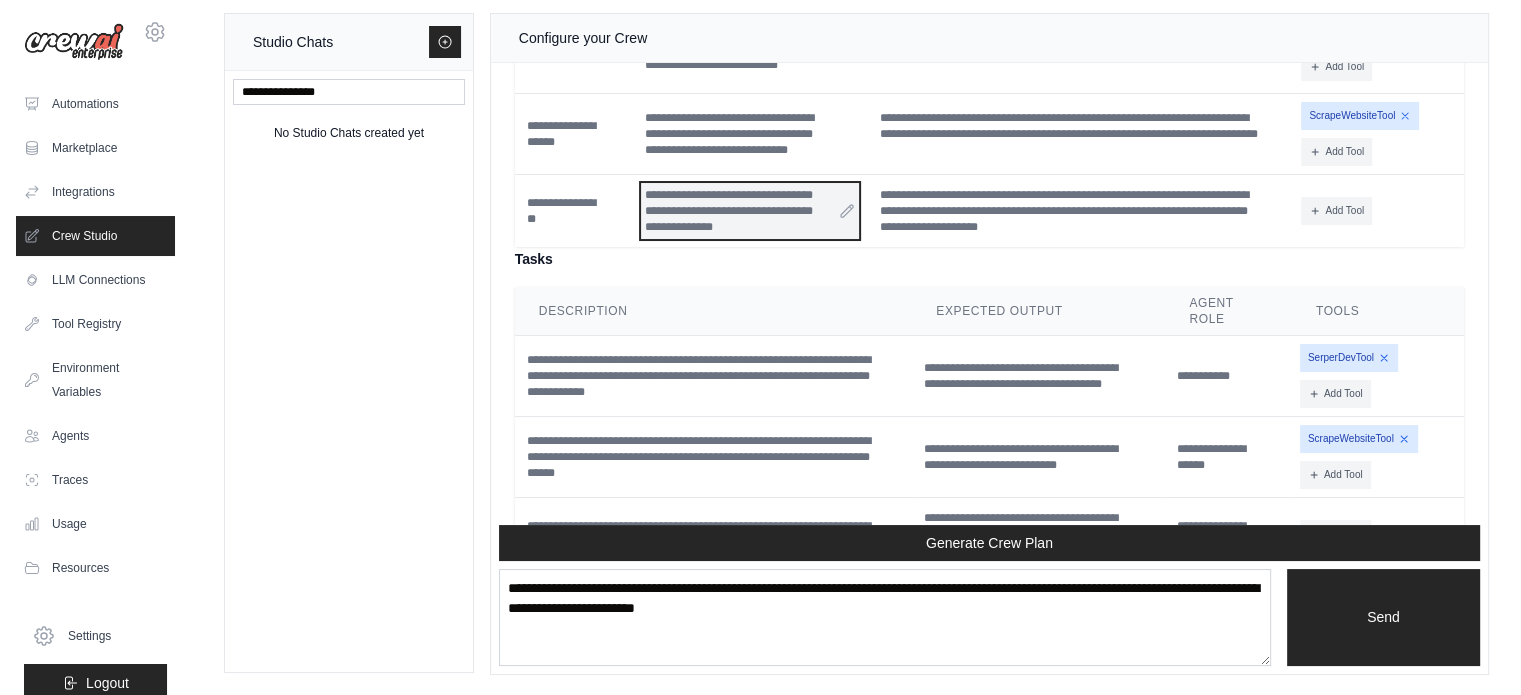 click on "**********" at bounding box center [750, 211] 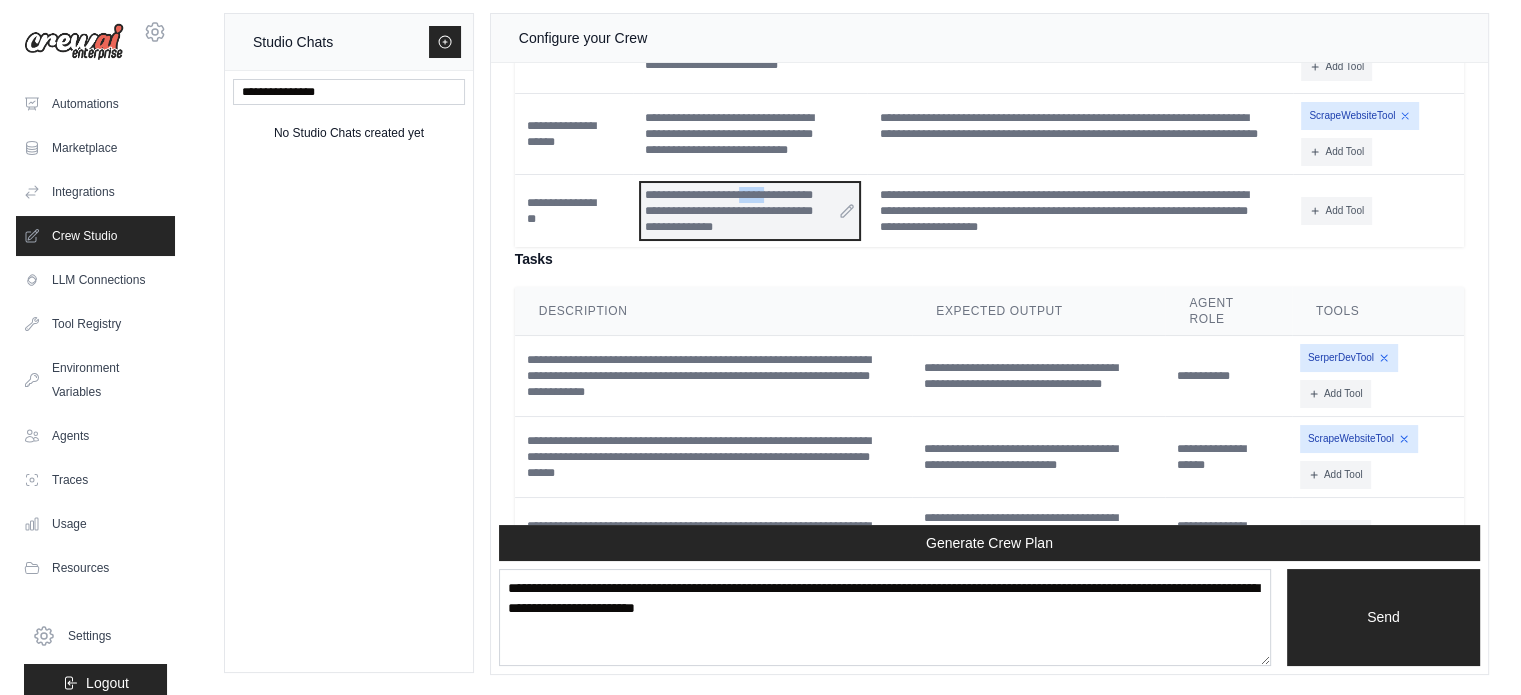click on "**********" at bounding box center (750, 211) 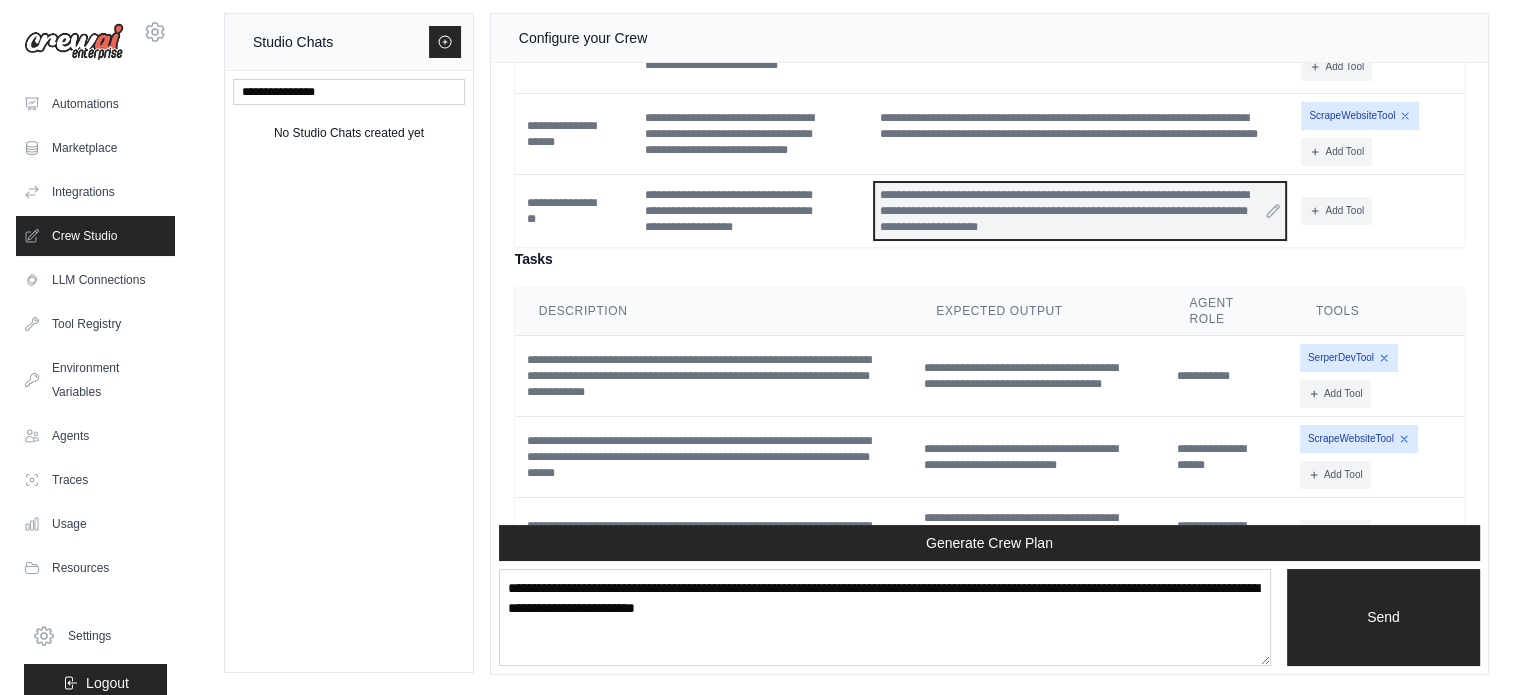 click on "**********" at bounding box center [1080, 211] 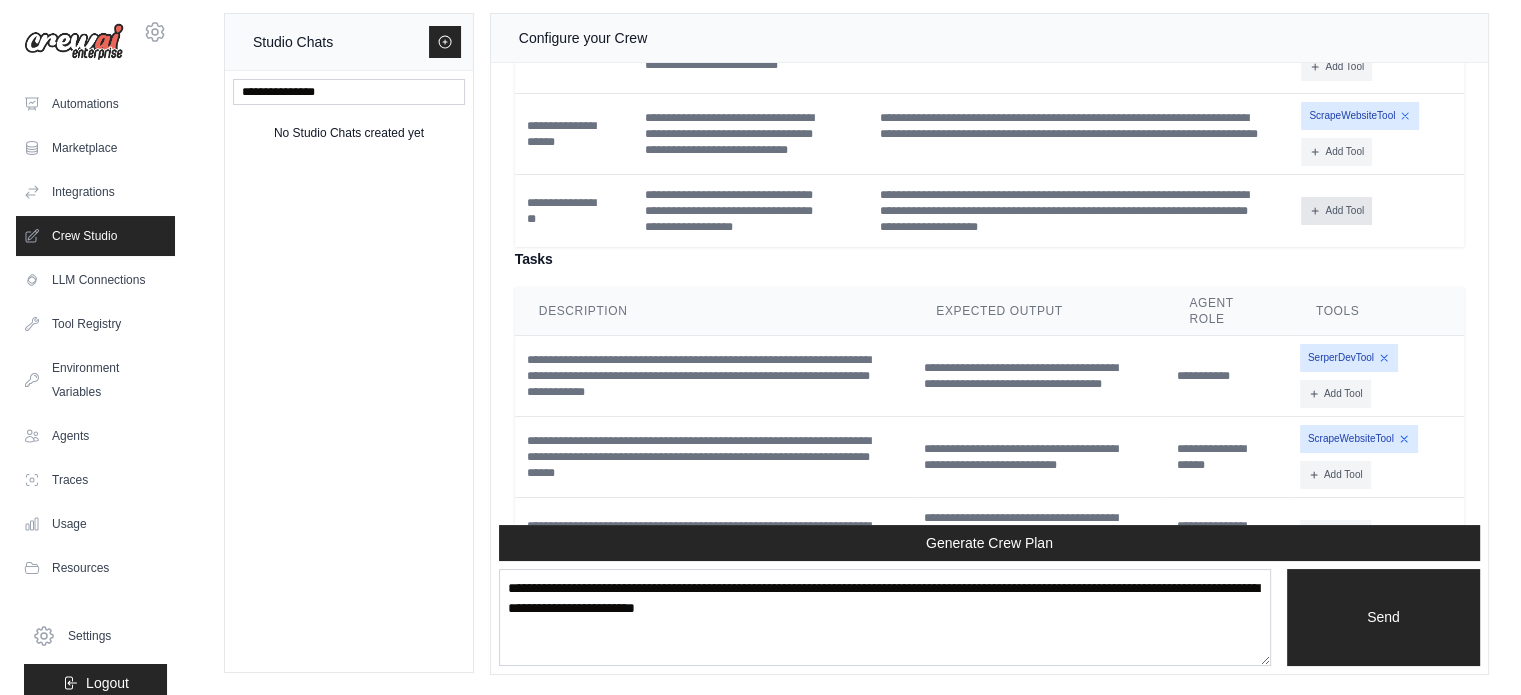 click on "Add Tool" at bounding box center (1336, 211) 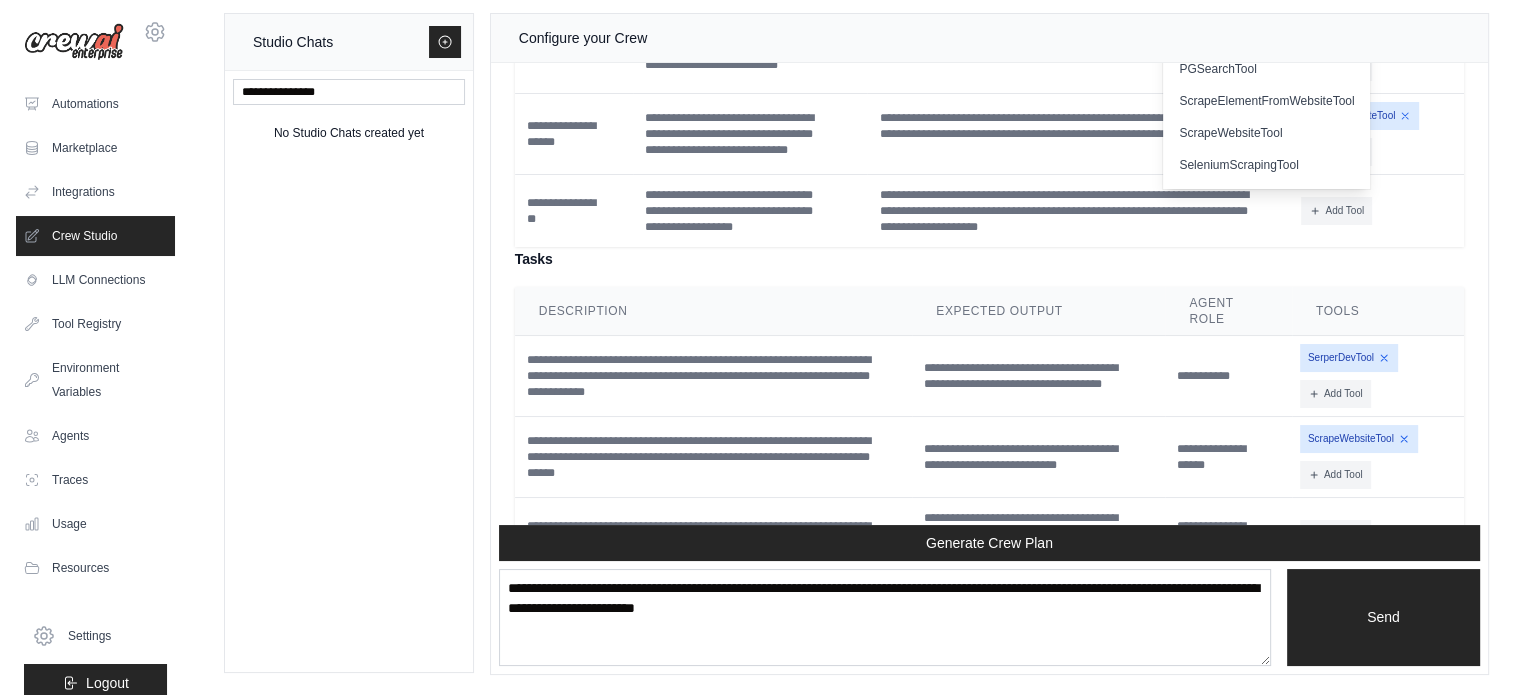 scroll, scrollTop: 460, scrollLeft: 0, axis: vertical 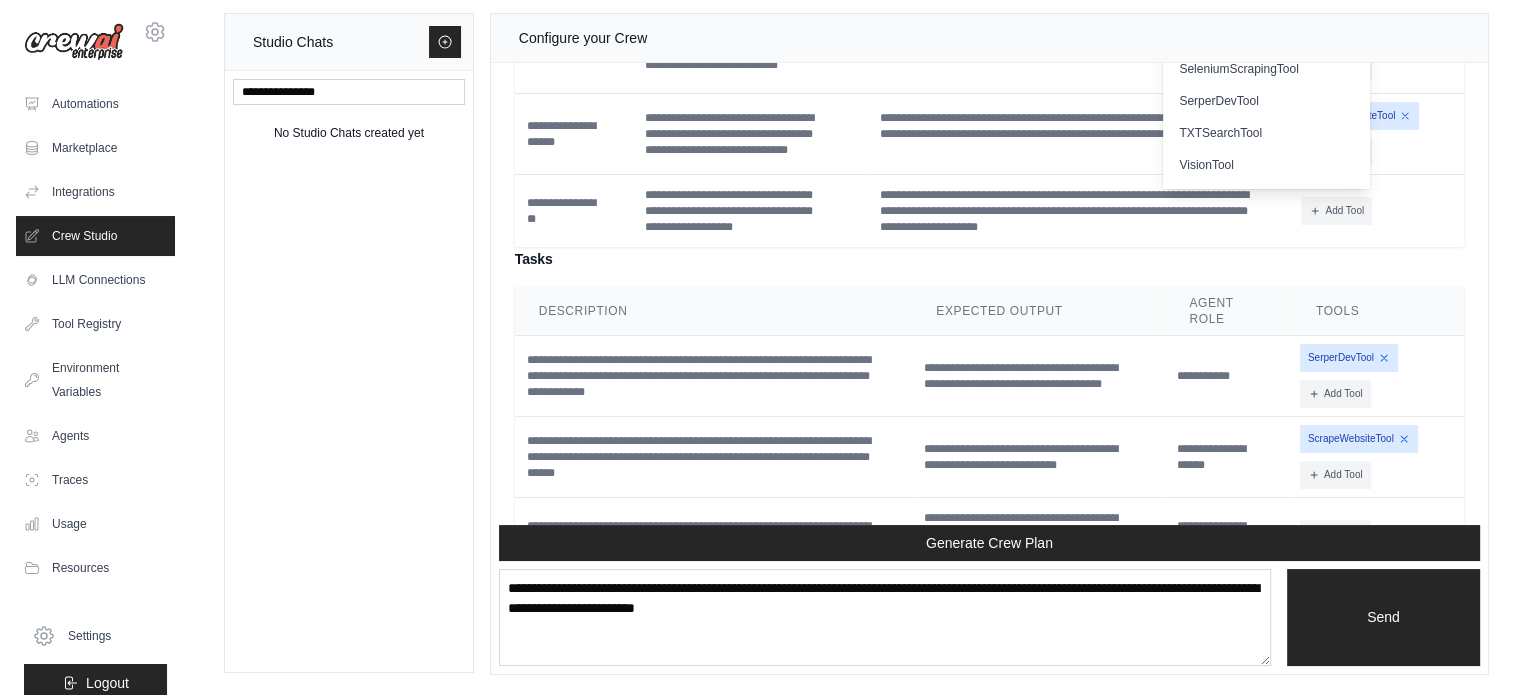 click on "**********" at bounding box center (989, 437) 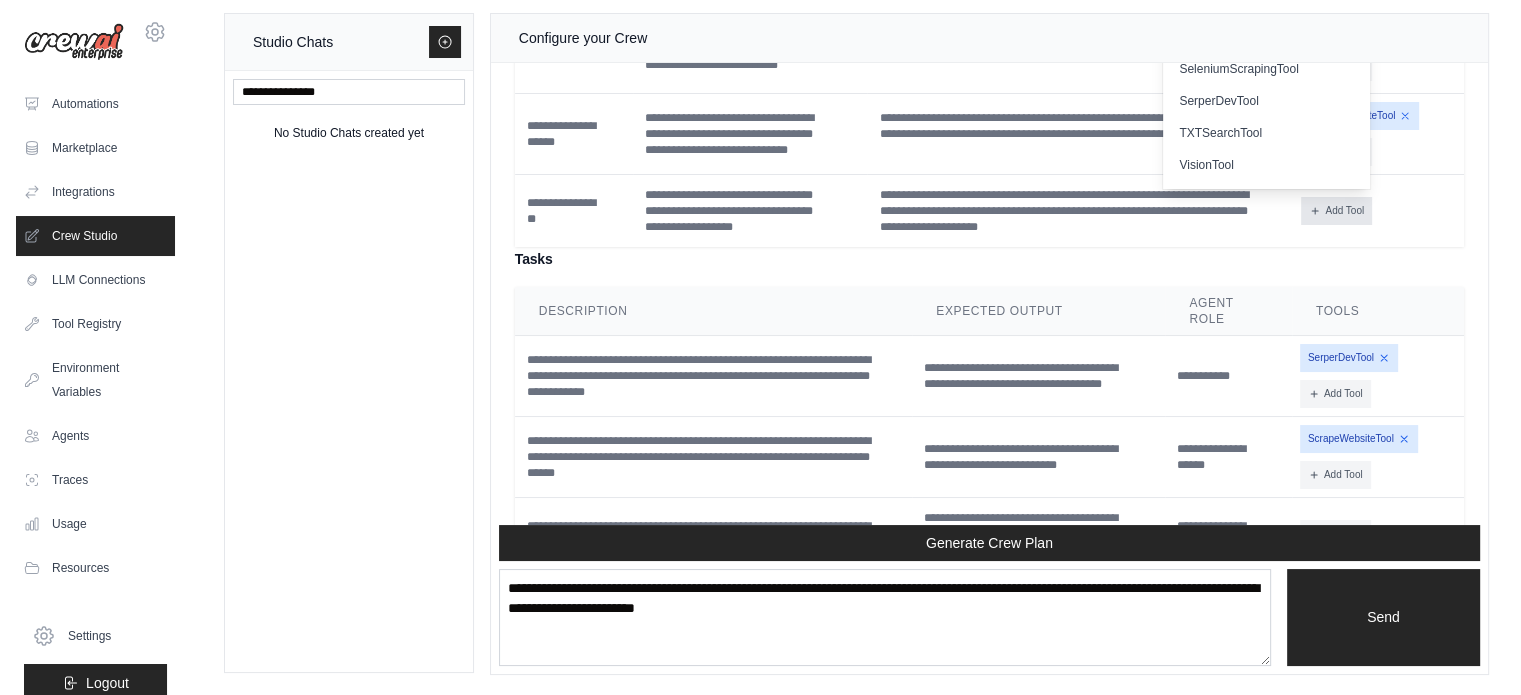 click on "Add Tool" at bounding box center [1336, 211] 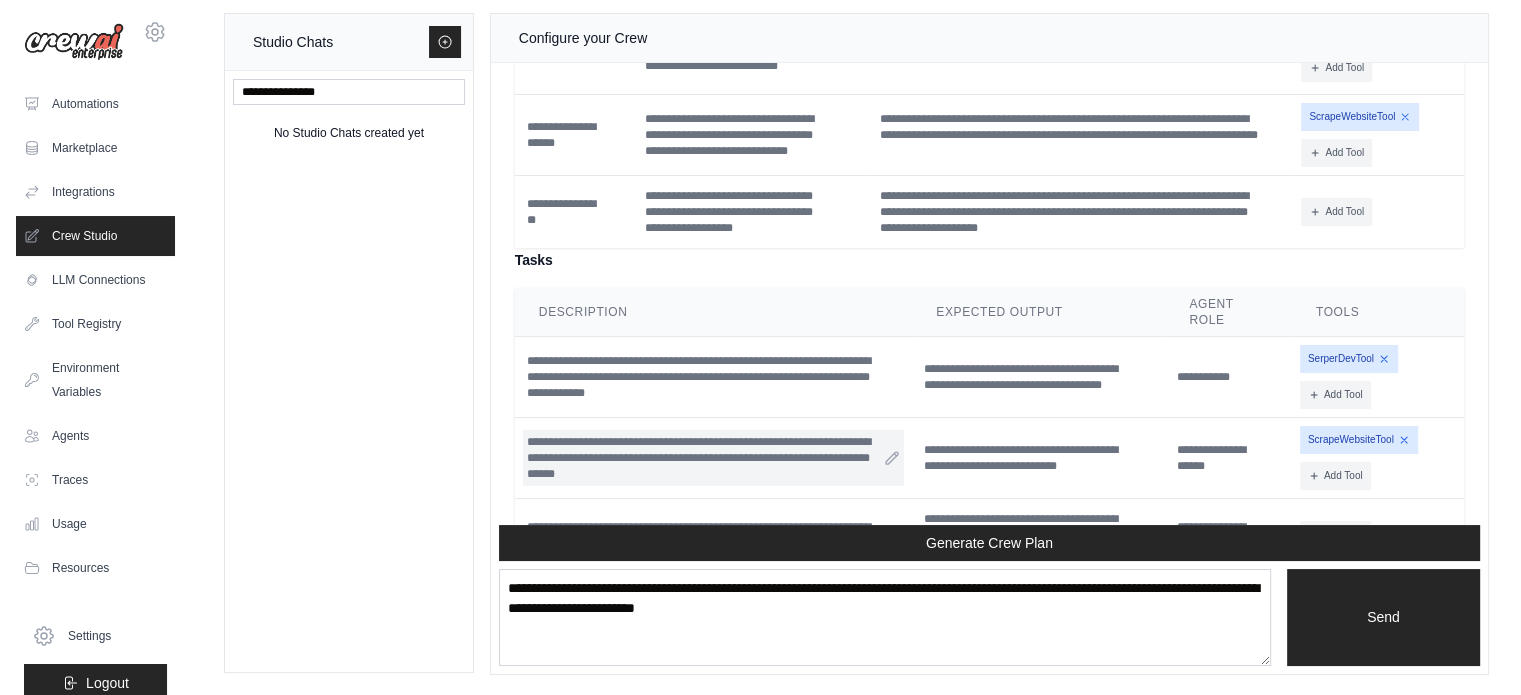 scroll, scrollTop: 2962, scrollLeft: 0, axis: vertical 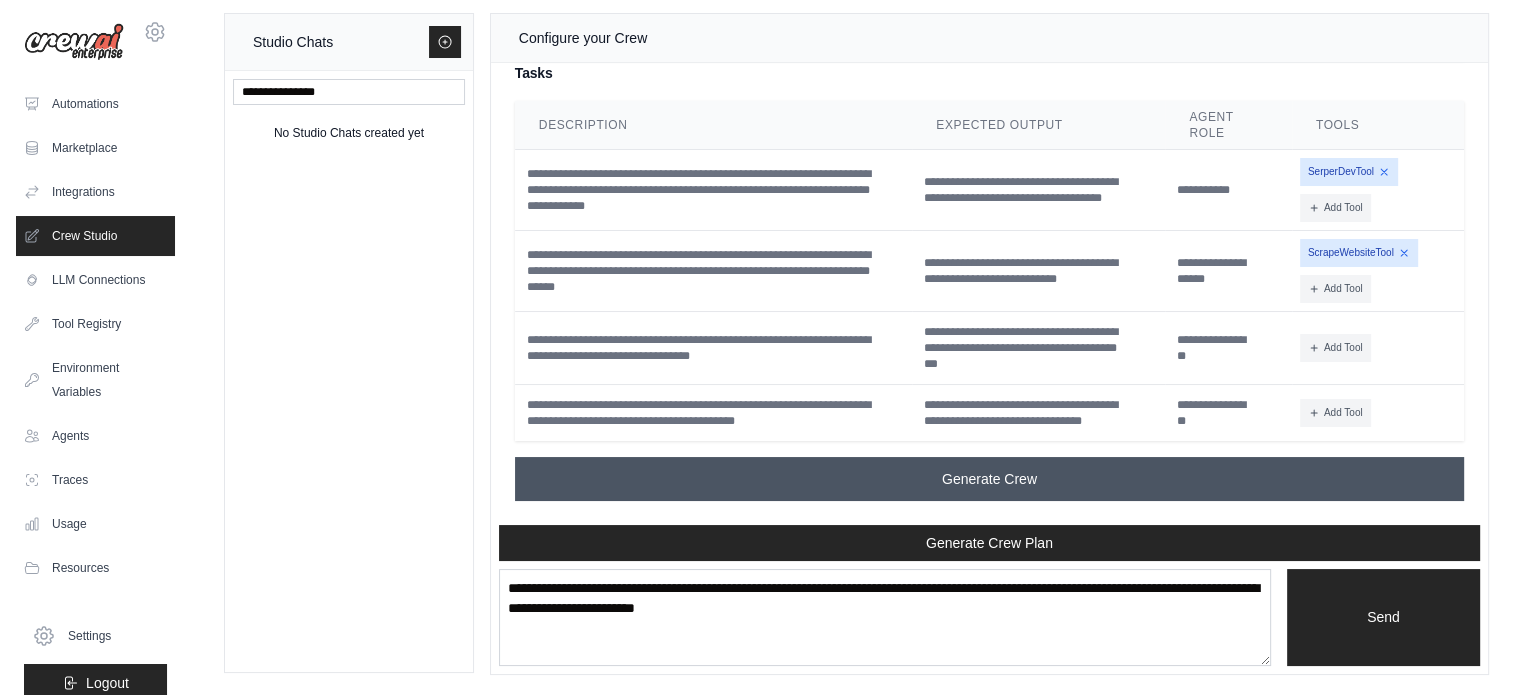 click on "Generate Crew" at bounding box center [989, 479] 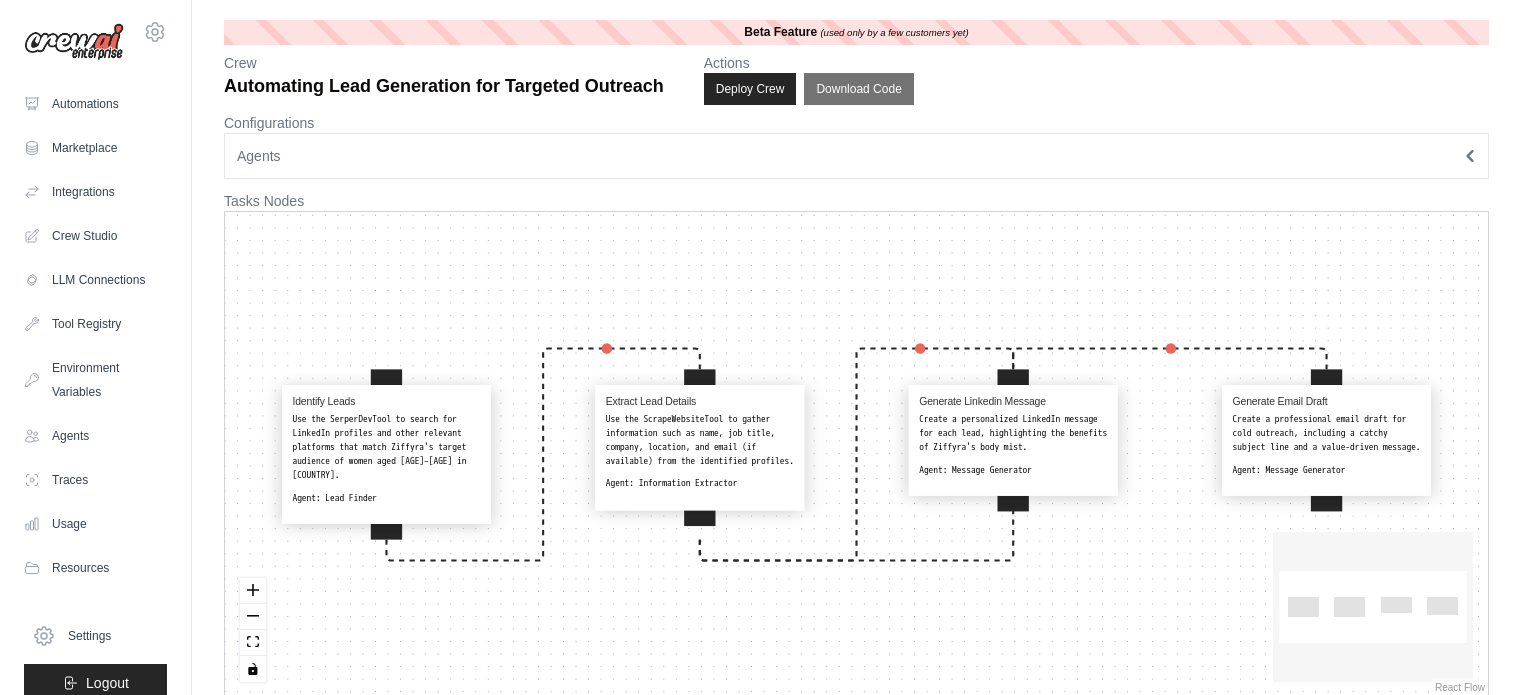scroll, scrollTop: 0, scrollLeft: 0, axis: both 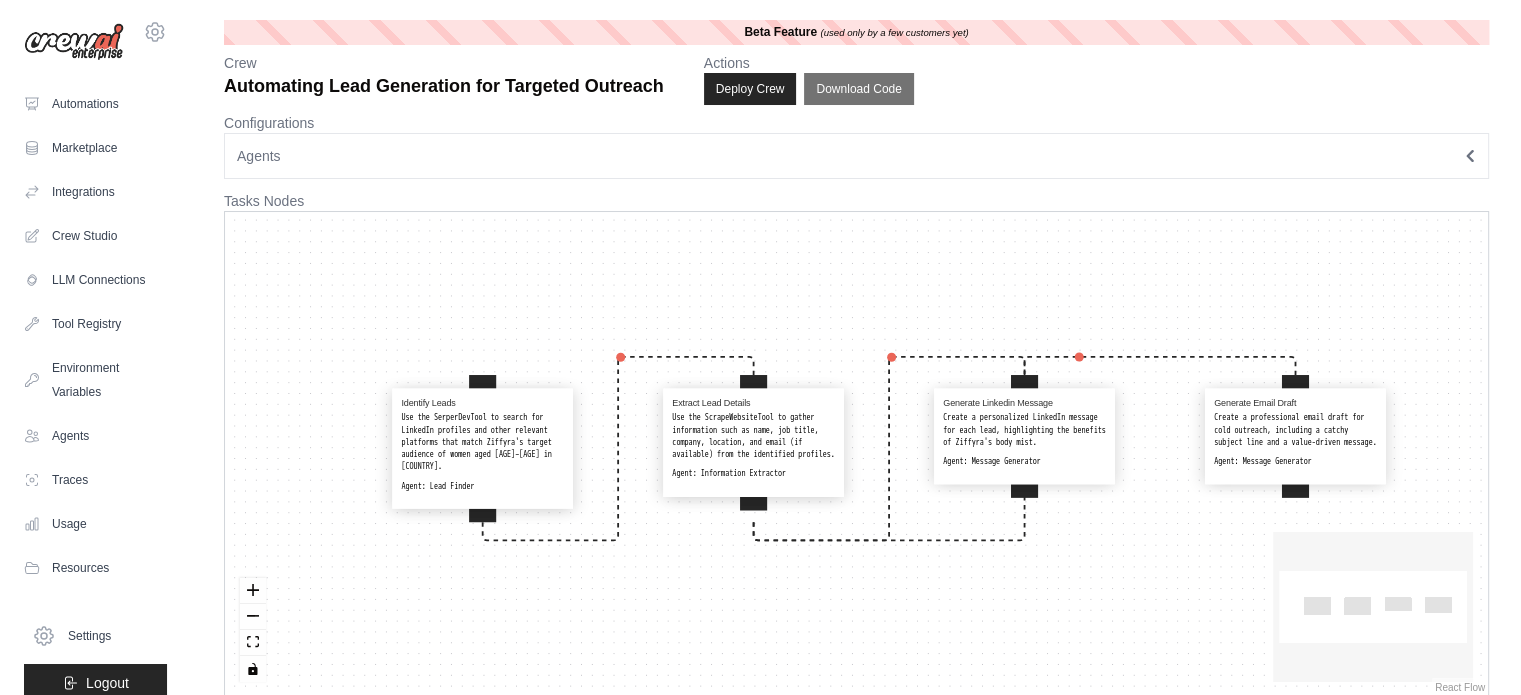 click on "Agents" at bounding box center (856, 156) 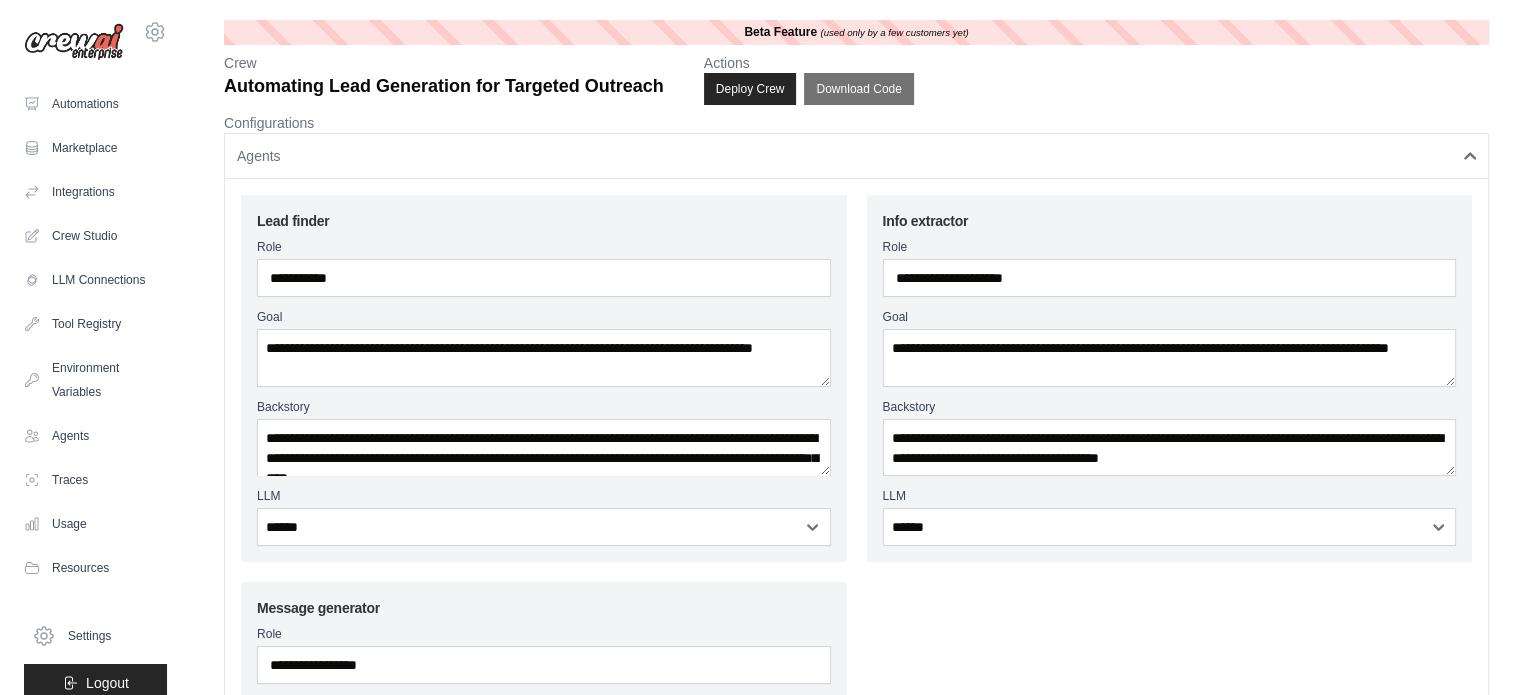 click on "Agents" at bounding box center [856, 156] 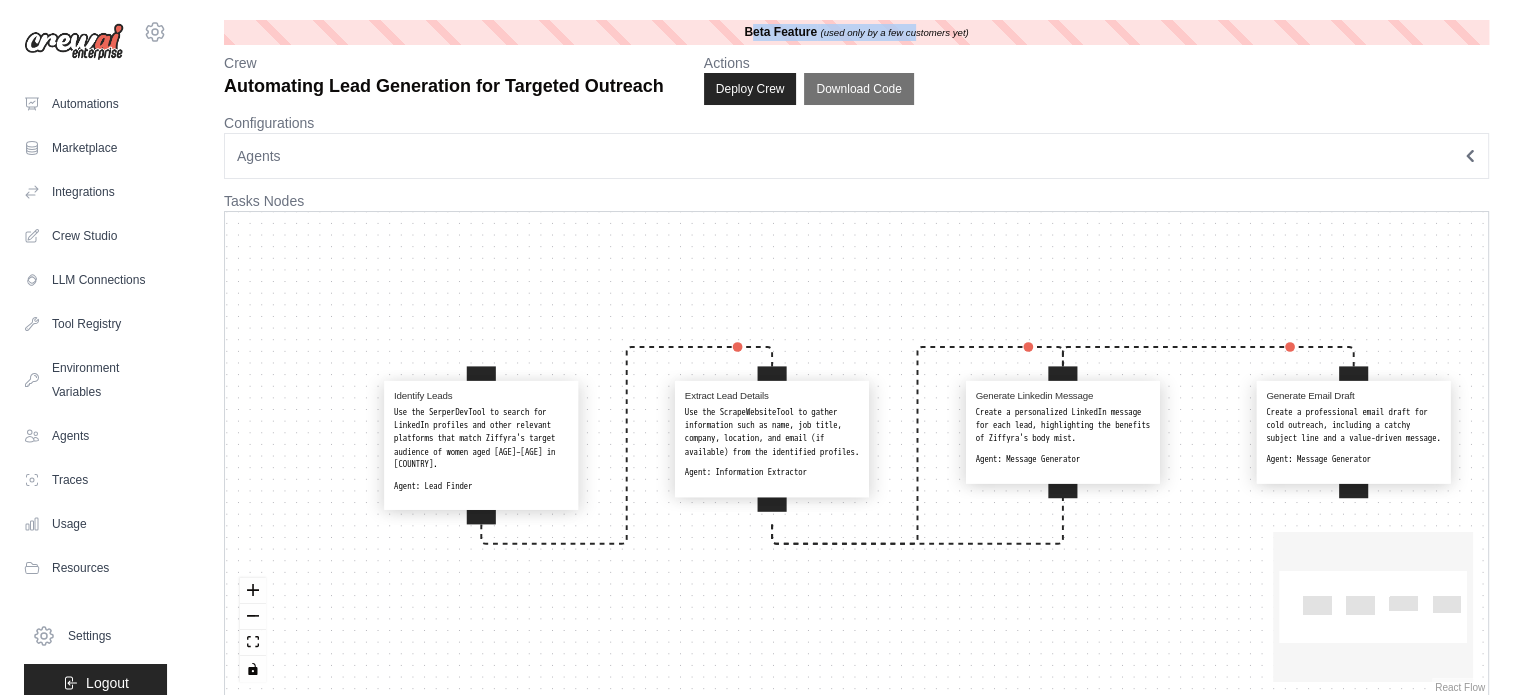 drag, startPoint x: 753, startPoint y: 31, endPoint x: 916, endPoint y: 43, distance: 163.44112 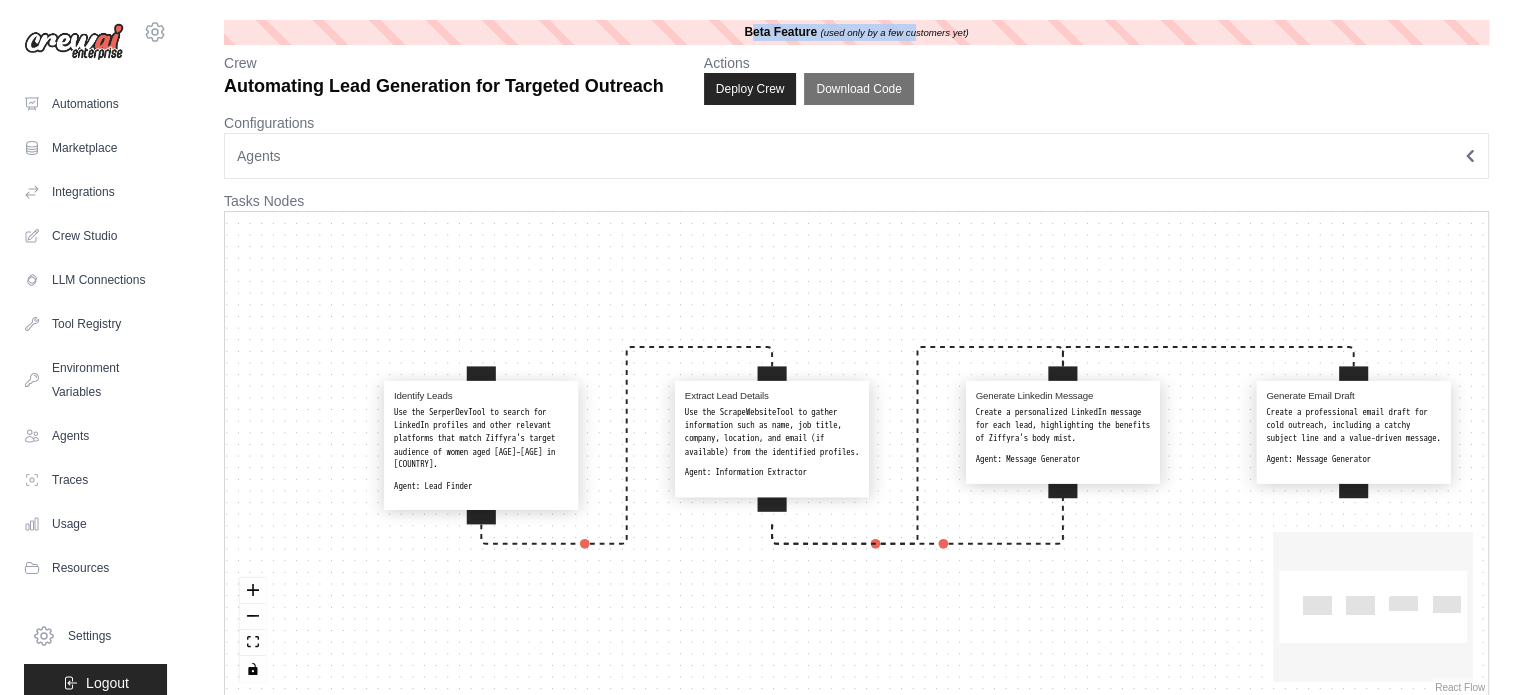 click on "Beta Feature
(used only by a few customers yet)" at bounding box center [856, 32] 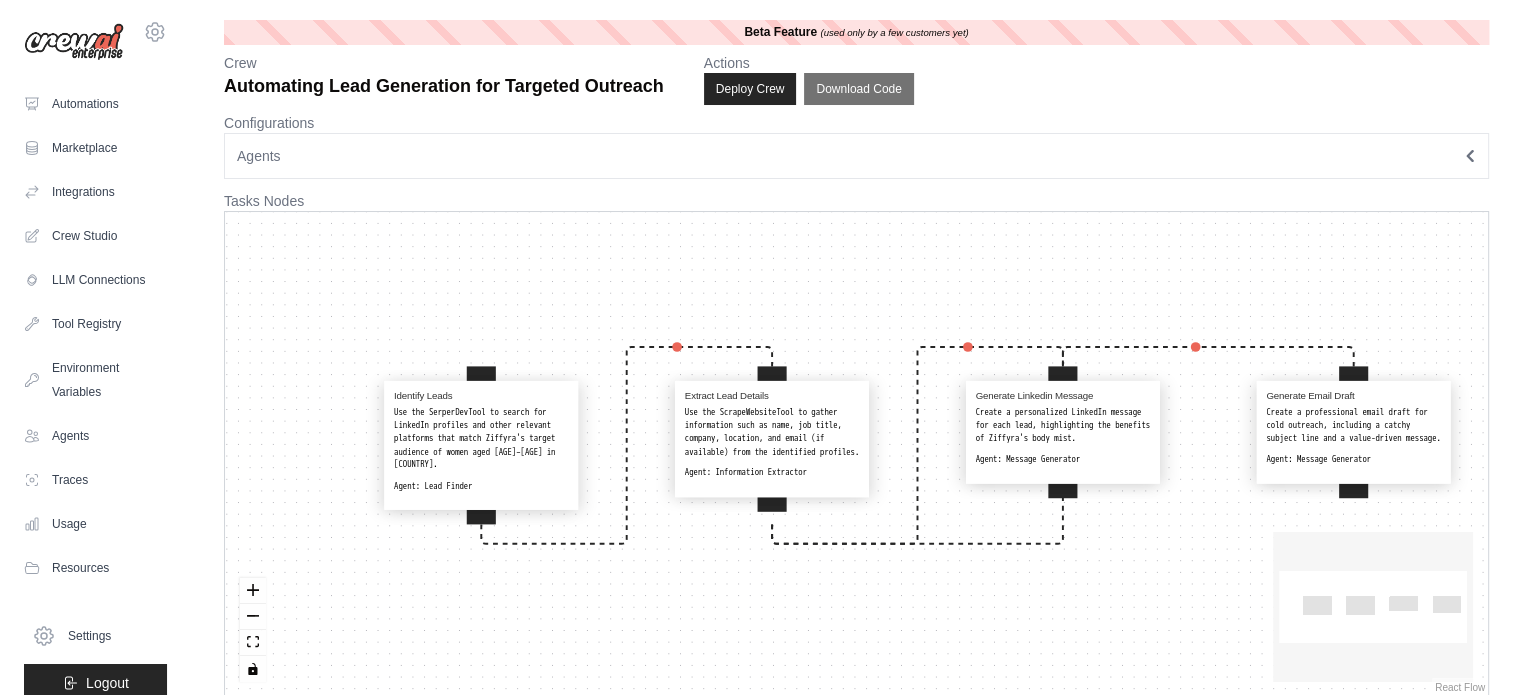click on "Crew
Automating Lead Generation for Targeted Outreach
Actions
Deploy Crew
Download Code" at bounding box center [856, 79] 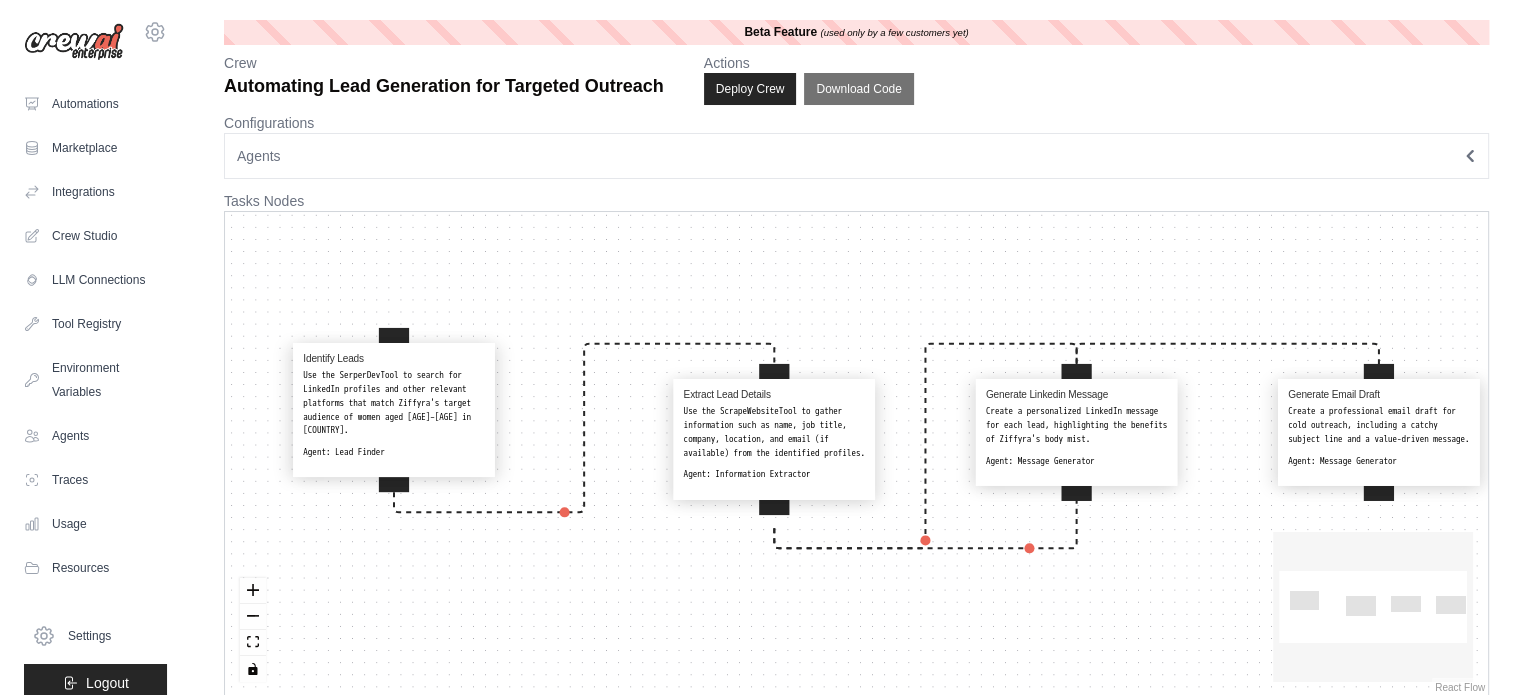 drag, startPoint x: 476, startPoint y: 443, endPoint x: 406, endPoint y: 405, distance: 79.64923 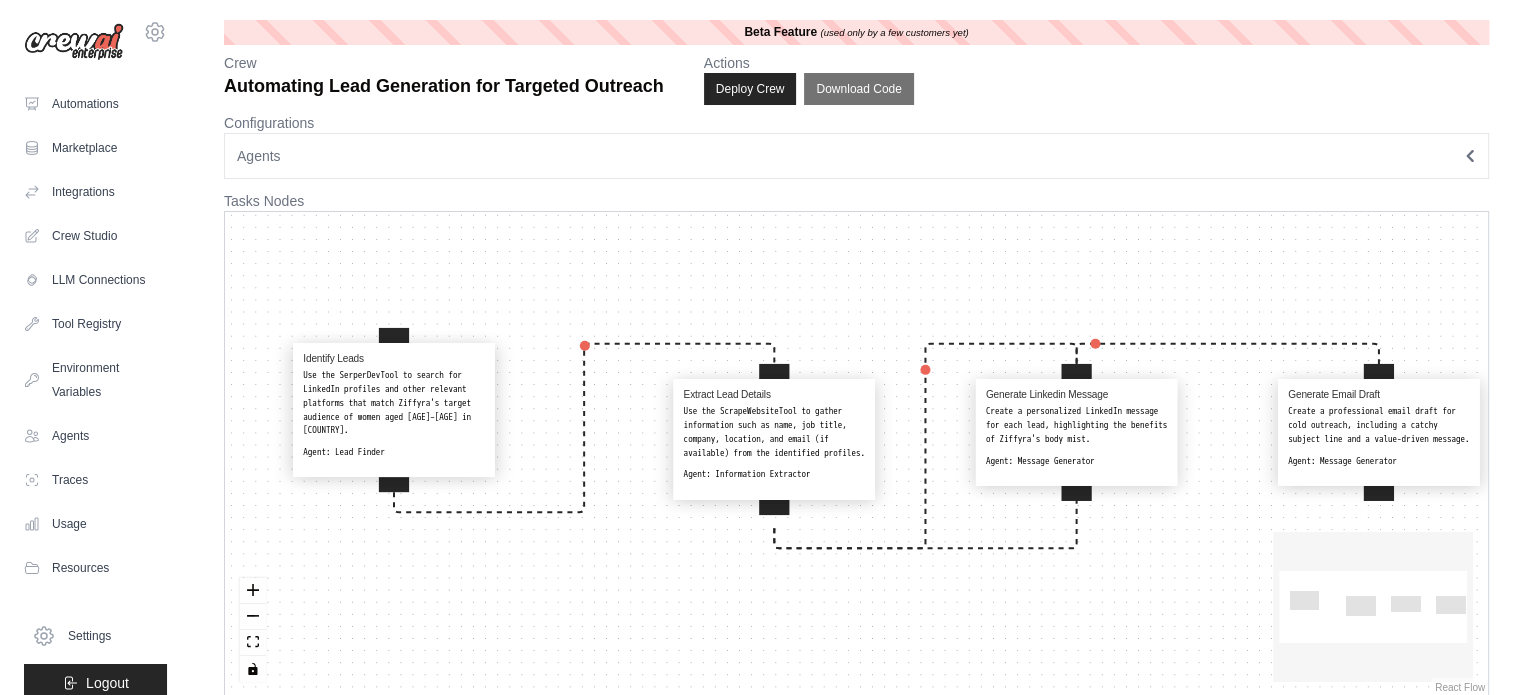 click on "Use the SerperDevTool to search for LinkedIn profiles and other relevant platforms that match Ziffyra's target audience of women aged 18–30 in Pakistan." at bounding box center [393, 403] 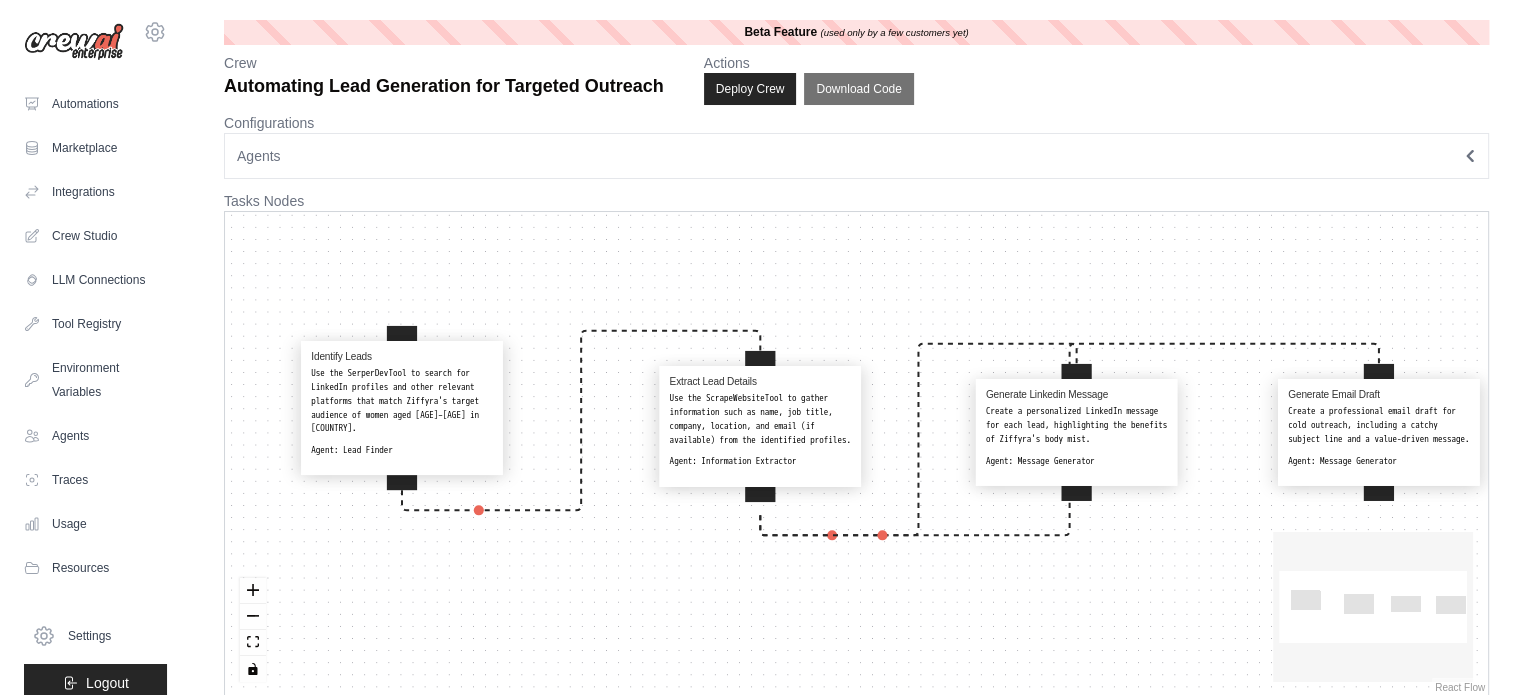 drag, startPoint x: 773, startPoint y: 486, endPoint x: 755, endPoint y: 466, distance: 26.907248 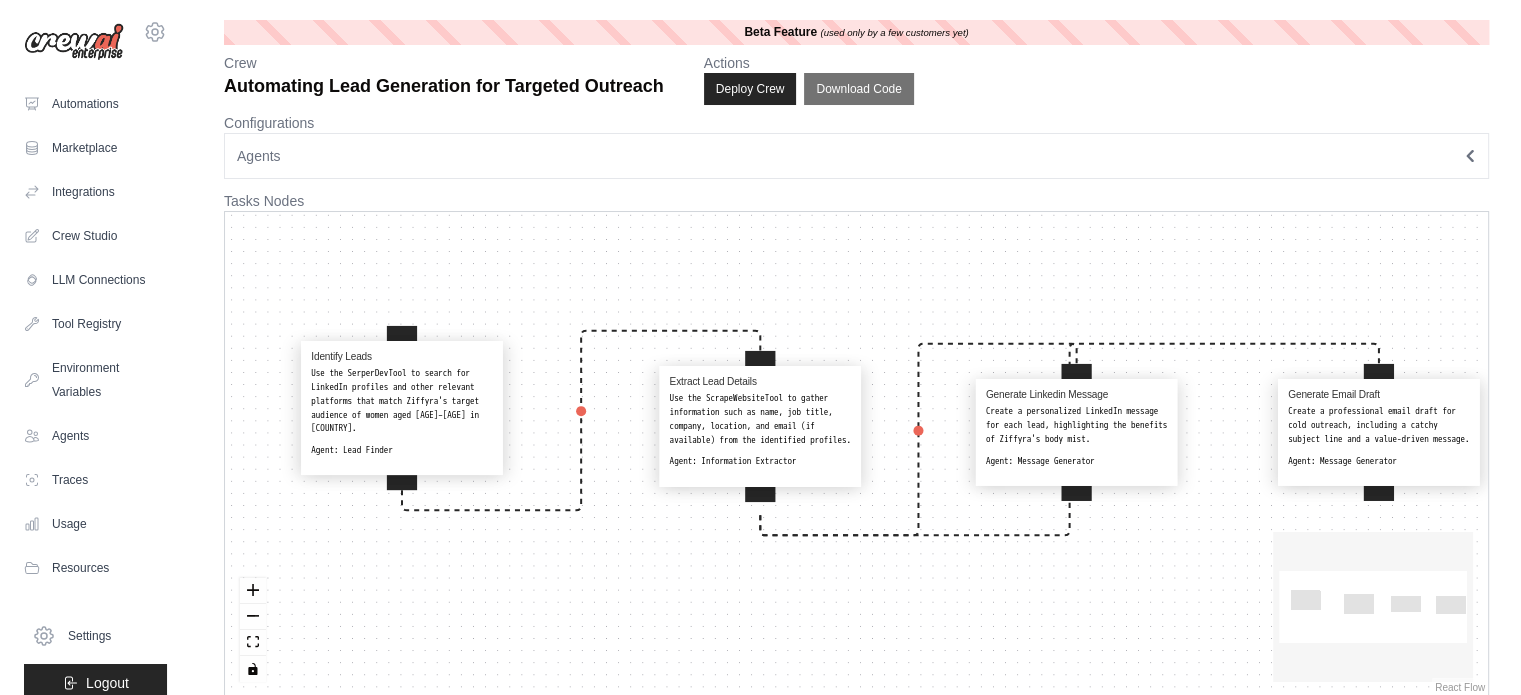 click on "Agent:   Information Extractor" at bounding box center (760, 462) 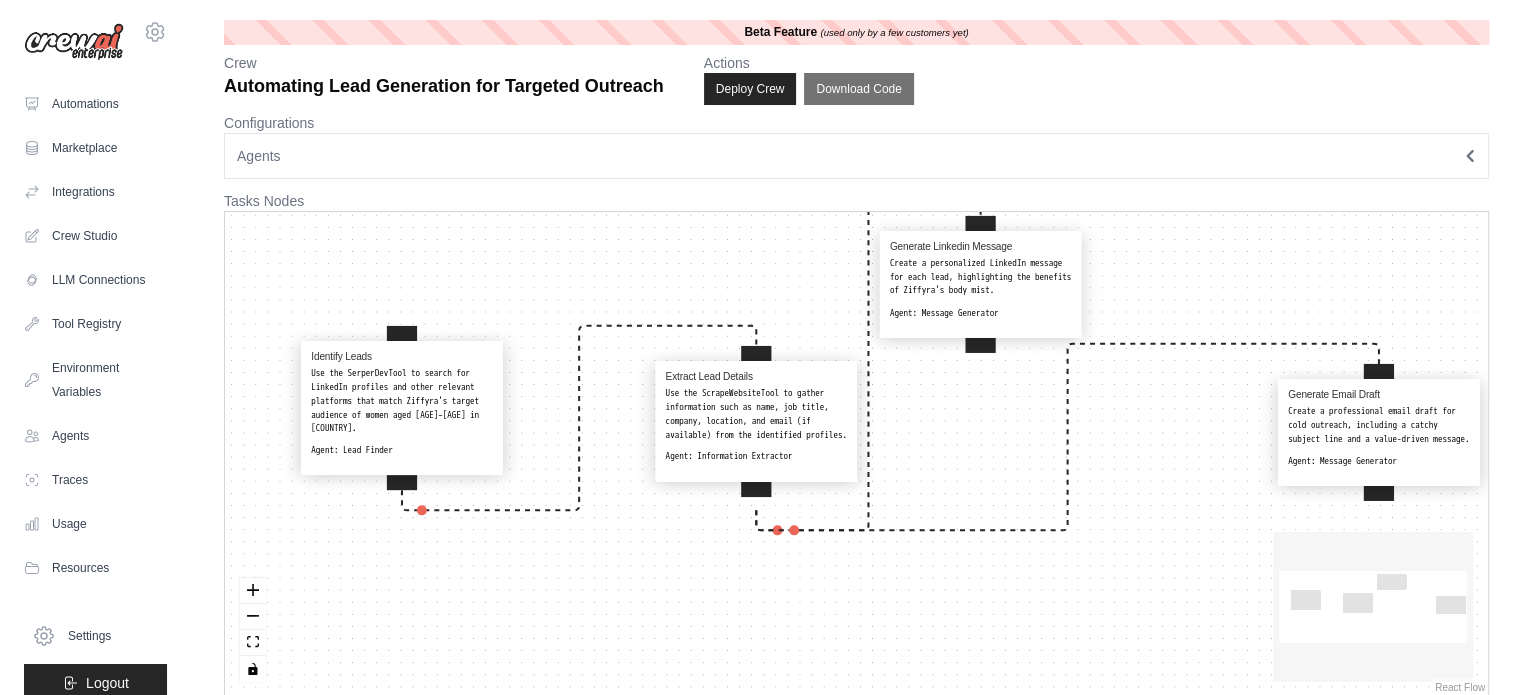 drag, startPoint x: 1049, startPoint y: 463, endPoint x: 948, endPoint y: 304, distance: 188.36667 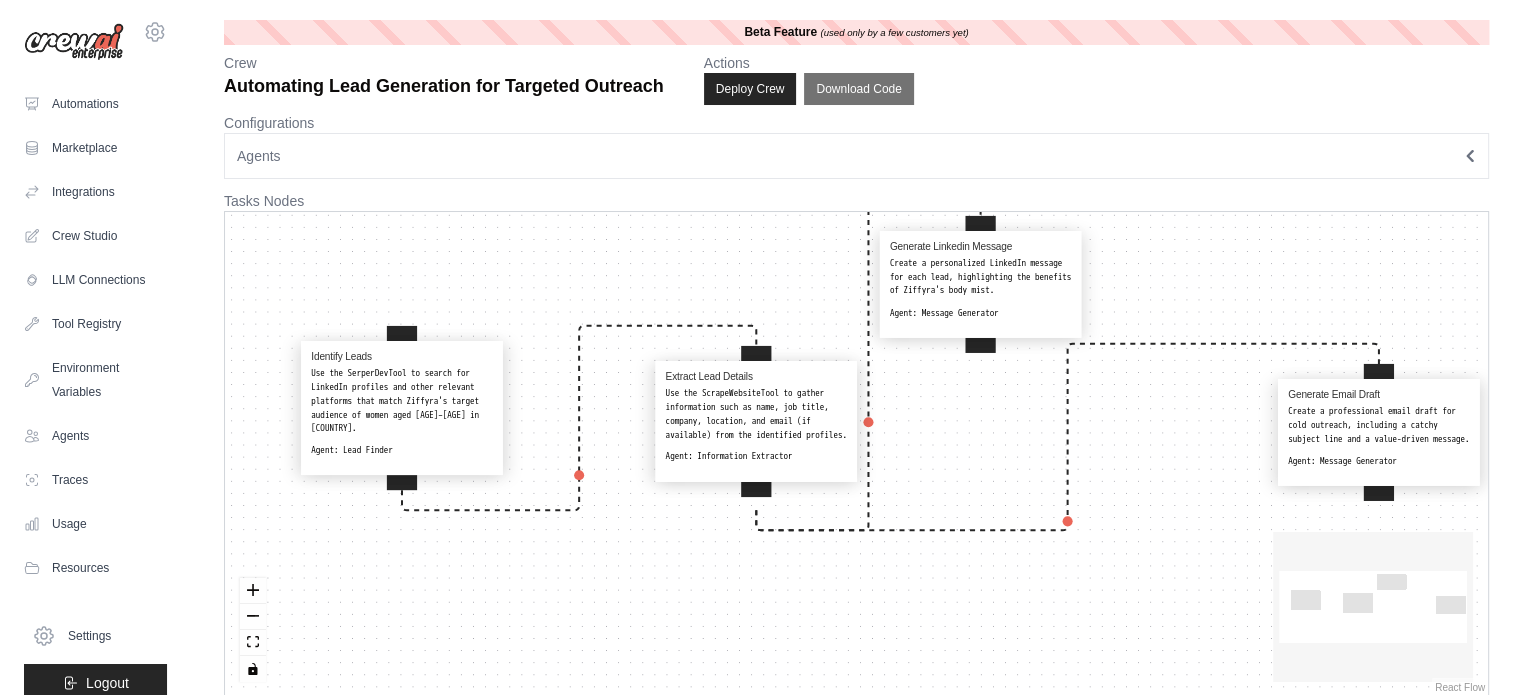 click on "Agent:   Message Generator" at bounding box center [980, 313] 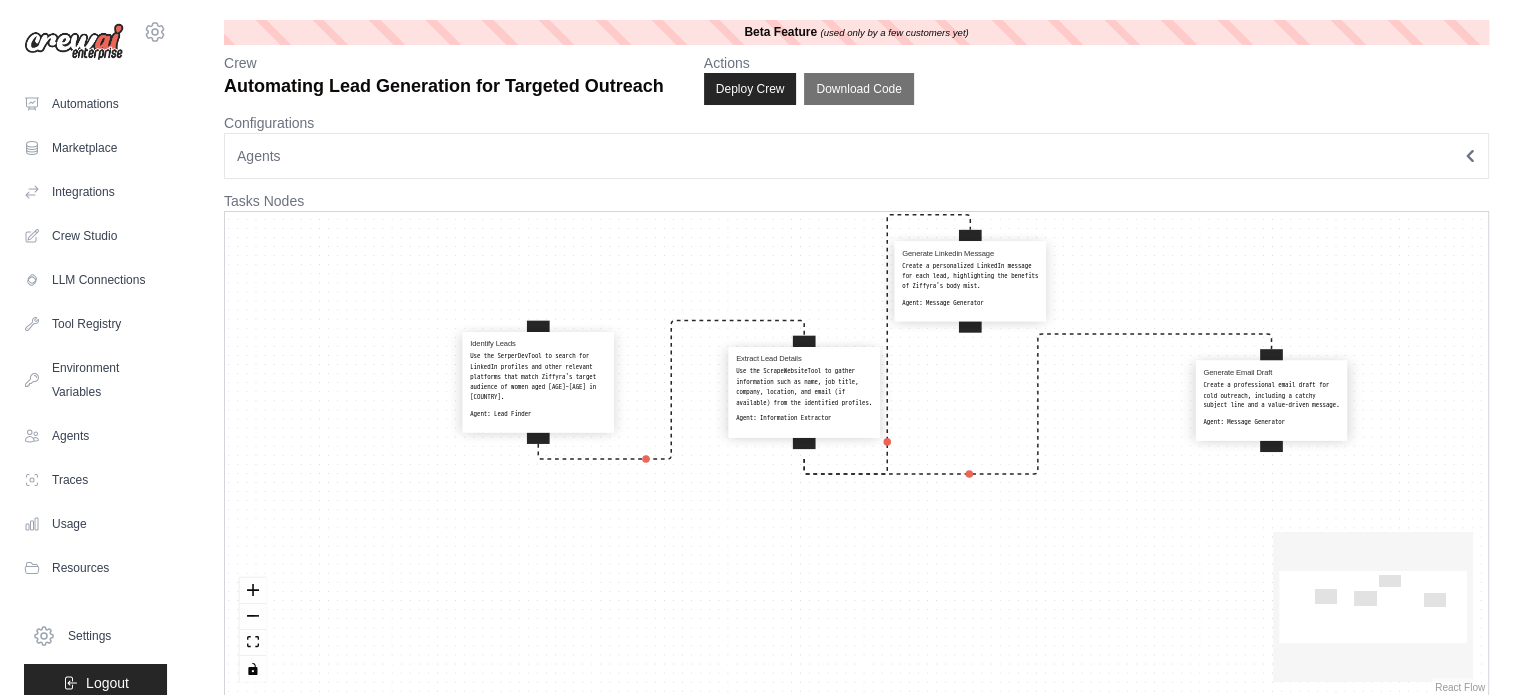 click on "Generate Linkedin Message Create a personalized LinkedIn message for each lead, highlighting the benefits of Ziffyra's body mist. Agent:   Message Generator" at bounding box center (970, 278) 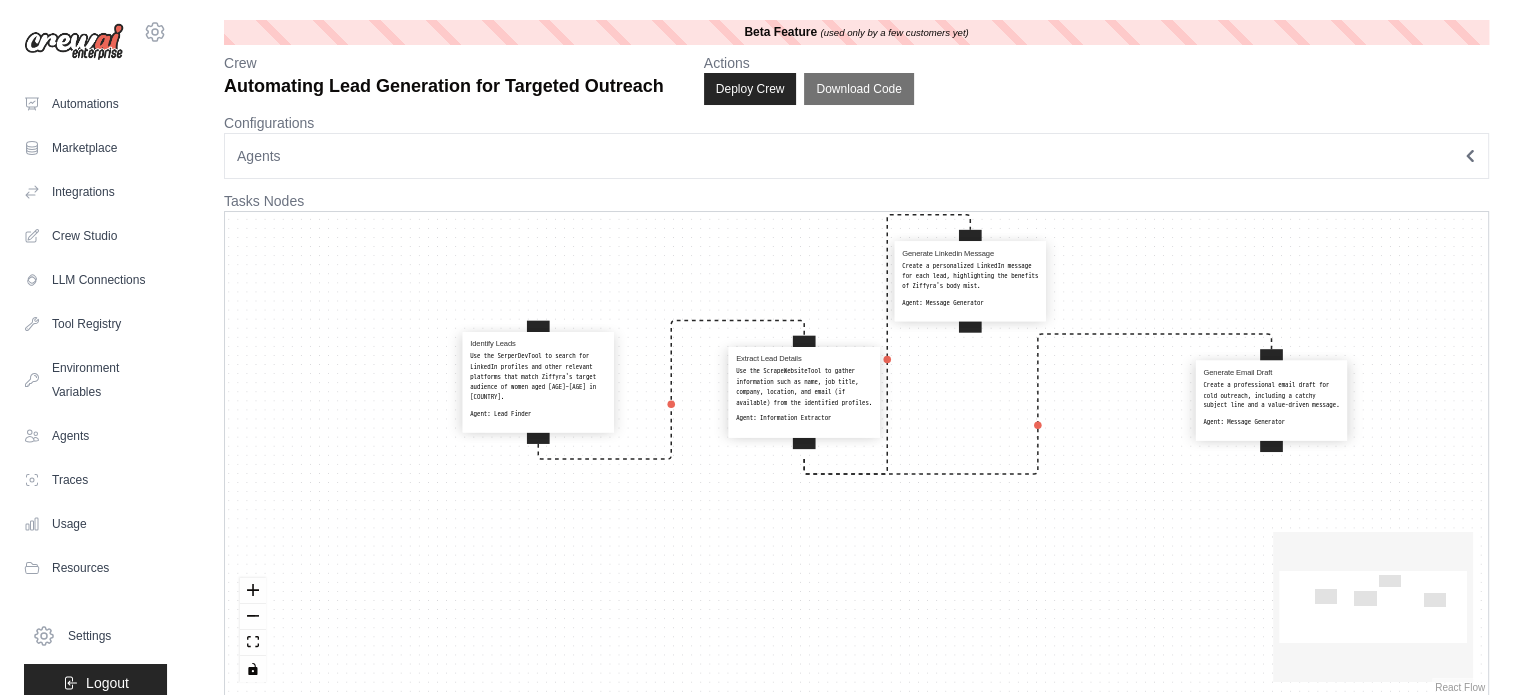 select on "**********" 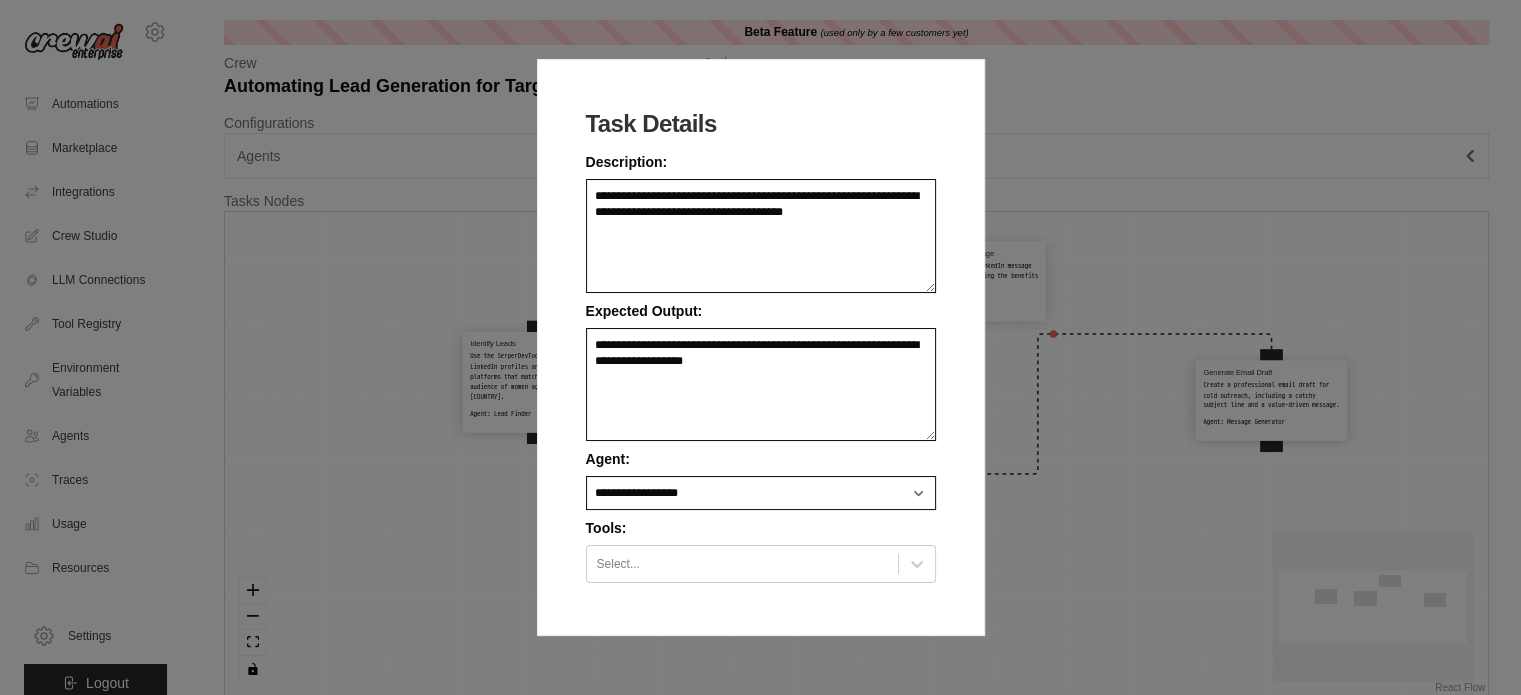 scroll, scrollTop: 21, scrollLeft: 0, axis: vertical 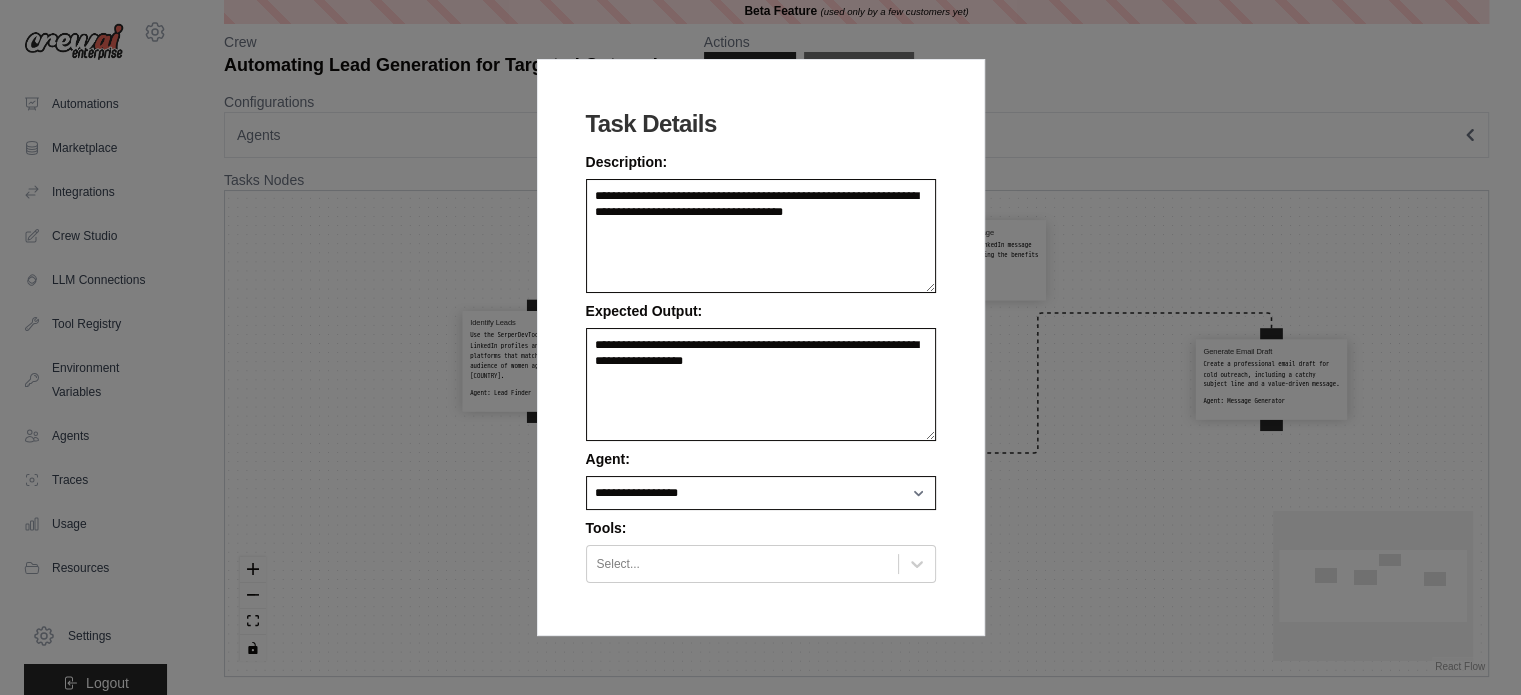 click on "**********" at bounding box center (760, 347) 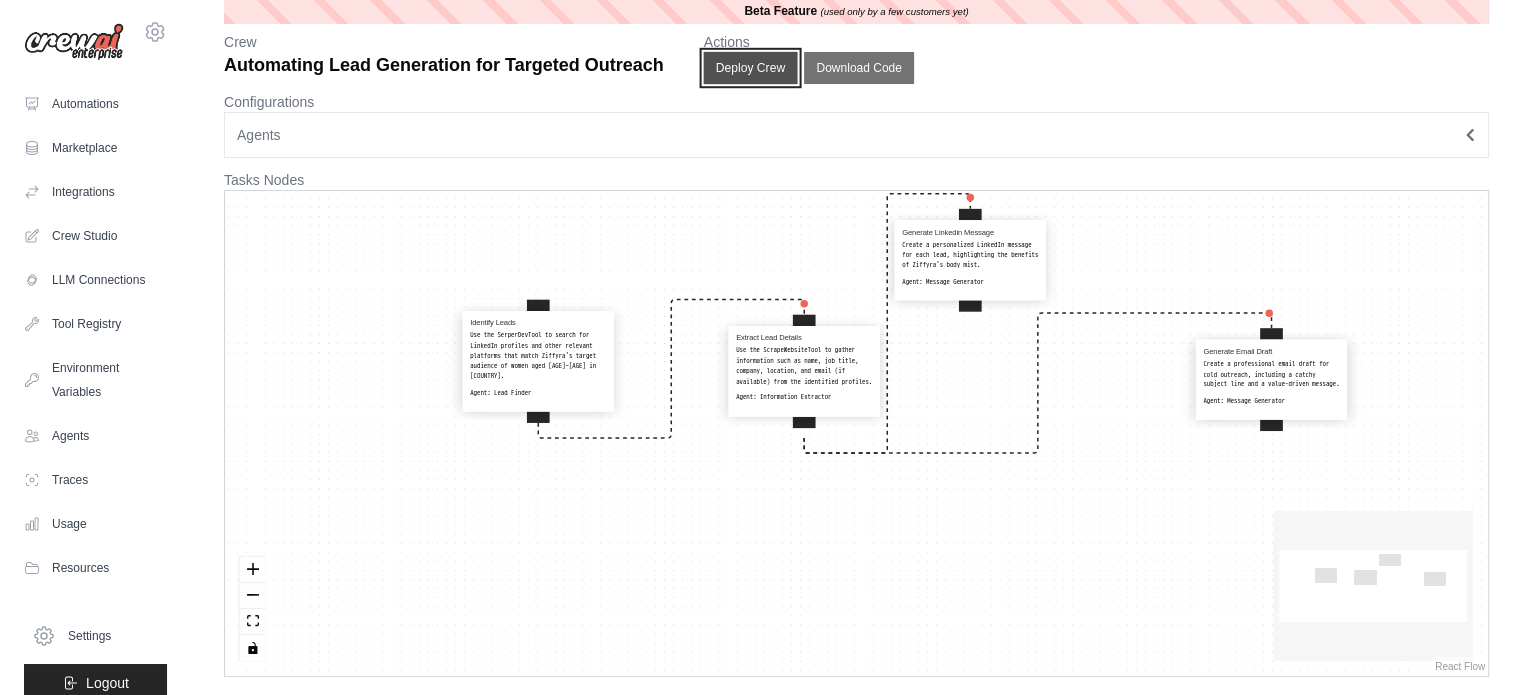 click on "Deploy Crew" at bounding box center [750, 68] 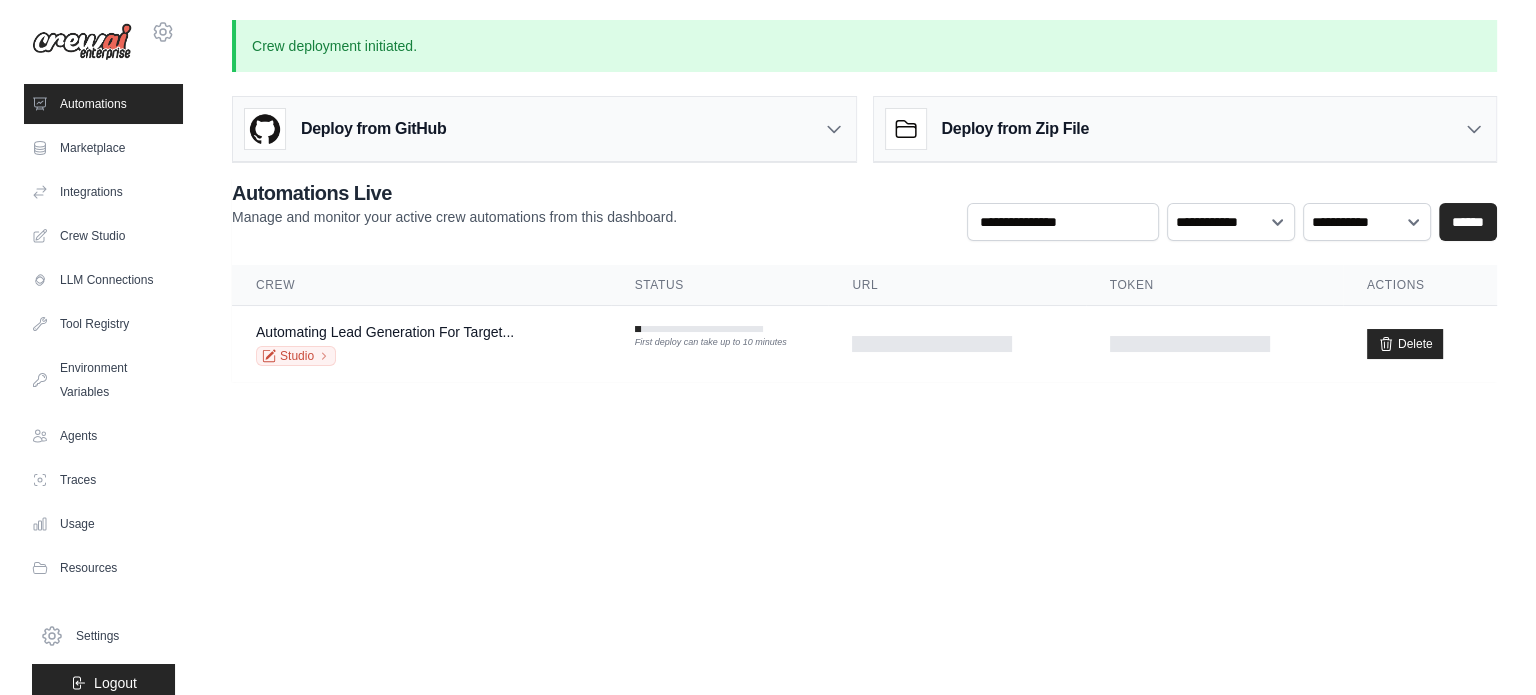 scroll, scrollTop: 0, scrollLeft: 0, axis: both 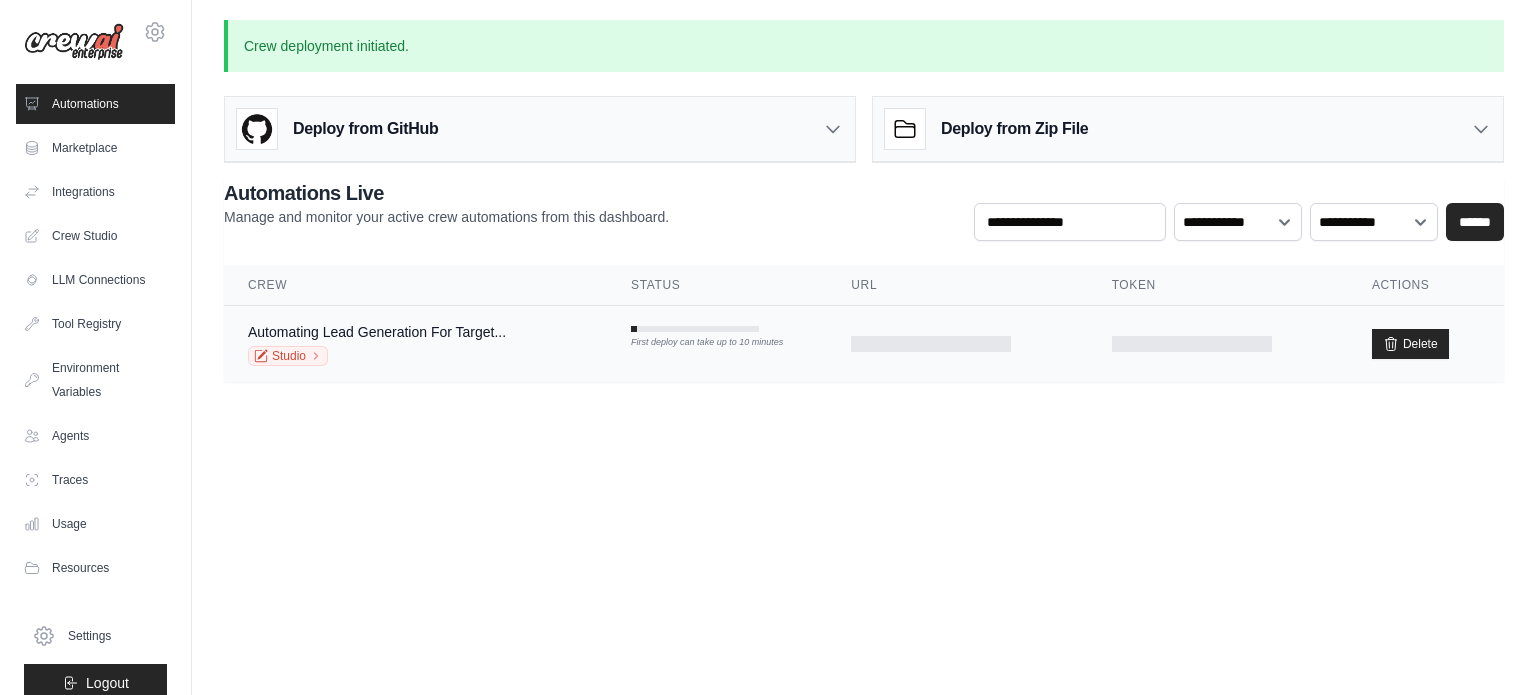 click on "First deploy can take up to 10 minutes" at bounding box center [695, 343] 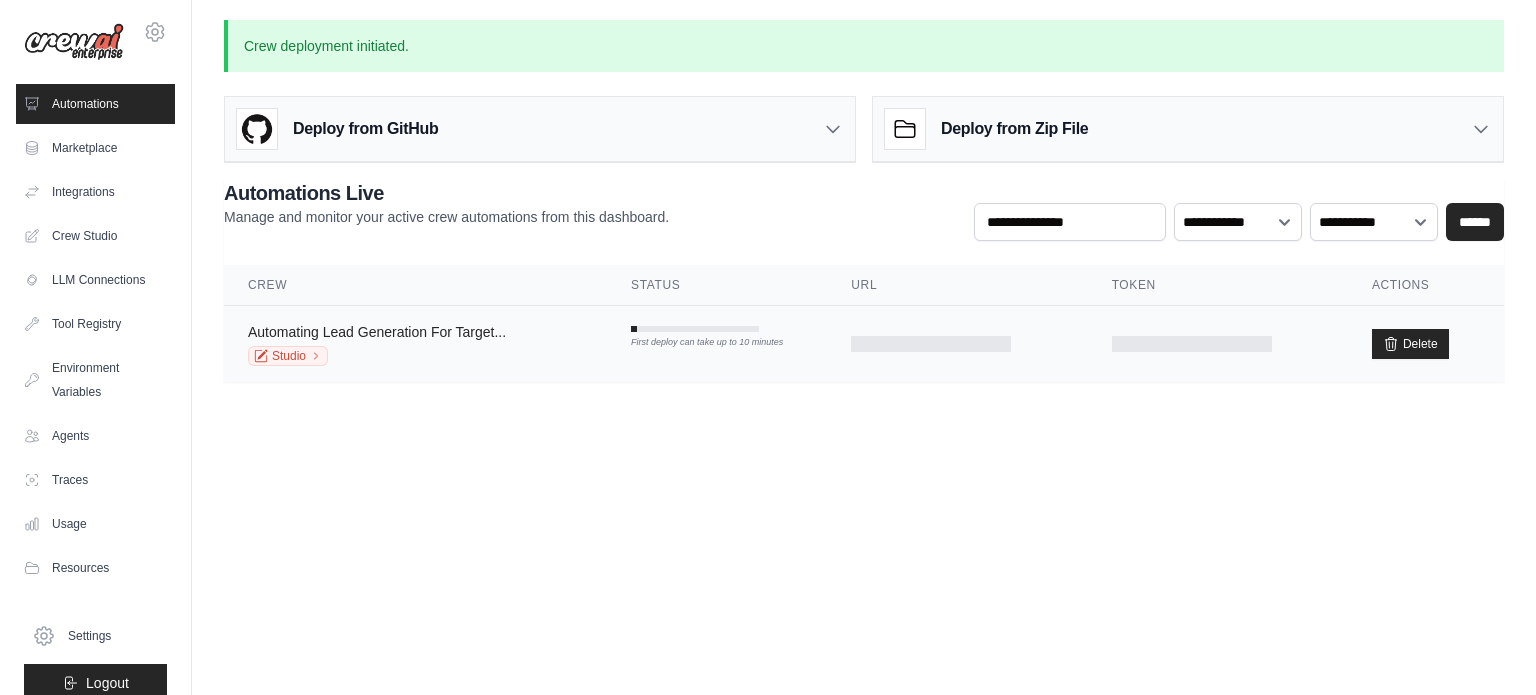 click on "Automating Lead Generation For Target..." at bounding box center (377, 332) 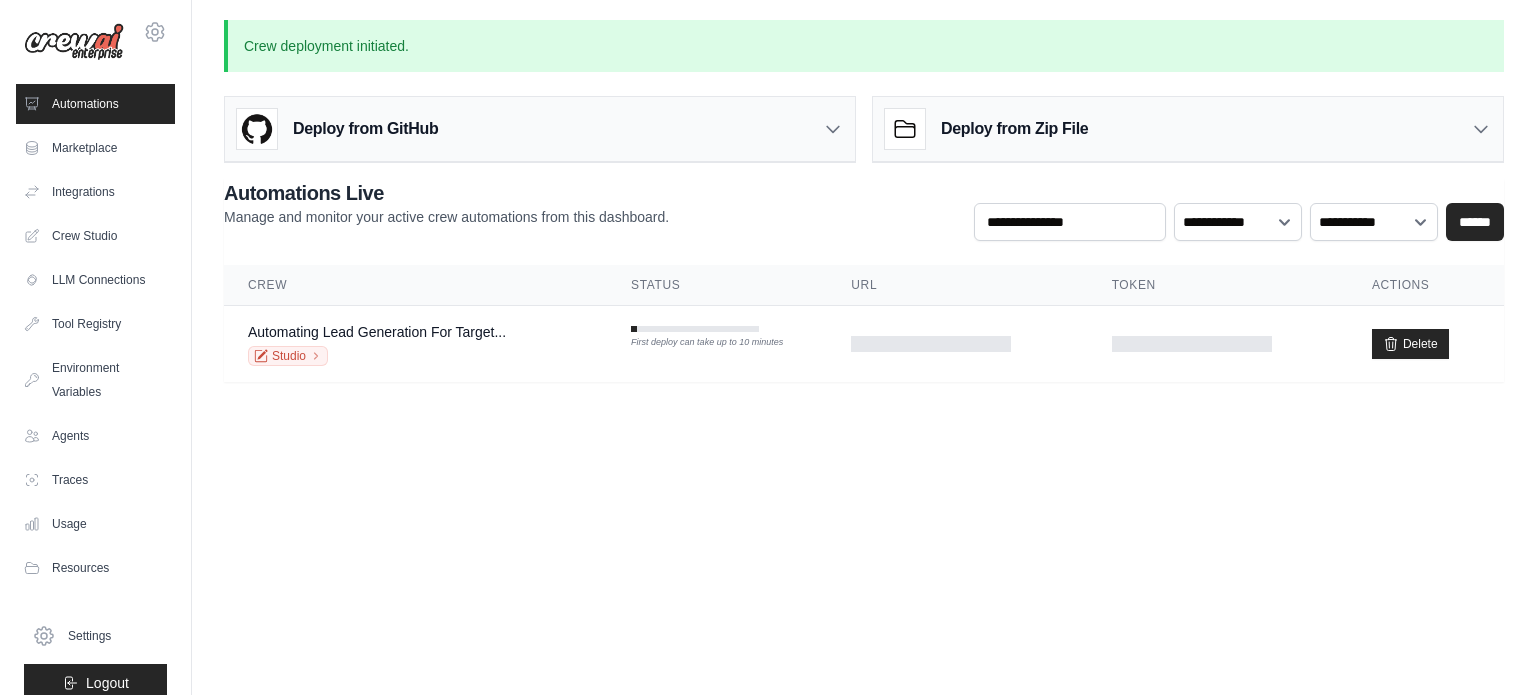 click on "Crew deployment initiated.
Deploy from GitHub
Deploy your project directly from GitHub. Select a repository and
branch to get started.
Changes will be automatically synchronized with your deployment.
Configure GitHub
Deploy from Zip File" at bounding box center (864, 213) 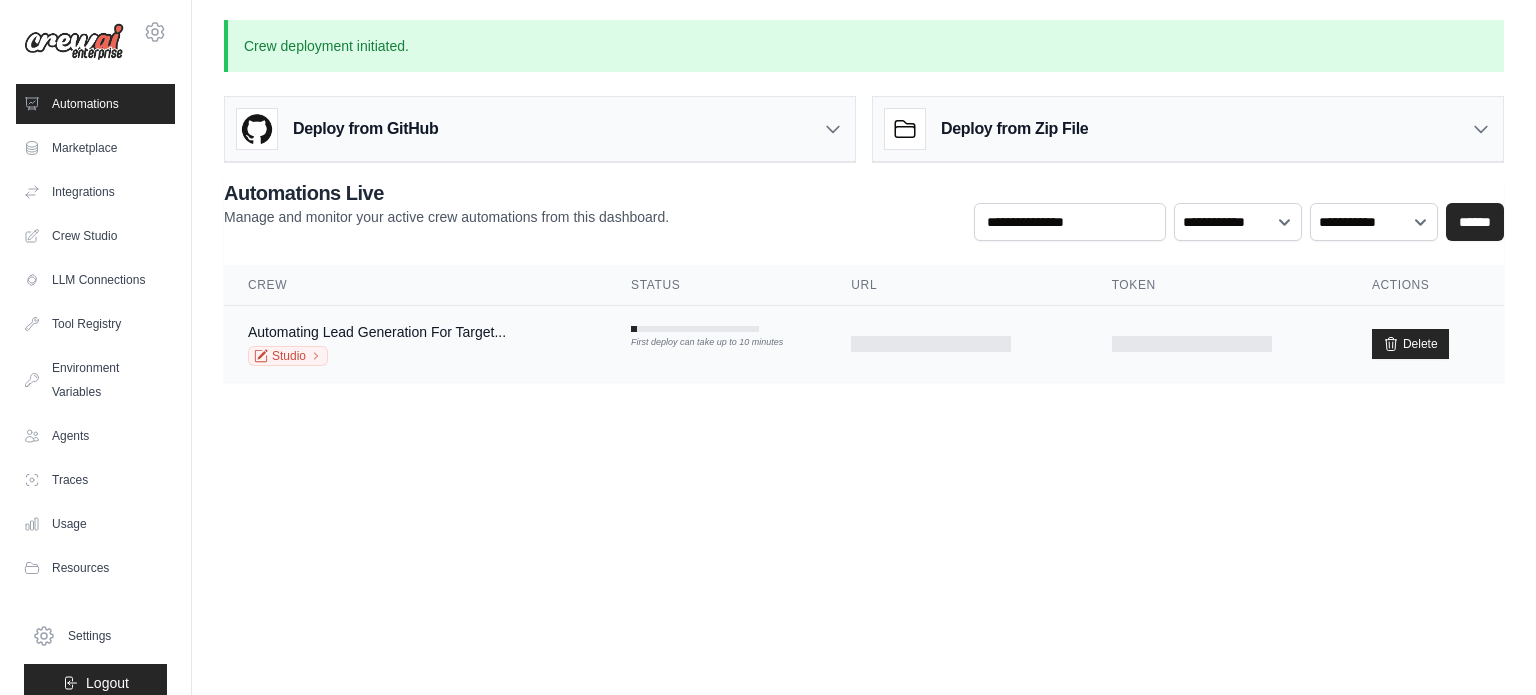 click at bounding box center (957, 344) 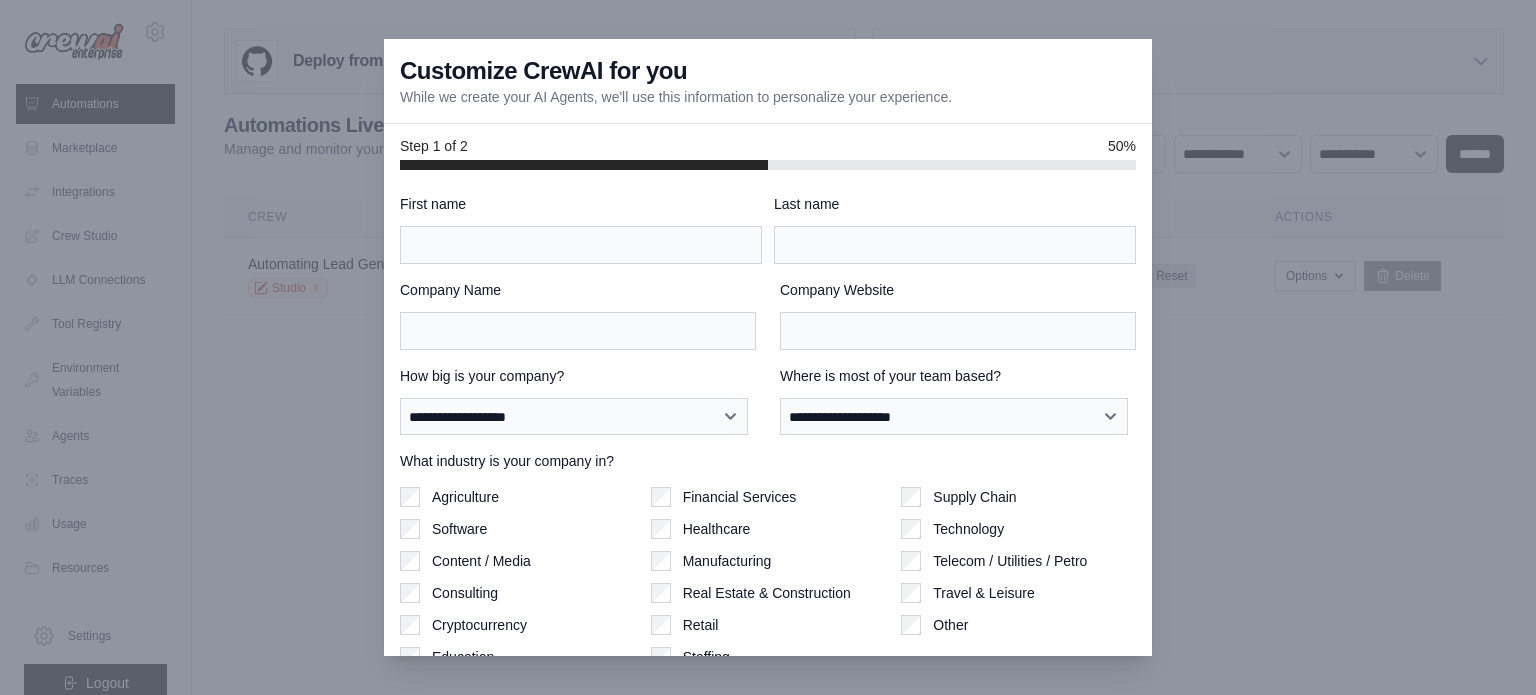 scroll, scrollTop: 0, scrollLeft: 0, axis: both 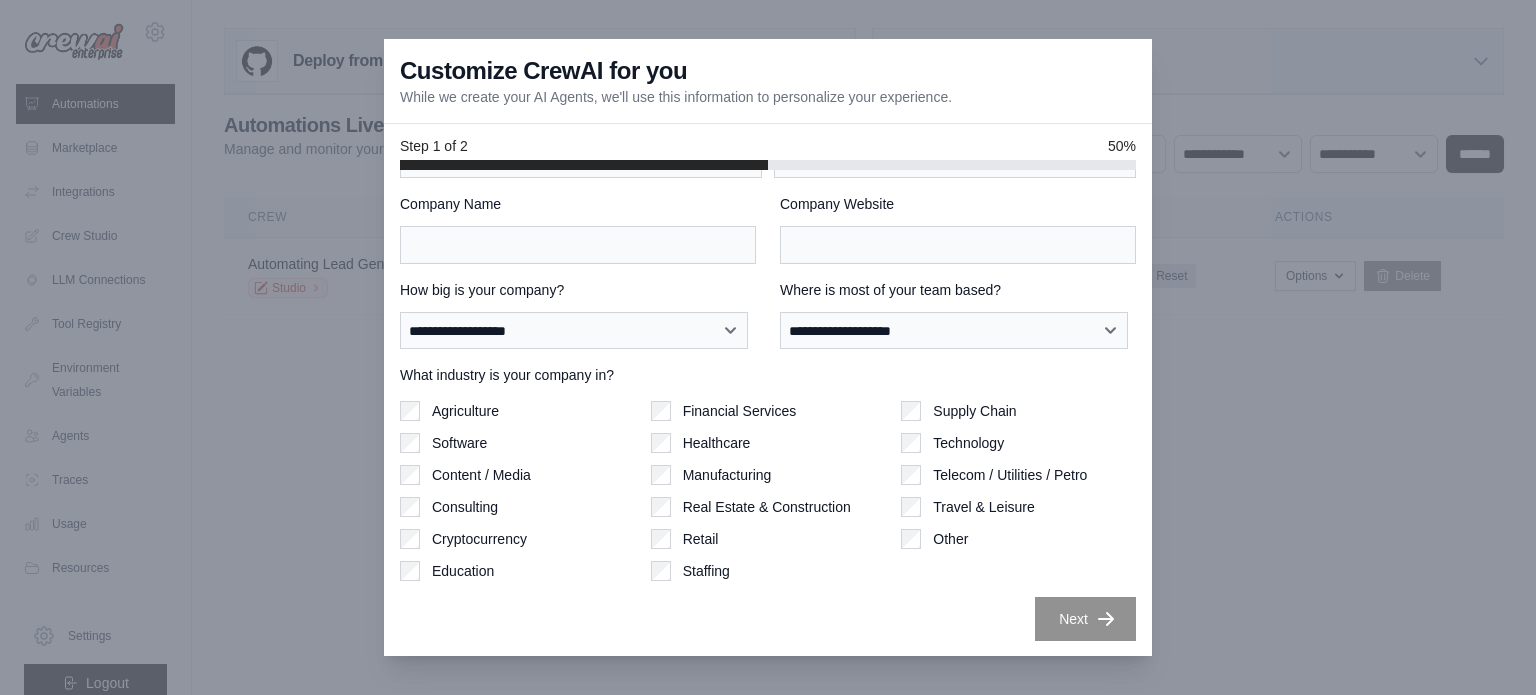 click at bounding box center [768, 347] 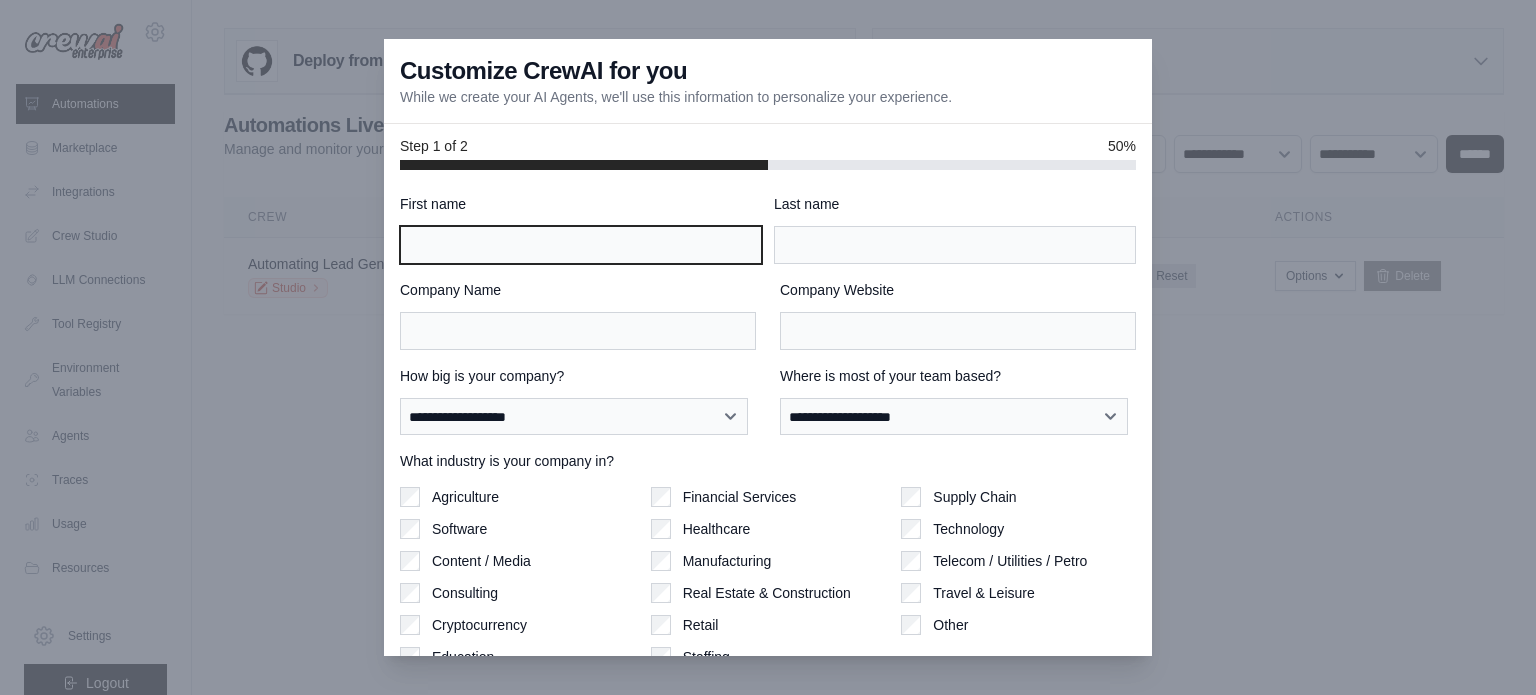 click on "First name" at bounding box center [581, 245] 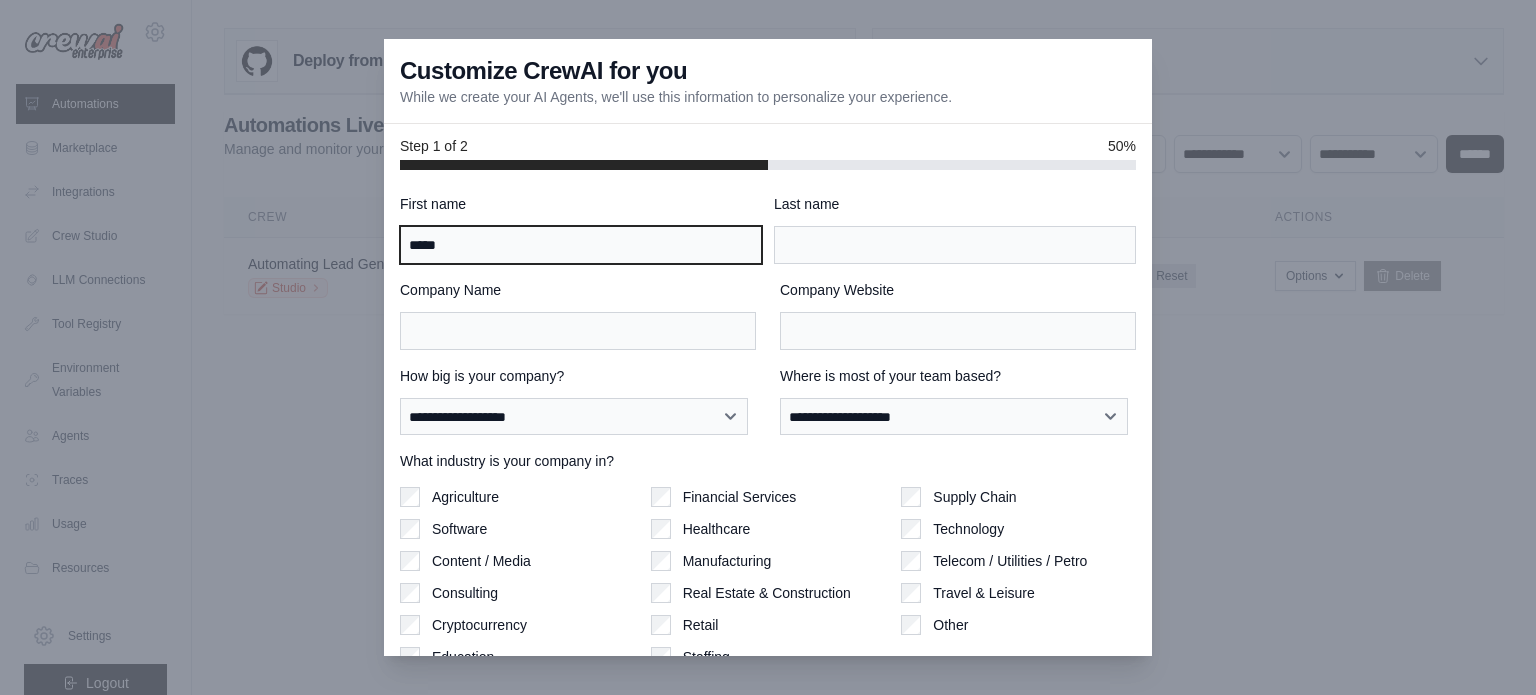 type on "*****" 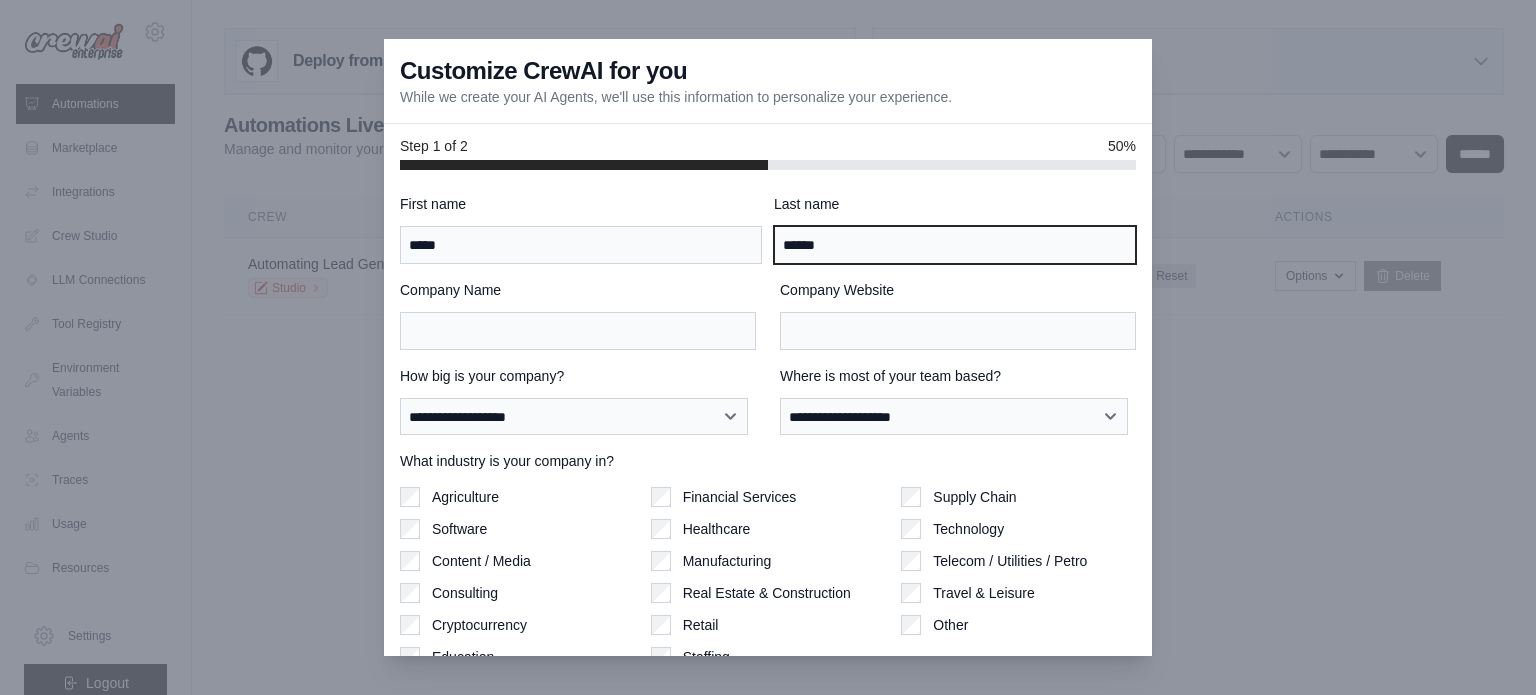 type on "******" 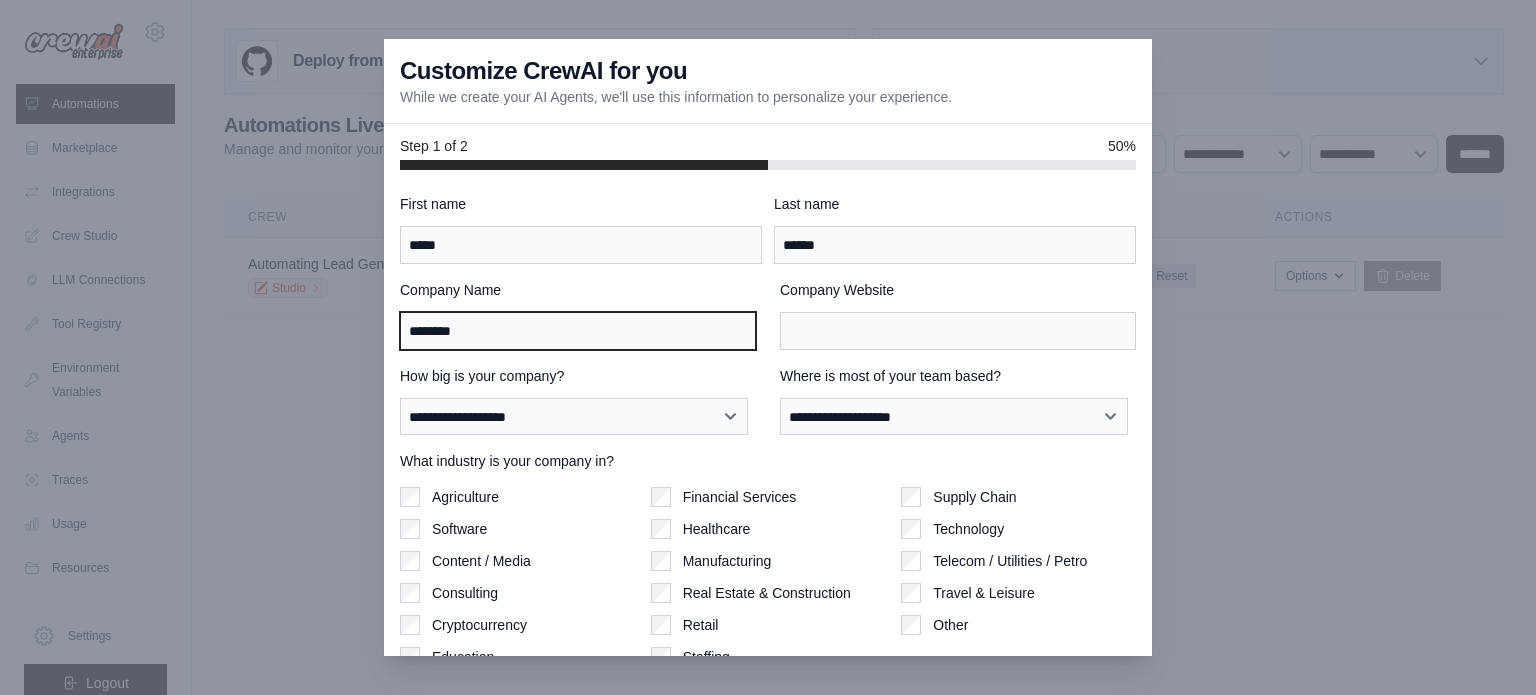 type on "********" 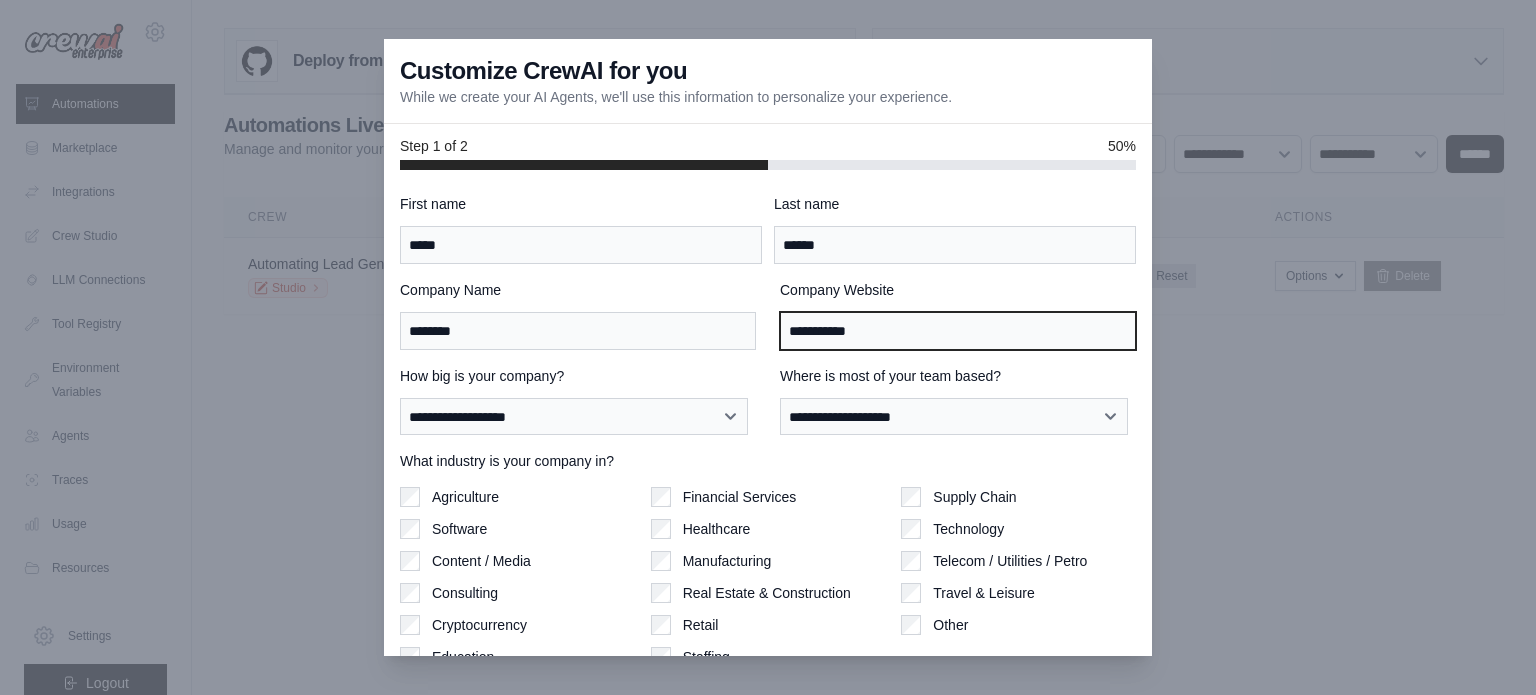 type on "**********" 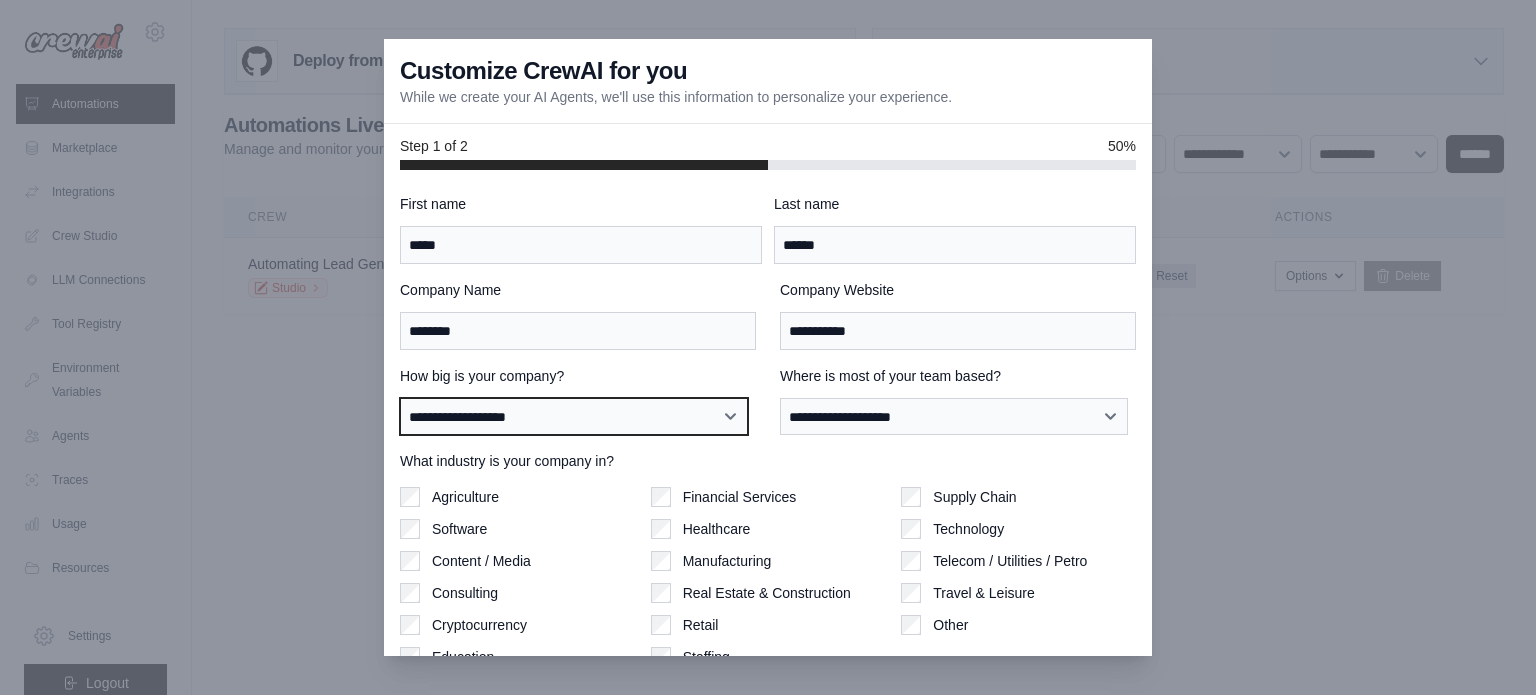 click on "**********" at bounding box center (574, 417) 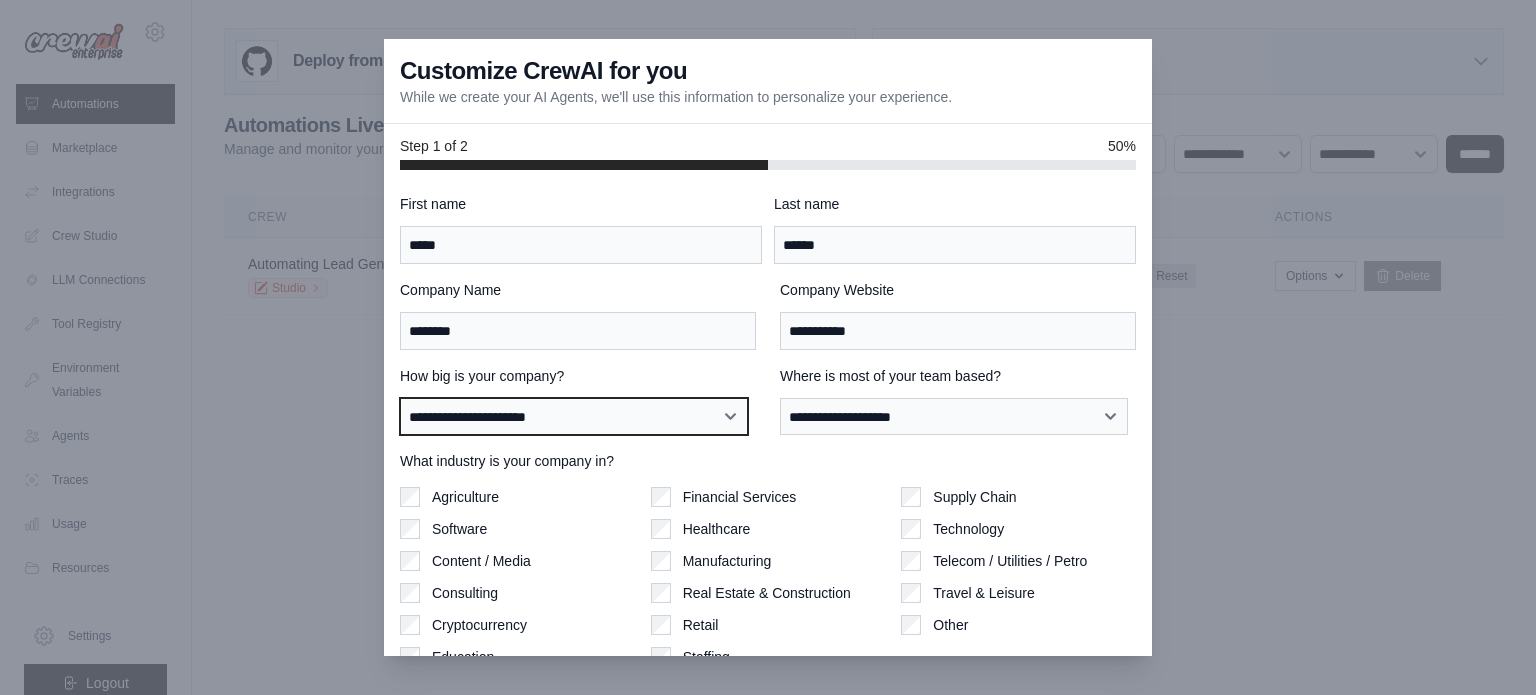 click on "**********" at bounding box center (574, 417) 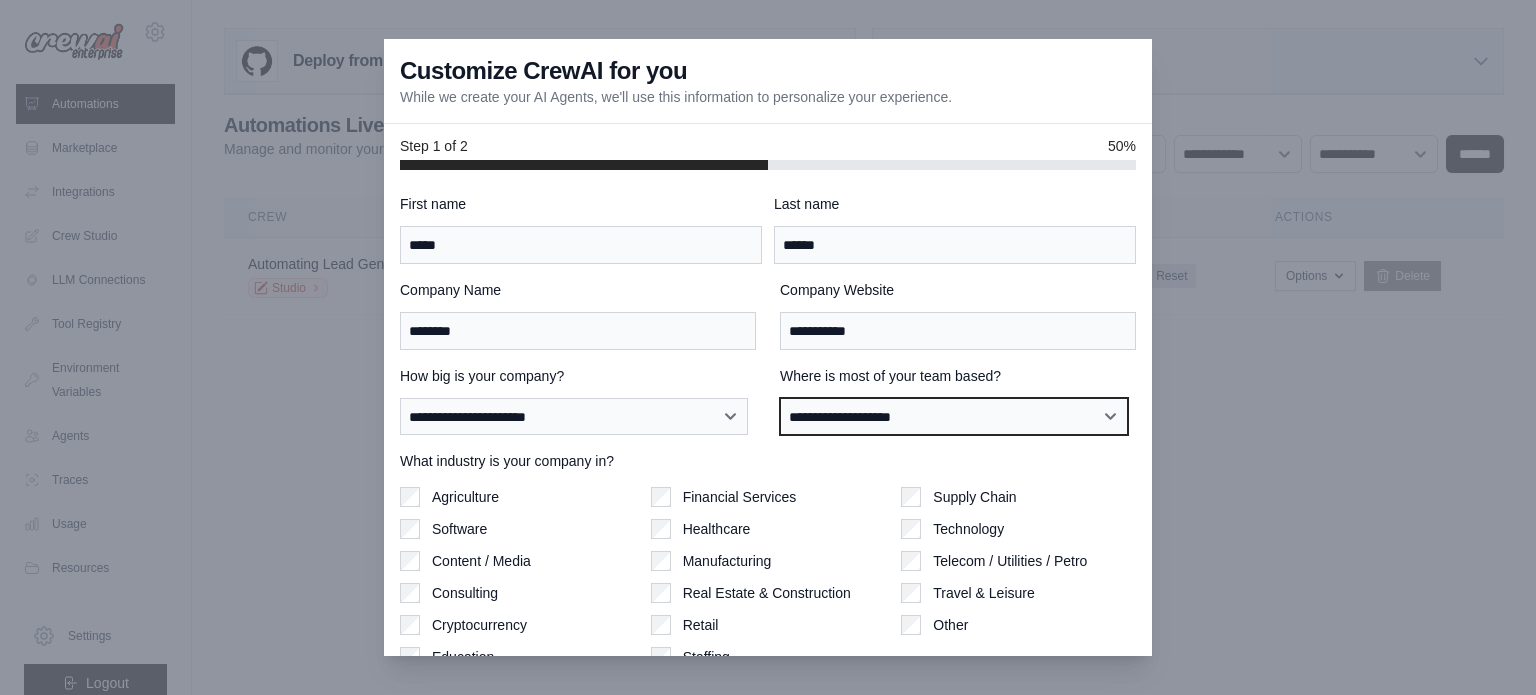 click on "**********" at bounding box center [954, 417] 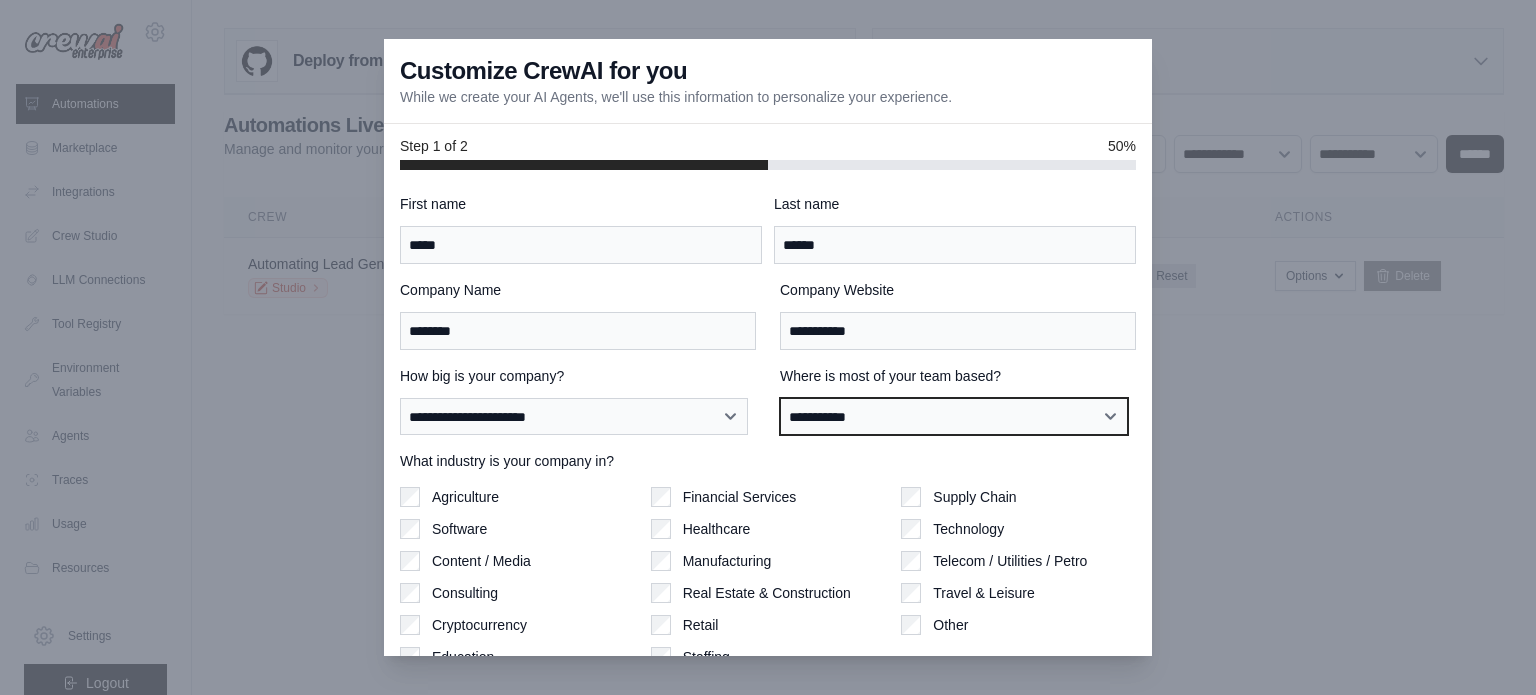 click on "**********" at bounding box center (954, 417) 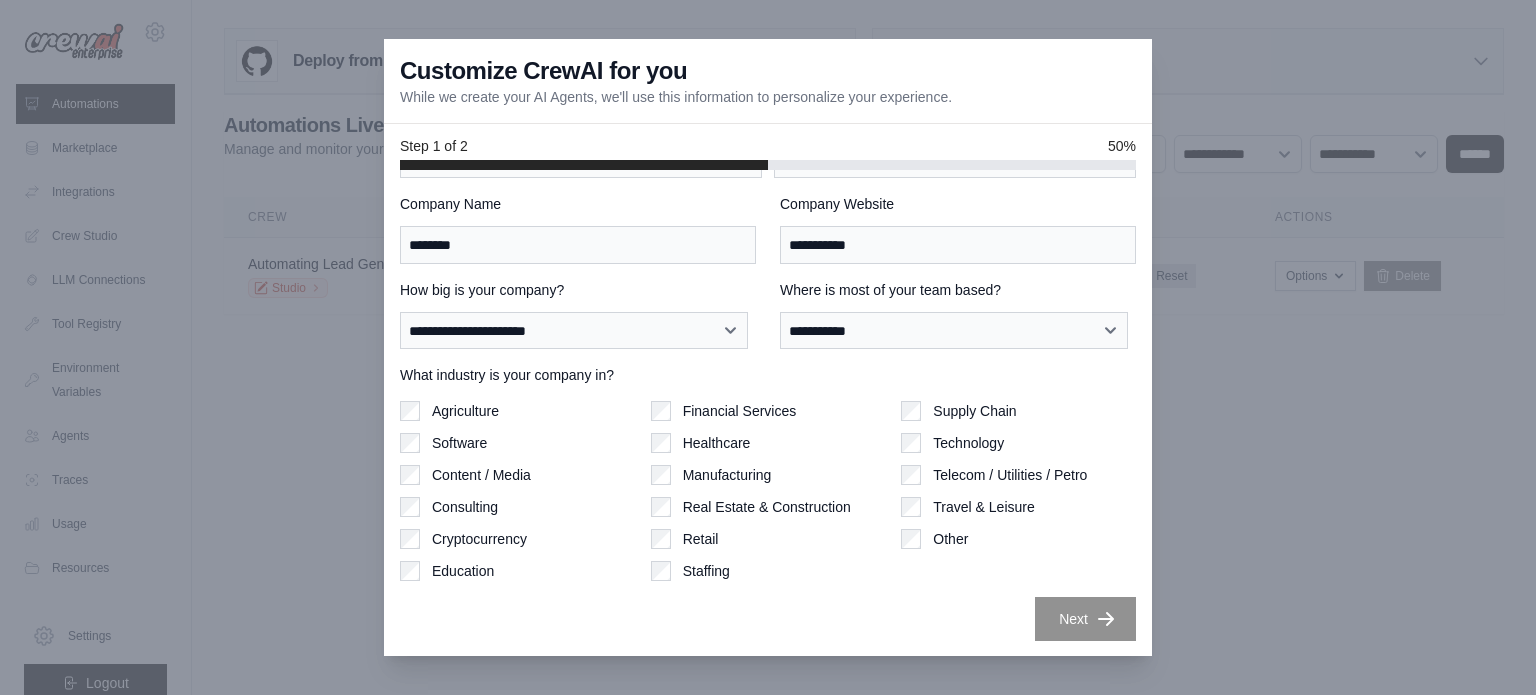 click on "Manufacturing" at bounding box center [727, 475] 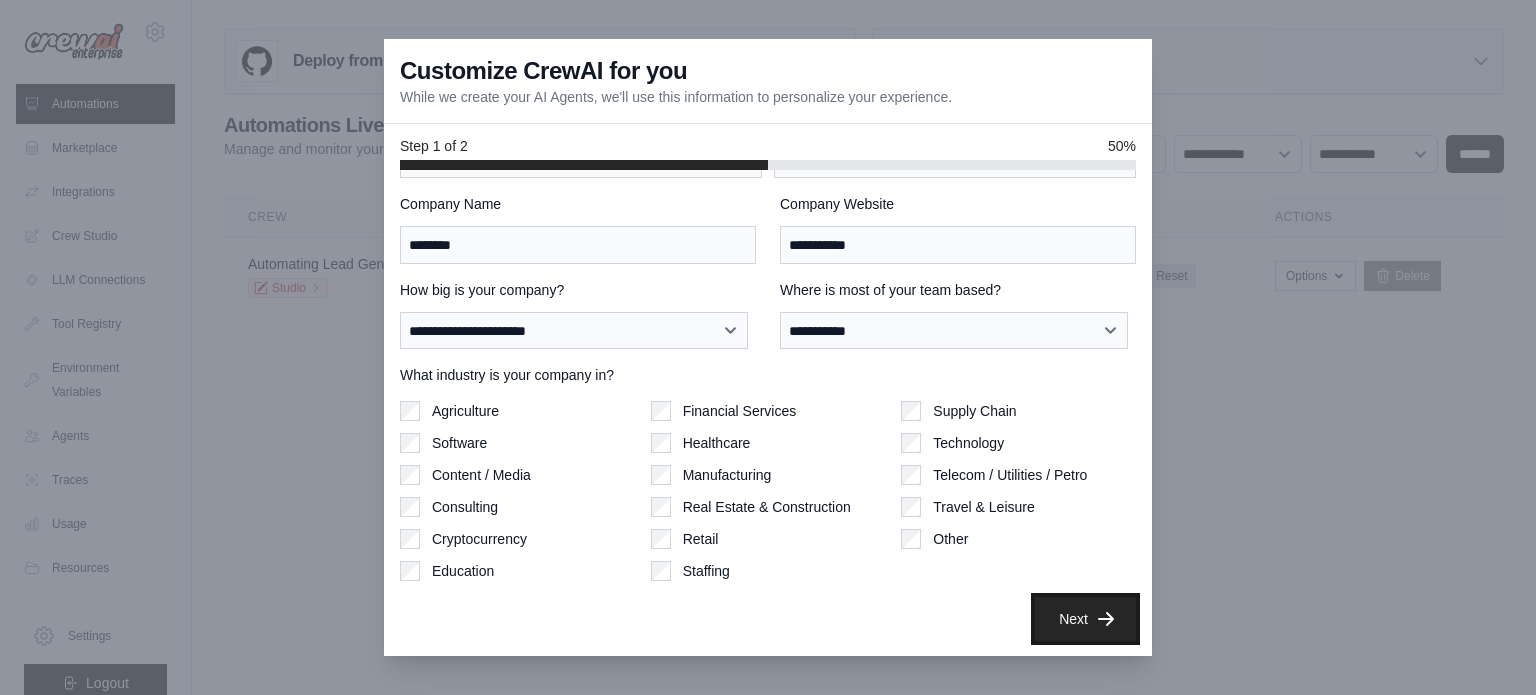 click 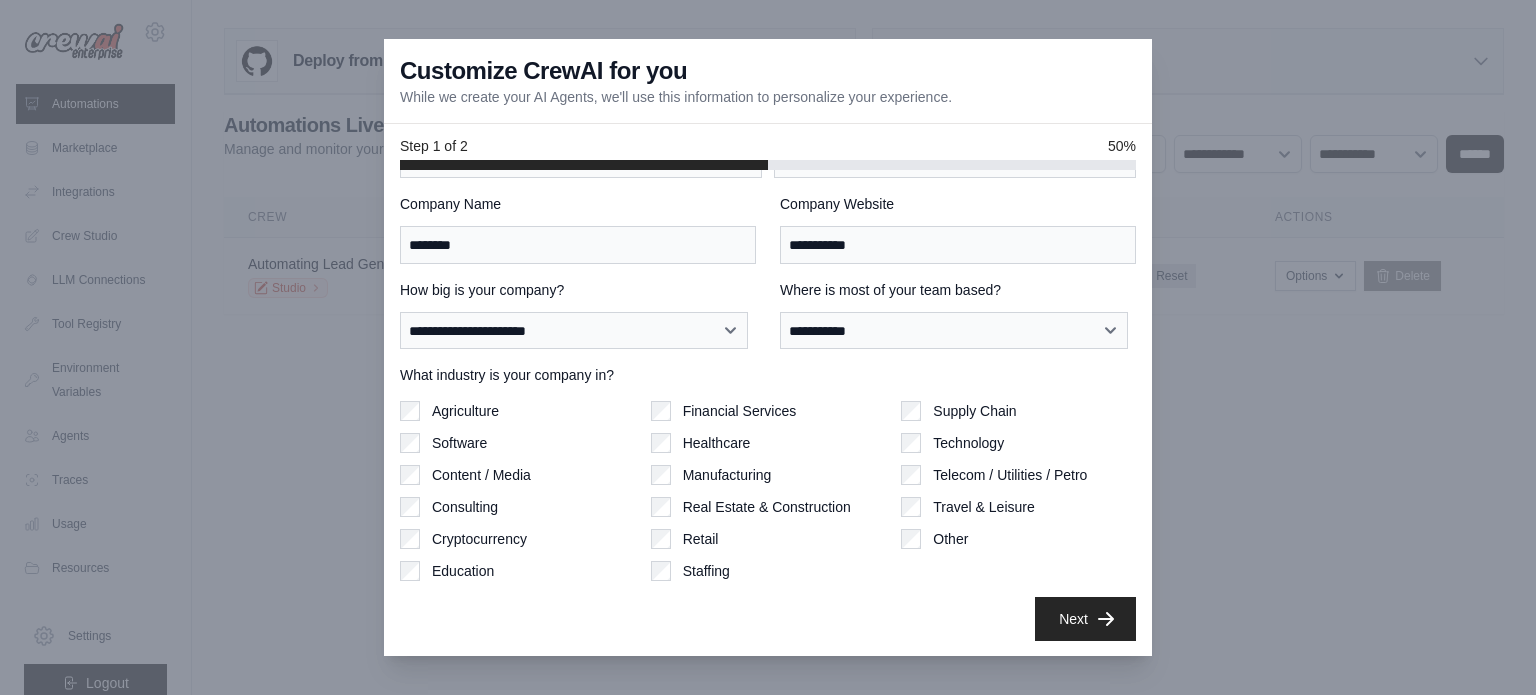 scroll, scrollTop: 0, scrollLeft: 0, axis: both 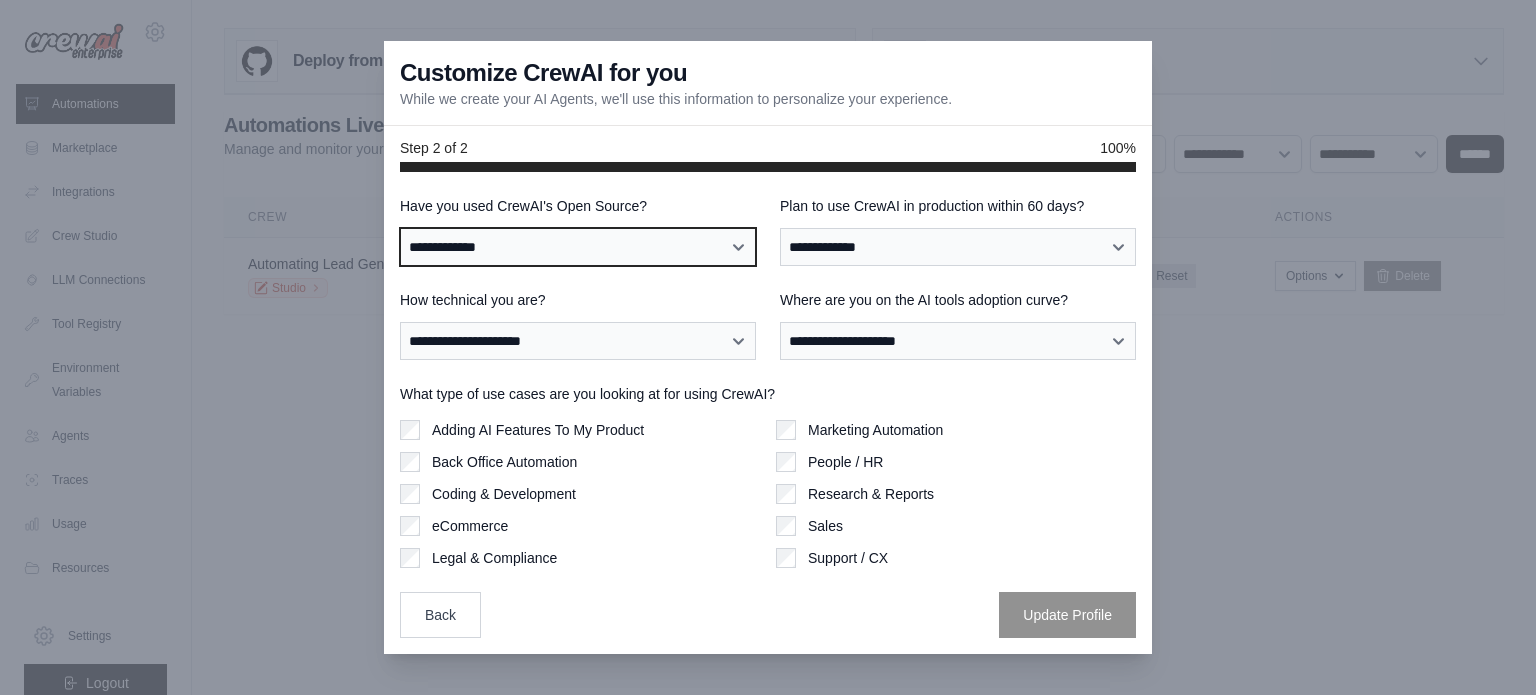 click on "**********" at bounding box center [578, 247] 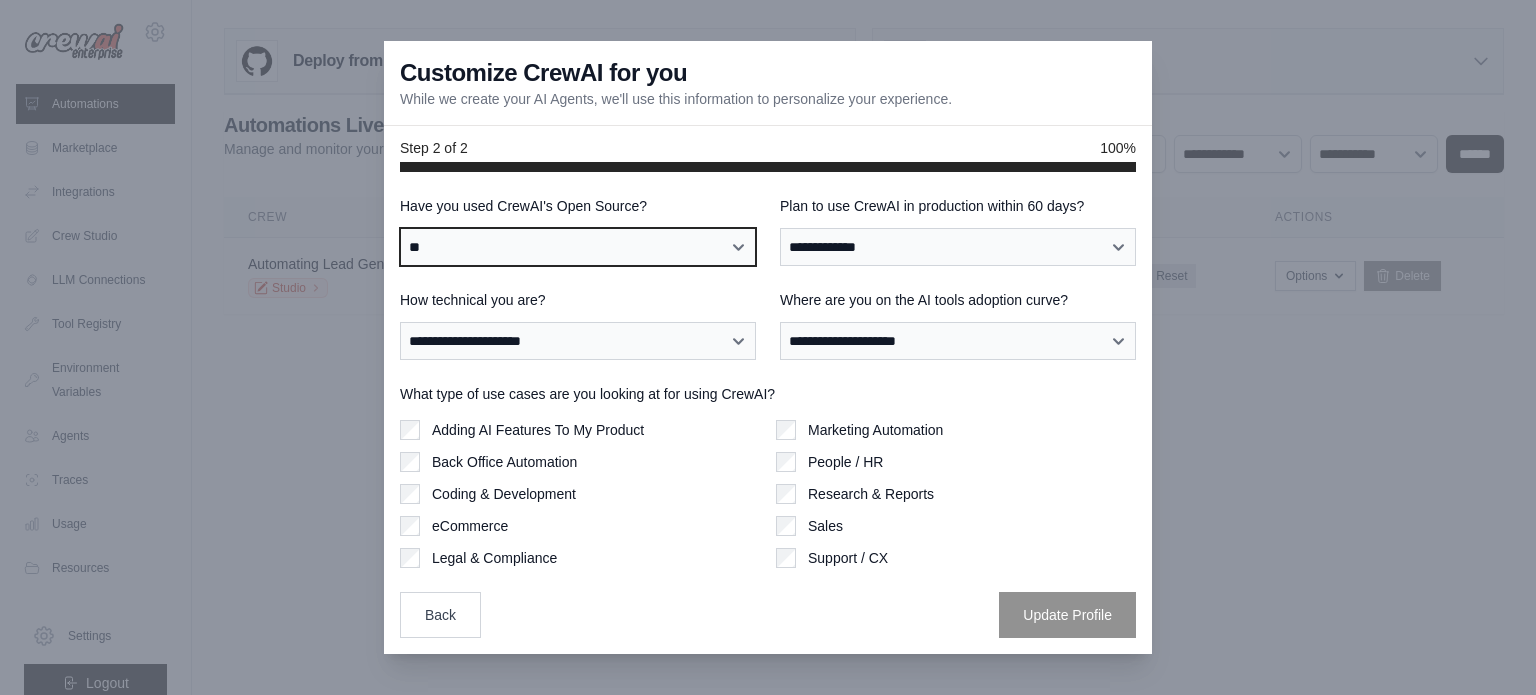click on "**********" at bounding box center (578, 247) 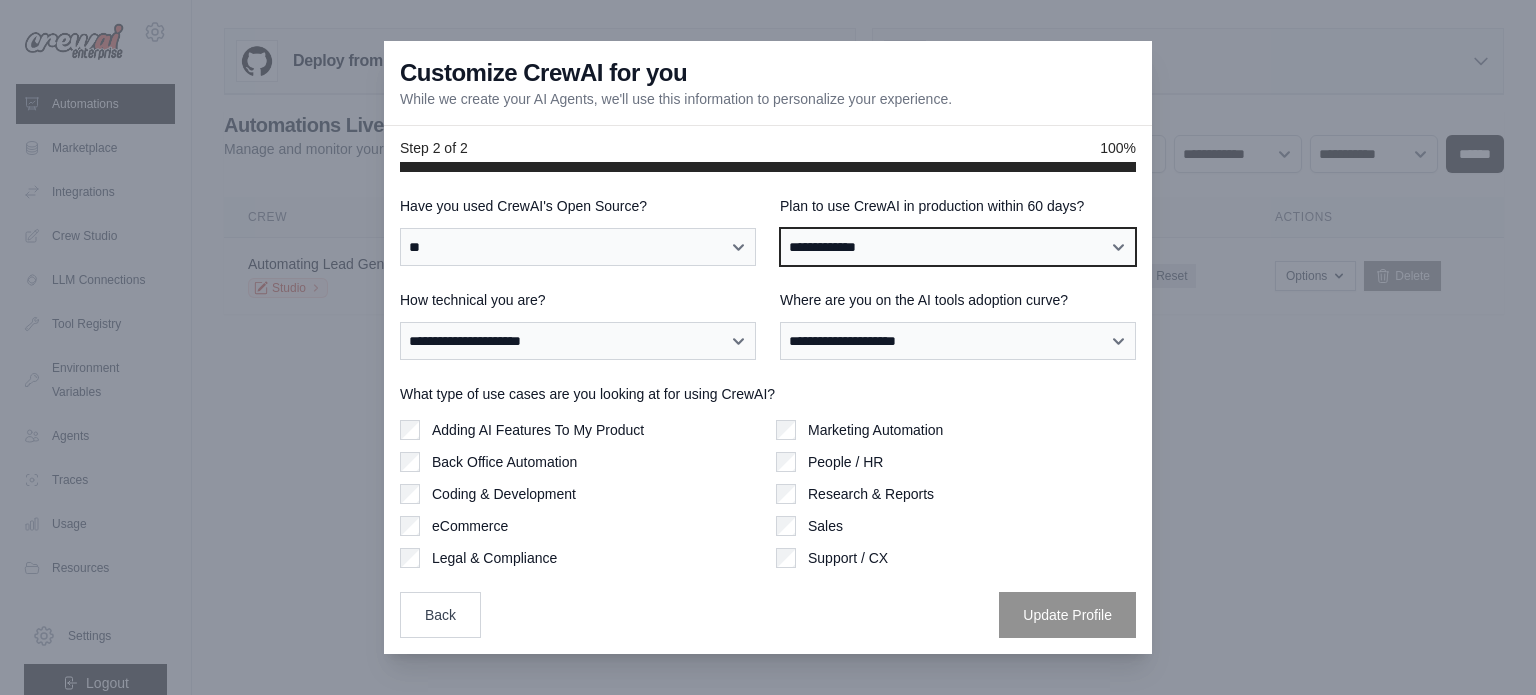 click on "**********" at bounding box center [958, 247] 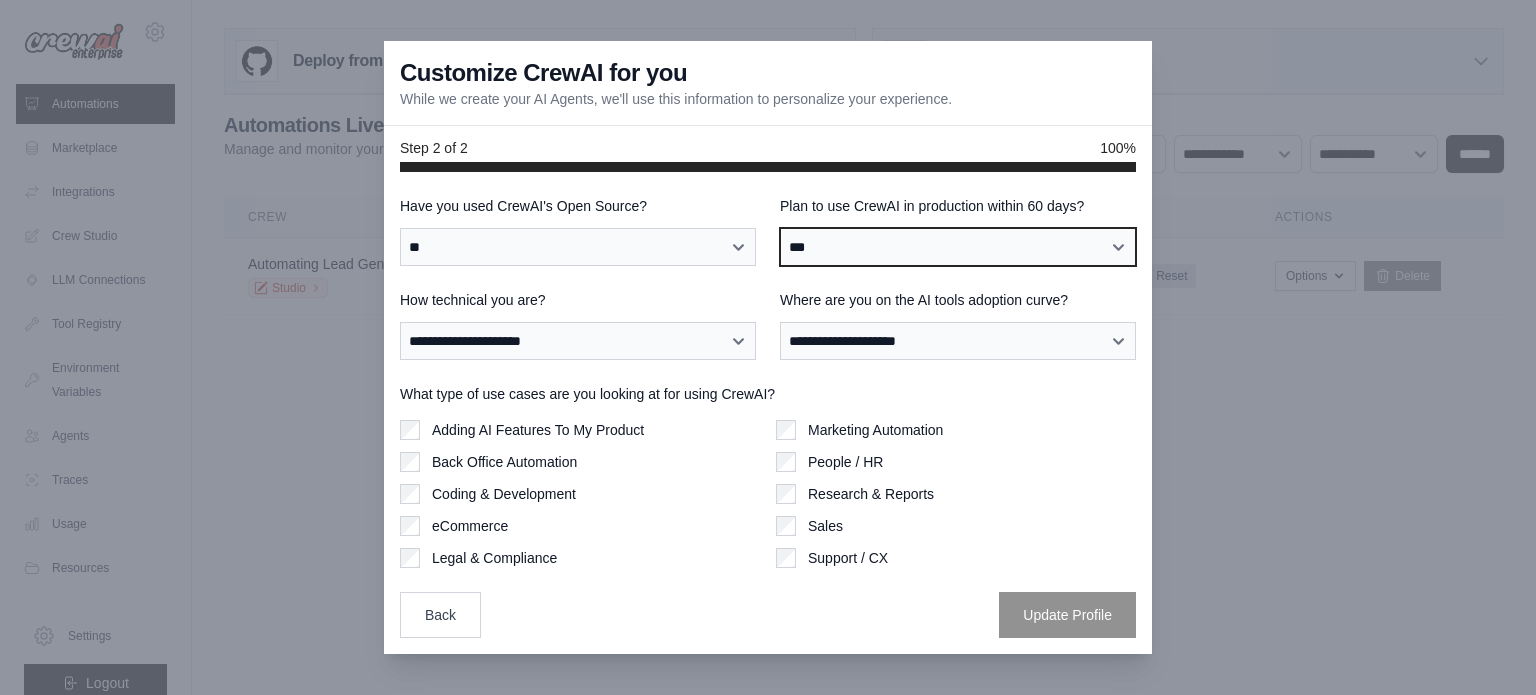 click on "**********" at bounding box center (958, 247) 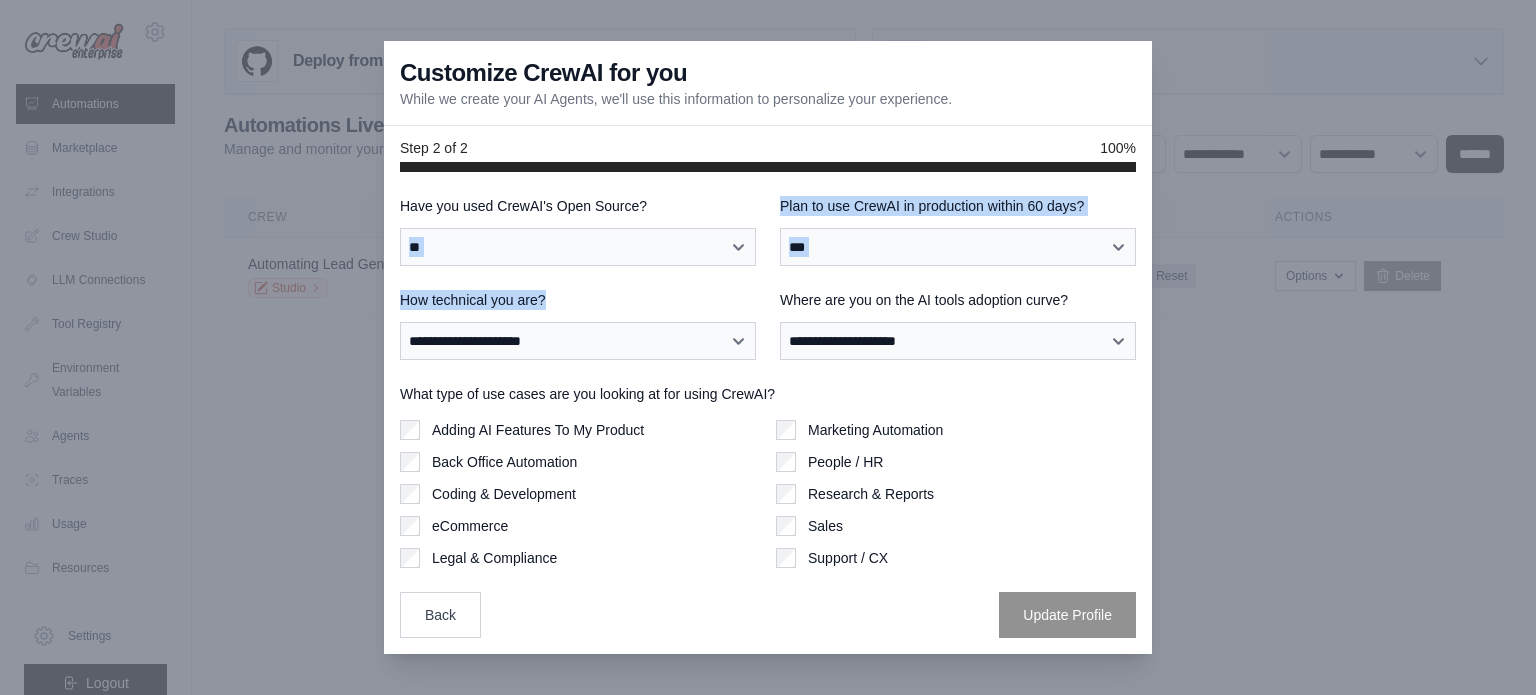 click on "**********" at bounding box center [768, 416] 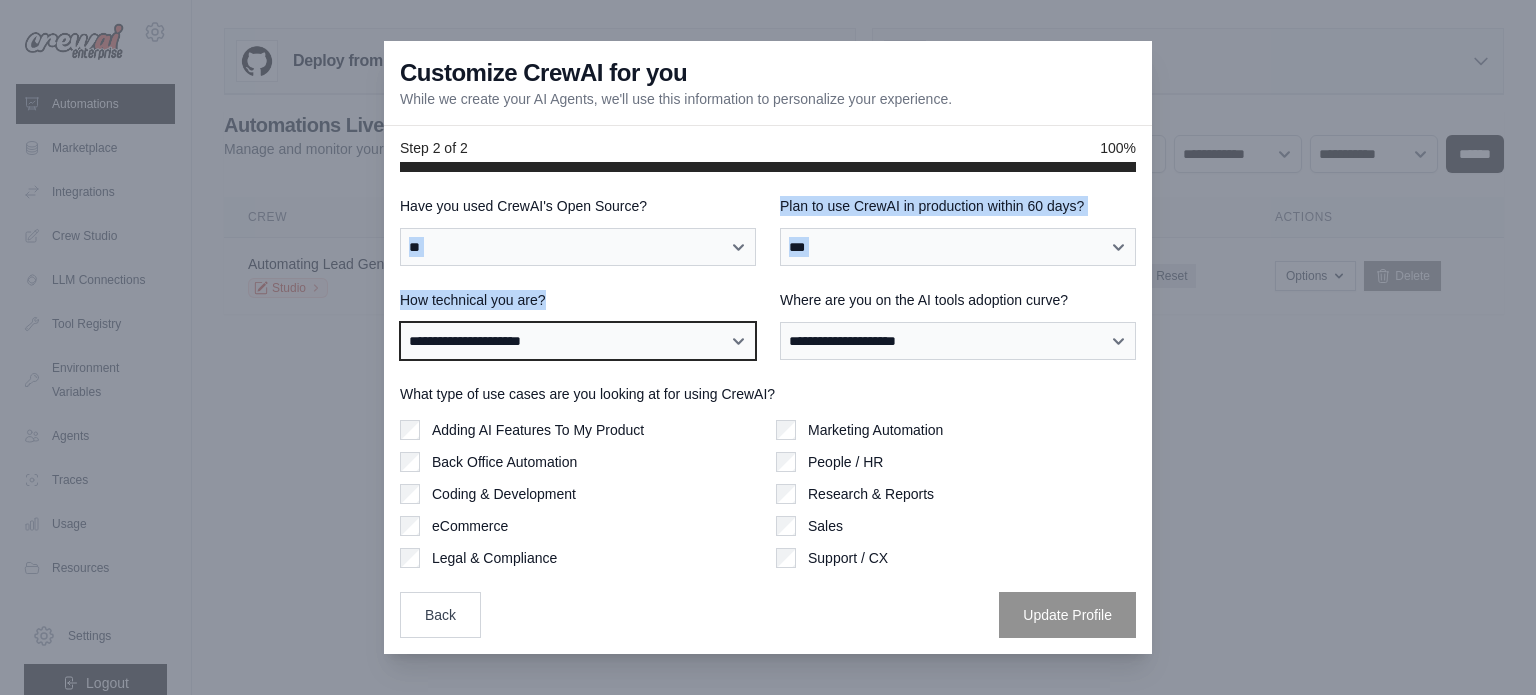 click on "**********" at bounding box center [578, 341] 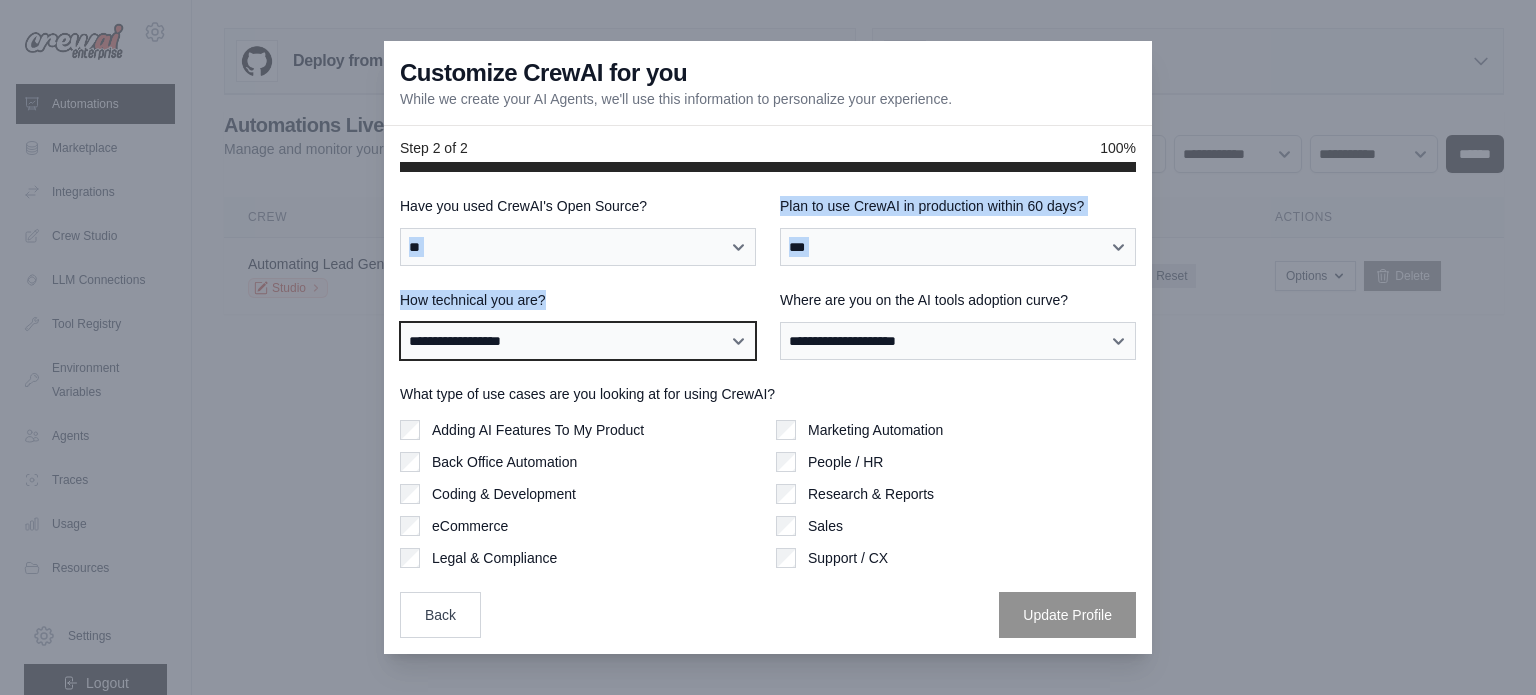 click on "**********" at bounding box center [578, 341] 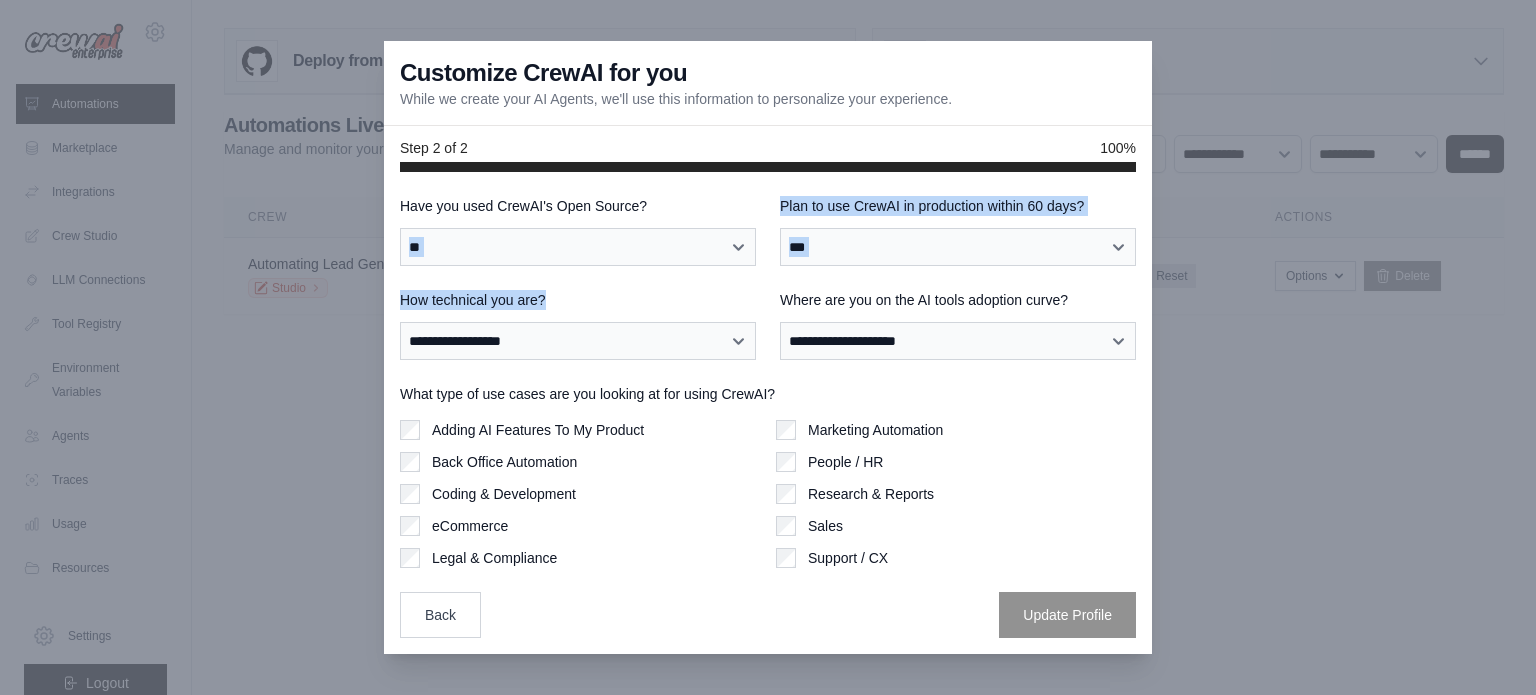 click on "How technical you are?" at bounding box center (578, 300) 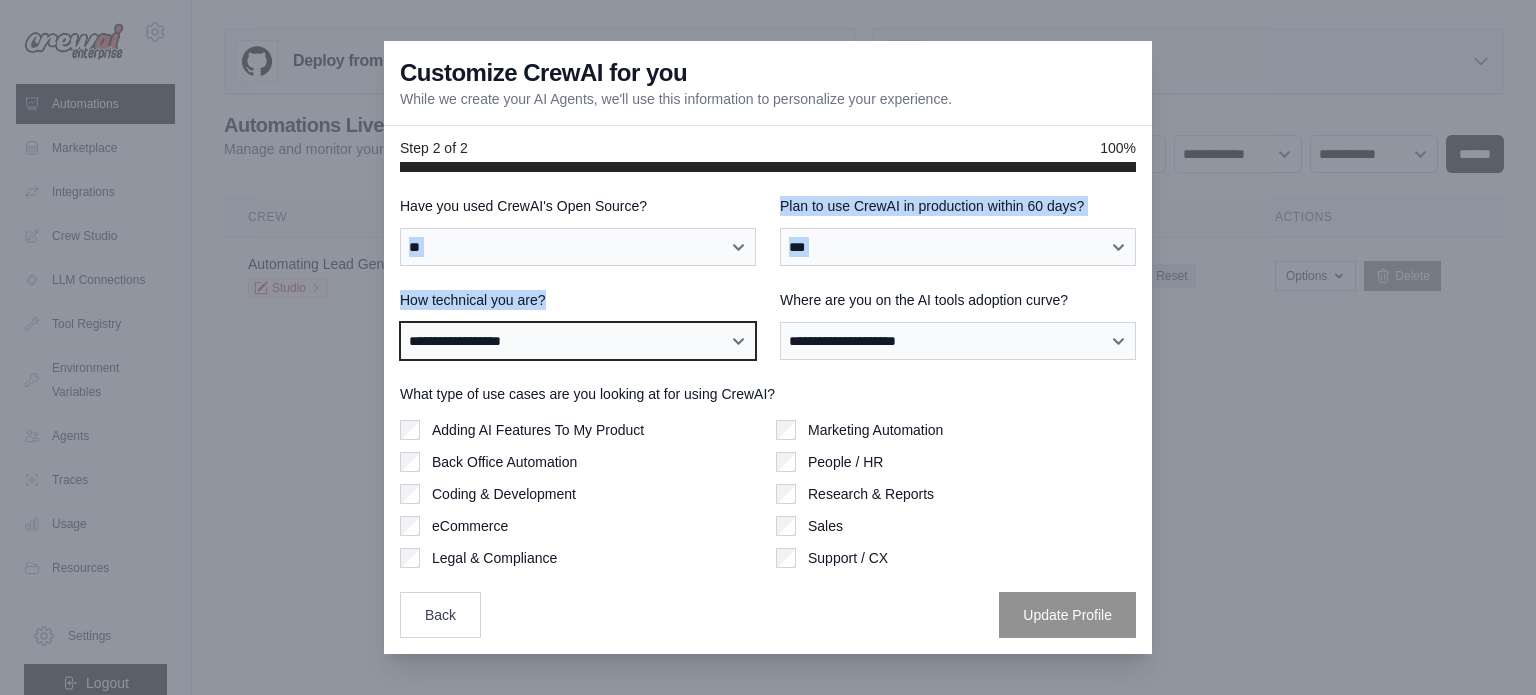 click on "**********" at bounding box center (578, 341) 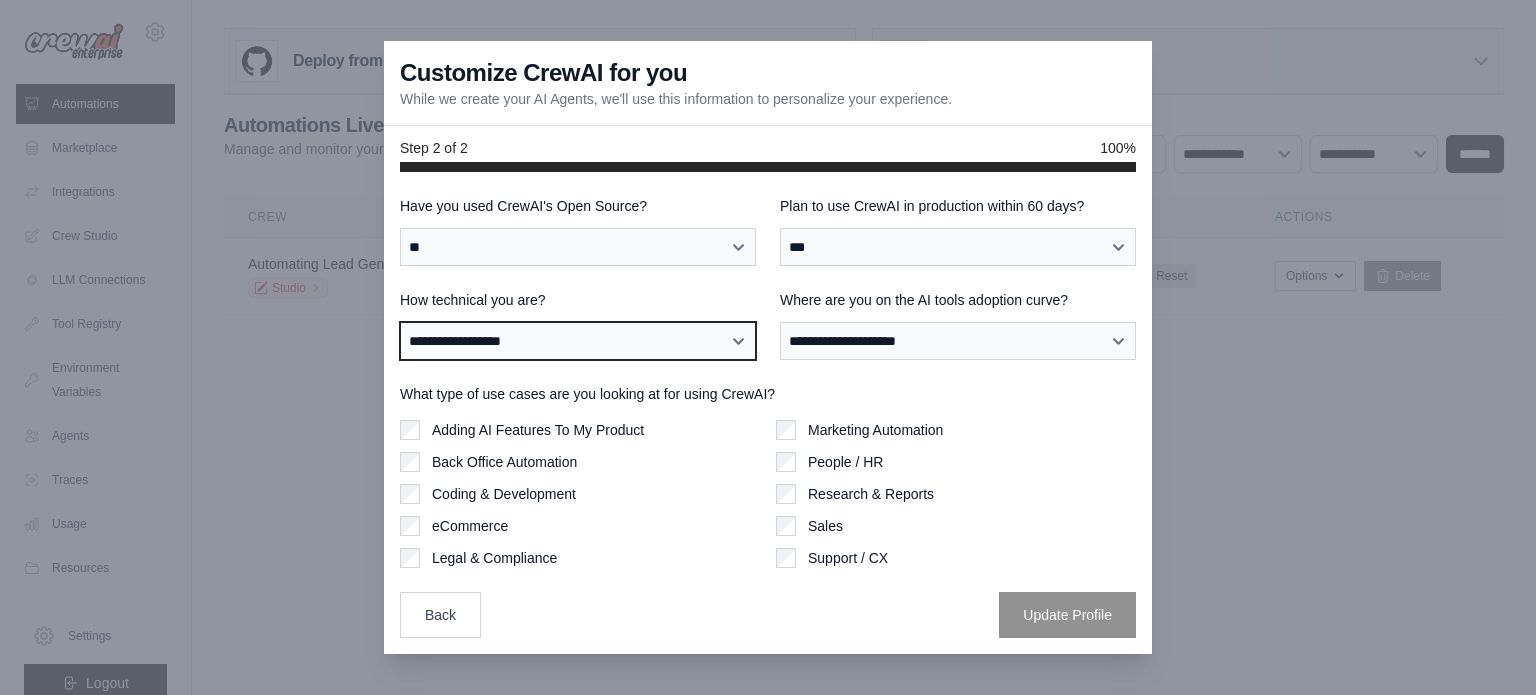 drag, startPoint x: 711, startPoint y: 342, endPoint x: 701, endPoint y: 343, distance: 10.049875 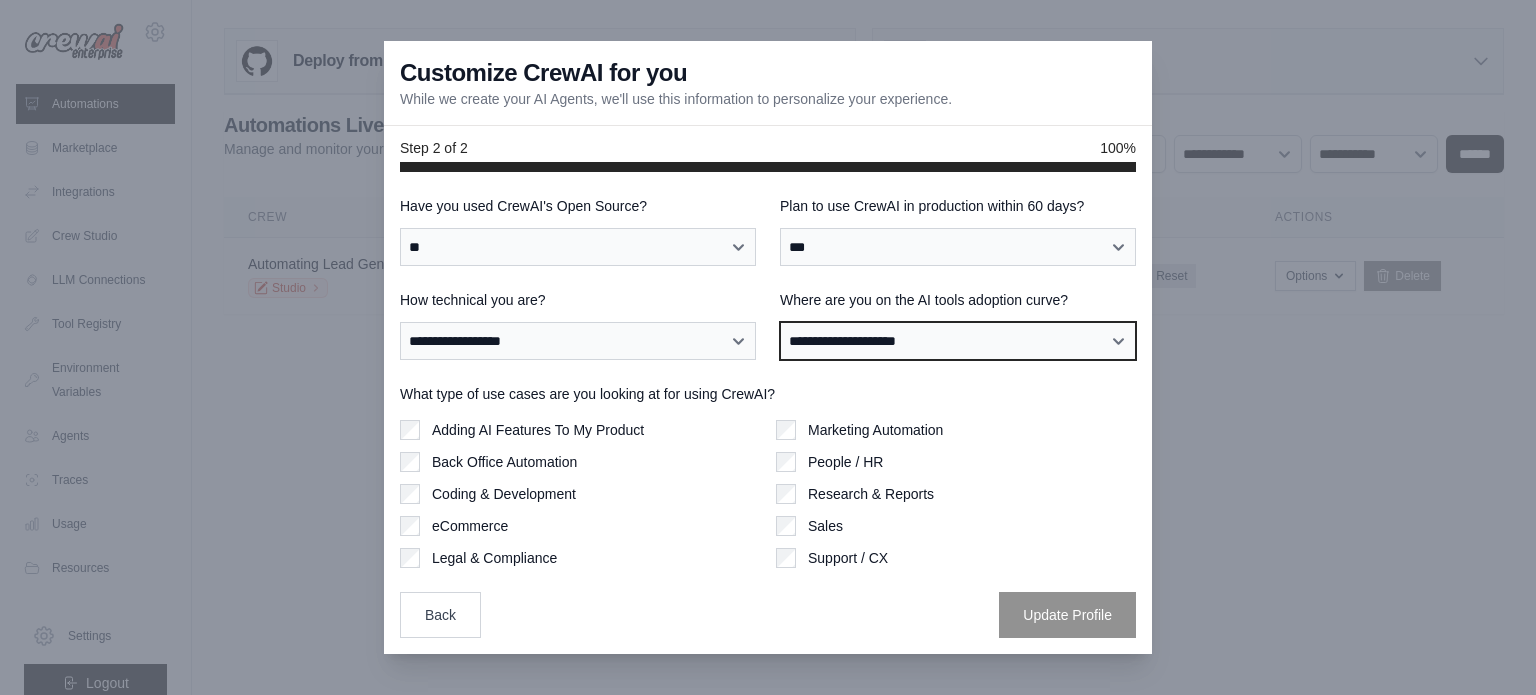 click on "**********" at bounding box center (958, 341) 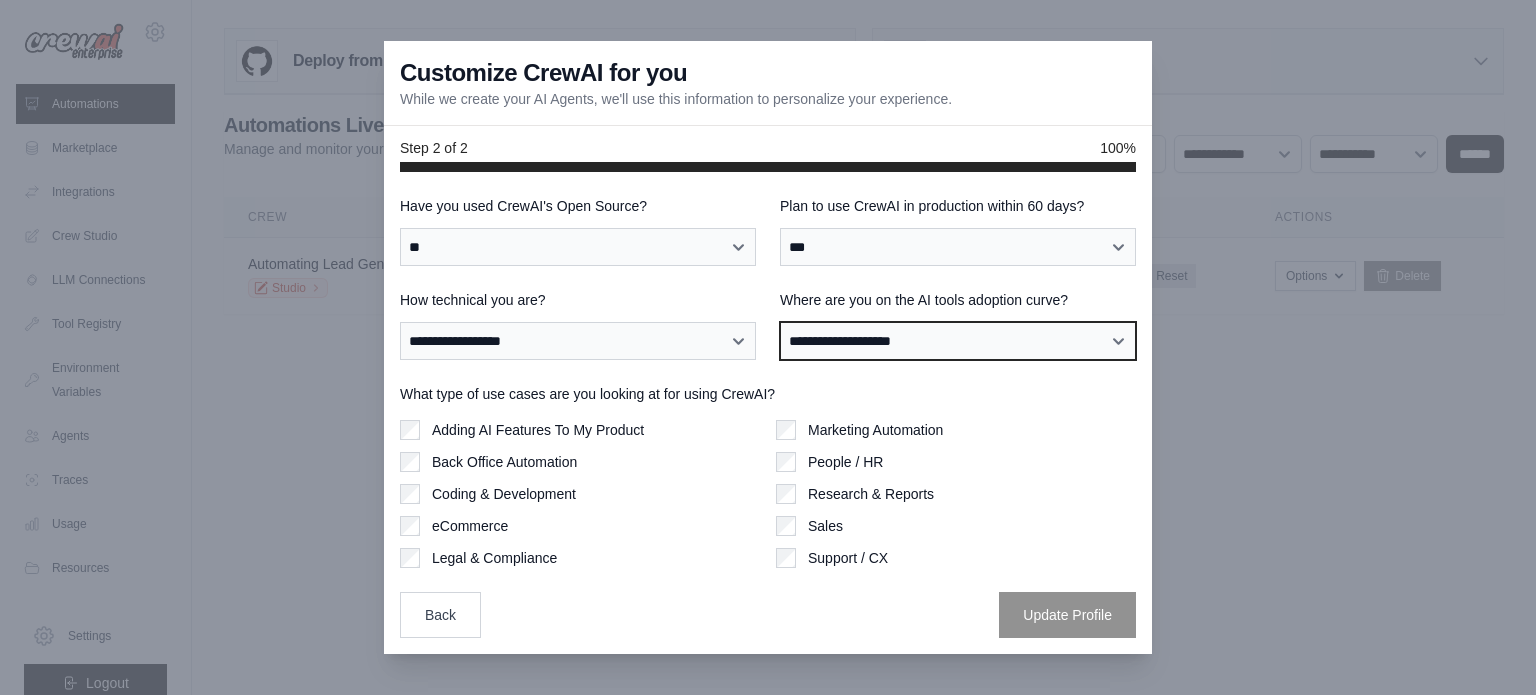 click on "**********" at bounding box center [958, 341] 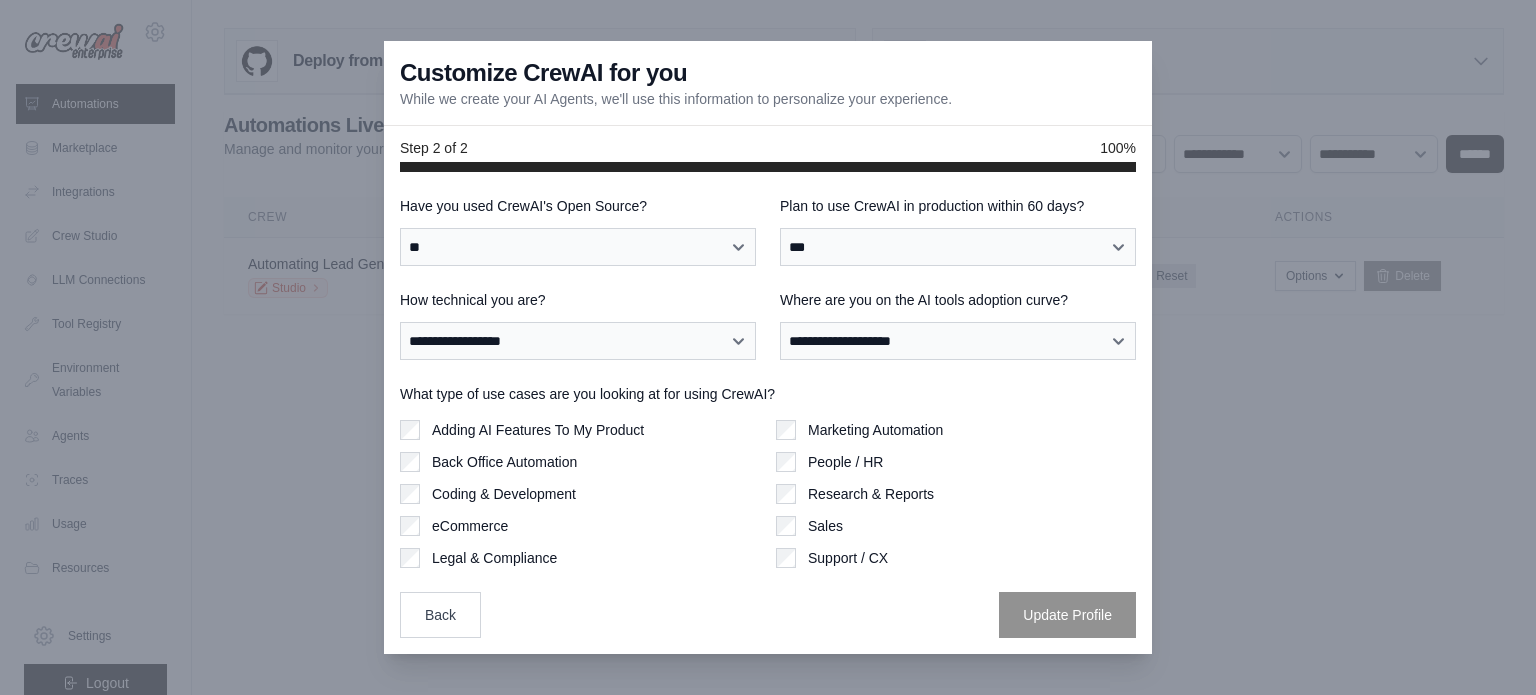 click on "eCommerce" at bounding box center (470, 526) 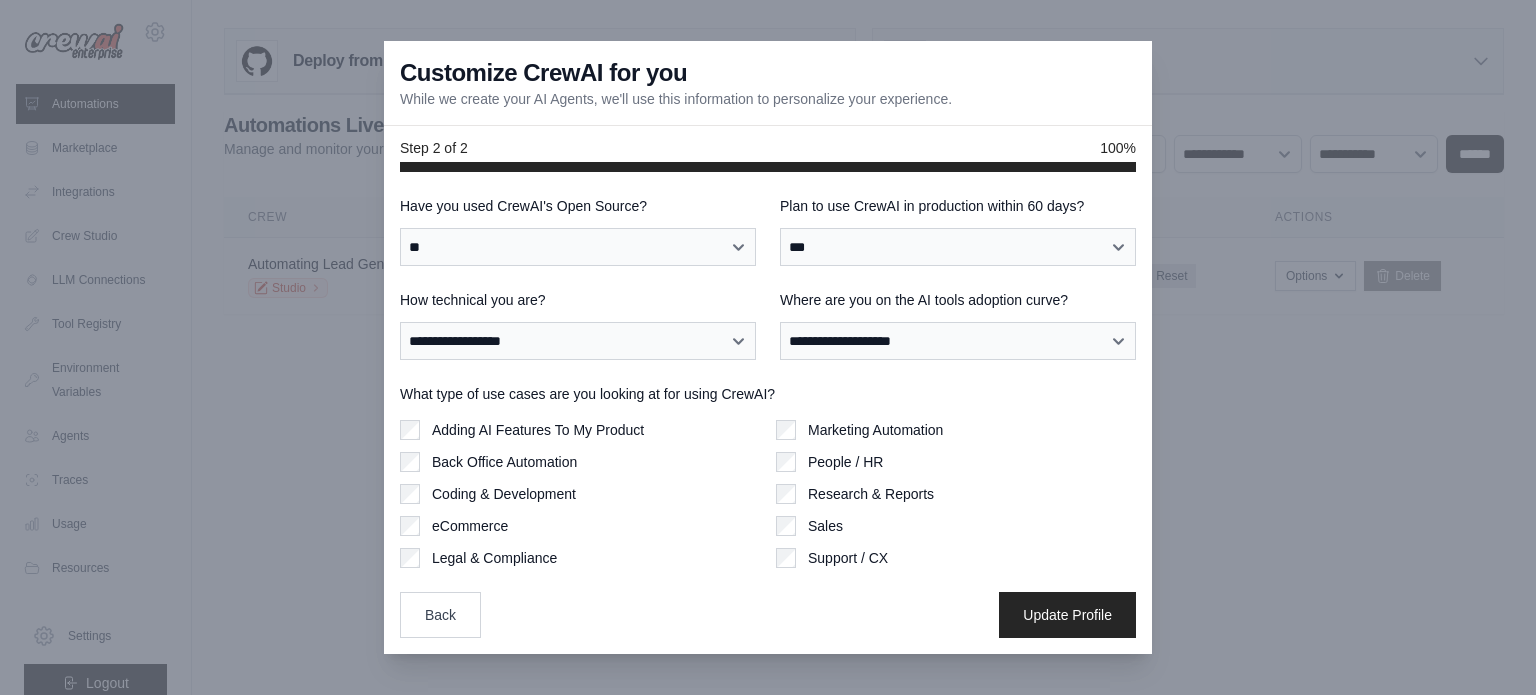click on "Sales" at bounding box center [956, 526] 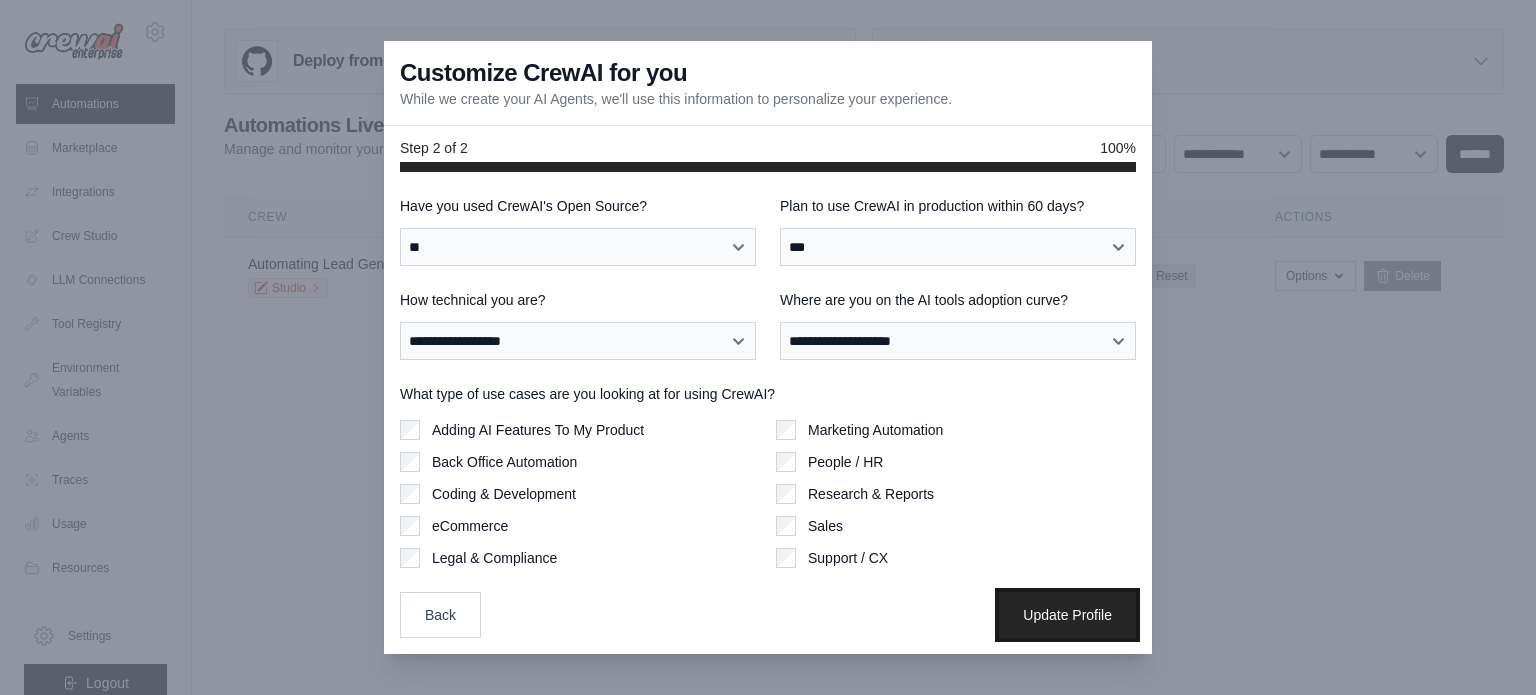 click on "Update Profile" at bounding box center (1067, 615) 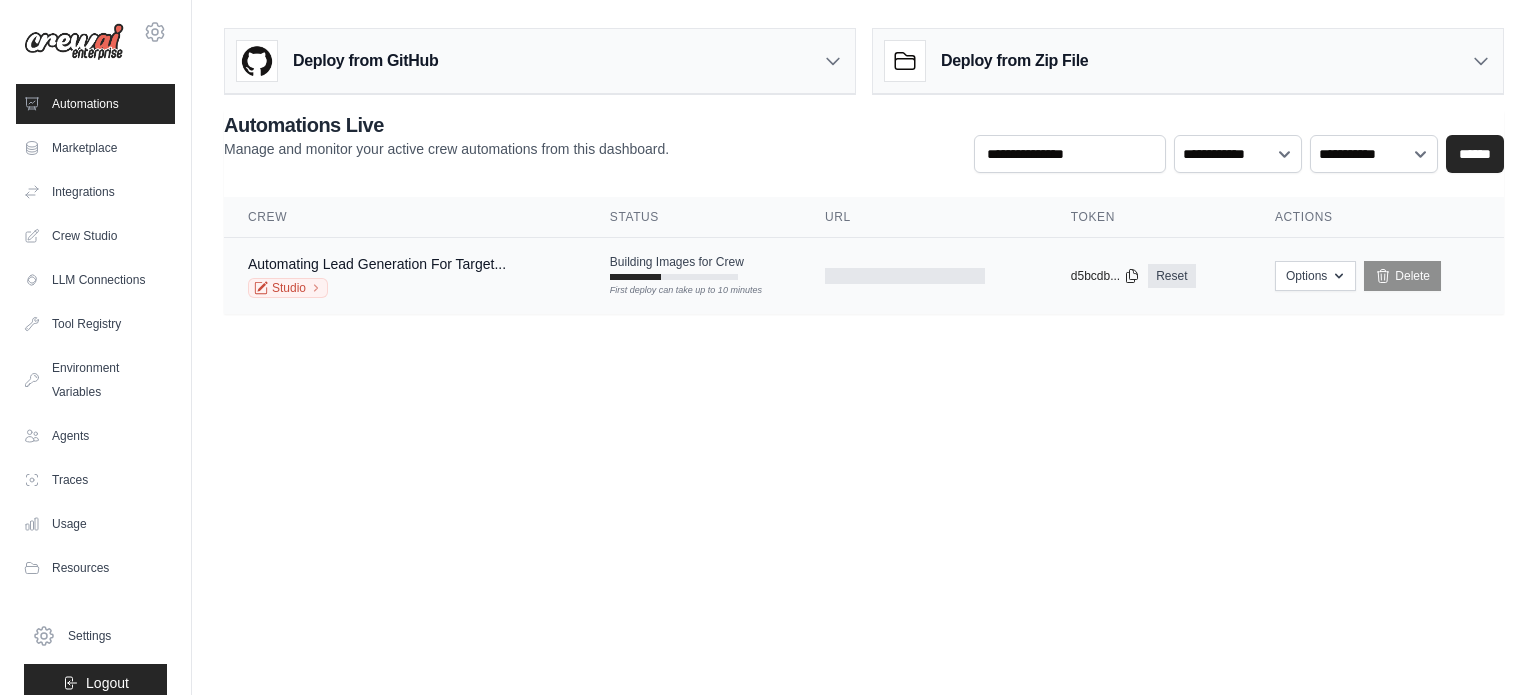 scroll, scrollTop: 0, scrollLeft: 0, axis: both 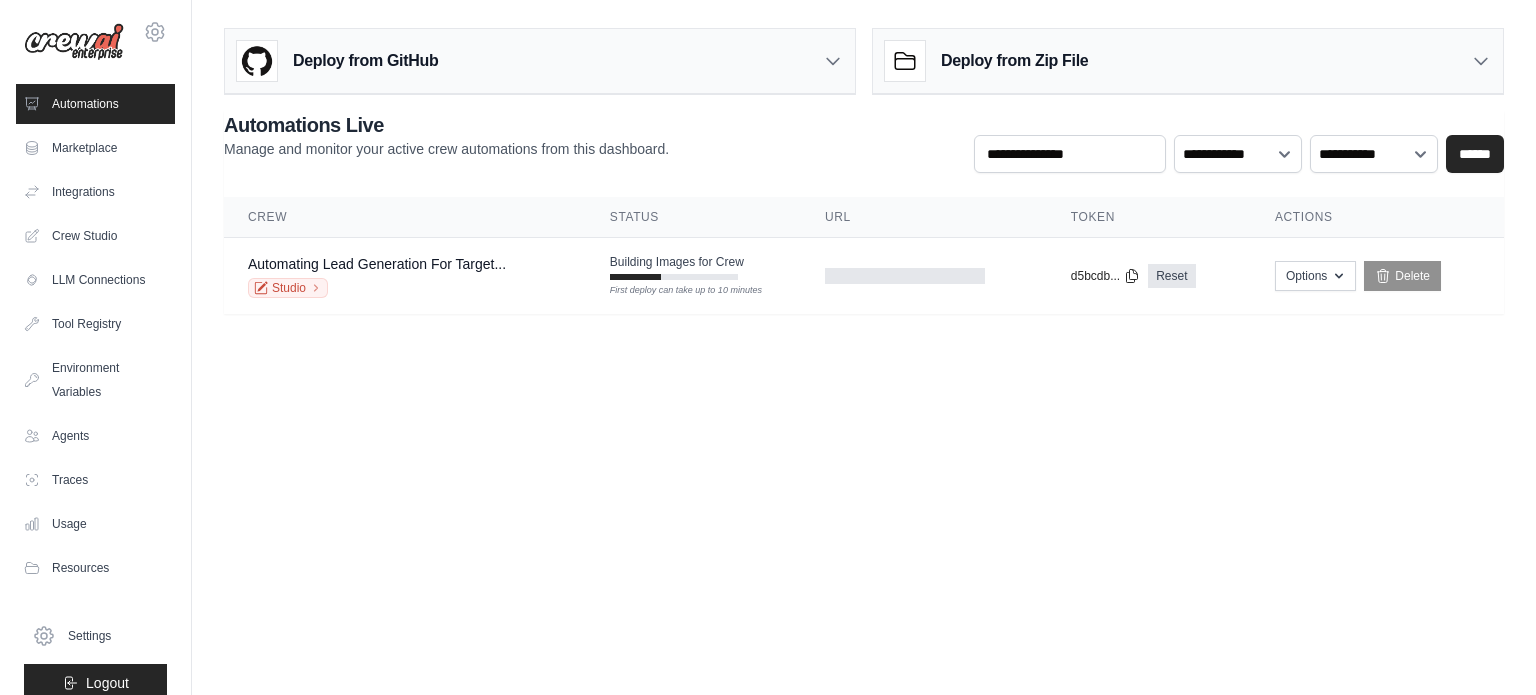 click on "iamosamasaleem@gmail.com
Settings
Automations
Marketplace
Integrations" at bounding box center (768, 347) 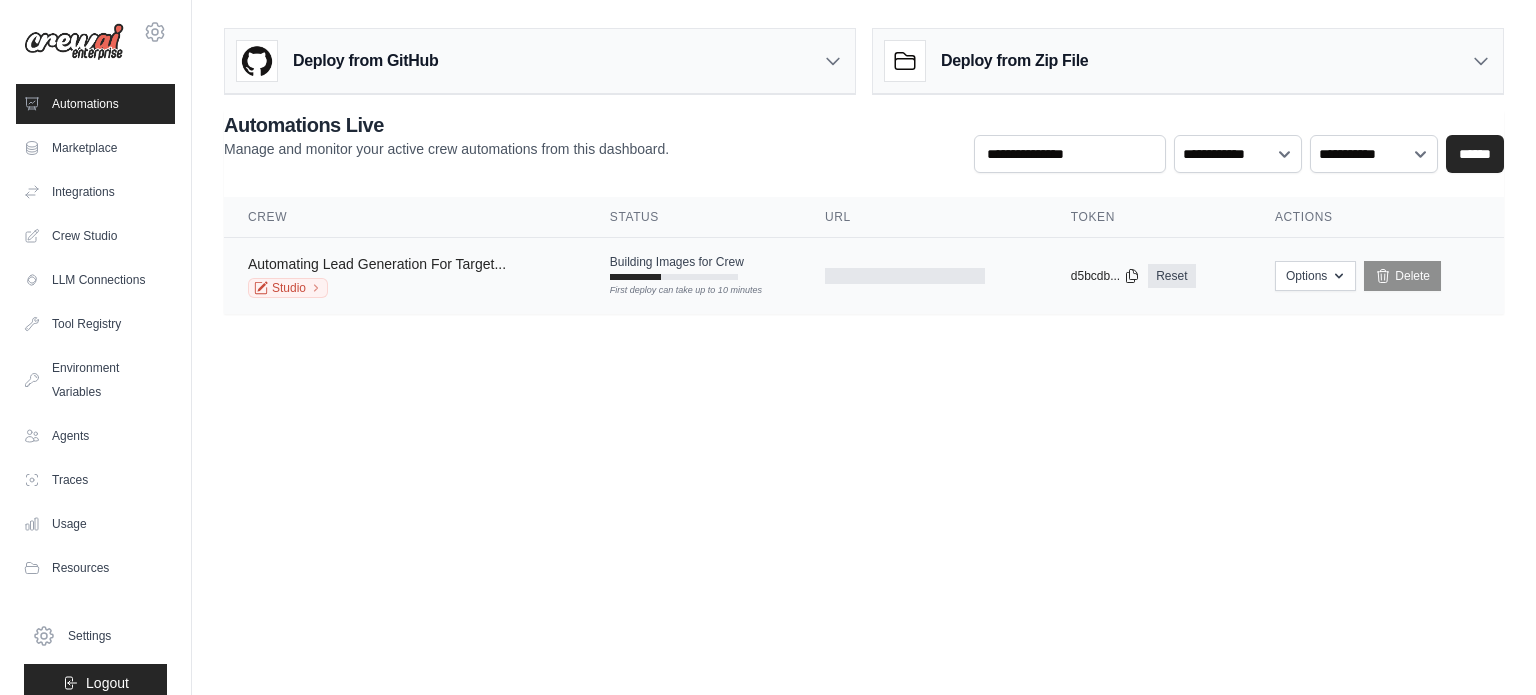 click on "Automating Lead Generation For Target..." at bounding box center (377, 264) 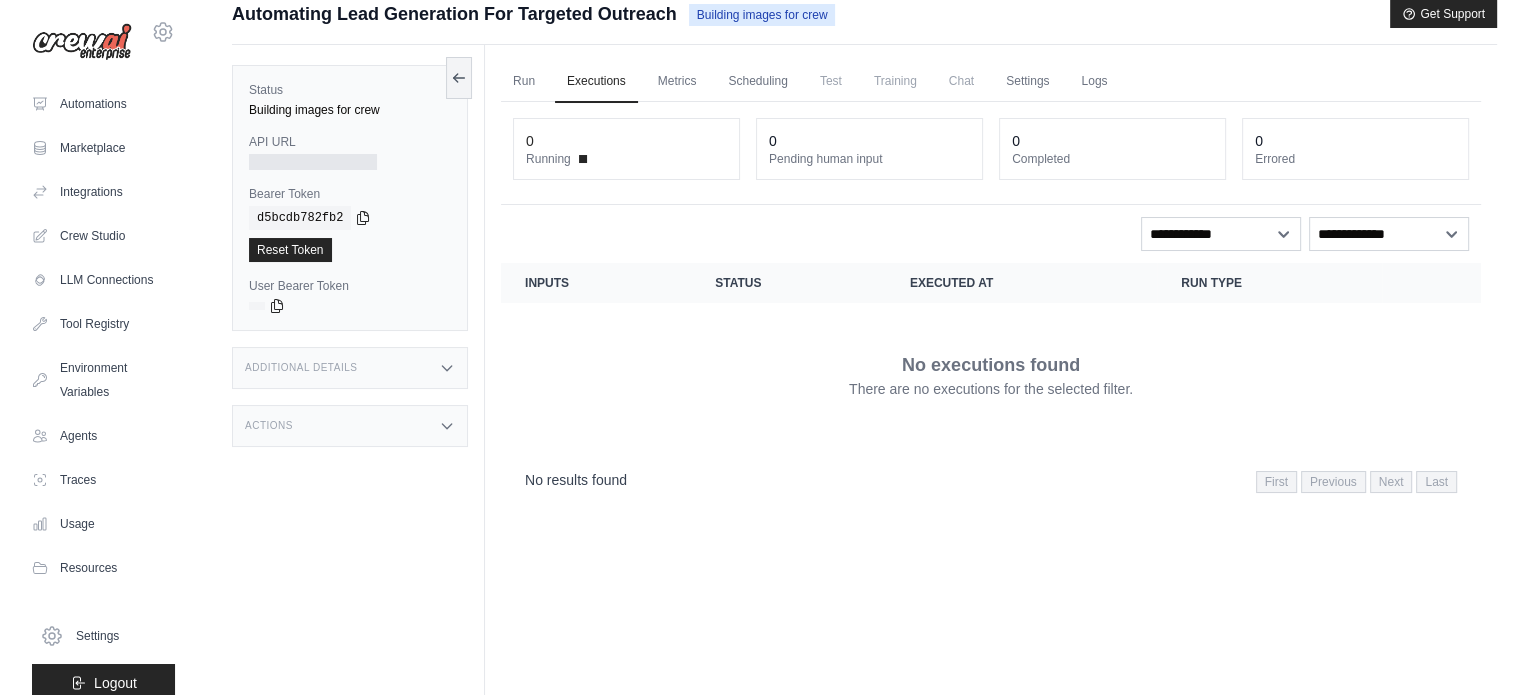 scroll, scrollTop: 0, scrollLeft: 0, axis: both 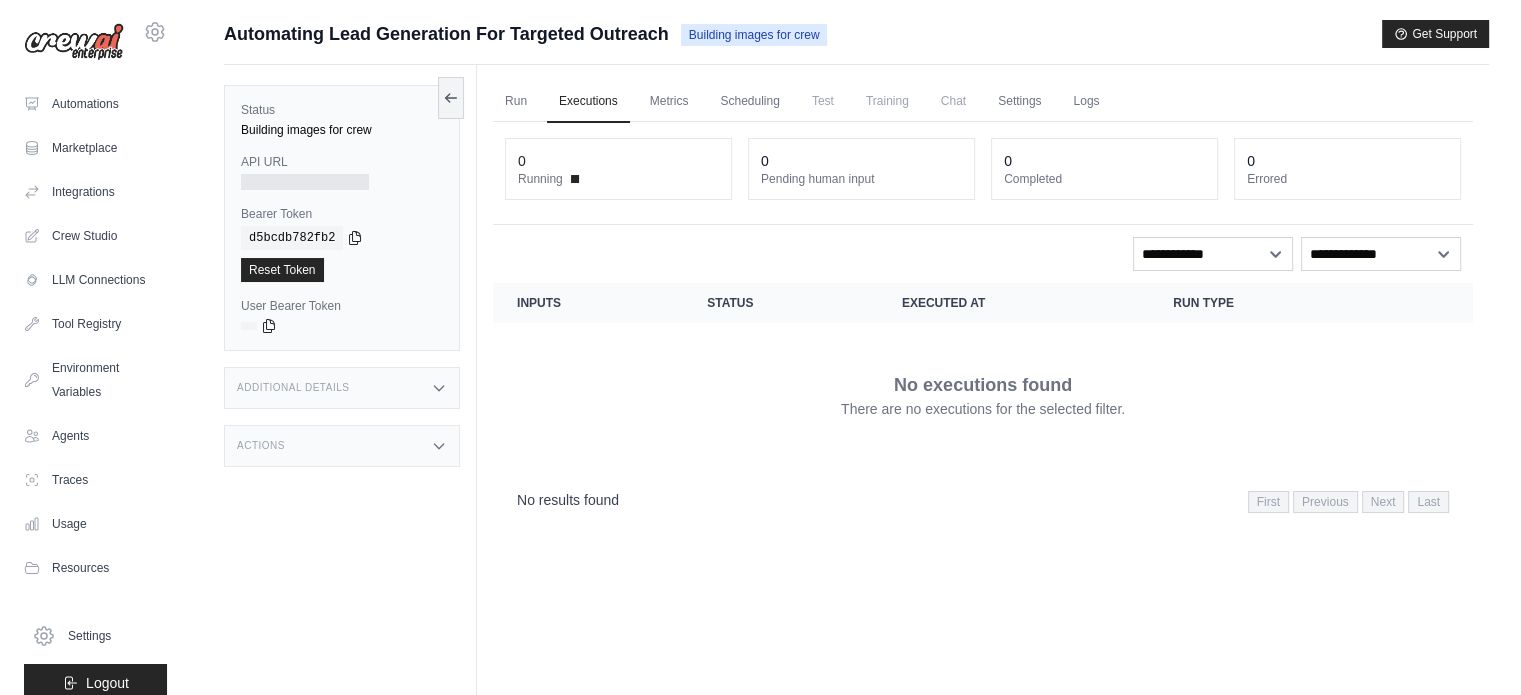 click on "Actions" at bounding box center (342, 446) 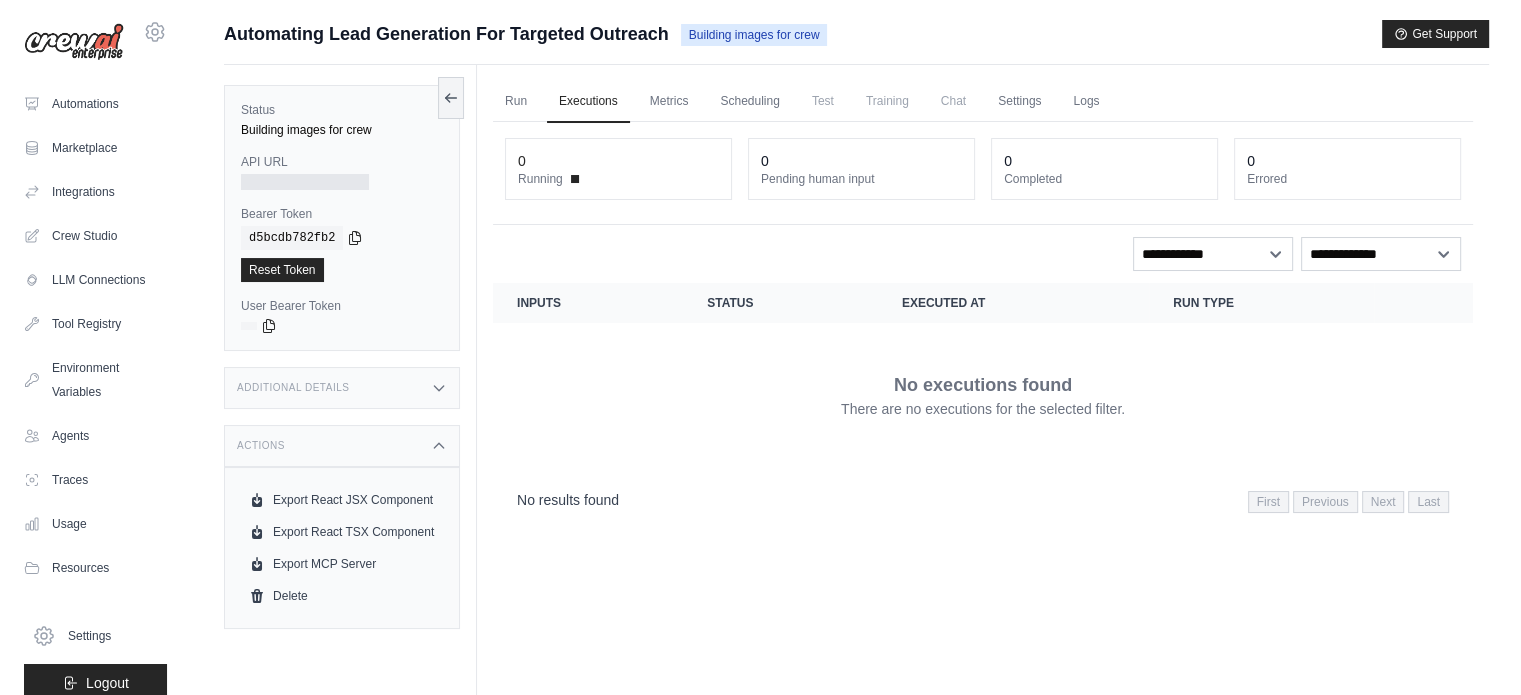click on "Additional Details" at bounding box center (342, 388) 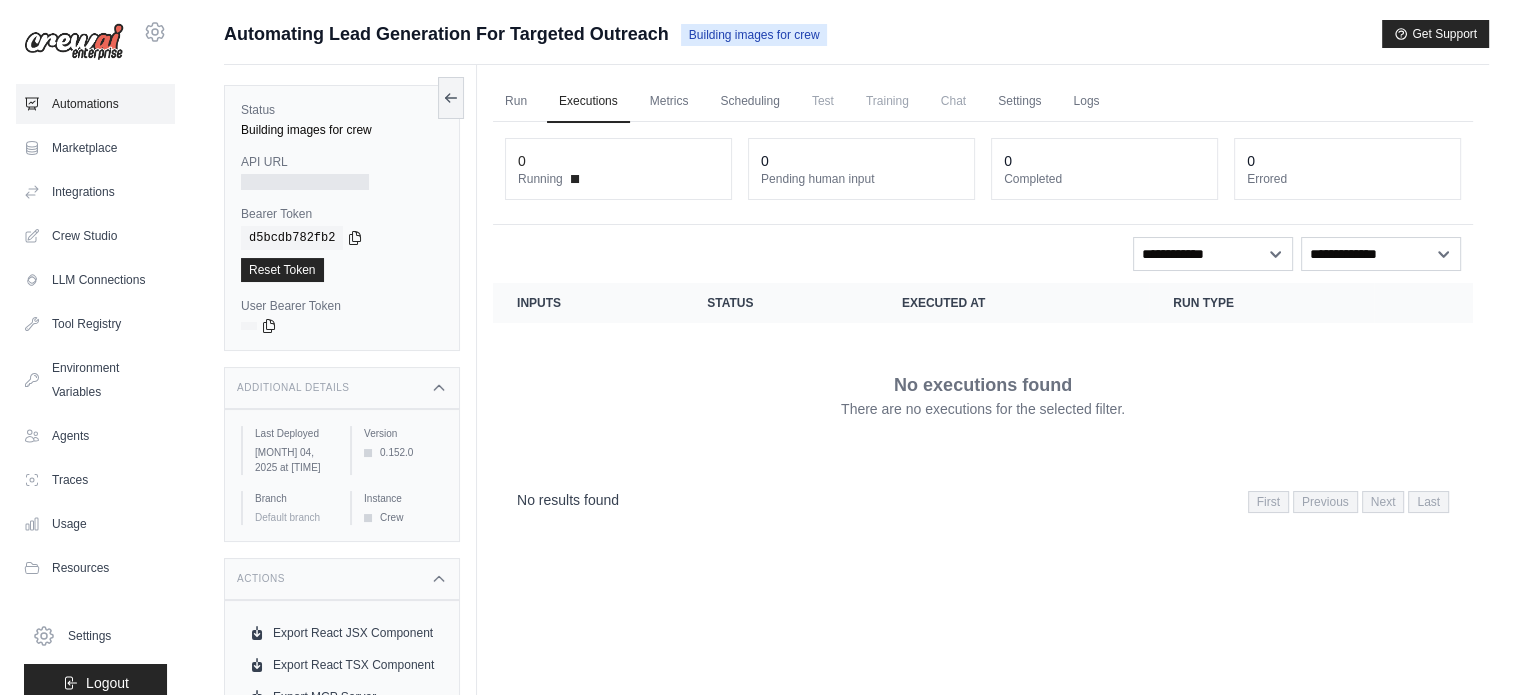 click on "Automations" at bounding box center [95, 104] 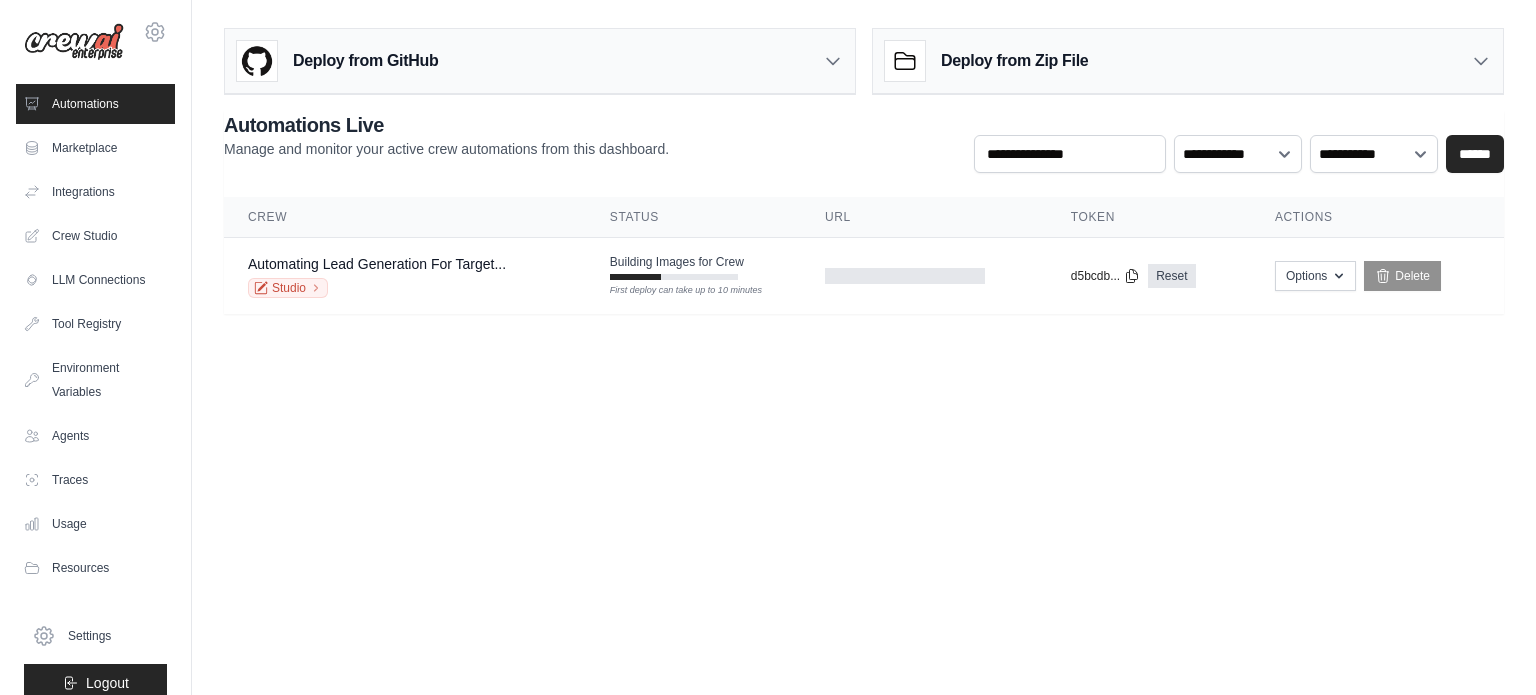 click on "iamosamasaleem@gmail.com
Settings
Automations
Marketplace
Integrations" at bounding box center (768, 347) 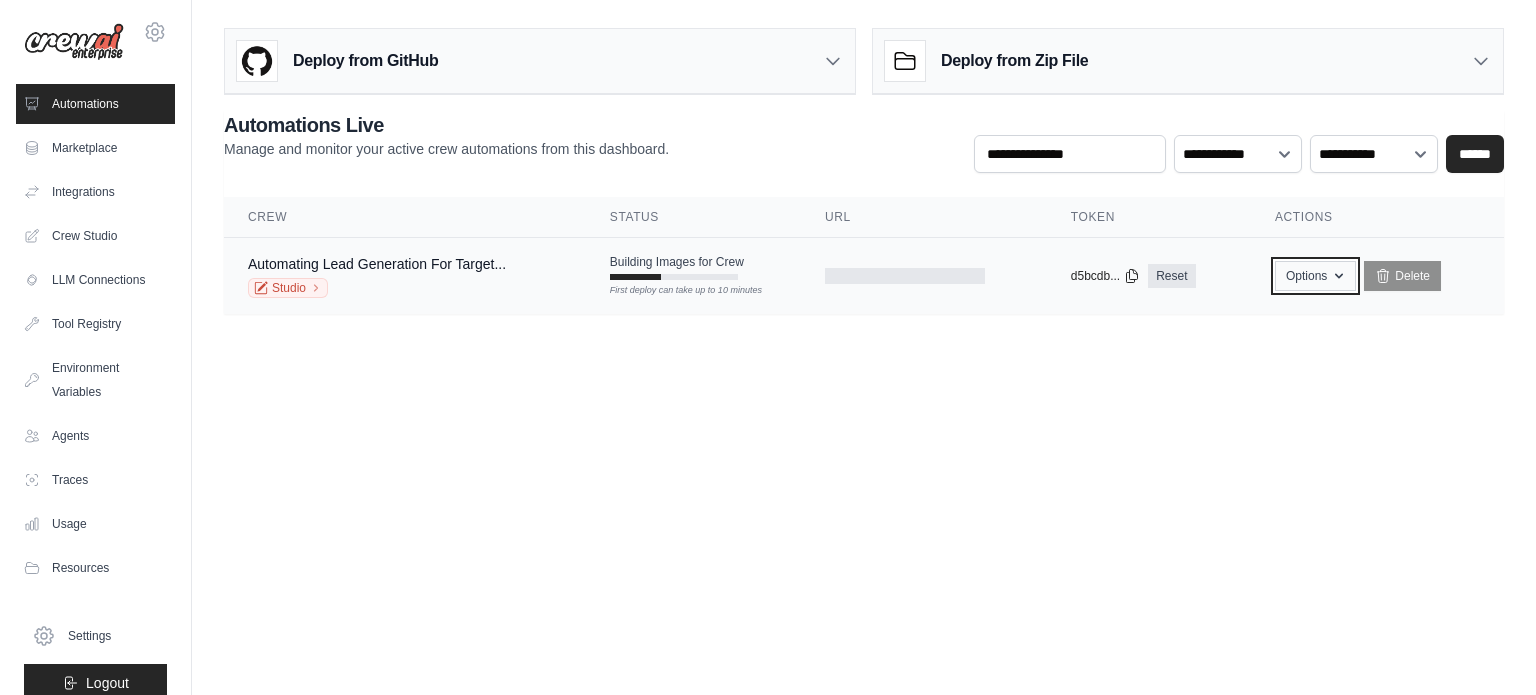 click on "Options" at bounding box center (1315, 276) 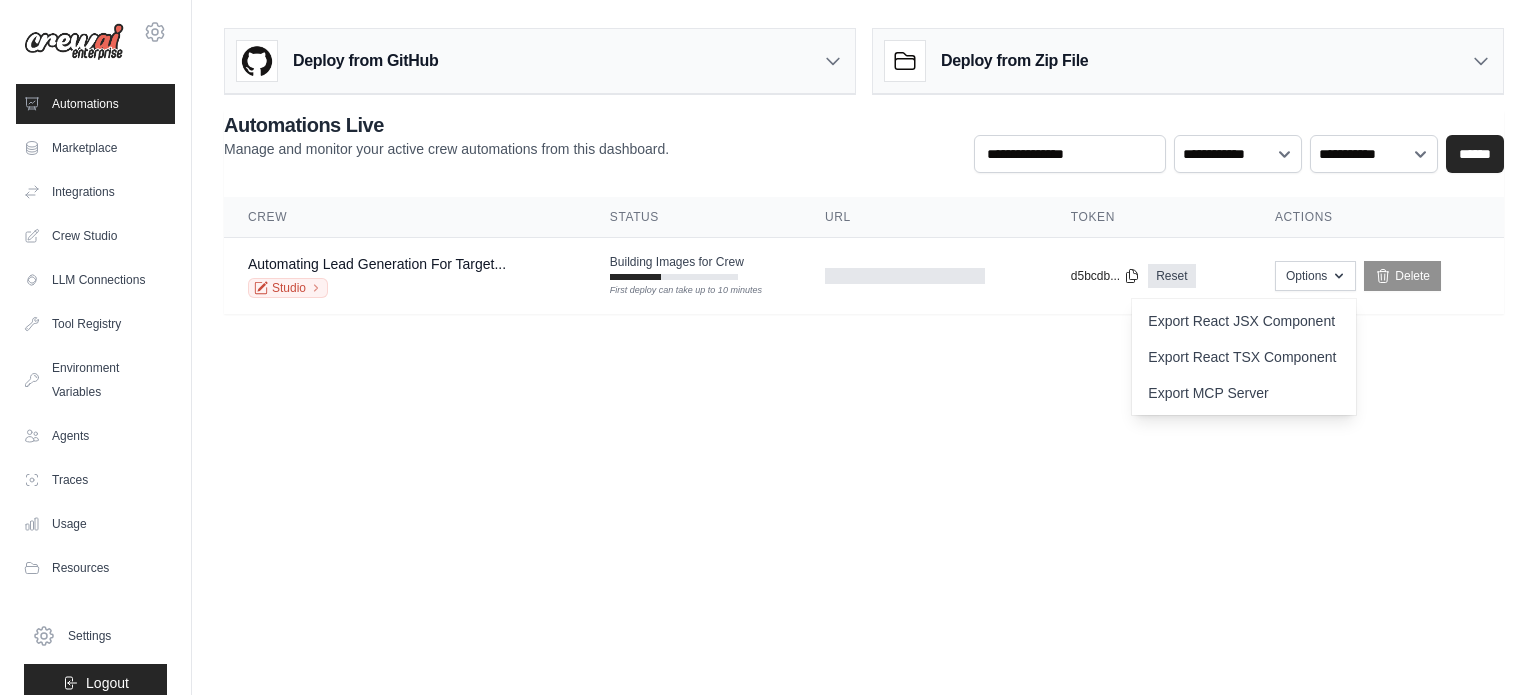 click on "iamosamasaleem@gmail.com
Settings
Automations
Marketplace
Integrations" at bounding box center (768, 347) 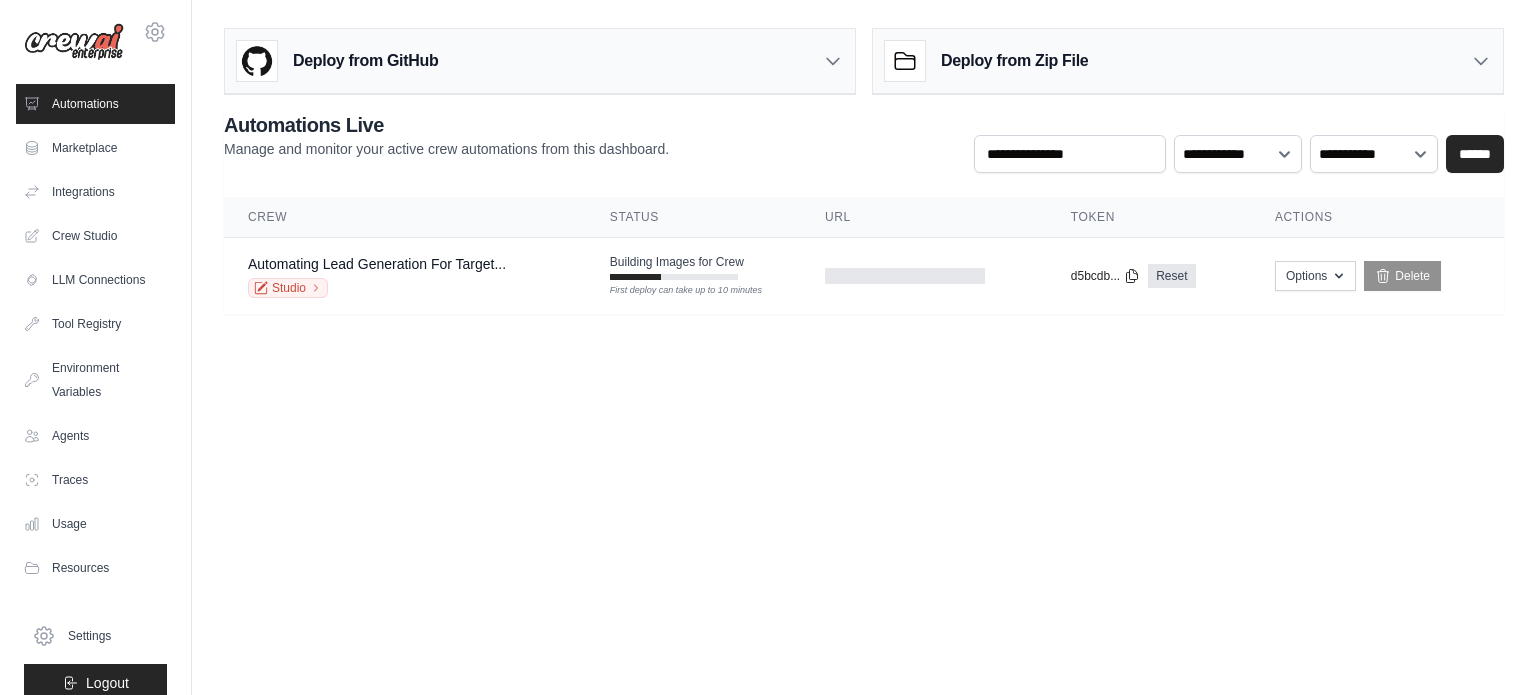 click on "iamosamasaleem@gmail.com
Settings
Automations
Marketplace
Integrations" at bounding box center [768, 347] 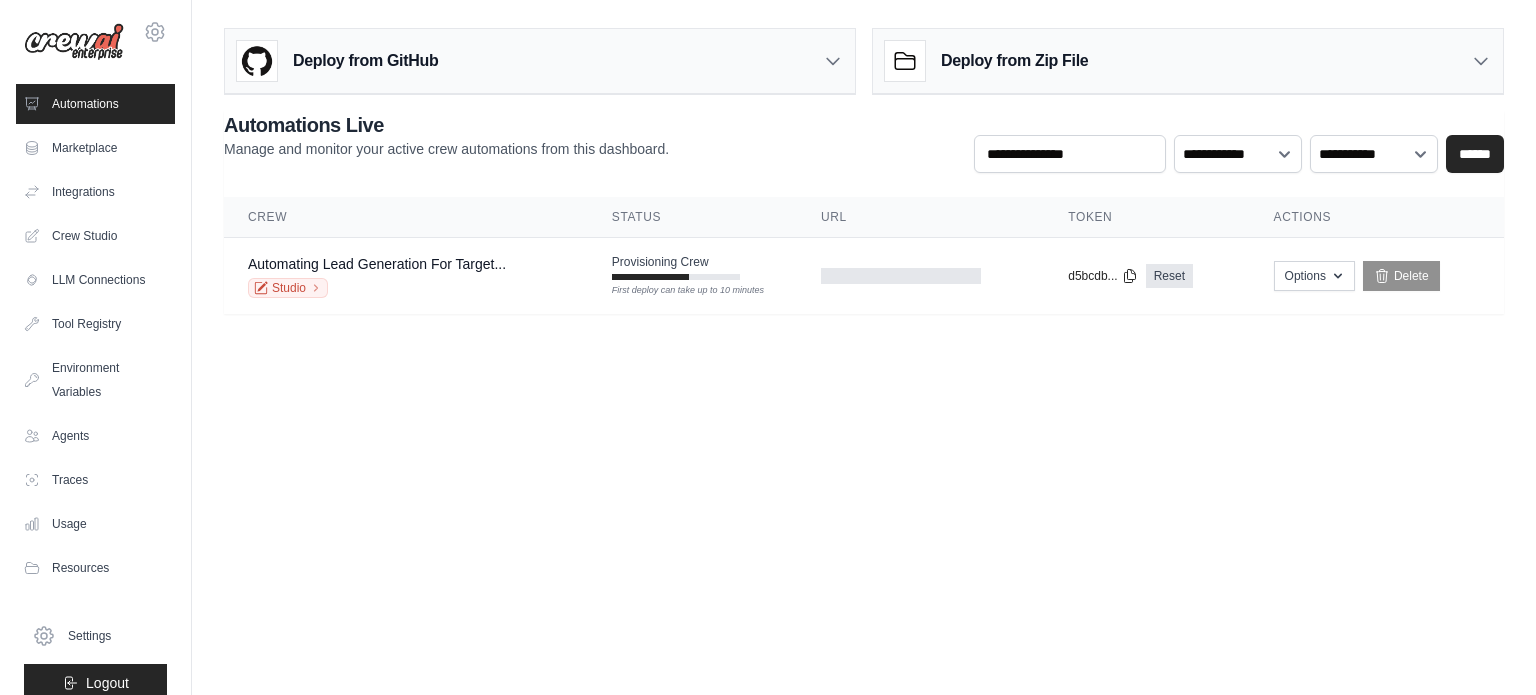 click on "Deploy from GitHub
Deploy your project directly from GitHub. Select a repository and
branch to get started.
Changes will be automatically synchronized with your deployment.
Configure GitHub
Deploy from Zip File
Choose file" at bounding box center [864, 179] 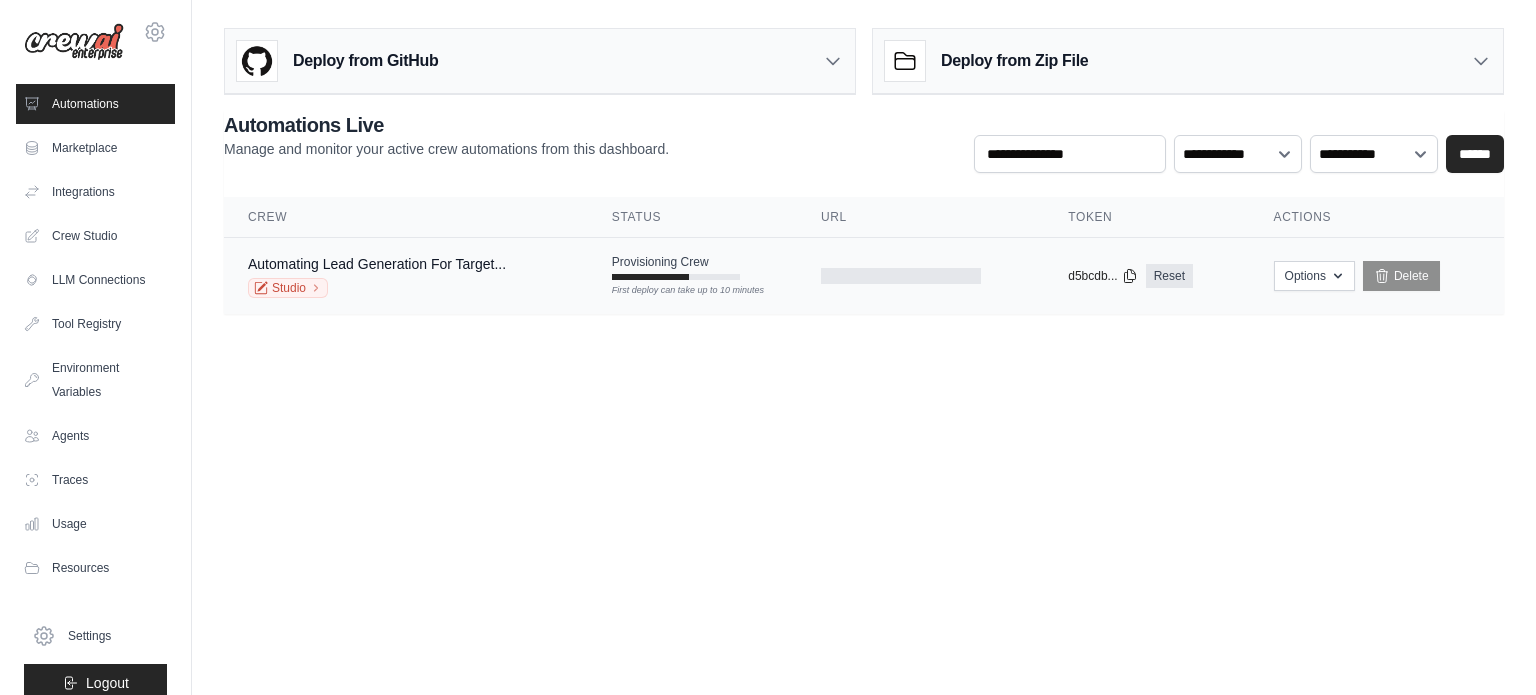 click on "First deploy can take up to 10 minutes" at bounding box center (676, 291) 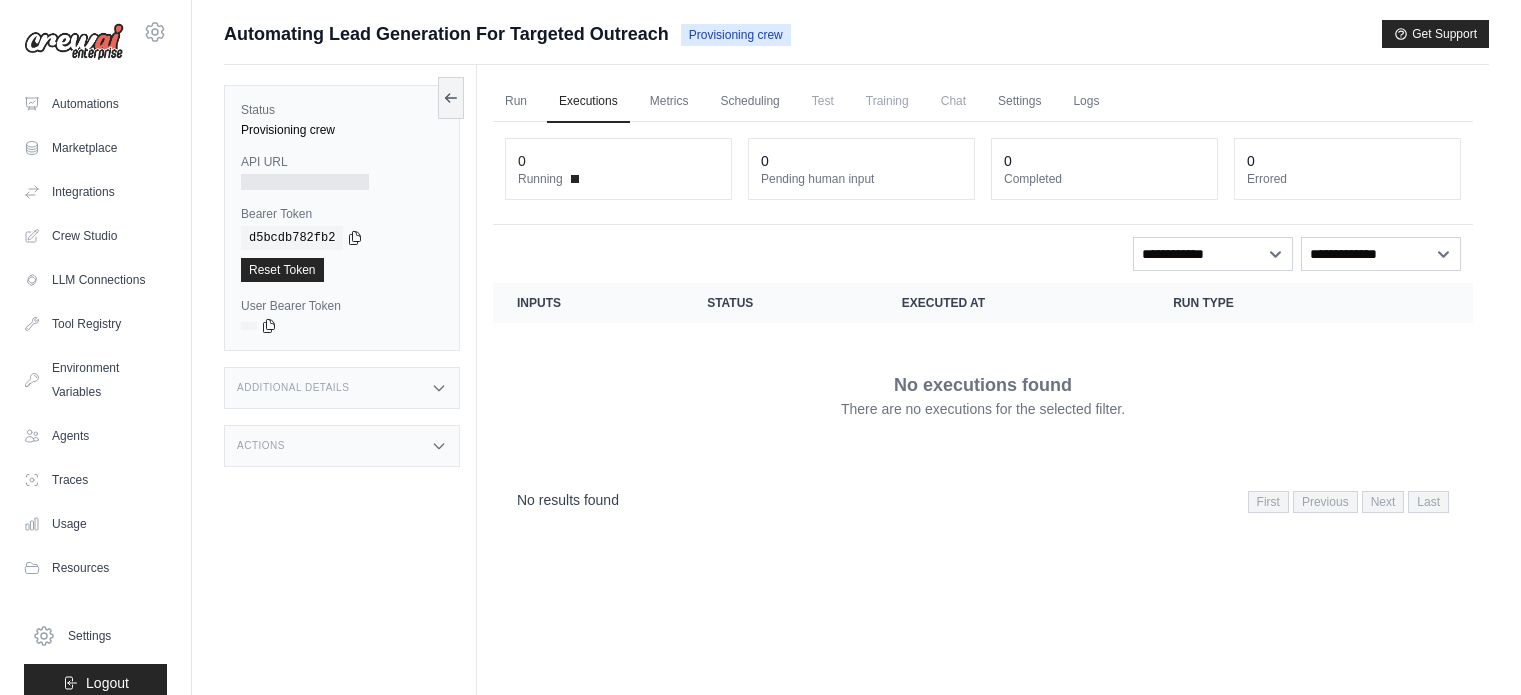 scroll, scrollTop: 0, scrollLeft: 0, axis: both 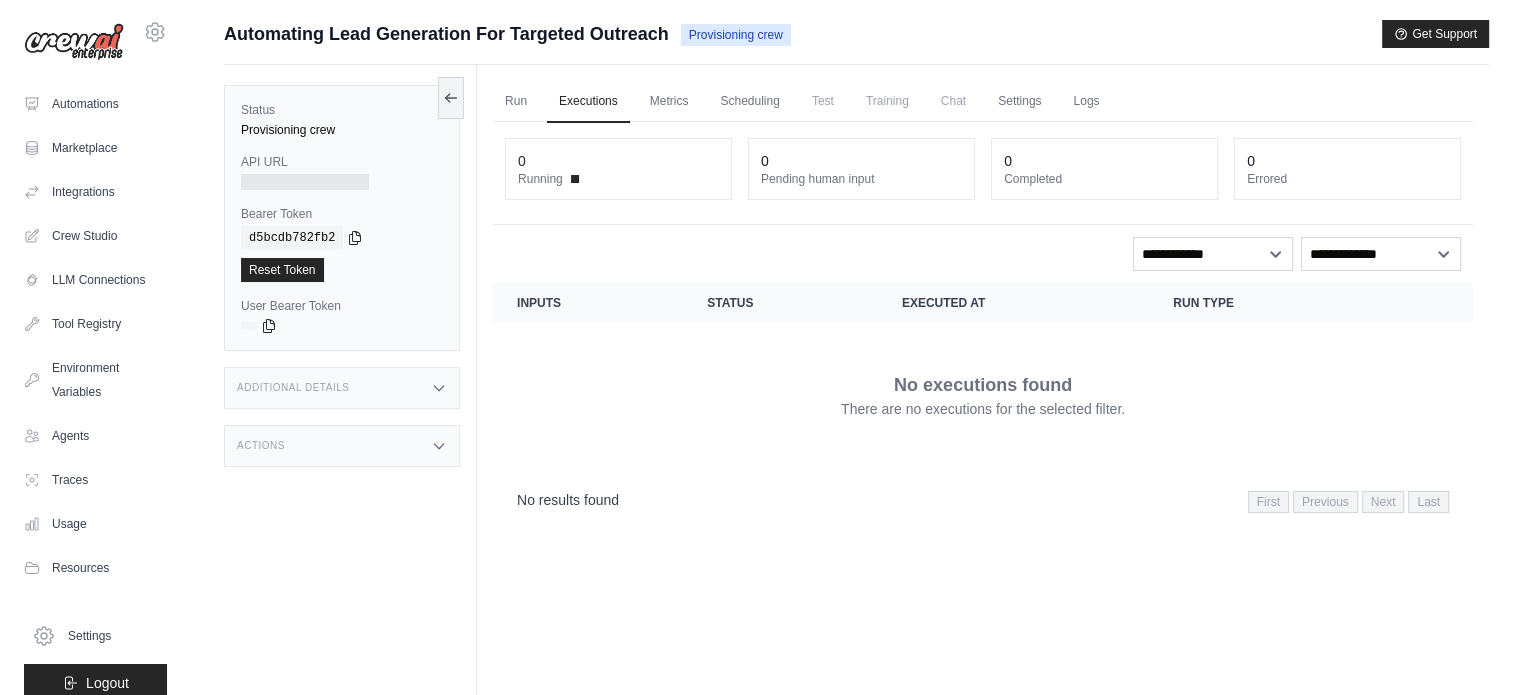 click on "Crew executions with inputs, status, execution time, run type, and
actions
Inputs
Status
Executed at
Run Type
Actions
No executions found
There are no executions for the selected filter.
No results found
First
Previous
Next
Last" at bounding box center [983, 404] 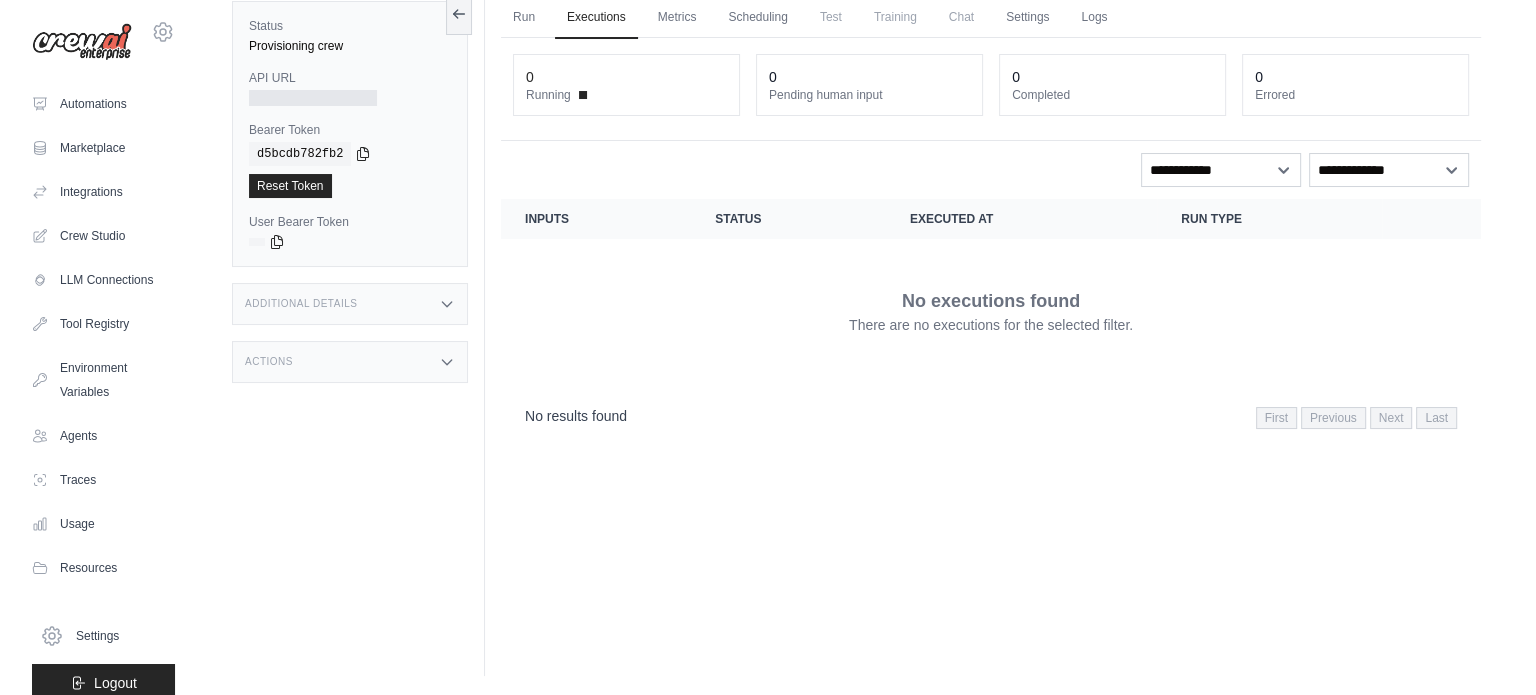 scroll, scrollTop: 0, scrollLeft: 0, axis: both 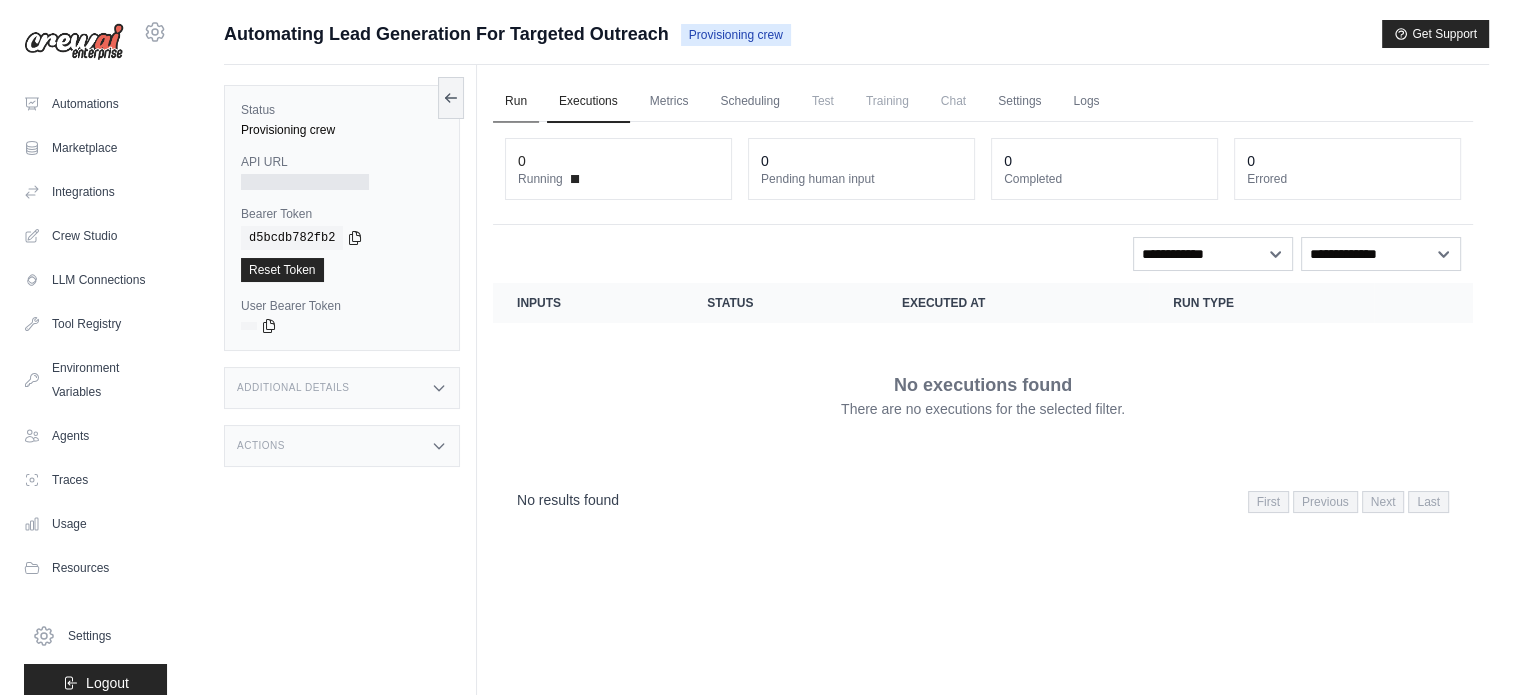 click on "Run" at bounding box center (516, 102) 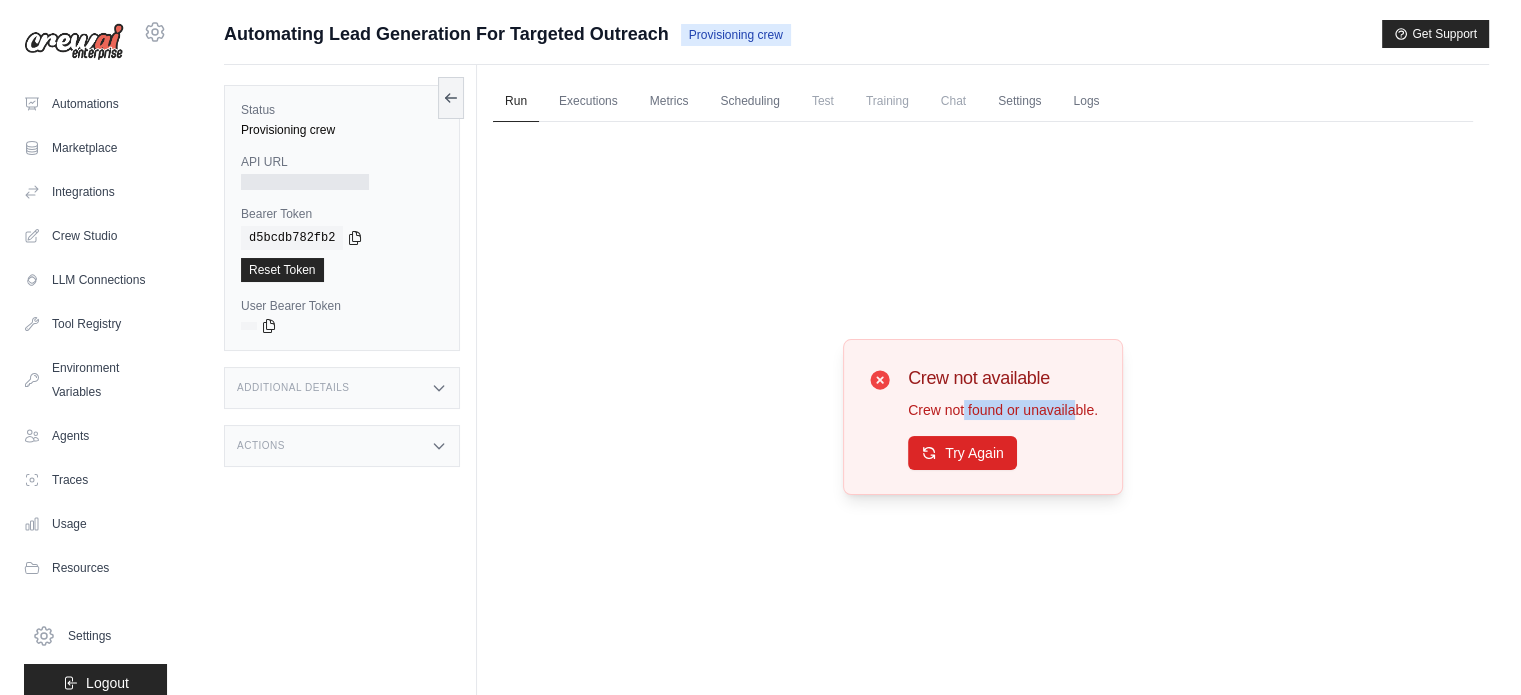 drag, startPoint x: 984, startPoint y: 416, endPoint x: 1078, endPoint y: 410, distance: 94.19129 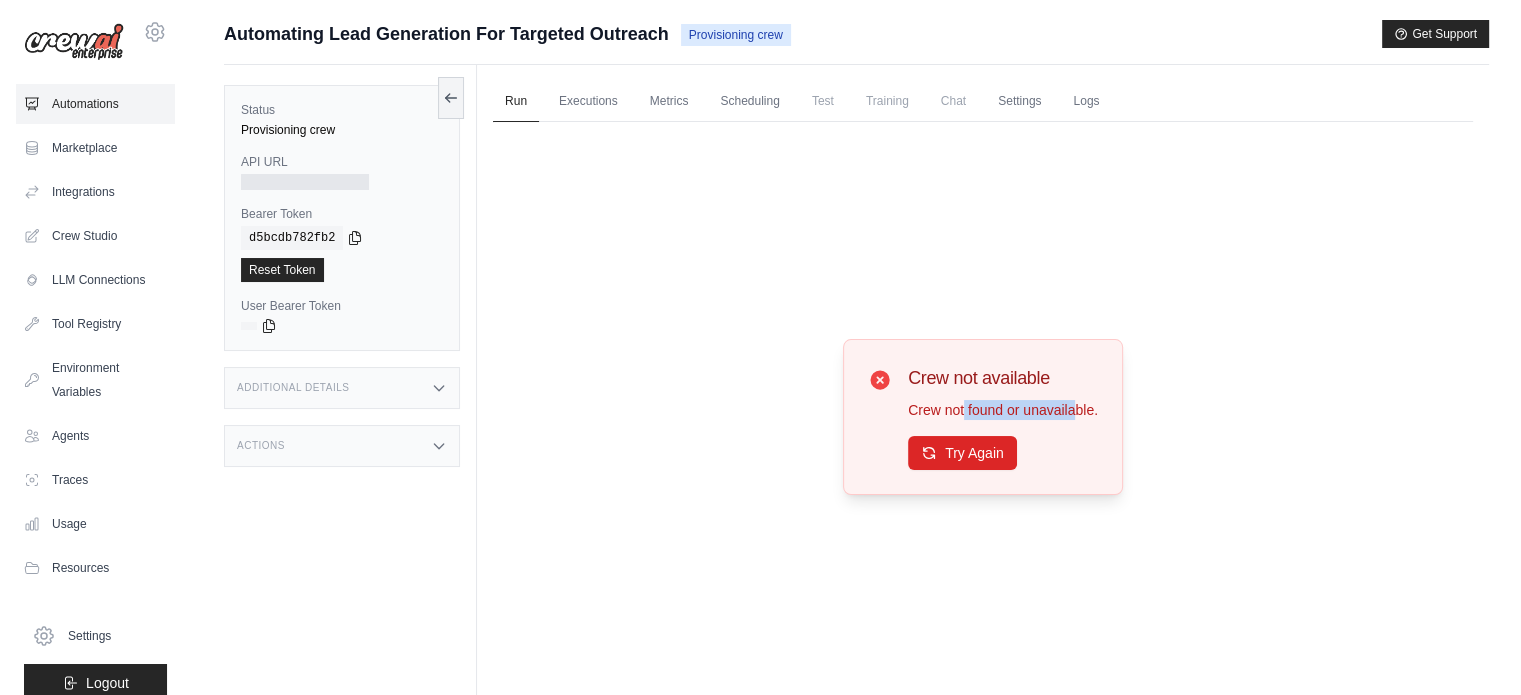 click on "Automations" at bounding box center (95, 104) 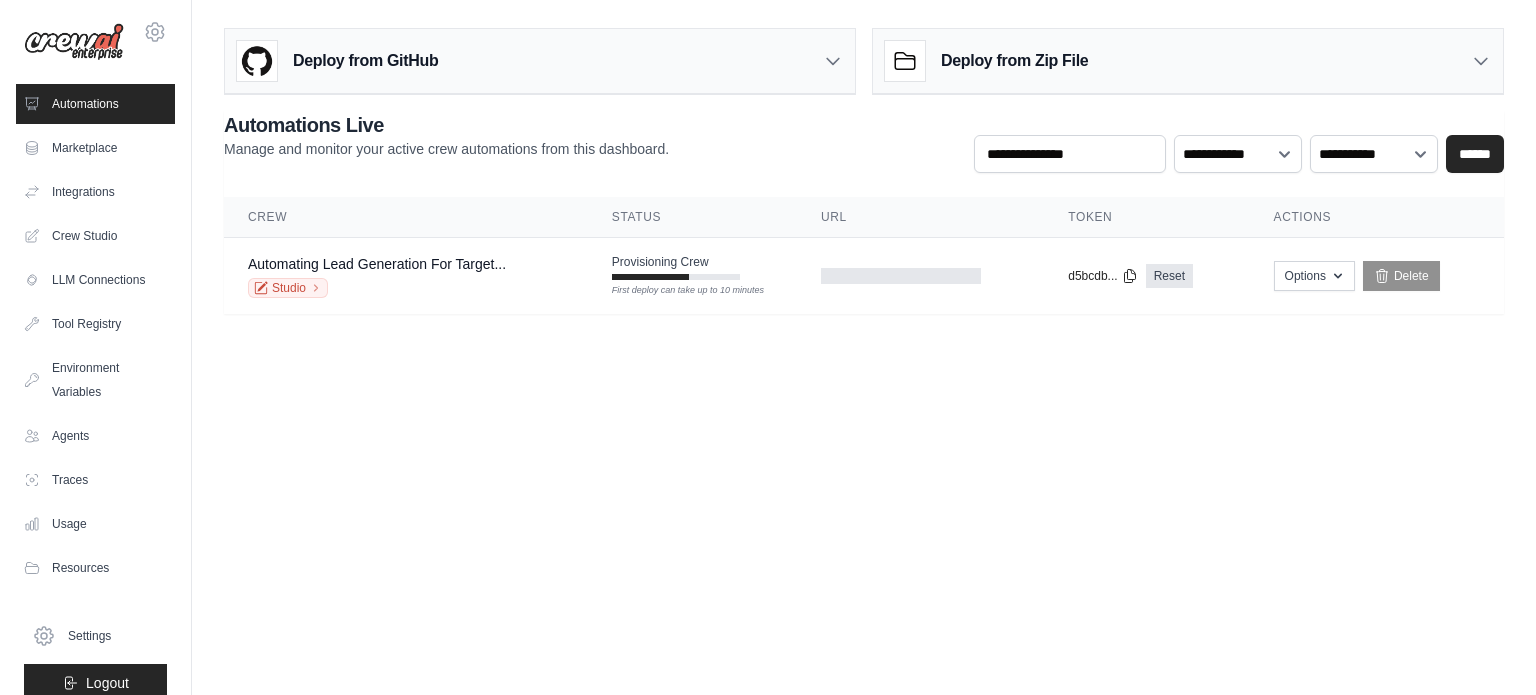 click on "[USERNAME]@[EXAMPLE.COM]
Settings
Automations
Marketplace
Integrations" at bounding box center [768, 347] 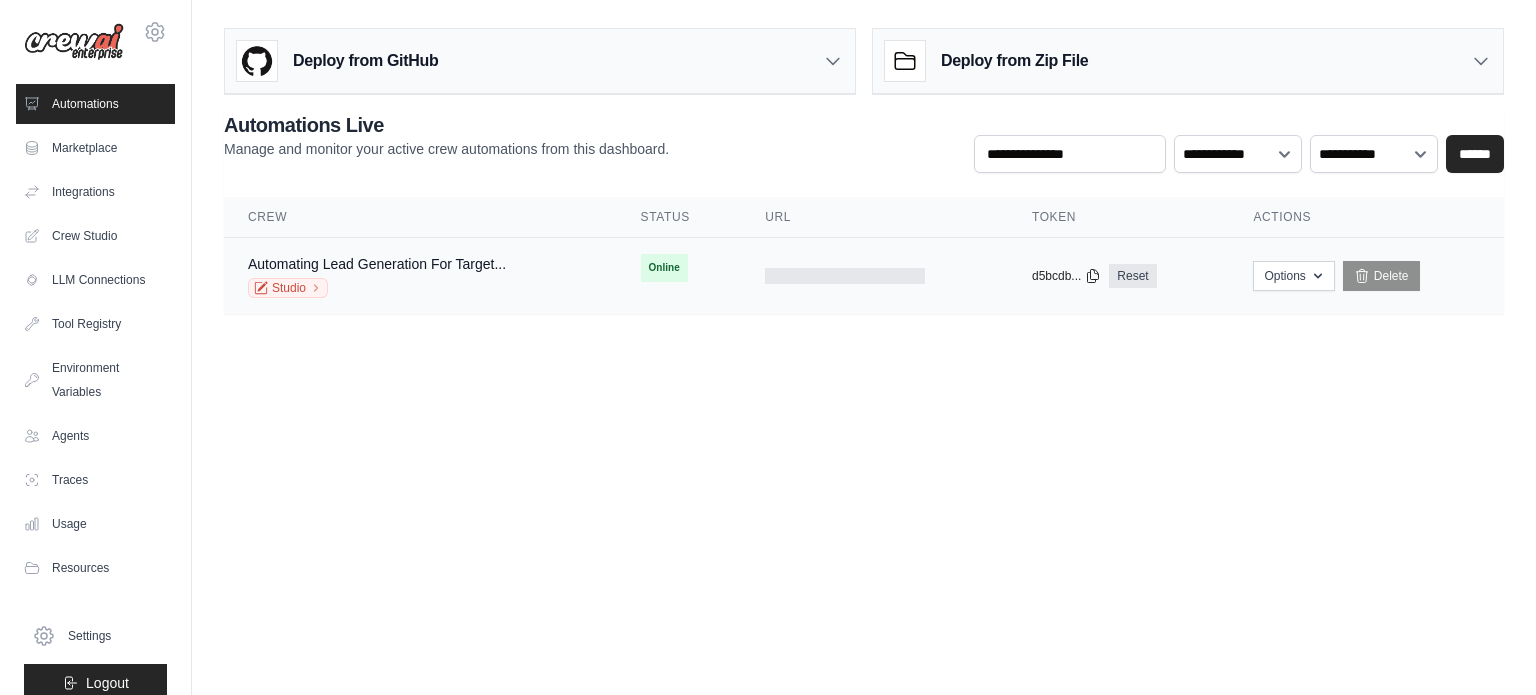 click at bounding box center (845, 276) 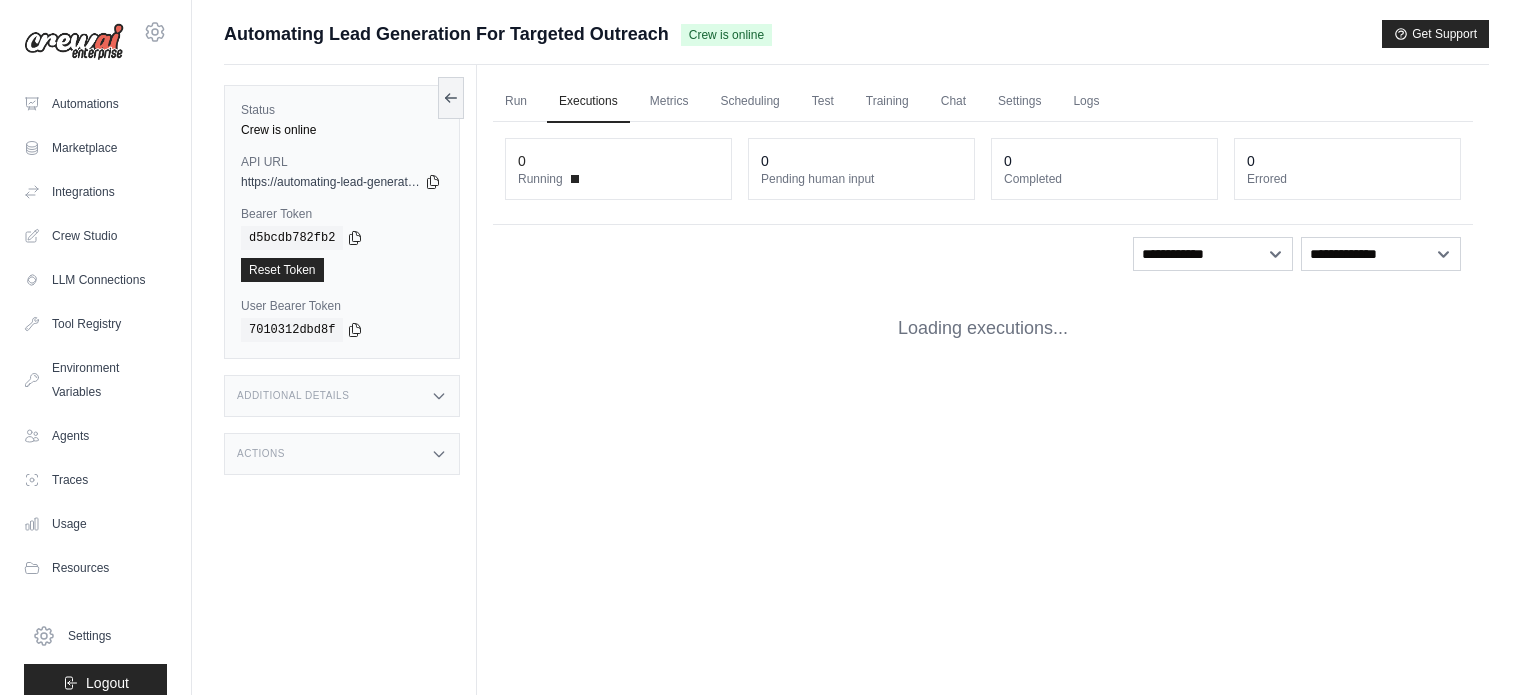 scroll, scrollTop: 0, scrollLeft: 0, axis: both 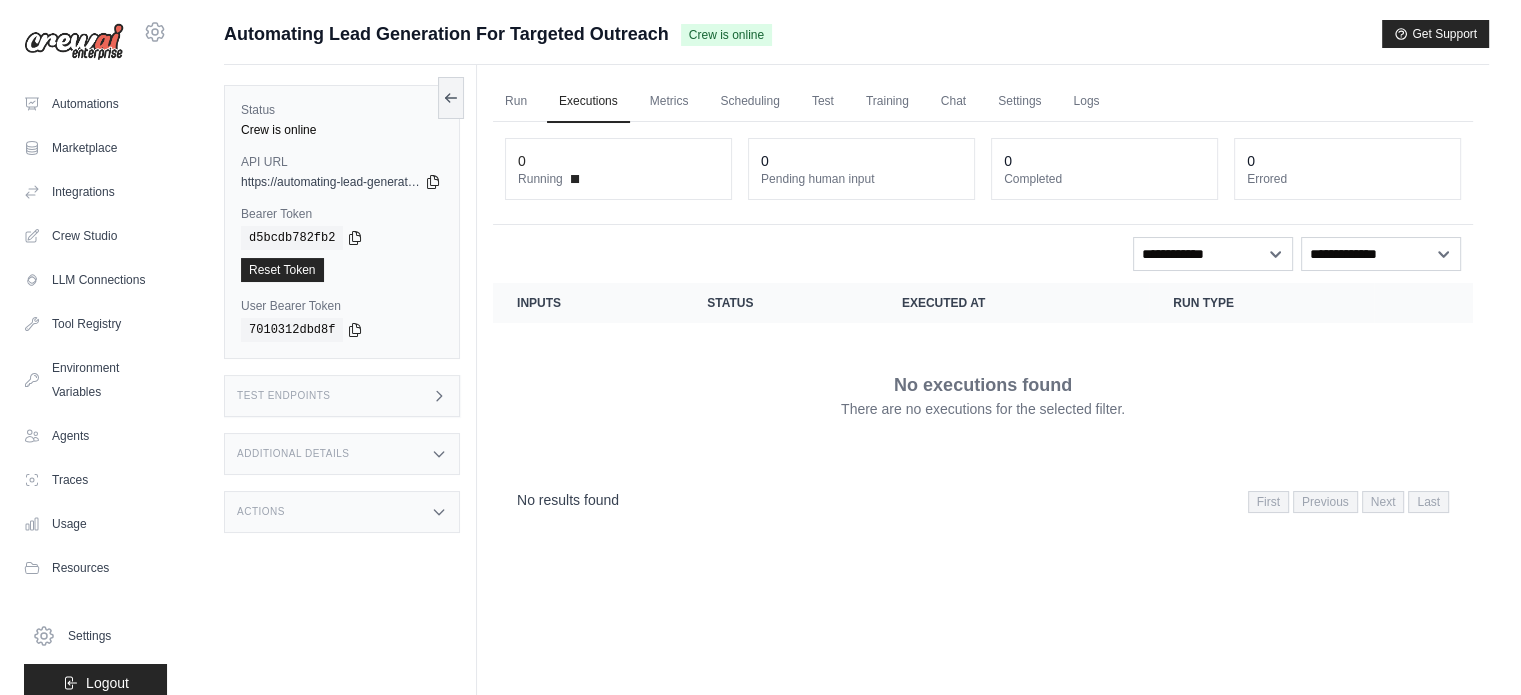 click on "Running" at bounding box center (618, 179) 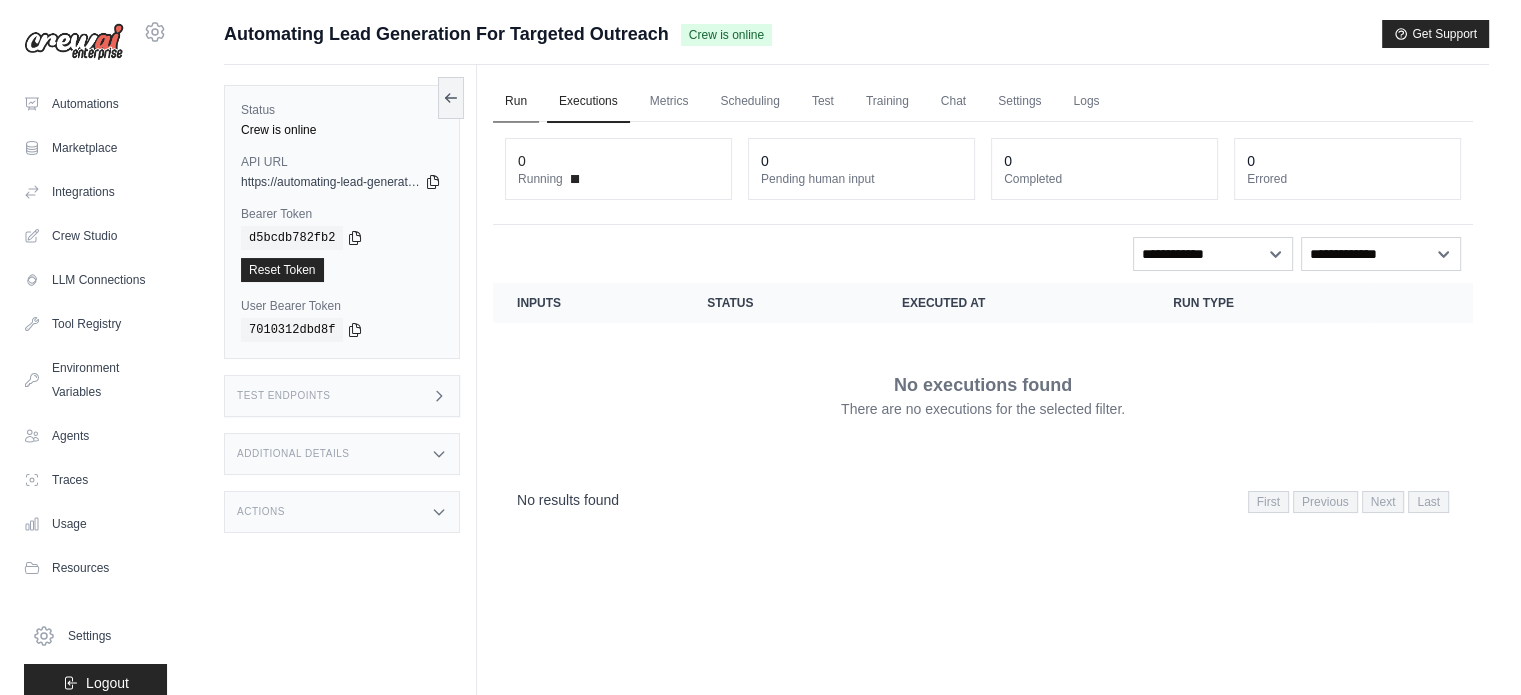 click on "Run" at bounding box center (516, 102) 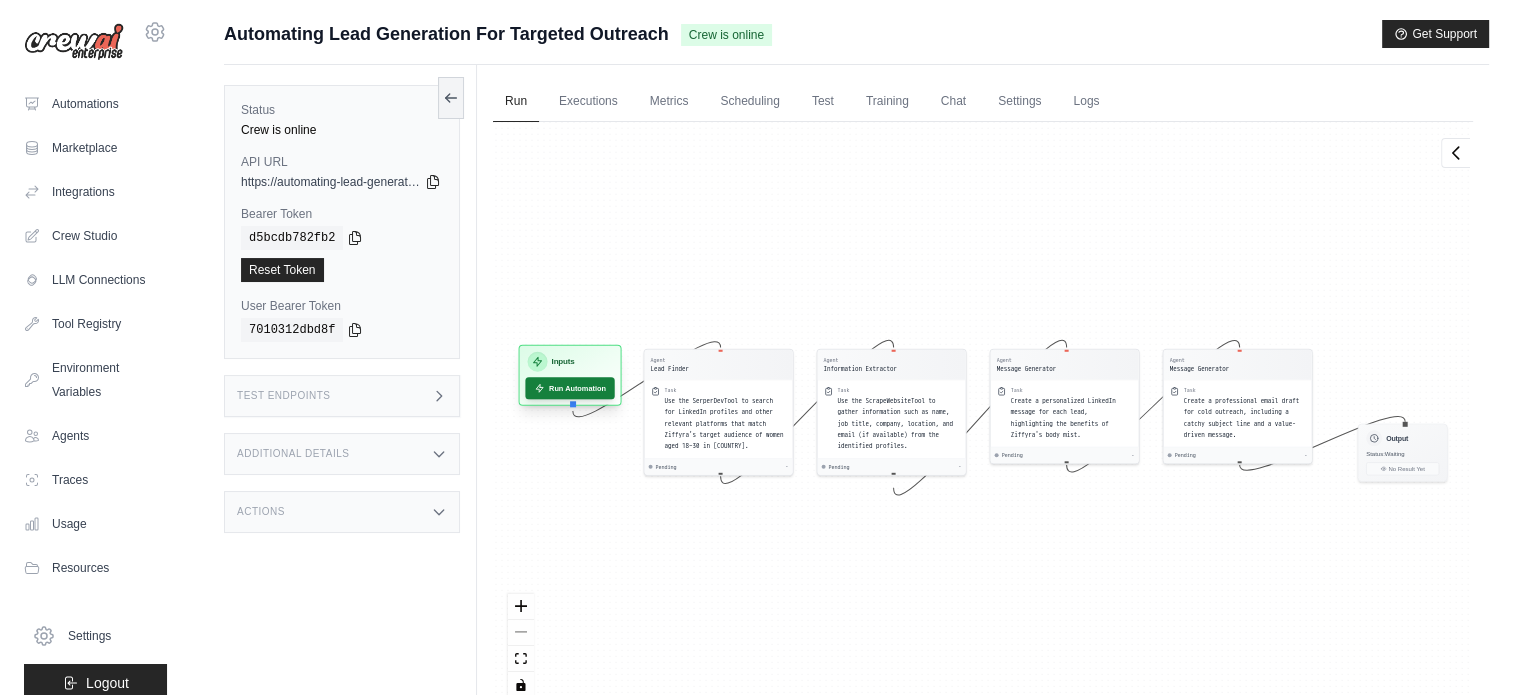click on "Run Automation" at bounding box center [569, 388] 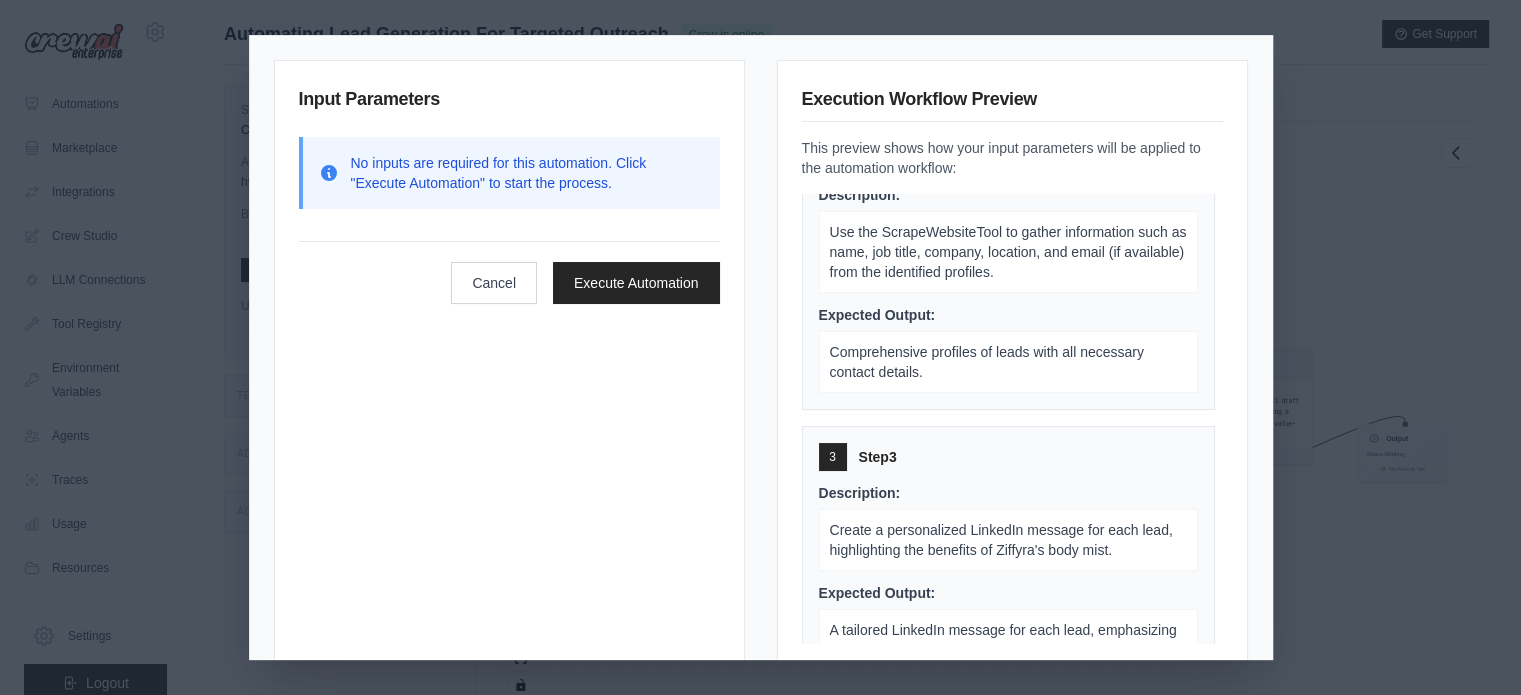 scroll, scrollTop: 700, scrollLeft: 0, axis: vertical 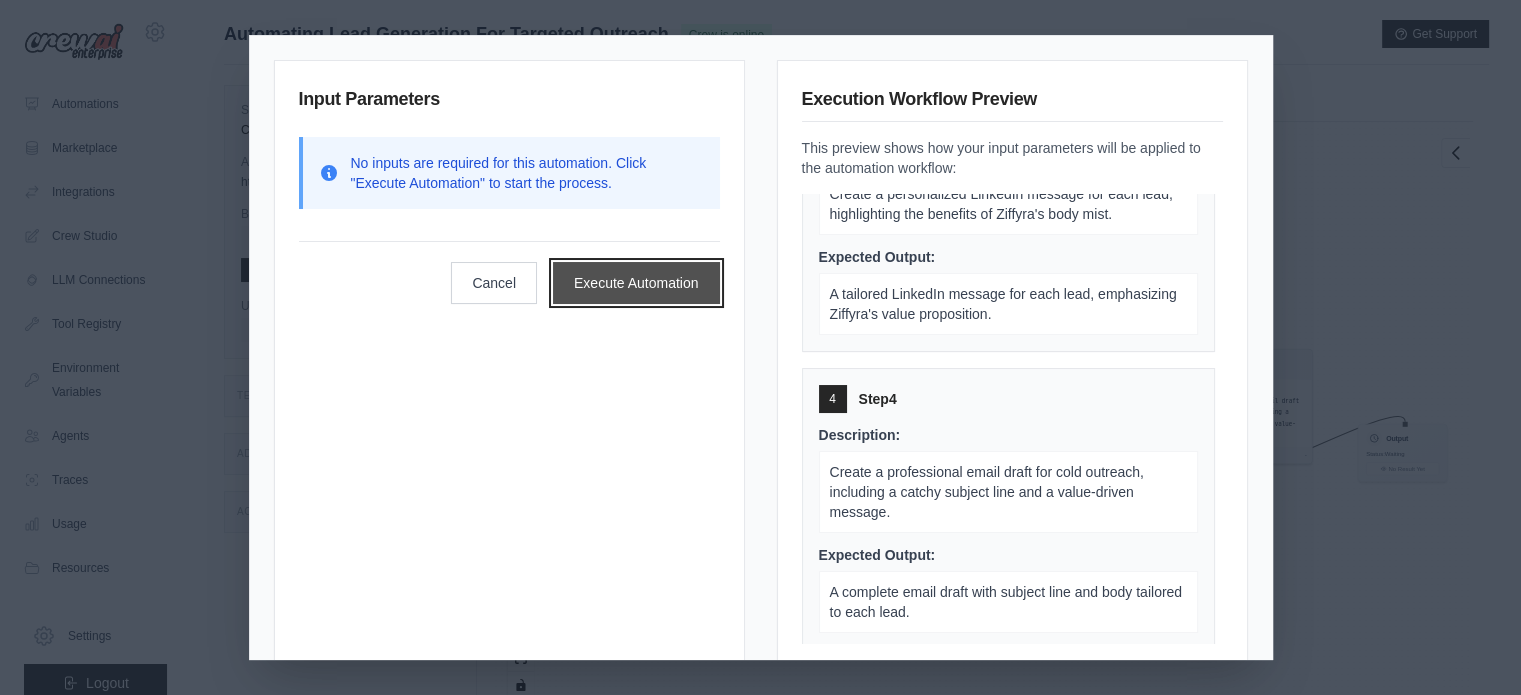 click on "Execute Automation" at bounding box center [636, 283] 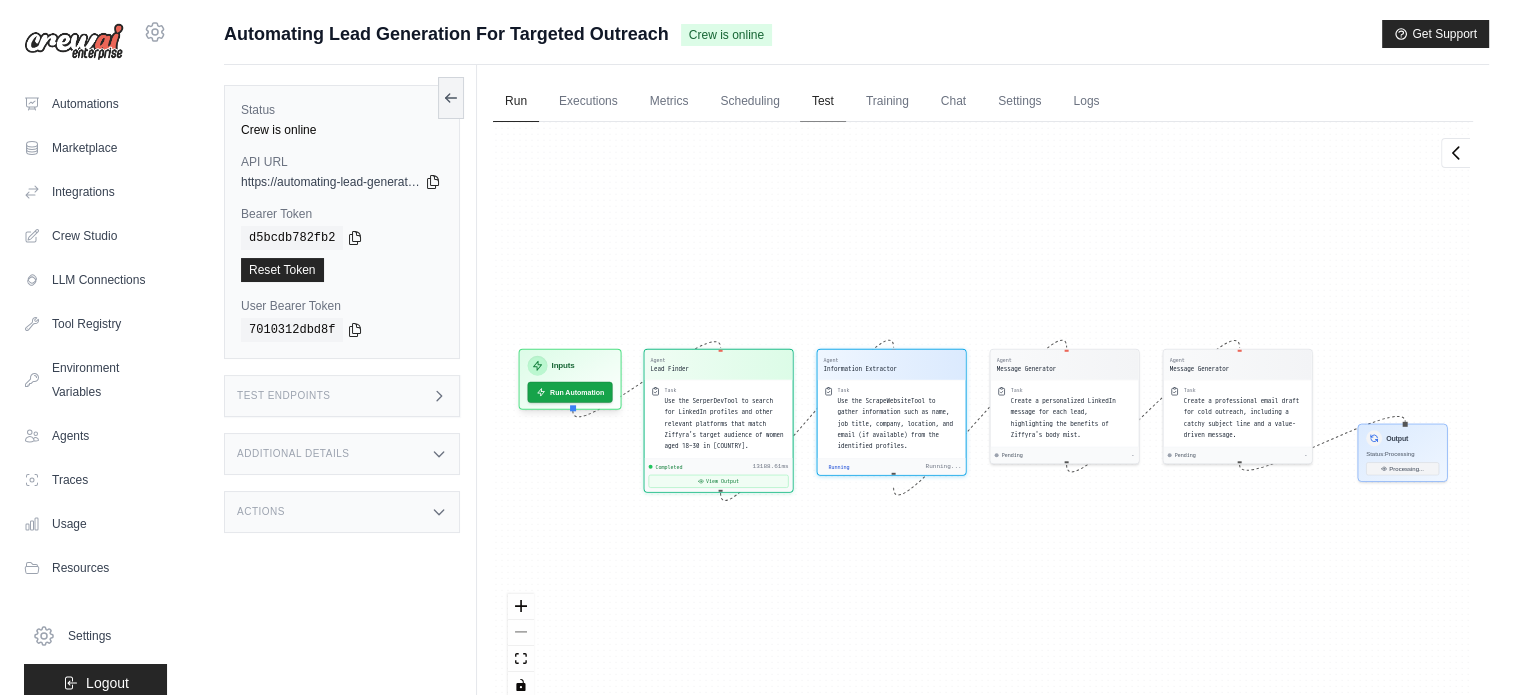 scroll, scrollTop: 372, scrollLeft: 0, axis: vertical 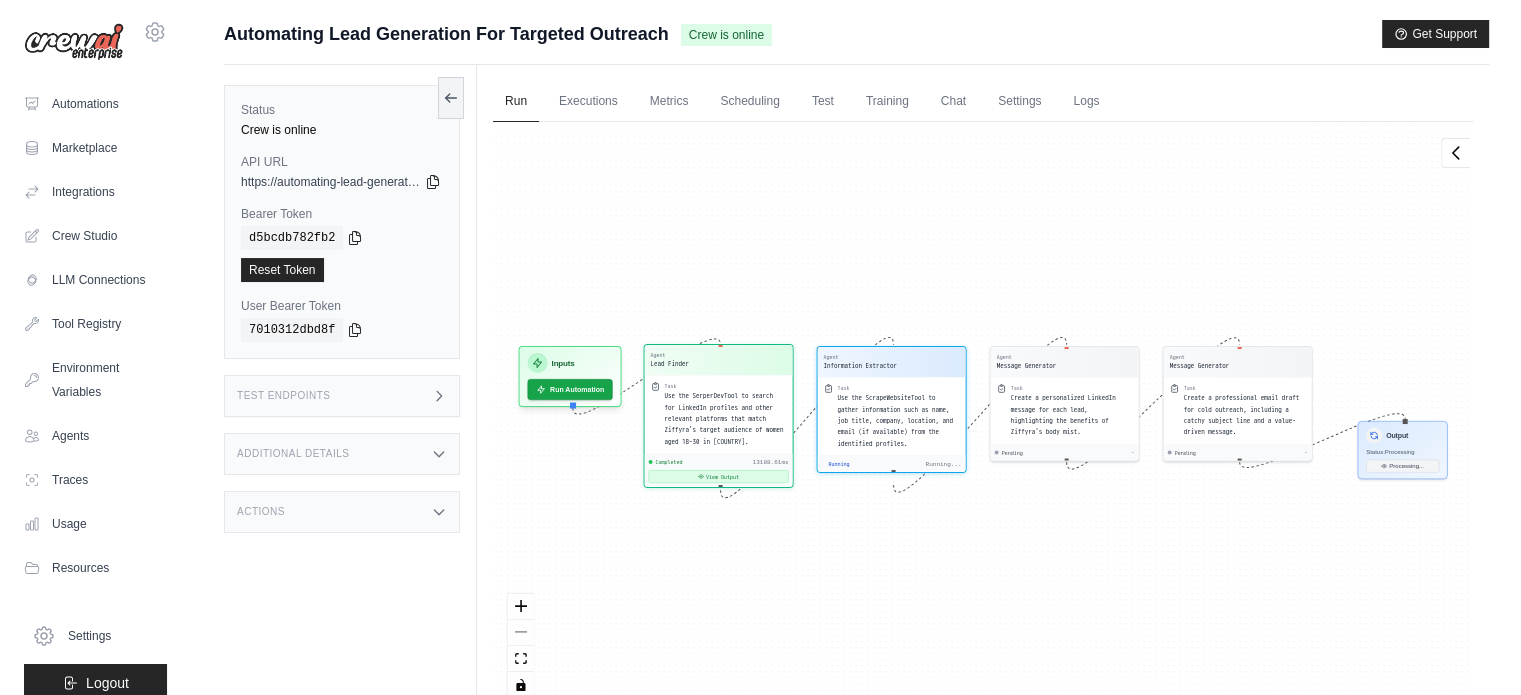 click on "View Output" at bounding box center (719, 476) 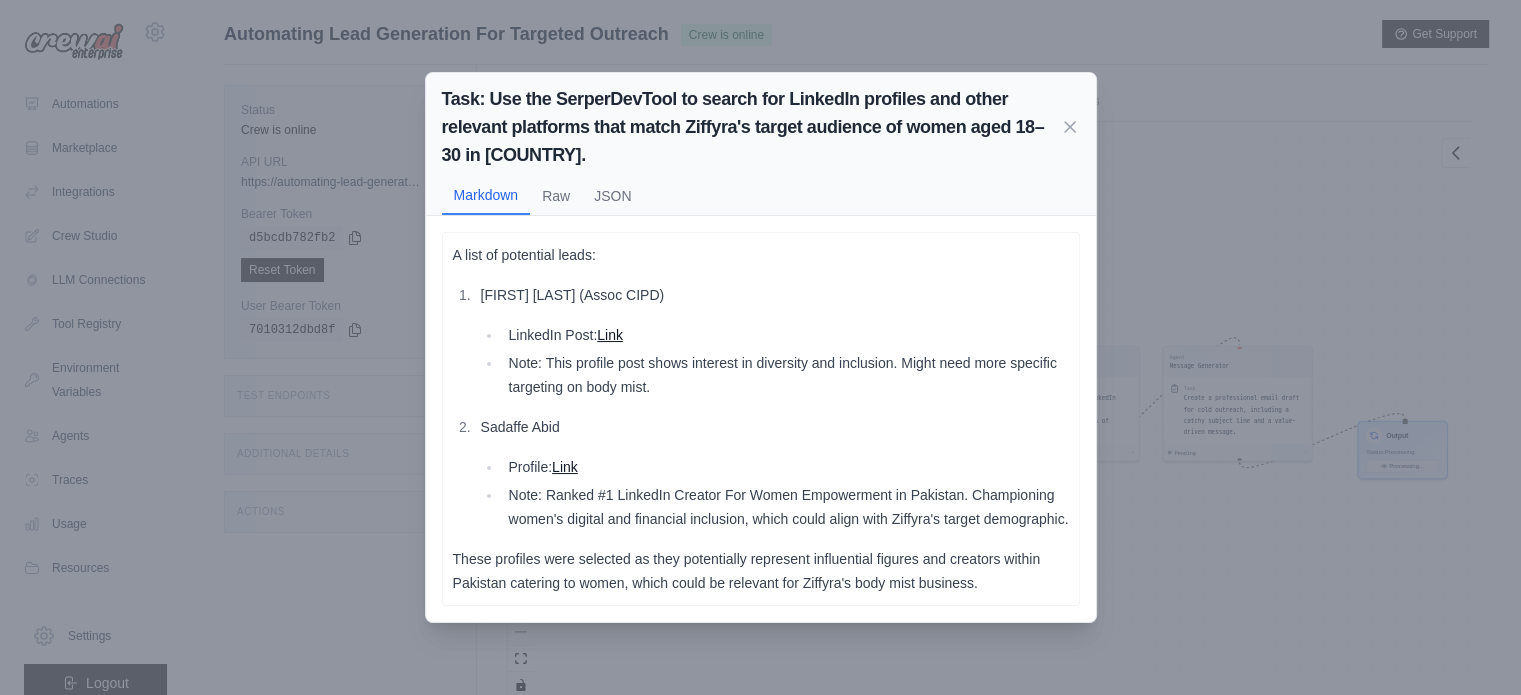 scroll, scrollTop: 84, scrollLeft: 0, axis: vertical 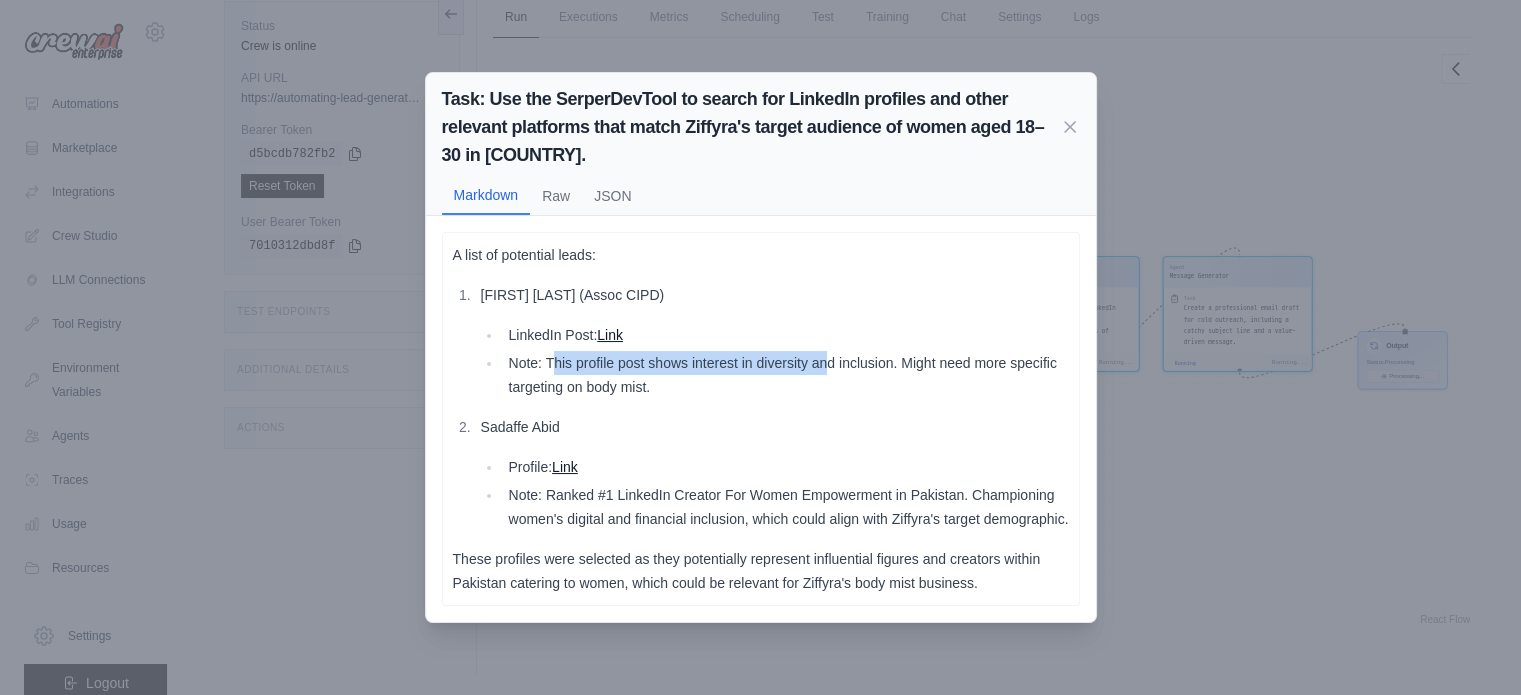drag, startPoint x: 616, startPoint y: 363, endPoint x: 833, endPoint y: 369, distance: 217.08293 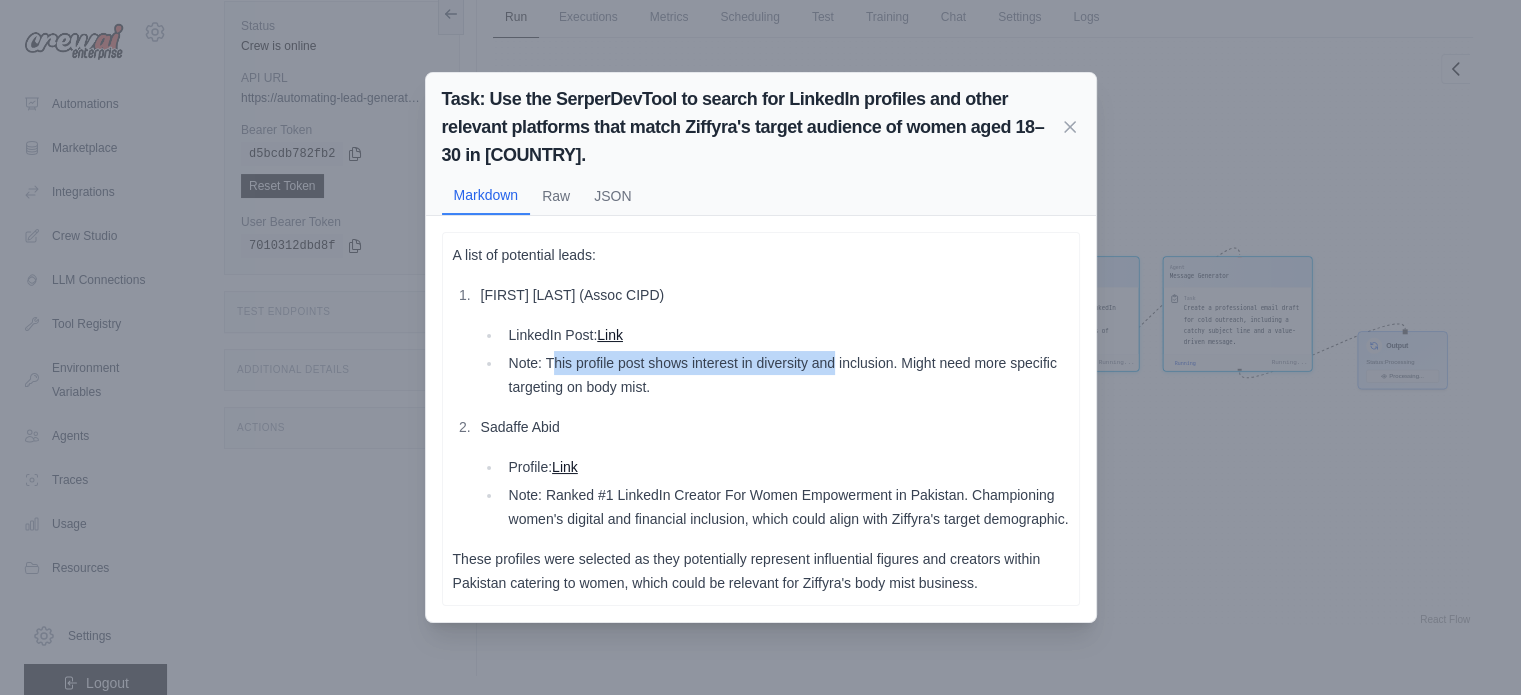 scroll, scrollTop: 838, scrollLeft: 0, axis: vertical 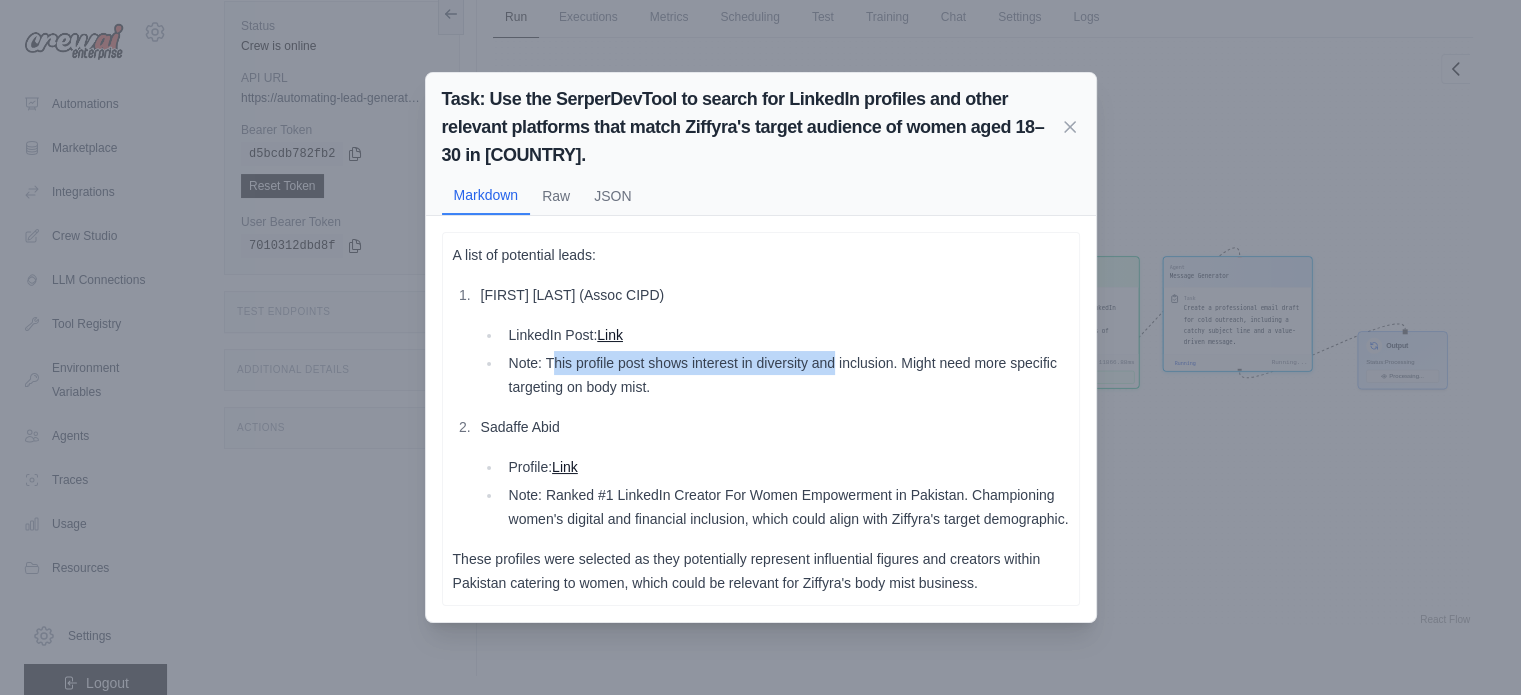 click 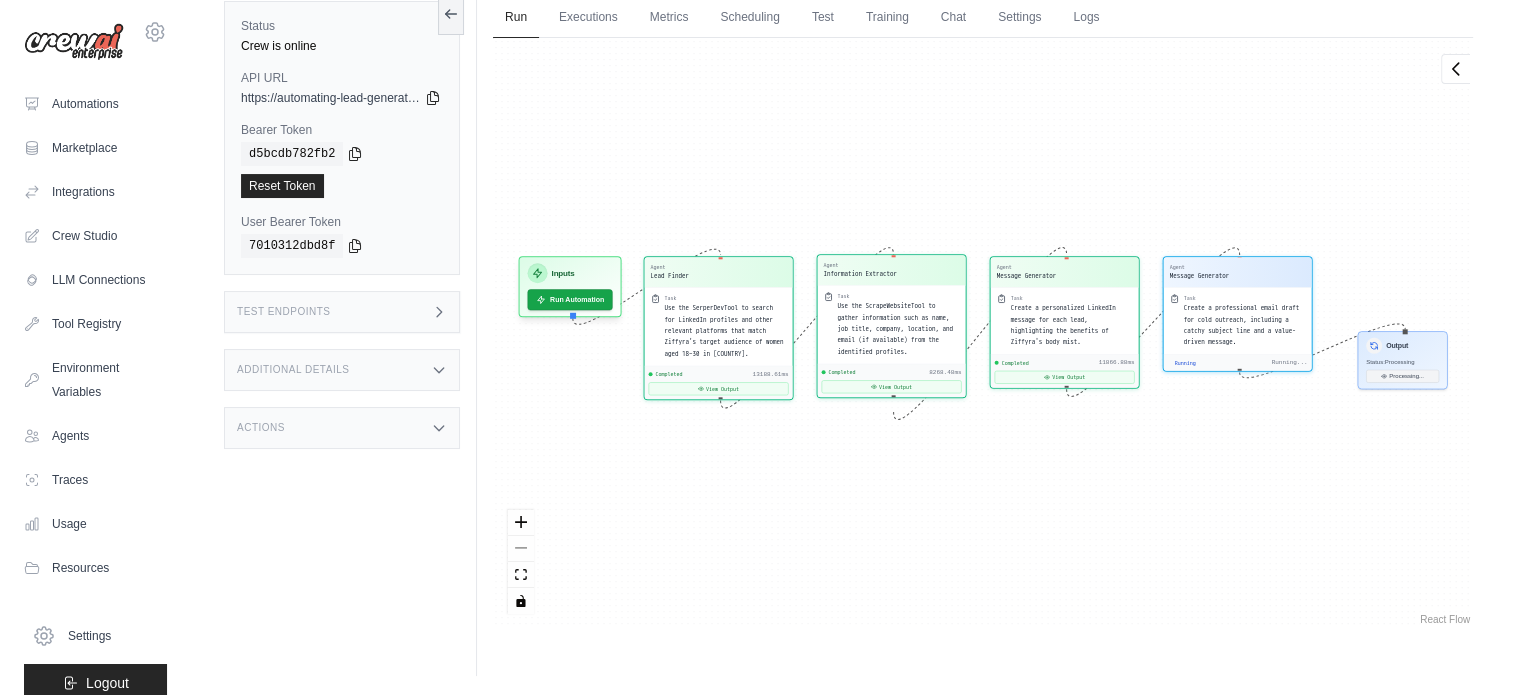 click on "Use the ScrapeWebsiteTool to gather information such as name, job title, company, location, and email (if available) from the identified profiles." at bounding box center [896, 329] 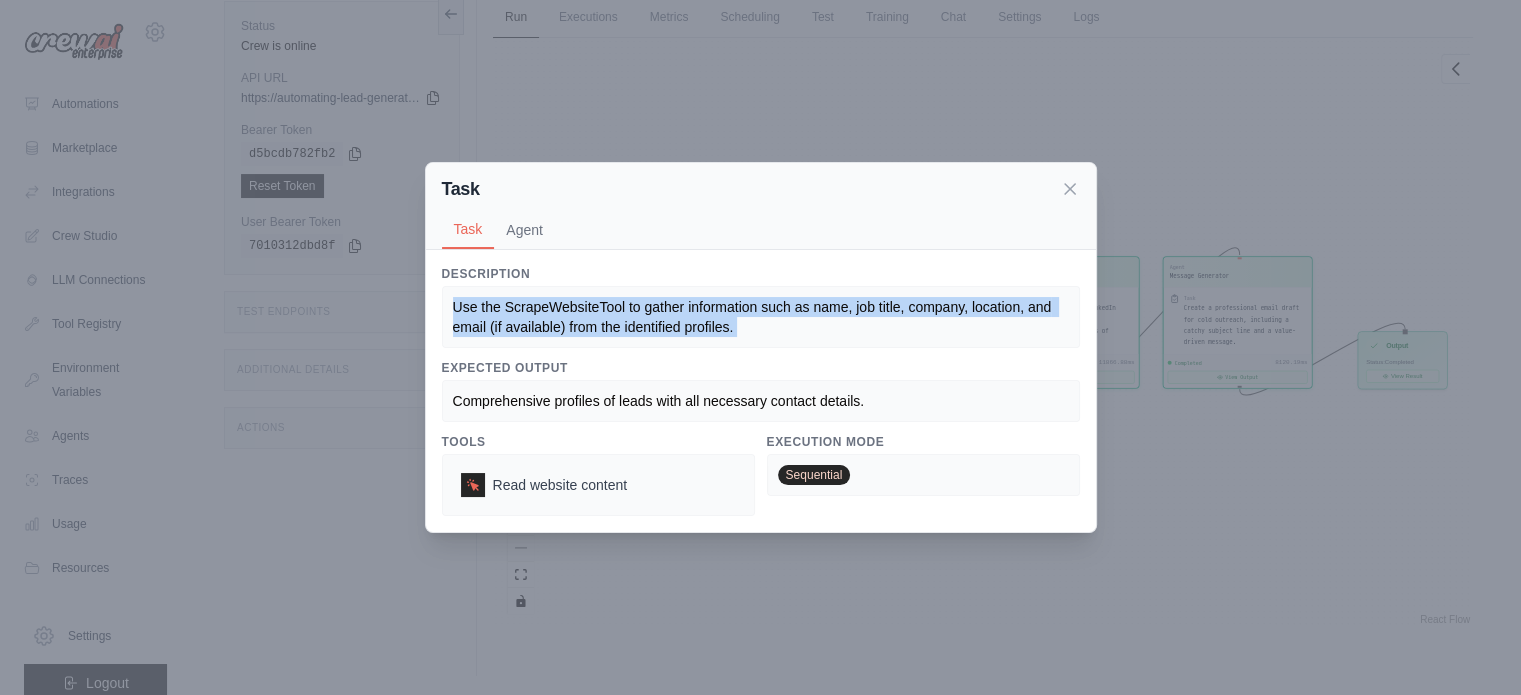 scroll, scrollTop: 5115, scrollLeft: 0, axis: vertical 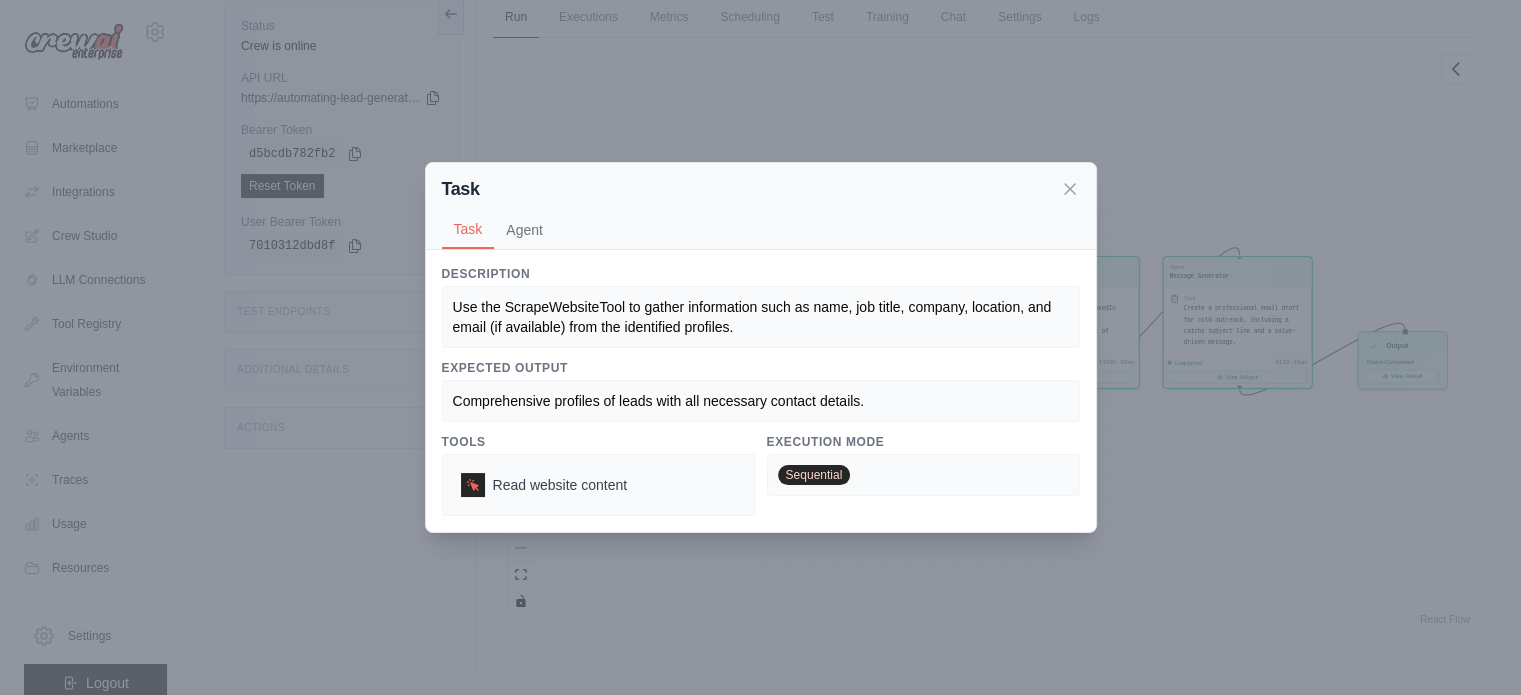click on "Expected Output" at bounding box center [761, 368] 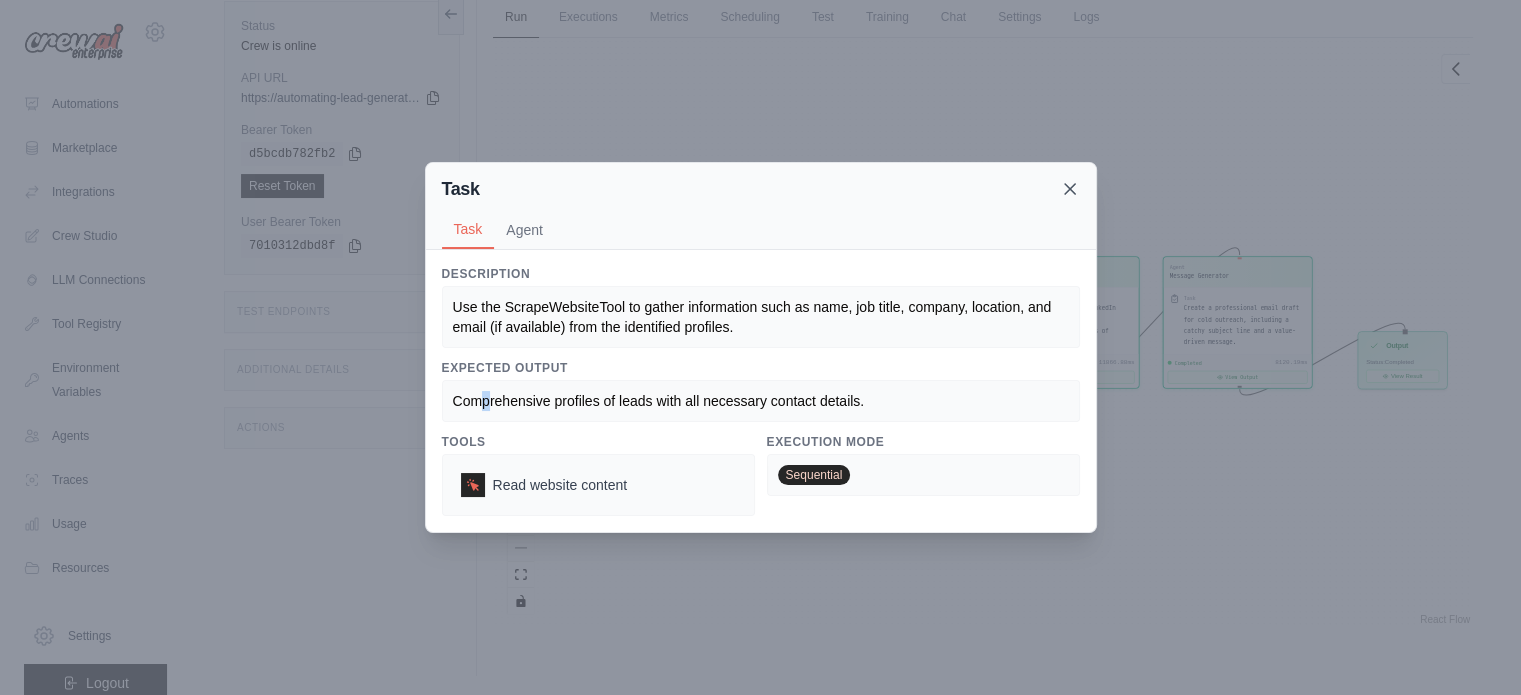 click 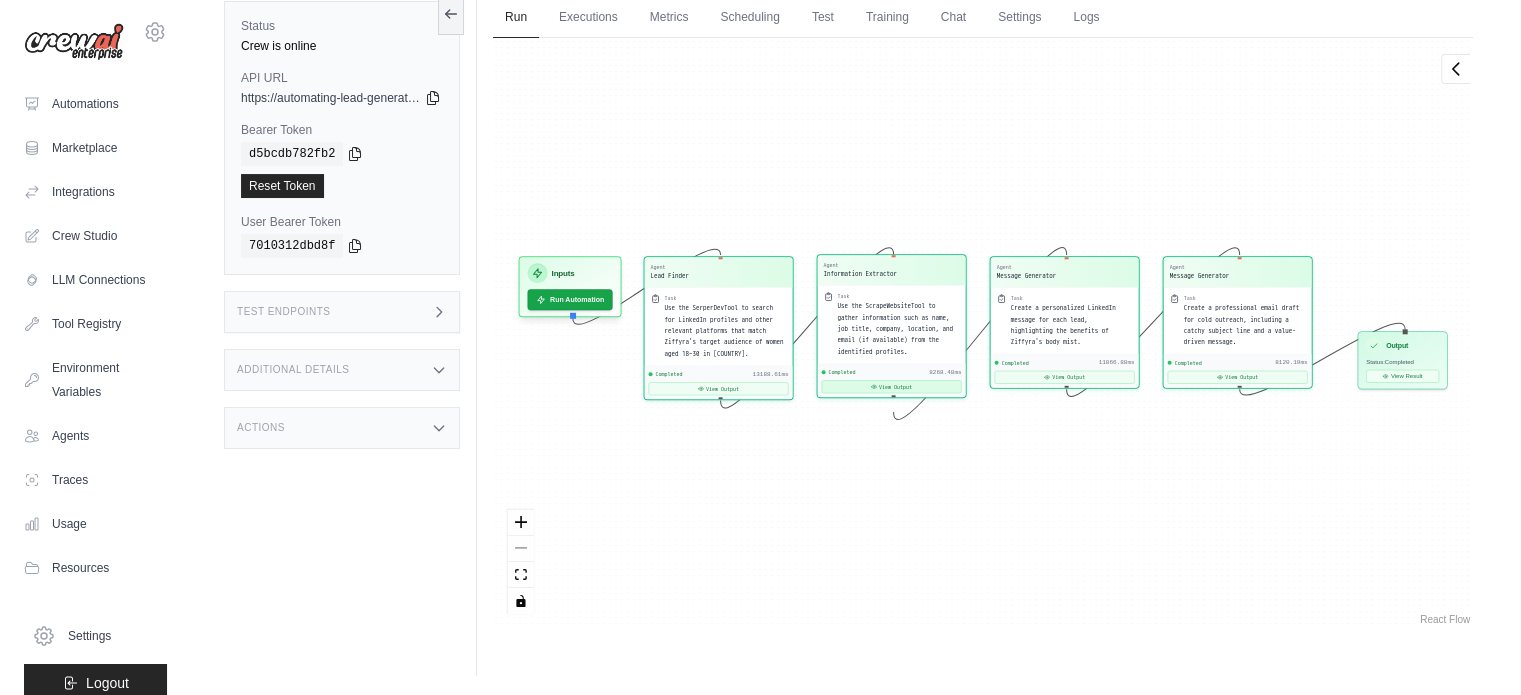 click on "View Output" at bounding box center (892, 386) 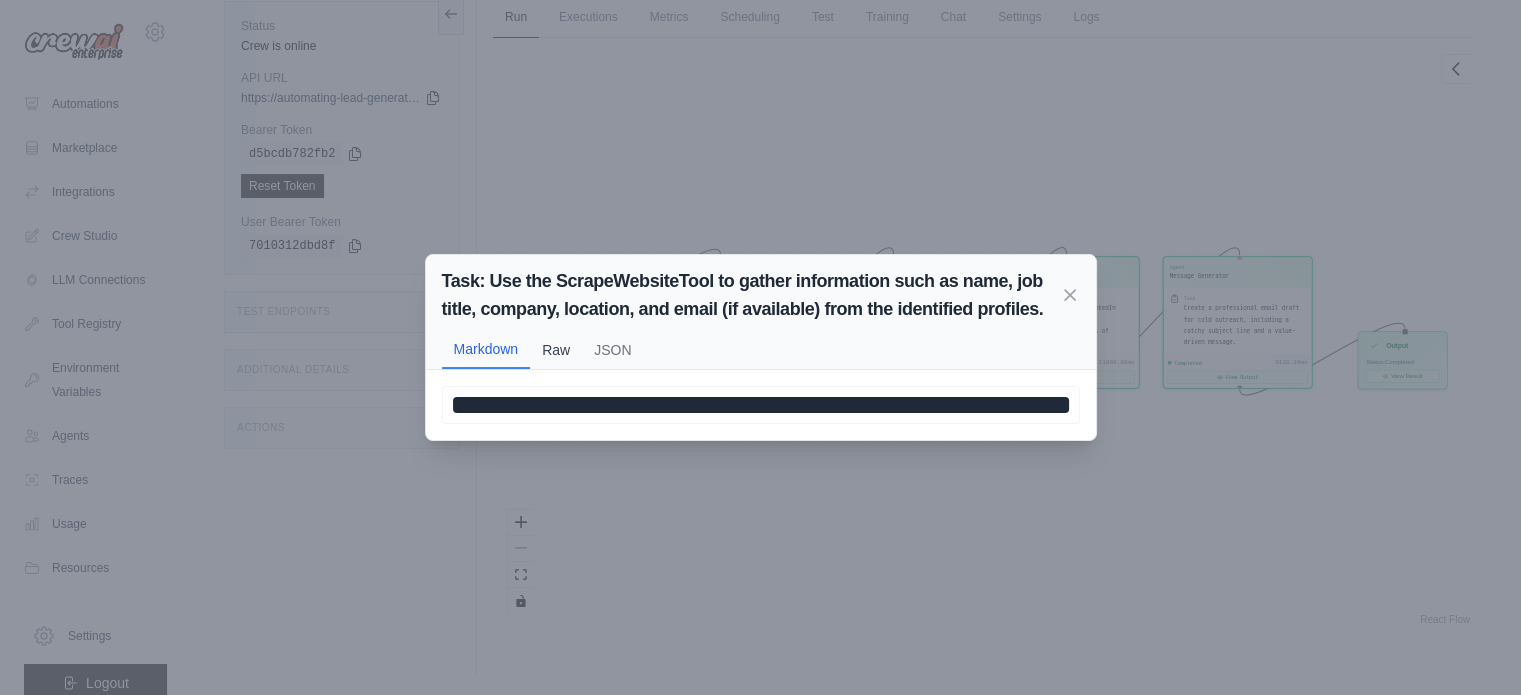 click on "Raw" at bounding box center (556, 350) 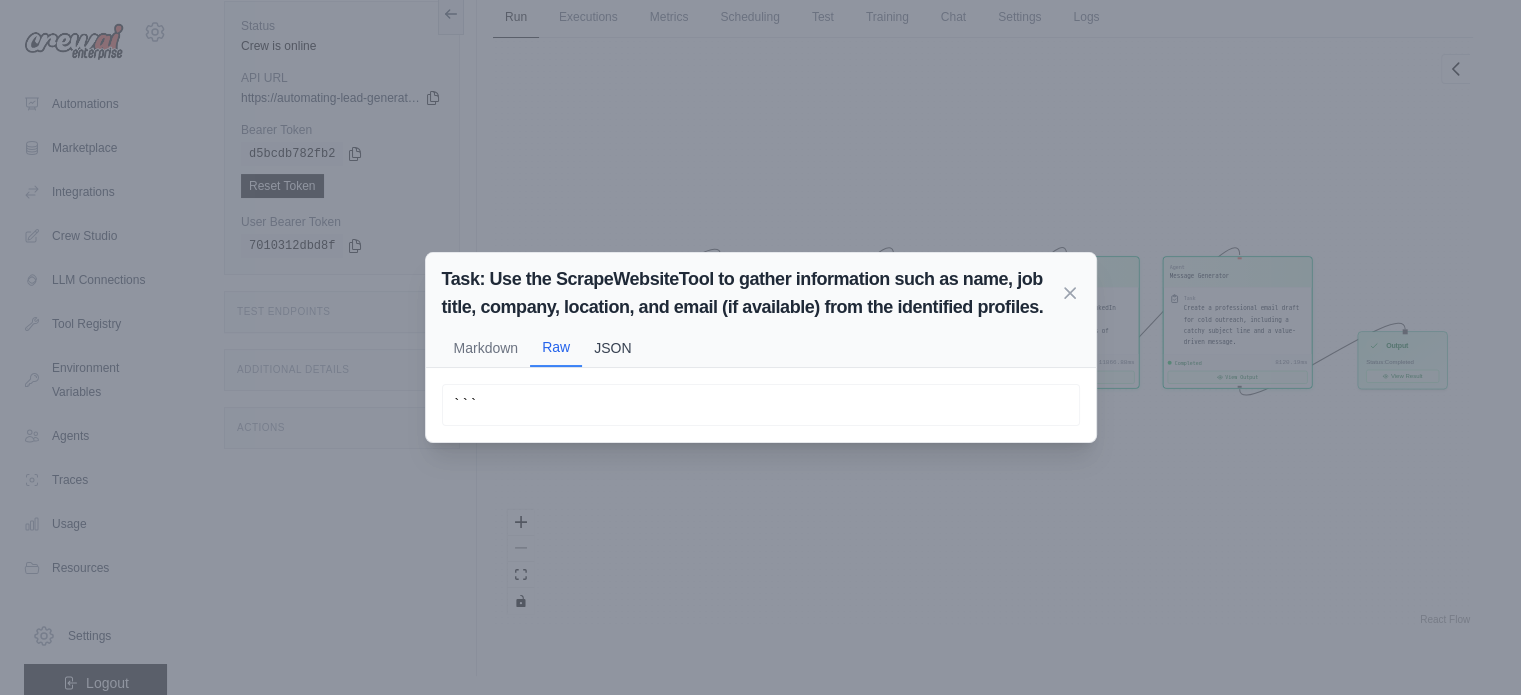 click on "JSON" at bounding box center (612, 348) 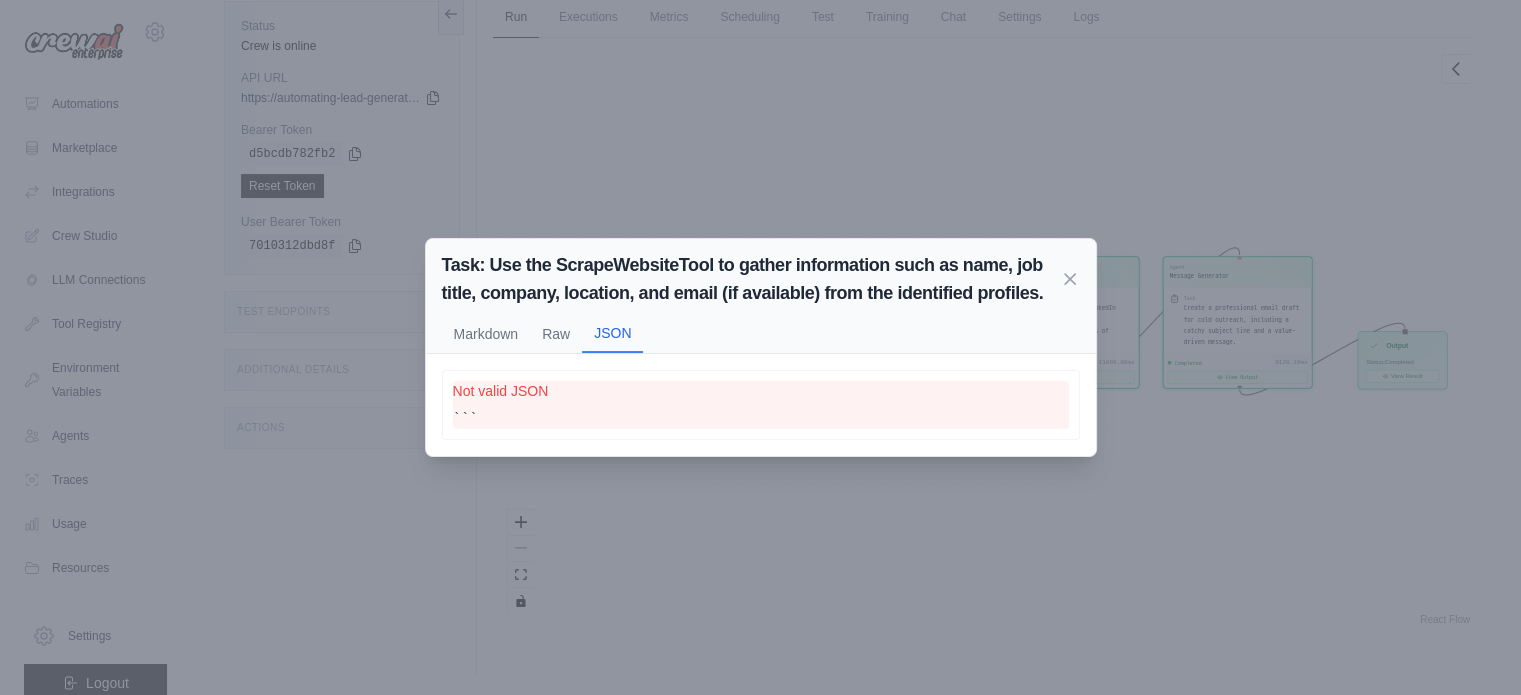 click on "Markdown" at bounding box center [486, 334] 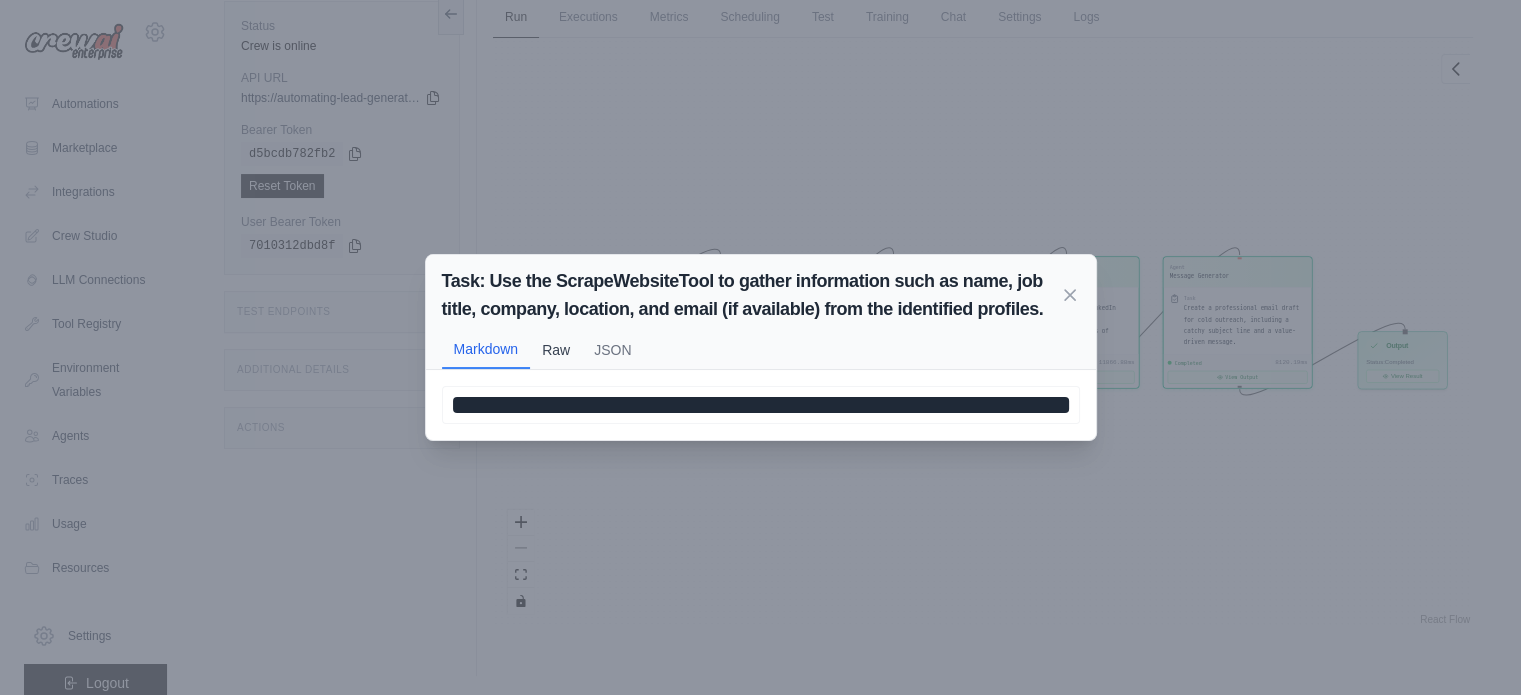 click on "Raw" at bounding box center [556, 350] 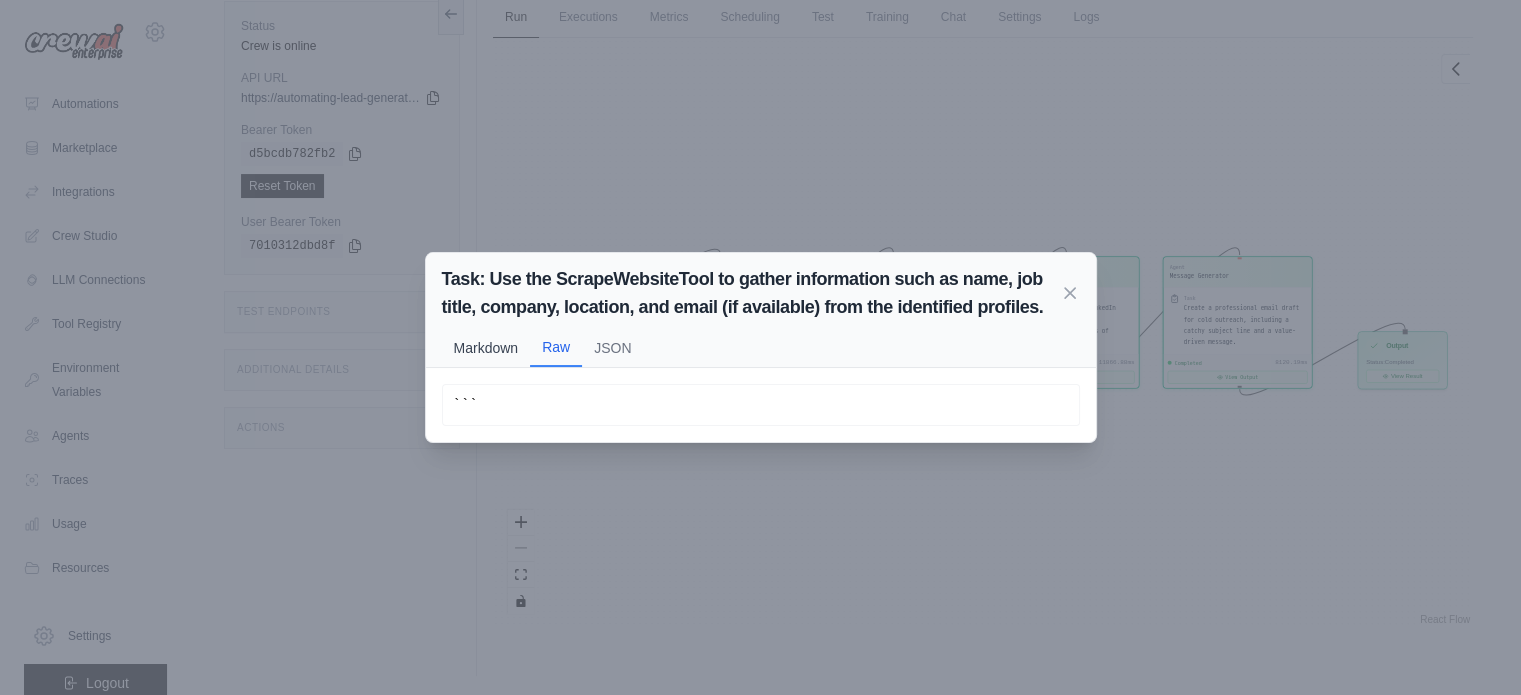 click on "Markdown" at bounding box center [486, 348] 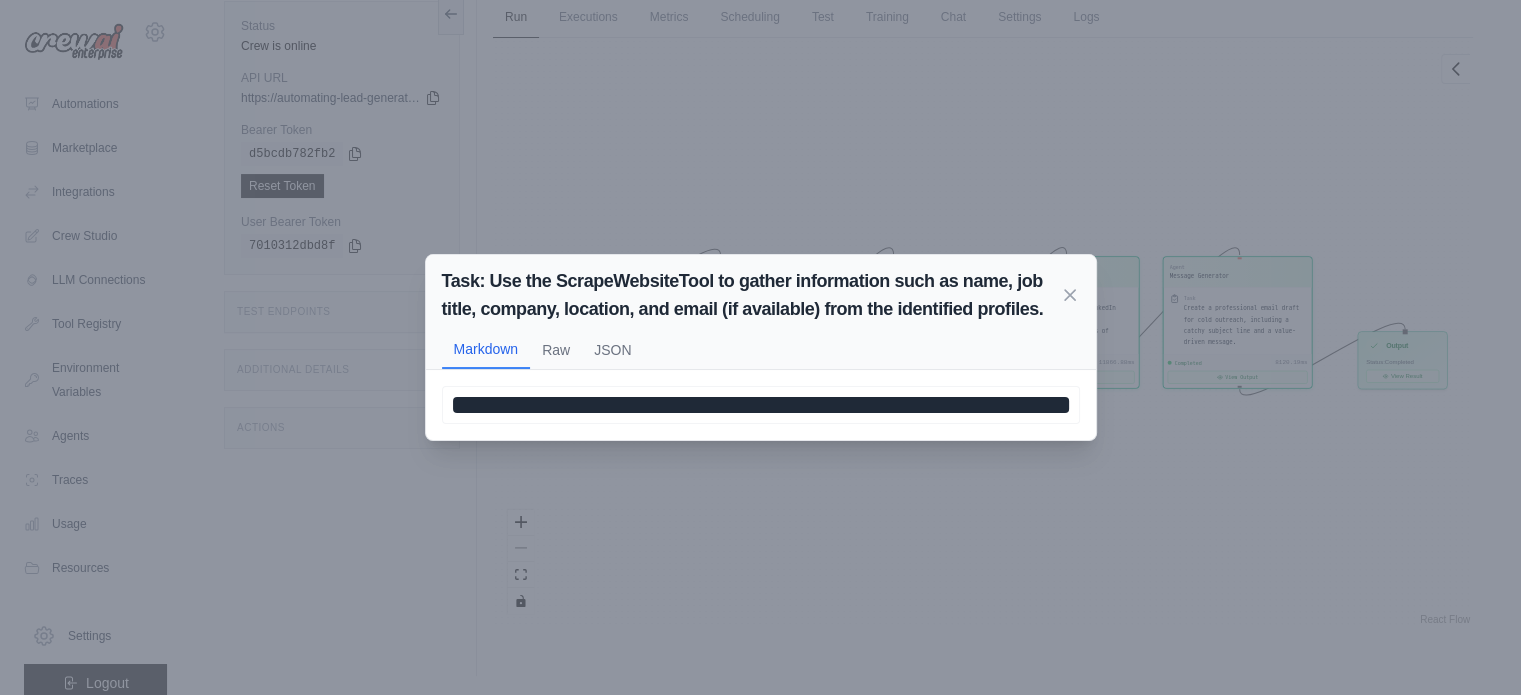 type 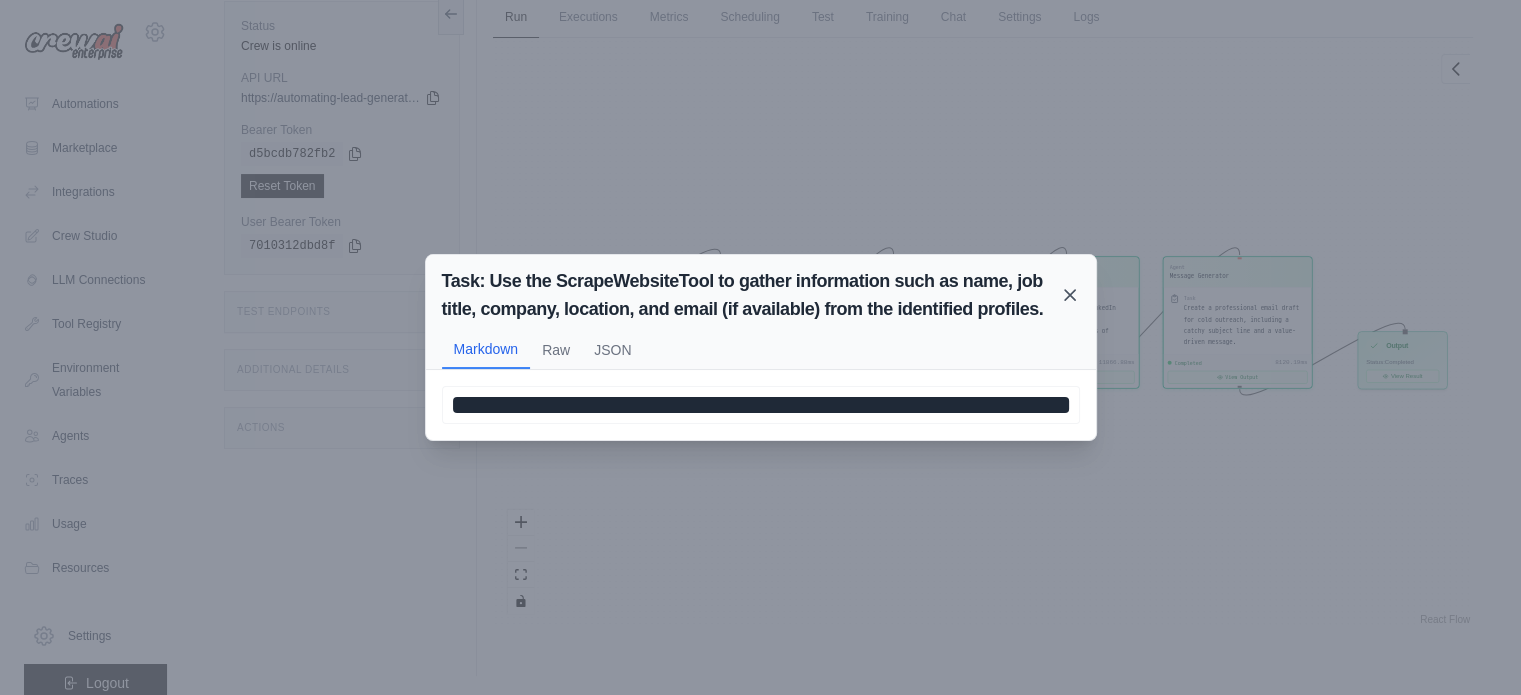 click 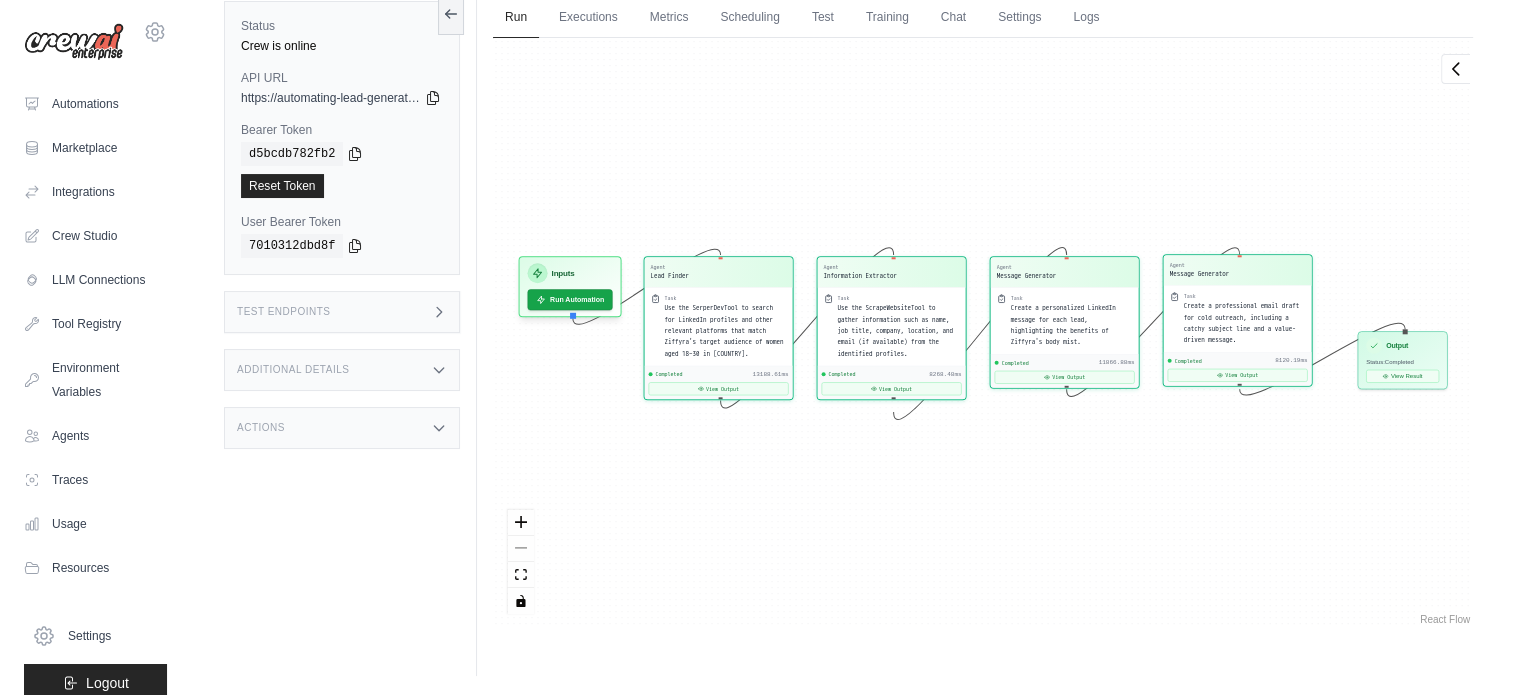 click on "Agent Message Generator" at bounding box center [1238, 270] 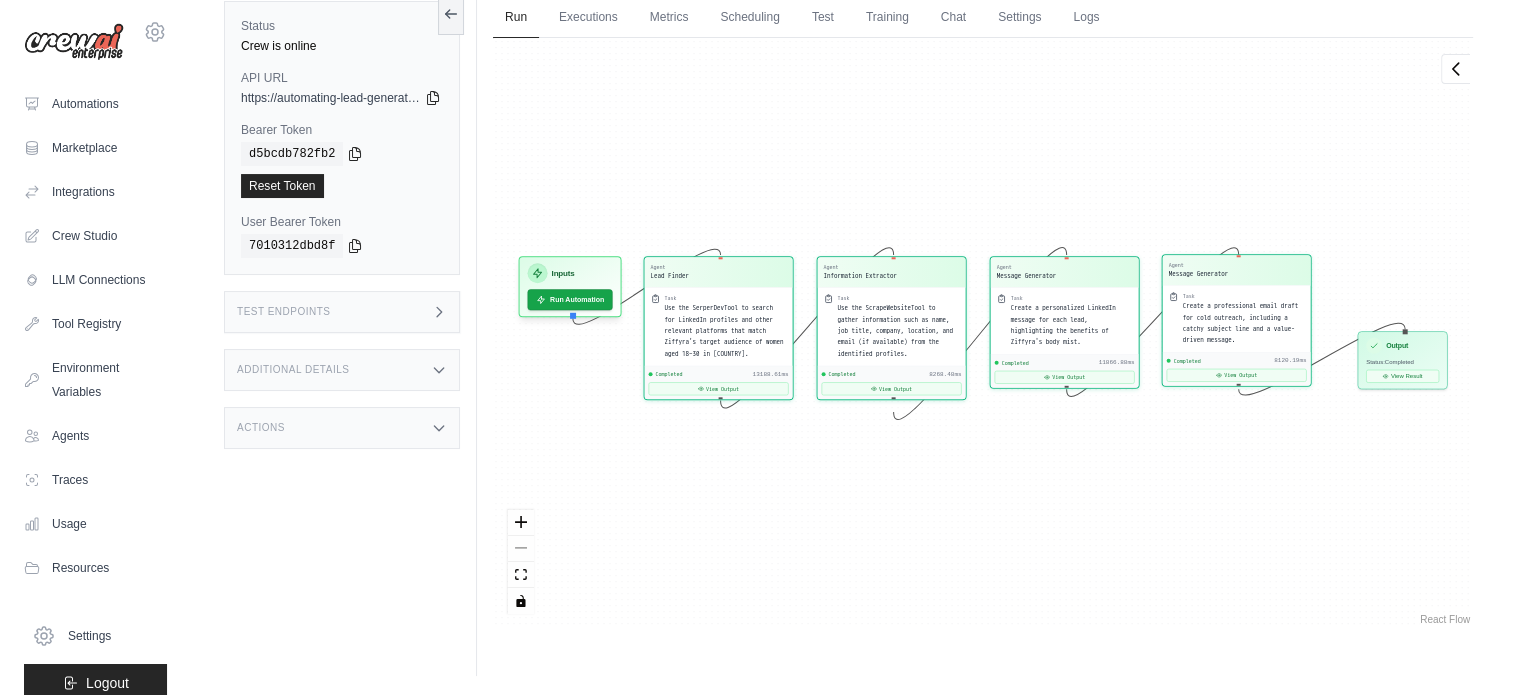 click on "Agent Message Generator" at bounding box center [1237, 270] 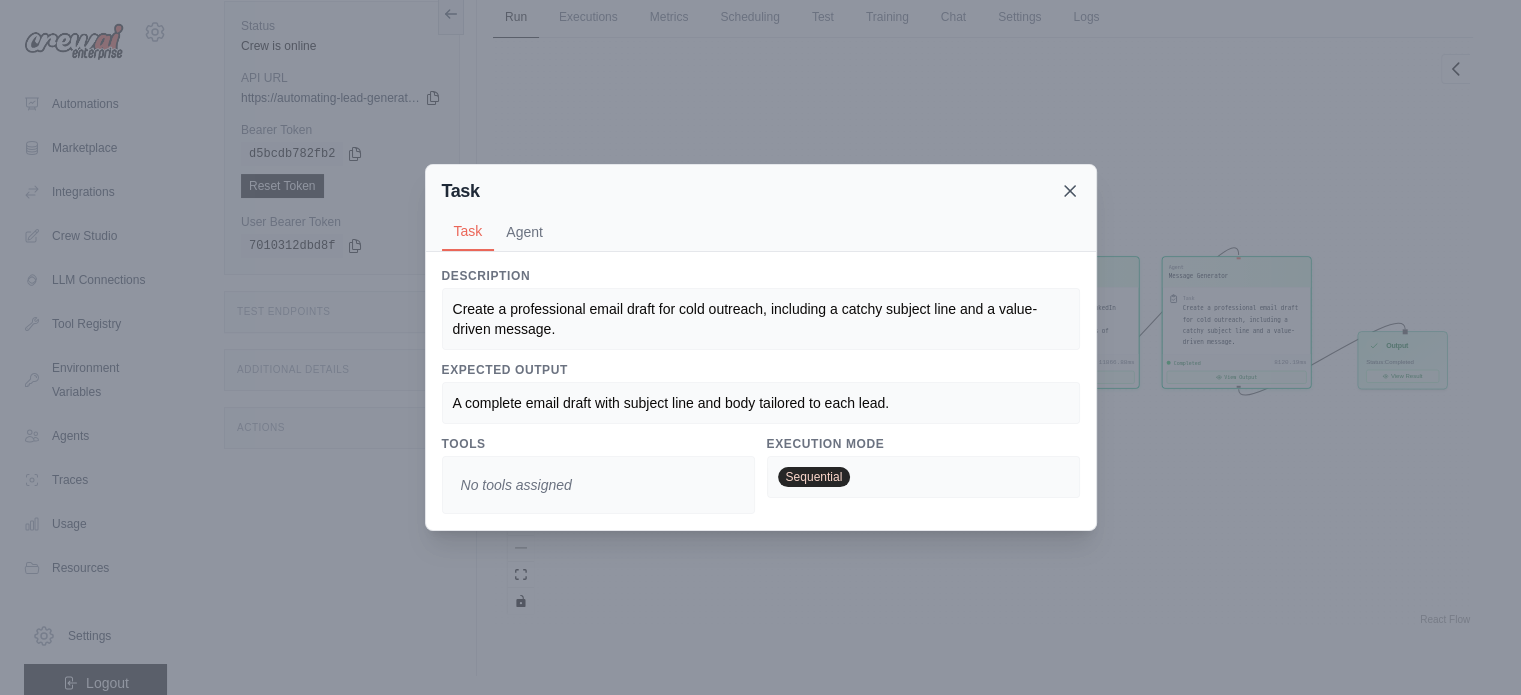 click 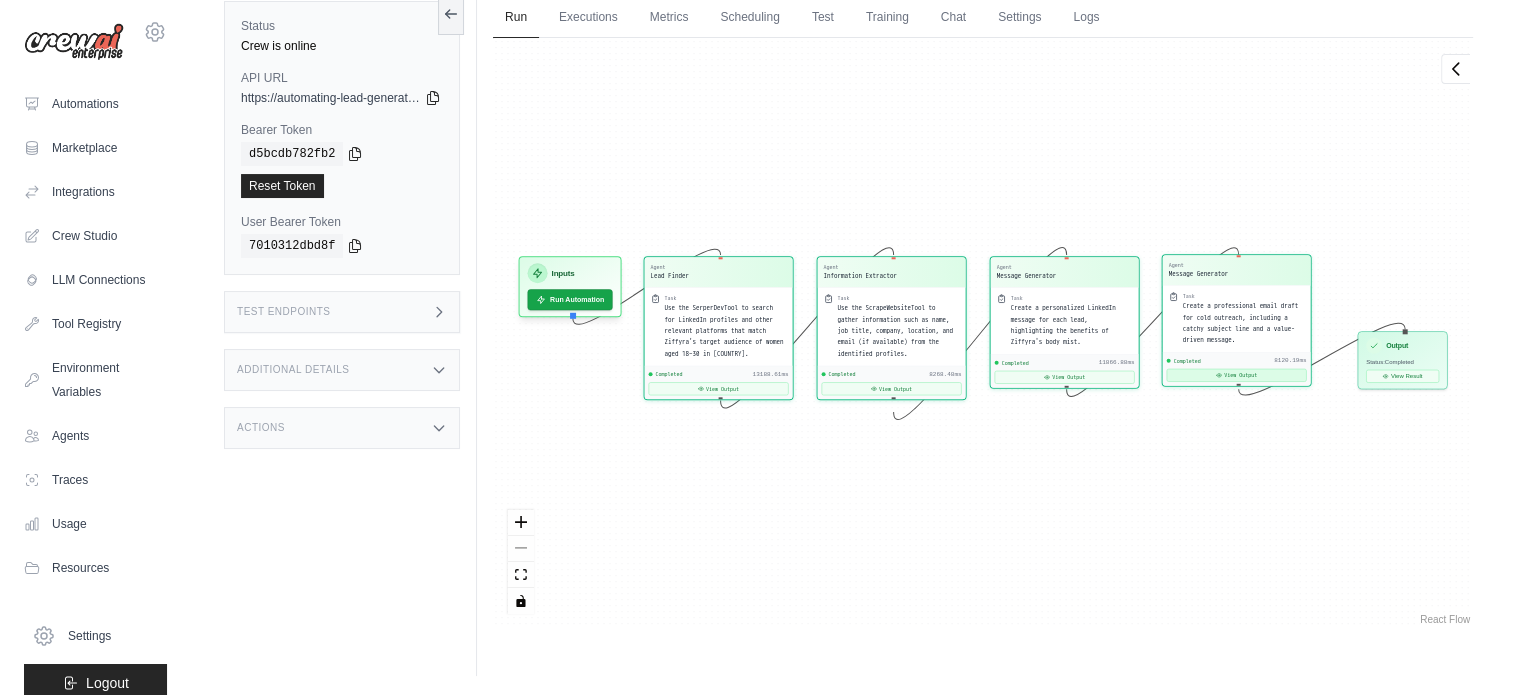 click on "View Output" at bounding box center (1237, 375) 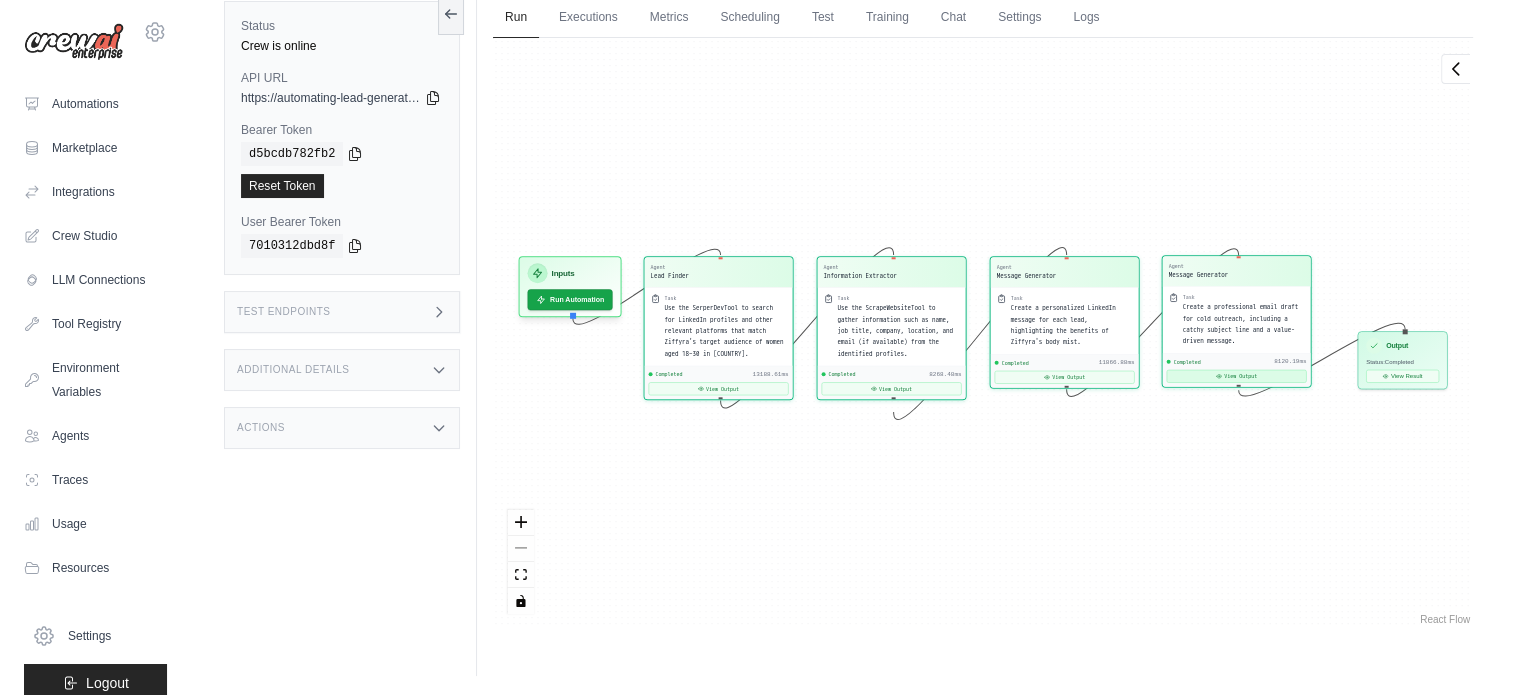 click on "View Output" at bounding box center (1237, 376) 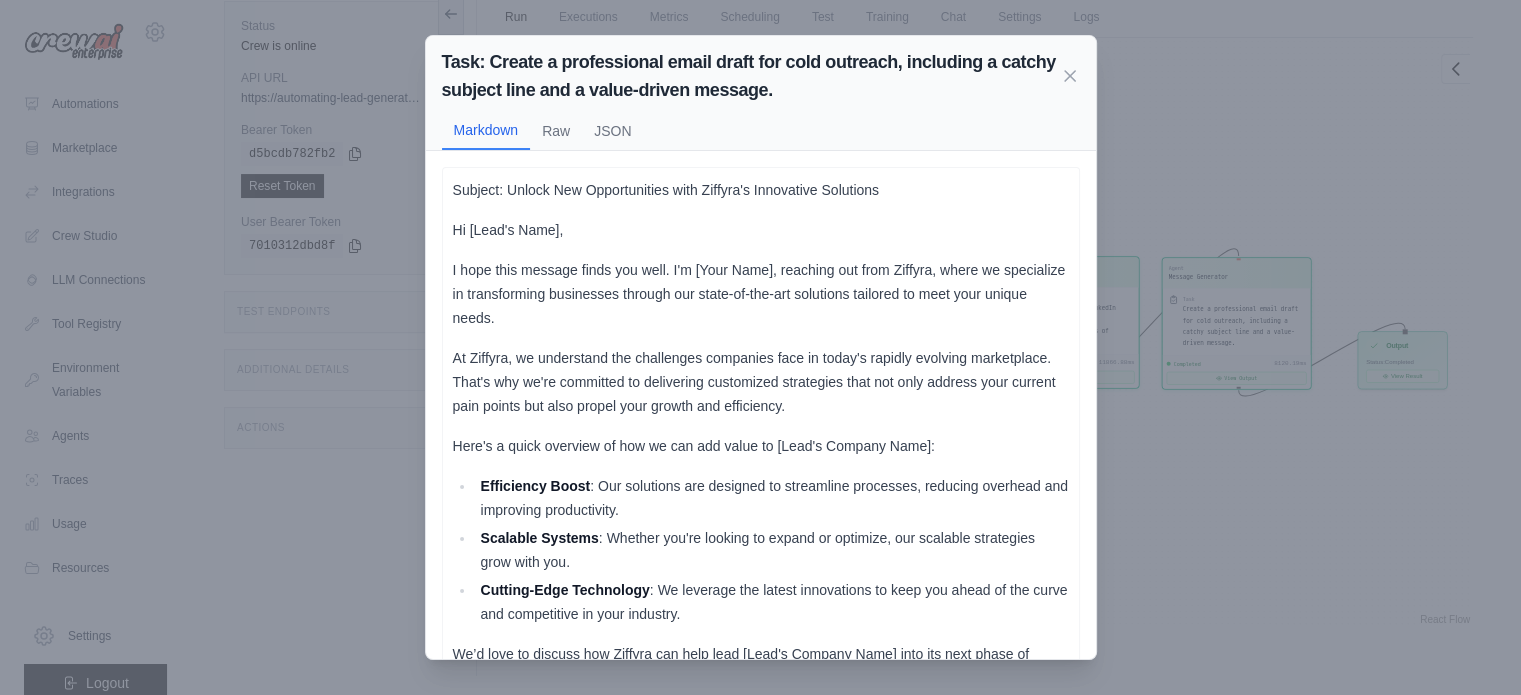scroll, scrollTop: 175, scrollLeft: 0, axis: vertical 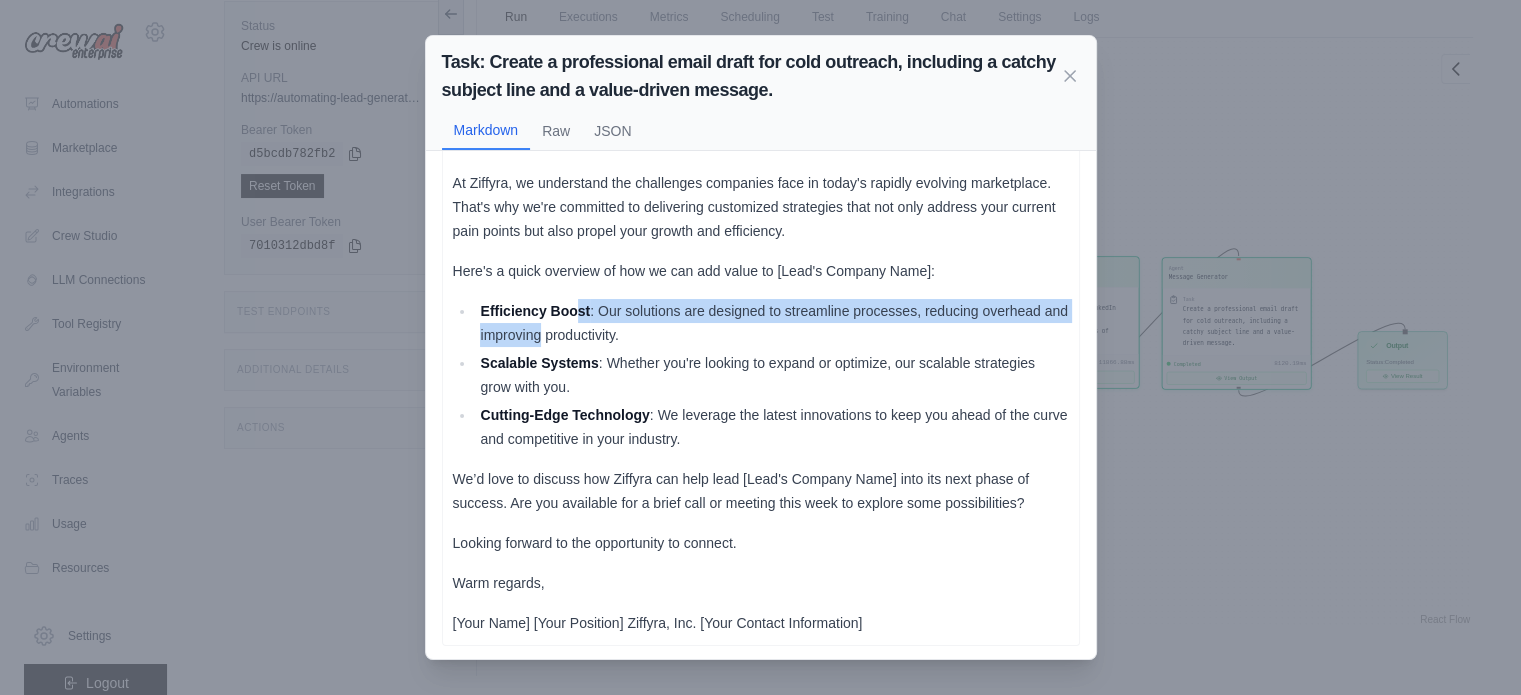 drag, startPoint x: 582, startPoint y: 314, endPoint x: 566, endPoint y: 327, distance: 20.615528 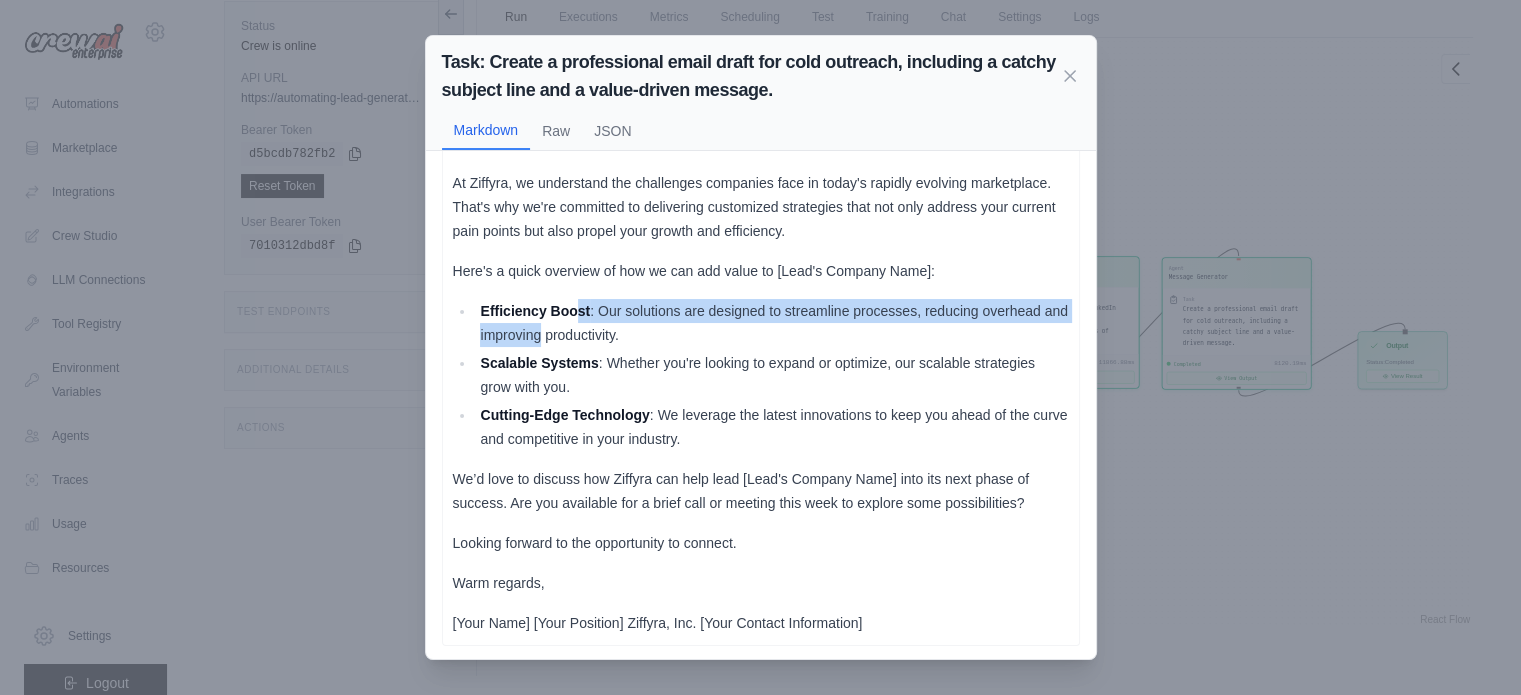 click on "Efficiency Boost : Our solutions are designed to streamline processes, reducing overhead and improving productivity." at bounding box center [772, 323] 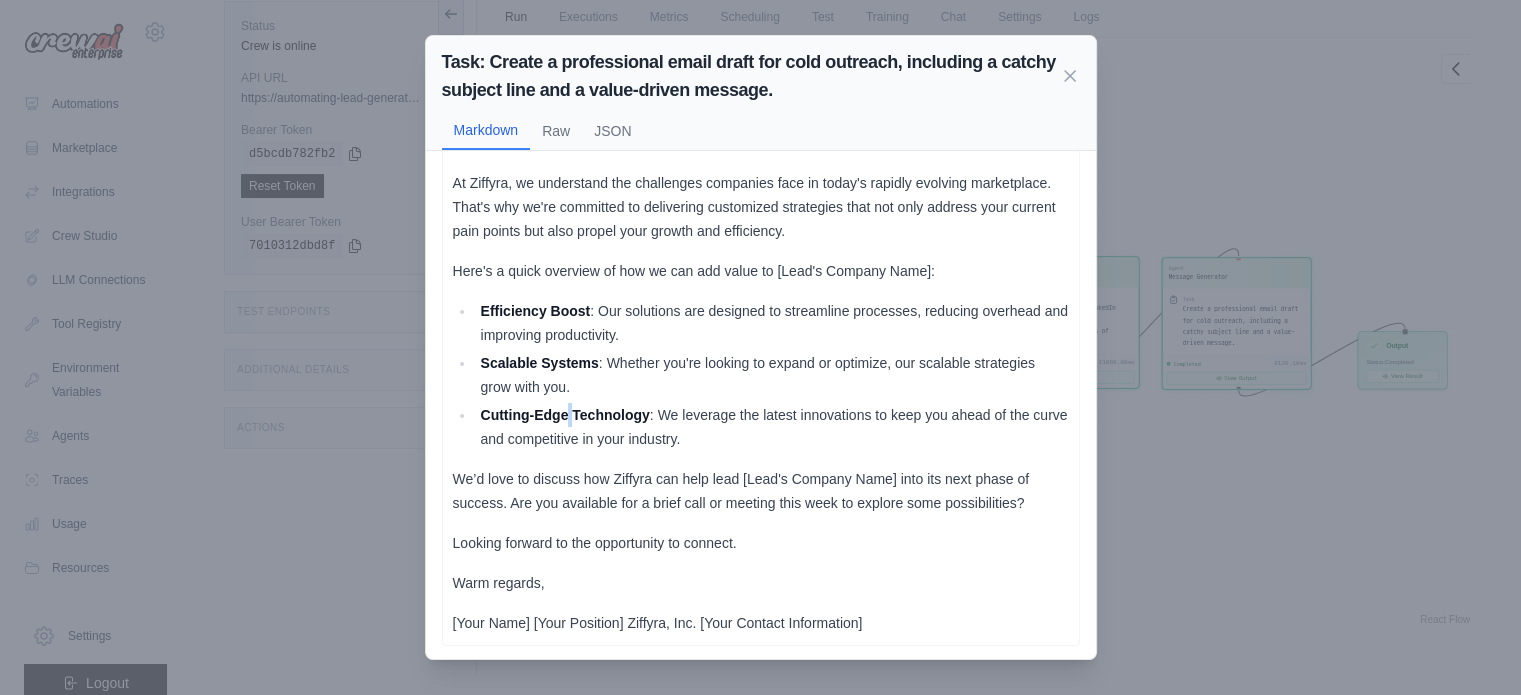 click on "Cutting-Edge Technology : We leverage the latest innovations to keep you ahead of the curve and competitive in your industry." at bounding box center (772, 427) 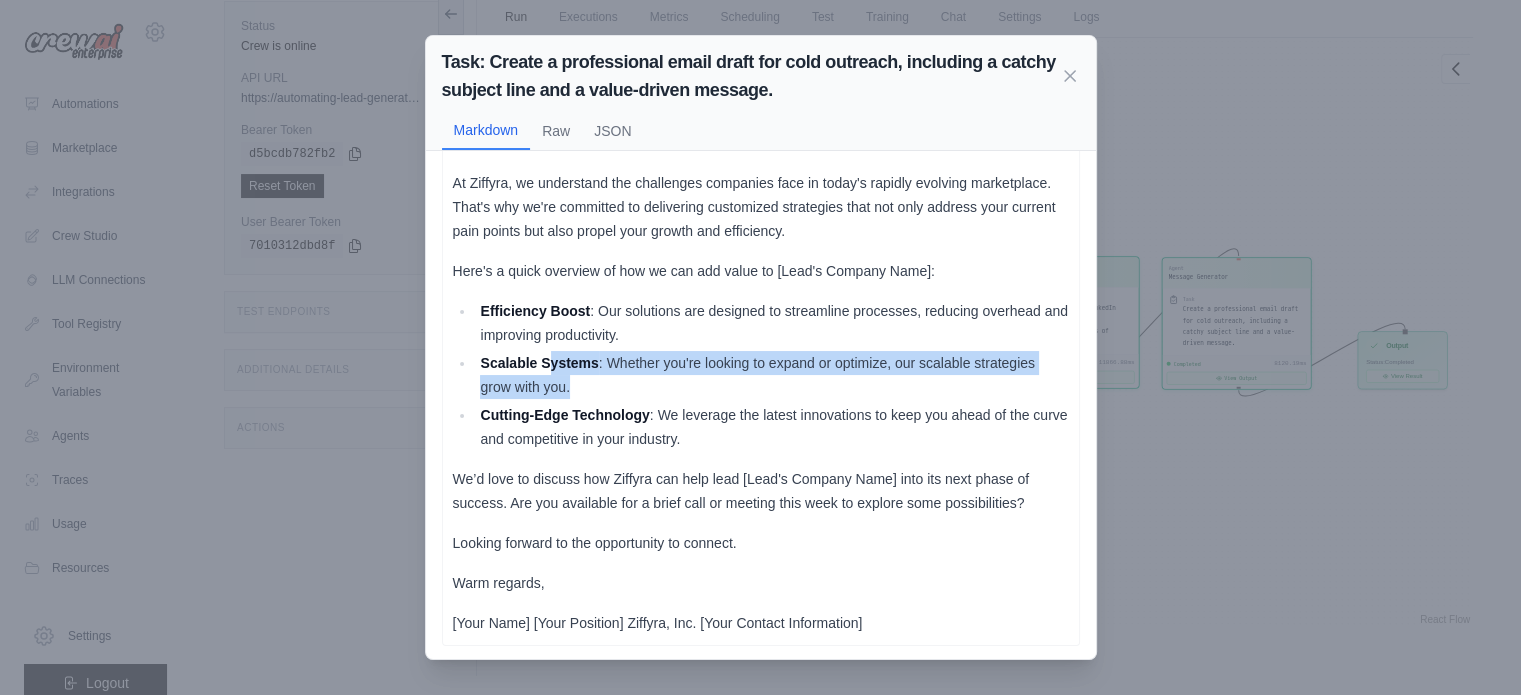 drag, startPoint x: 609, startPoint y: 375, endPoint x: 704, endPoint y: 385, distance: 95.524864 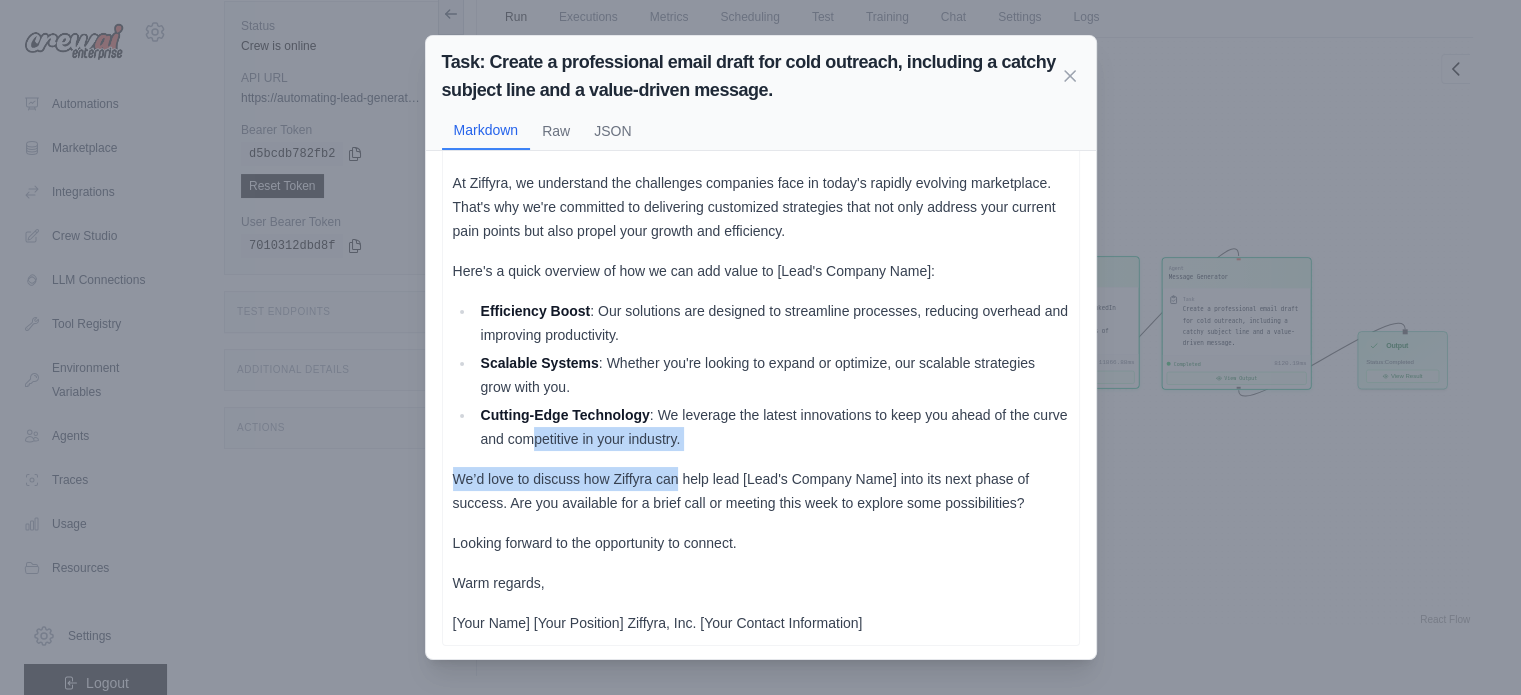 drag, startPoint x: 569, startPoint y: 445, endPoint x: 693, endPoint y: 478, distance: 128.31601 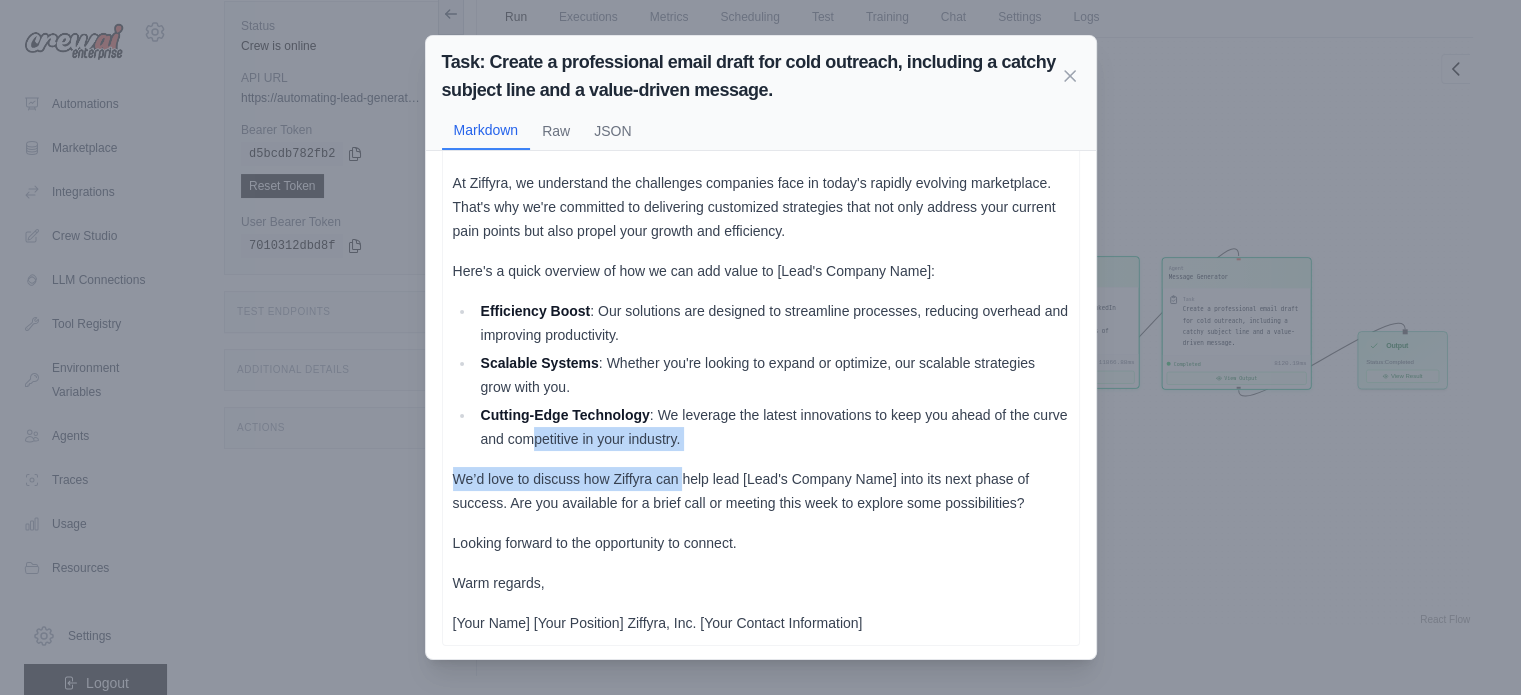 scroll, scrollTop: 0, scrollLeft: 0, axis: both 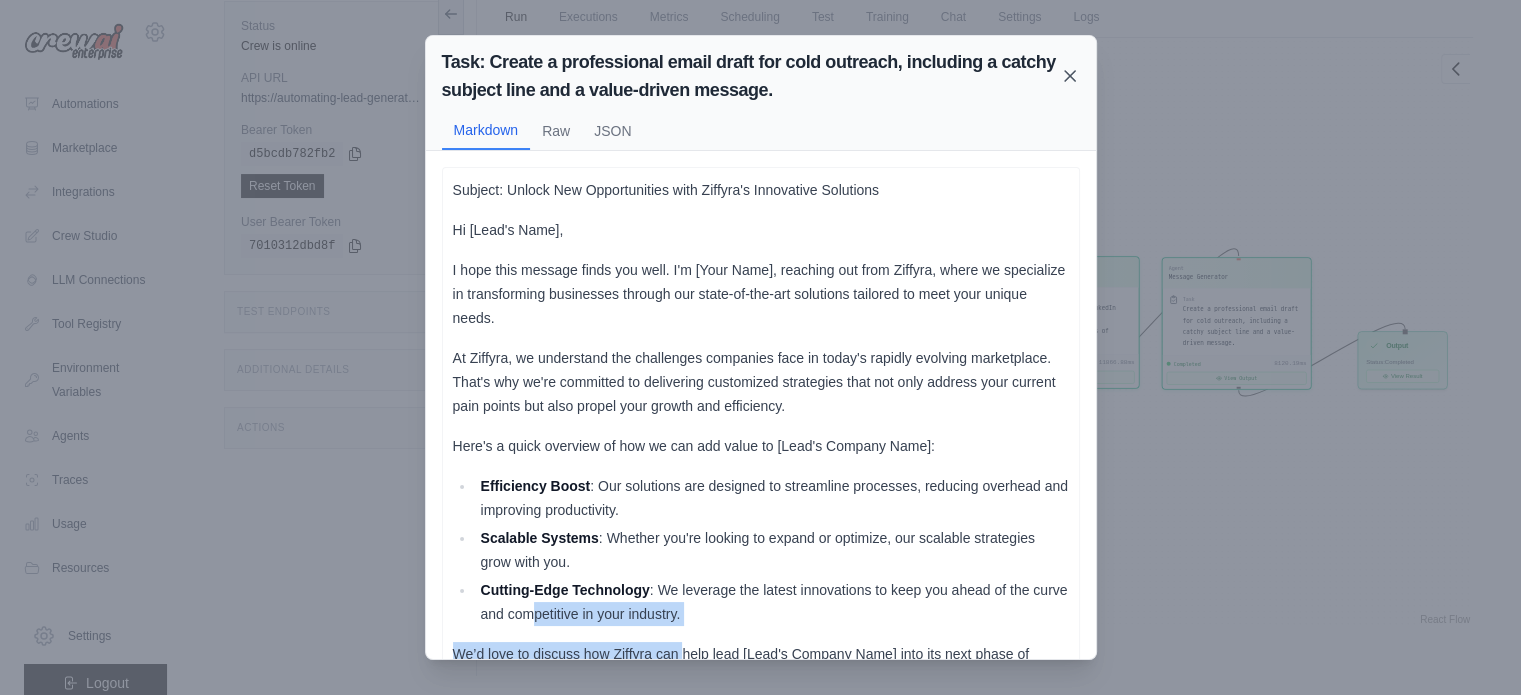 click 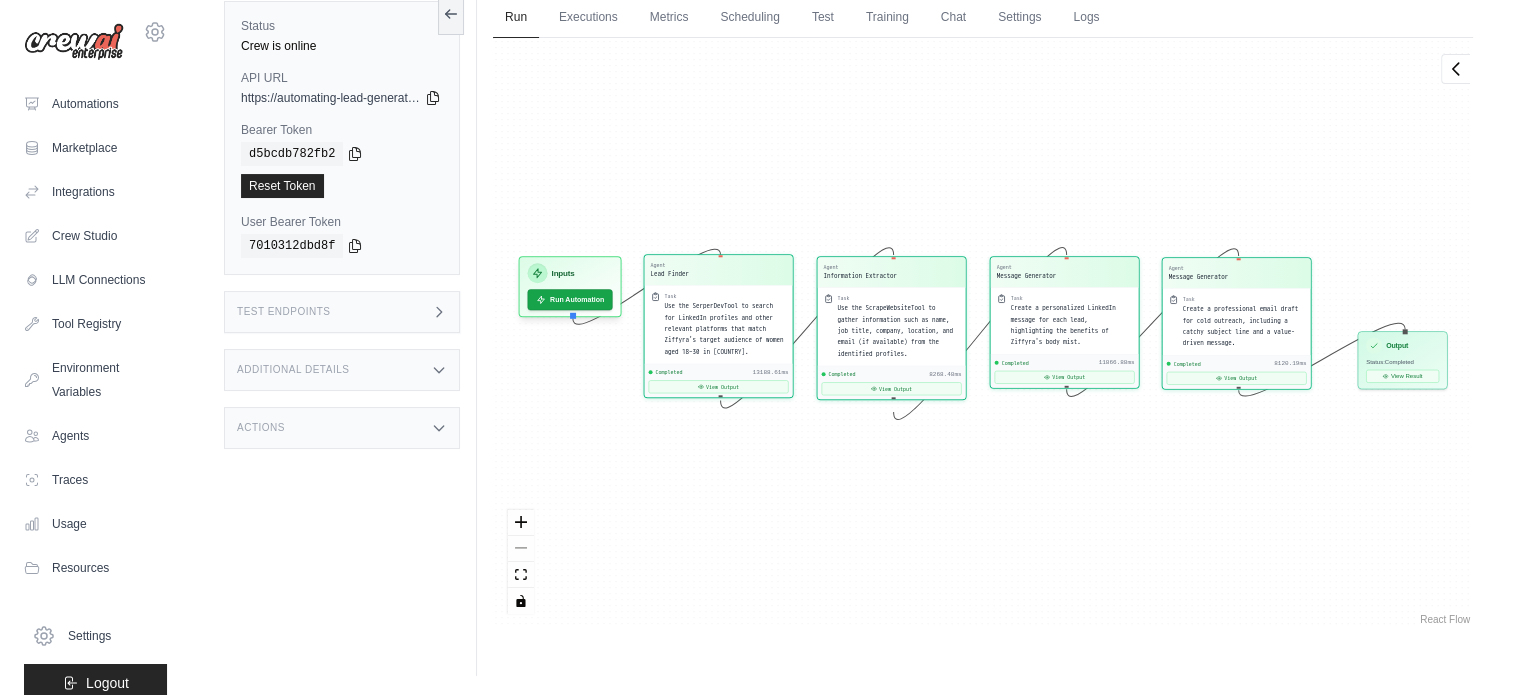 click on "Use the SerperDevTool to search for LinkedIn profiles and other relevant platforms that match Ziffyra's target audience of women aged 18–30 in Pakistan." at bounding box center [726, 329] 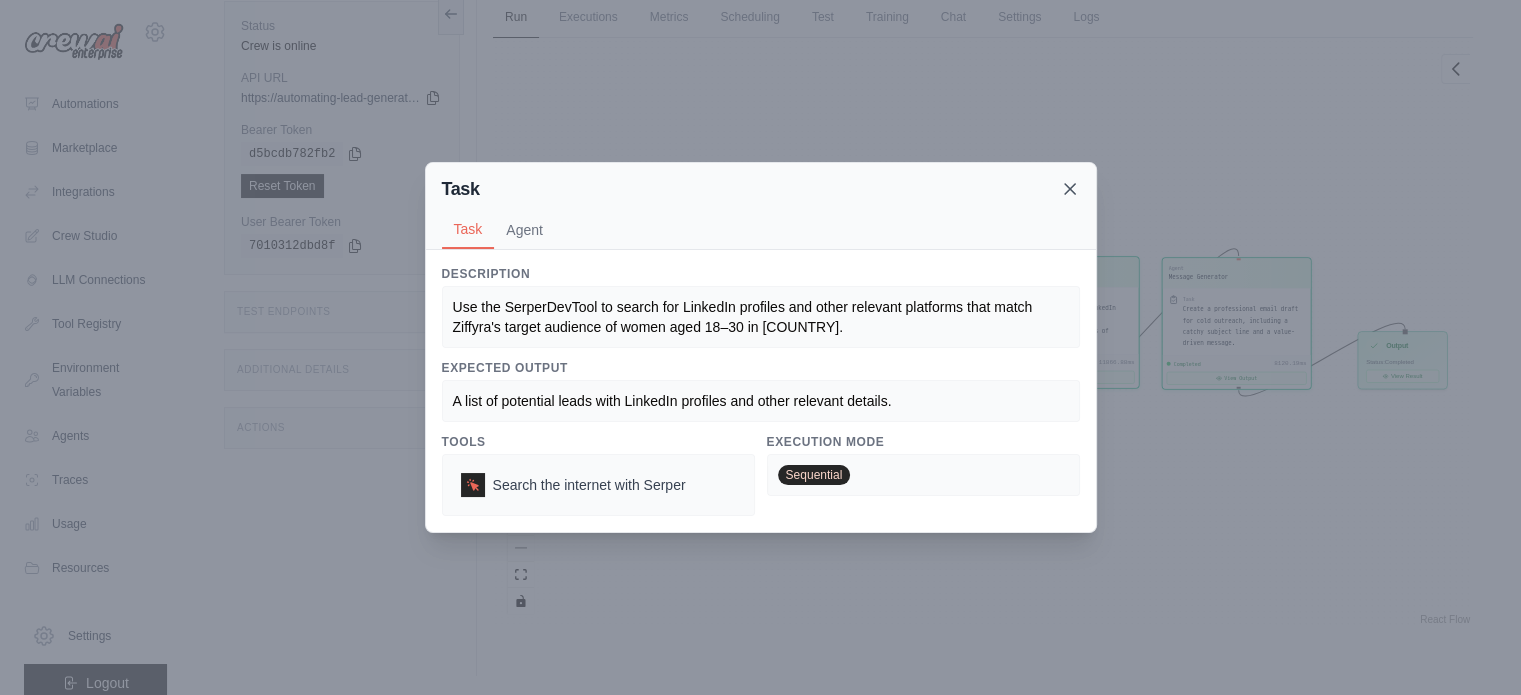 click 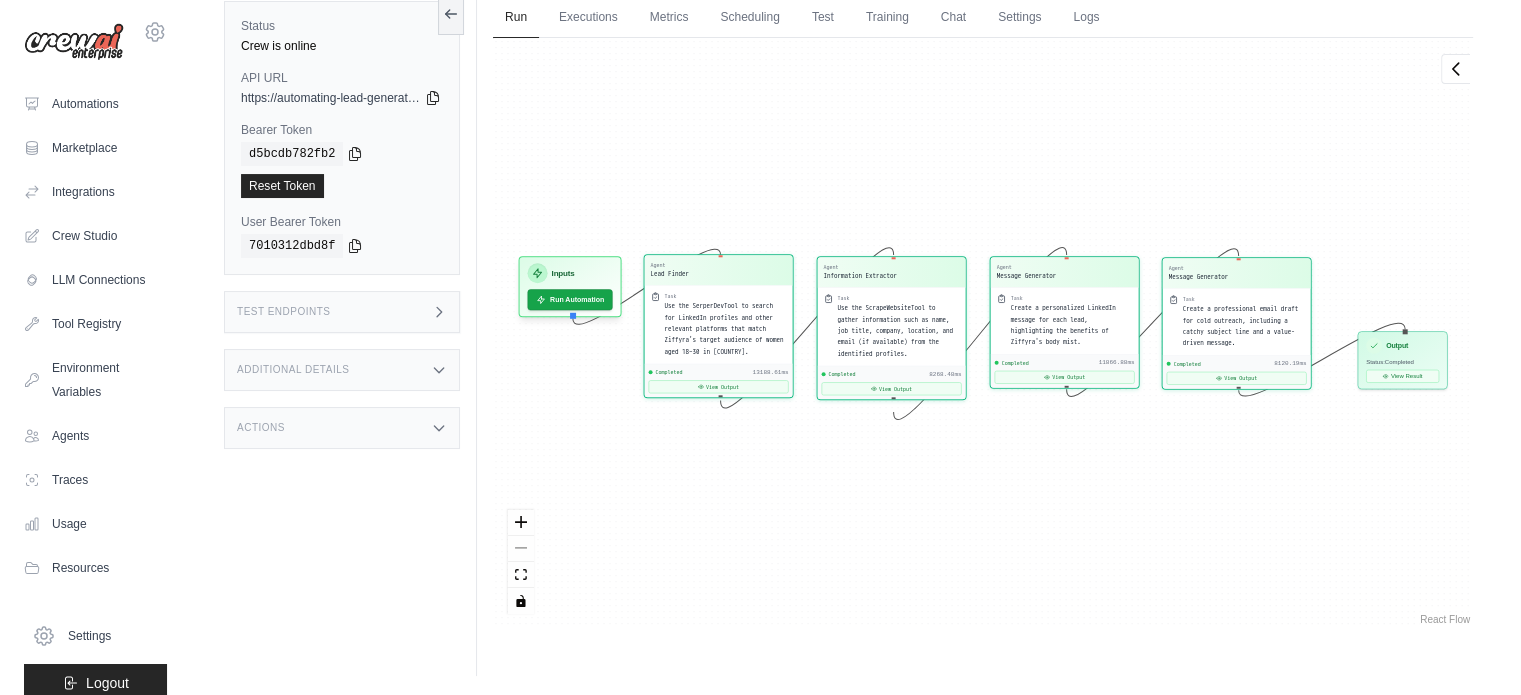 click on "Agent Lead Finder Task Use the SerperDevTool to search for LinkedIn profiles and other relevant platforms that match Ziffyra's target audience of women aged 18–30 in Pakistan. Completed 13188.61ms View Output" at bounding box center (719, 328) 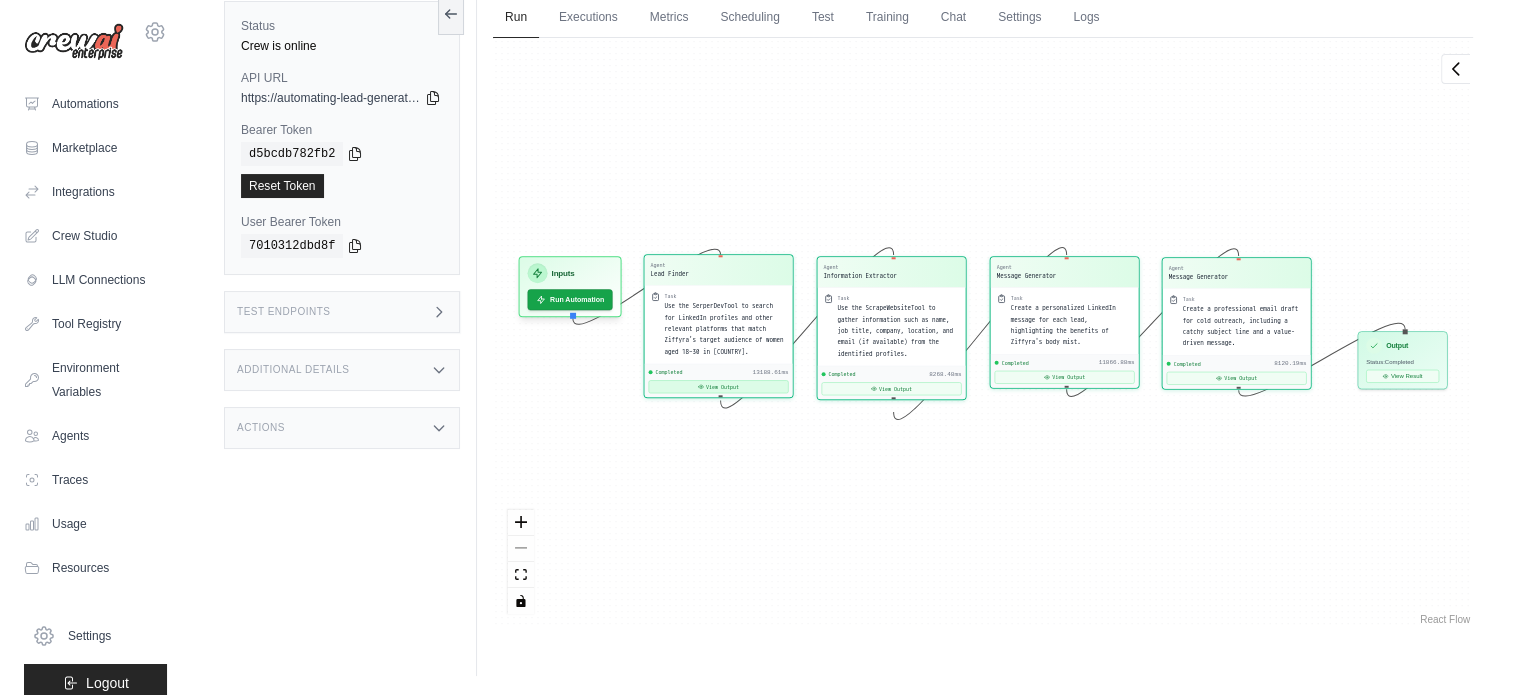 click on "View Output" at bounding box center [719, 386] 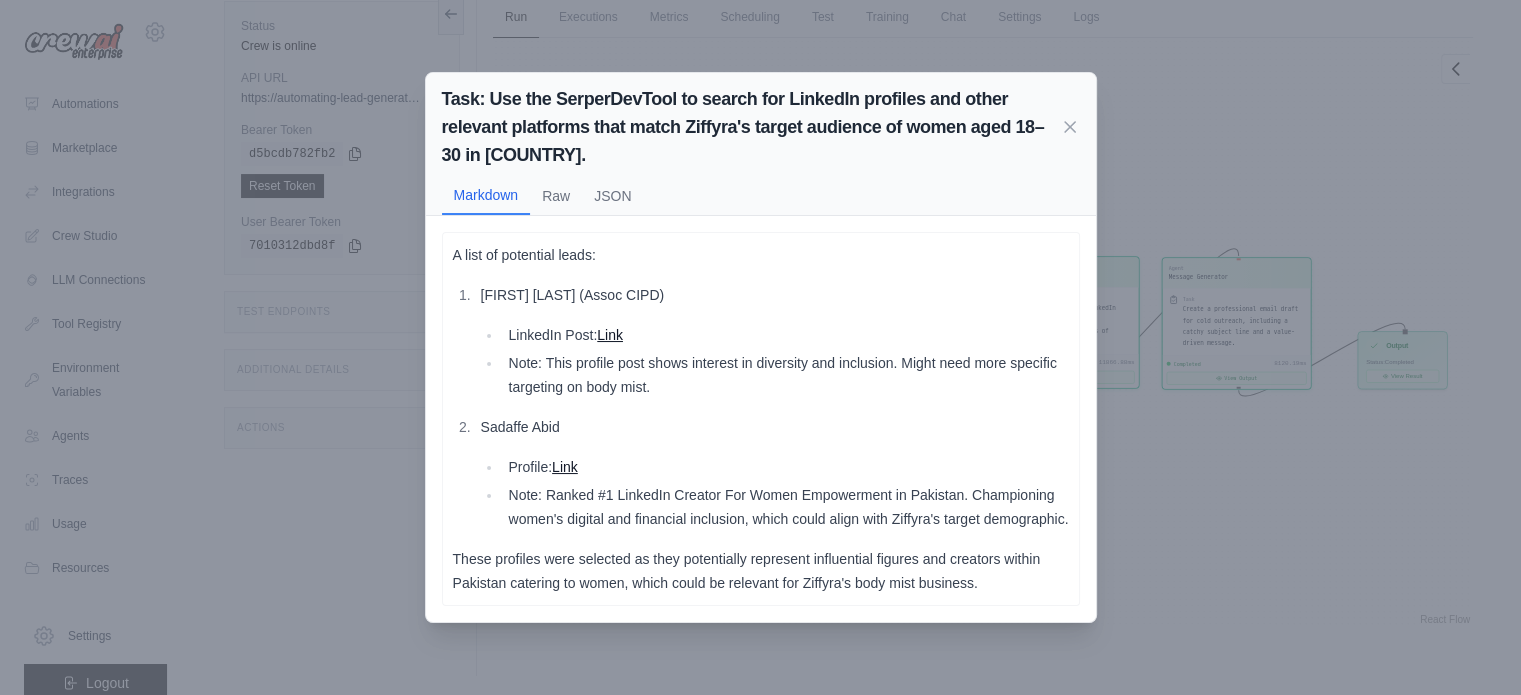 click on "Link" at bounding box center (610, 335) 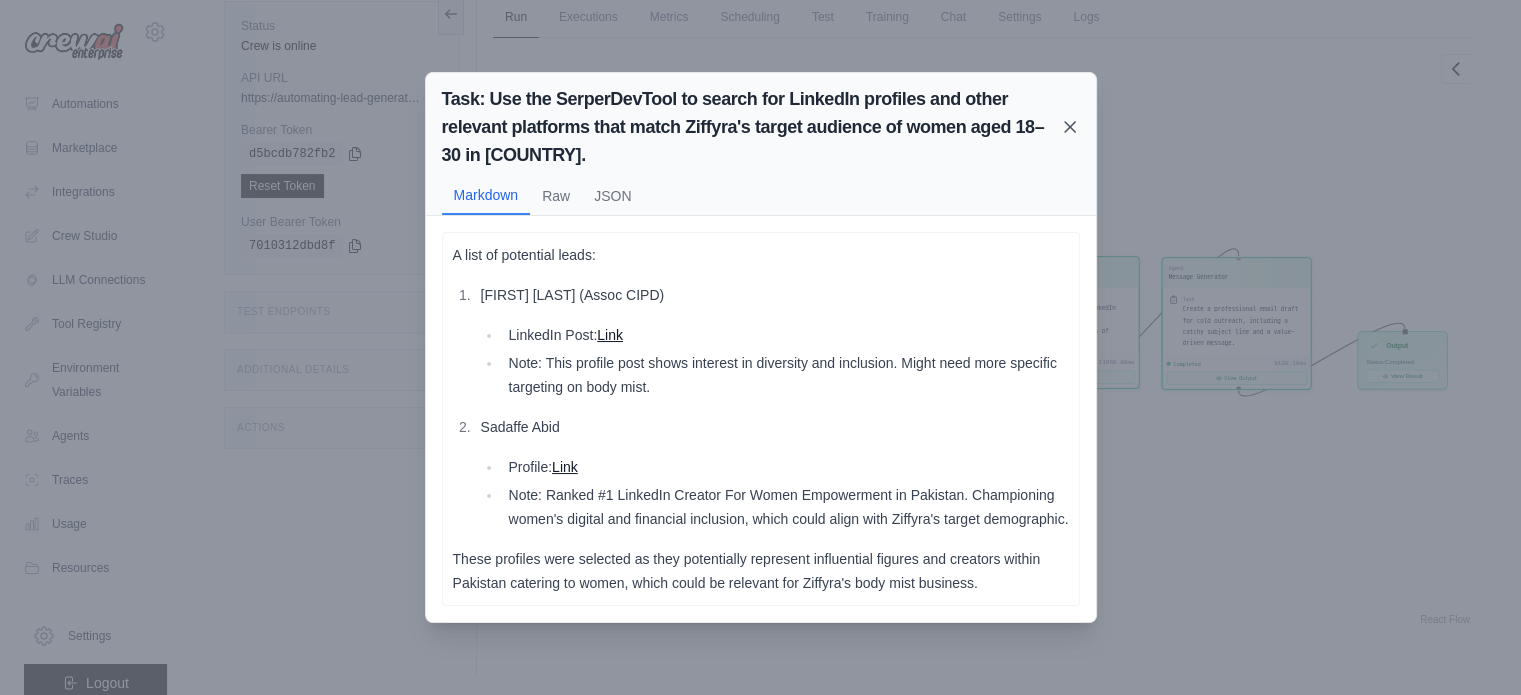 click 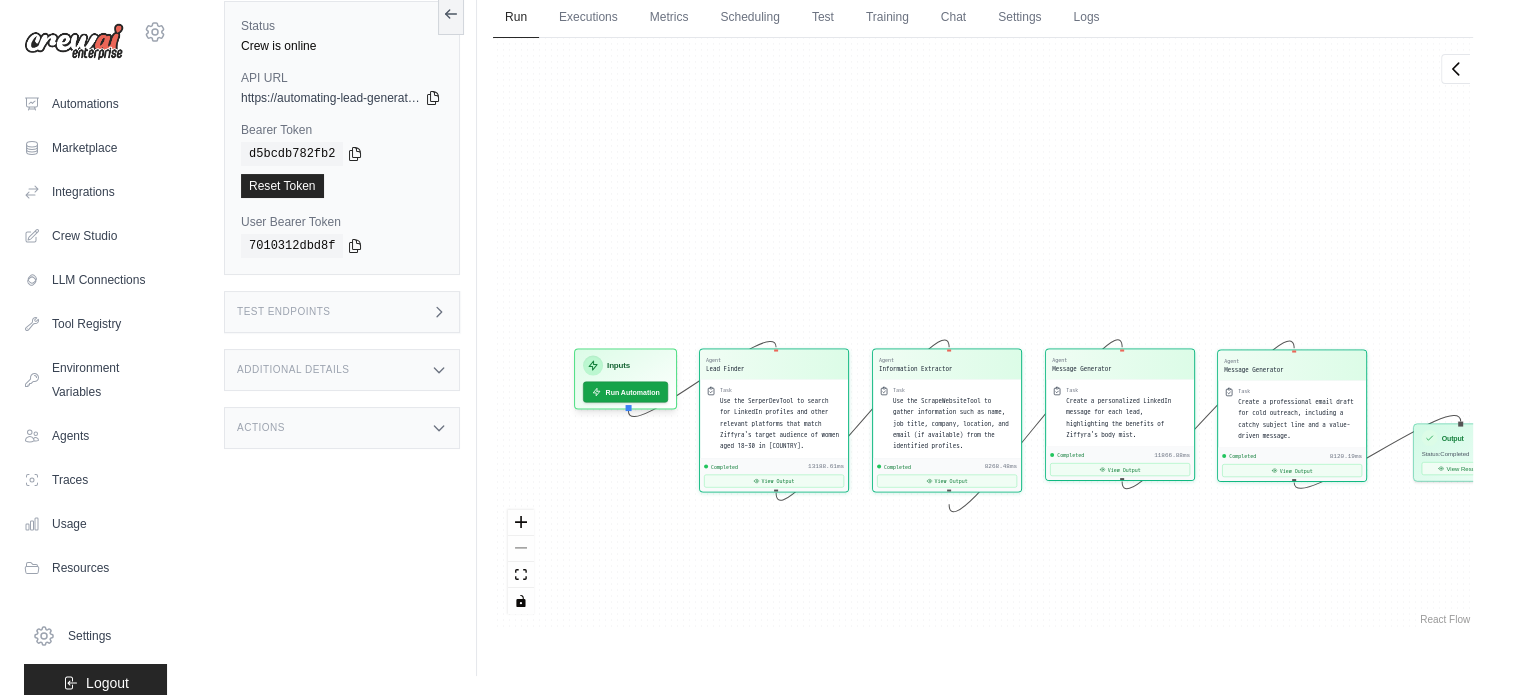 drag, startPoint x: 712, startPoint y: 329, endPoint x: 707, endPoint y: 258, distance: 71.17584 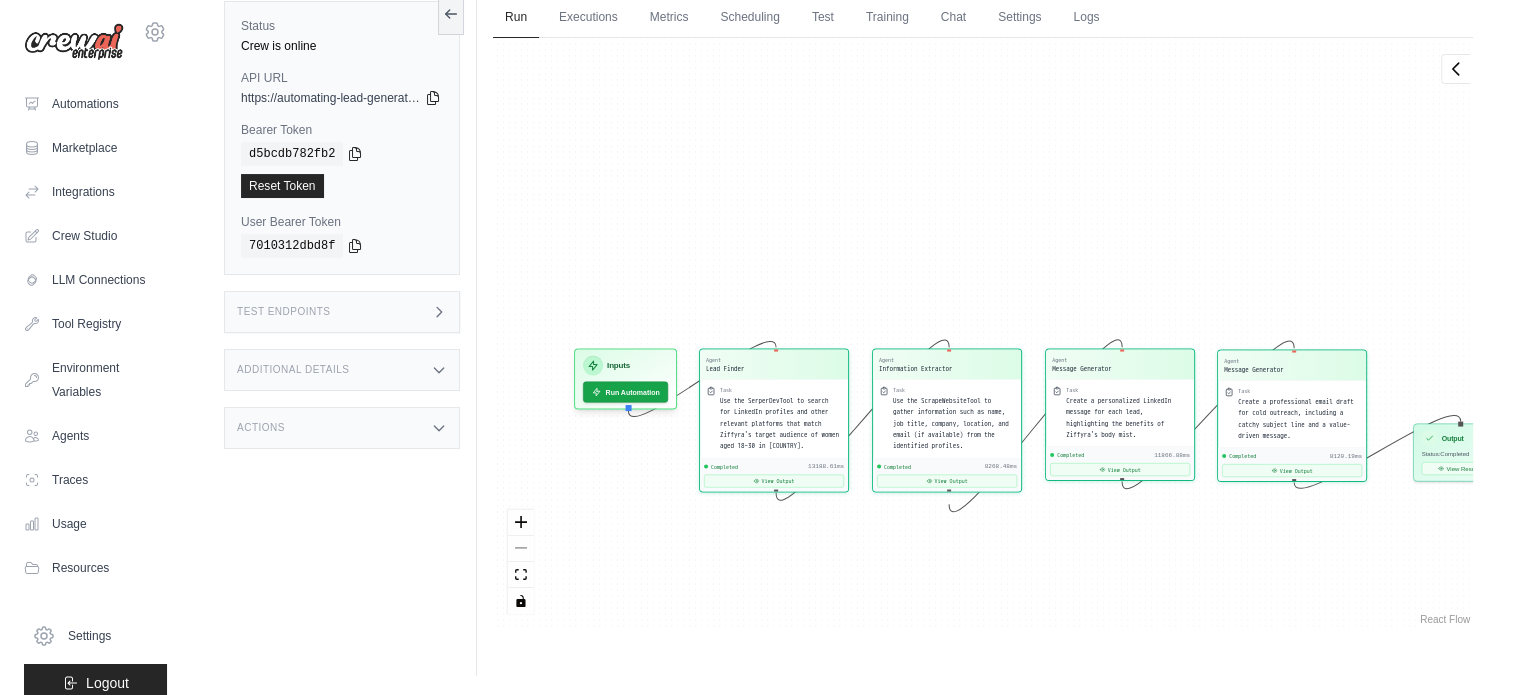 click on "Agent Lead Finder Task Use the SerperDevTool to search for LinkedIn profiles and other relevant platforms that match Ziffyra's target audience of women aged 18–30 in Pakistan. Completed 13188.61ms View Output Agent Information Extractor Task Use the ScrapeWebsiteTool to gather information such as name, job title, company, location, and email (if available) from the identified profiles. Completed 8268.48ms View Output Agent Message Generator Task Create a personalized LinkedIn message for each lead, highlighting the benefits of Ziffyra's body mist. Completed 11866.88ms View Output Agent Message Generator Task Create a professional email draft for cold outreach, including a catchy subject line and a value-driven message. Completed 8120.19ms View Output Inputs Run Automation Output Status:  Completed View Result" at bounding box center (983, 333) 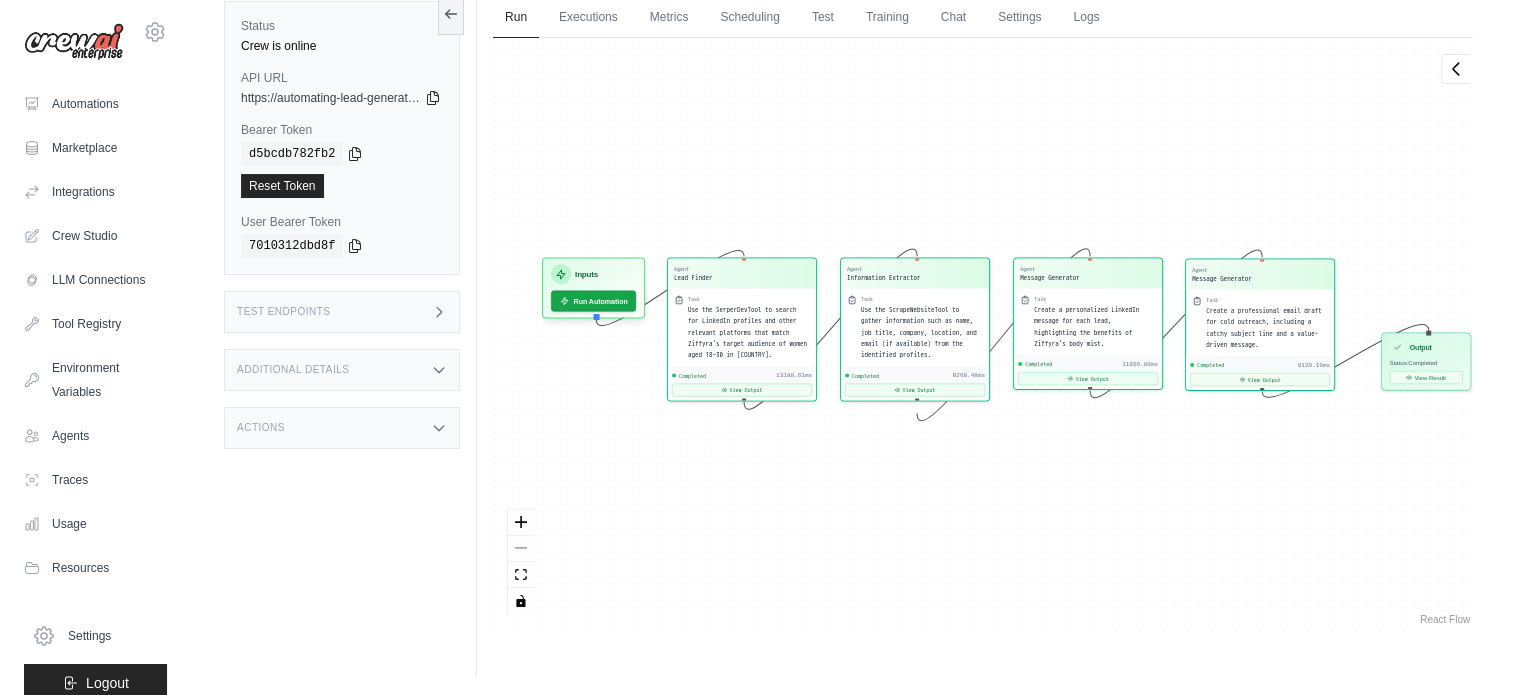drag, startPoint x: 546, startPoint y: 255, endPoint x: 672, endPoint y: 170, distance: 151.99013 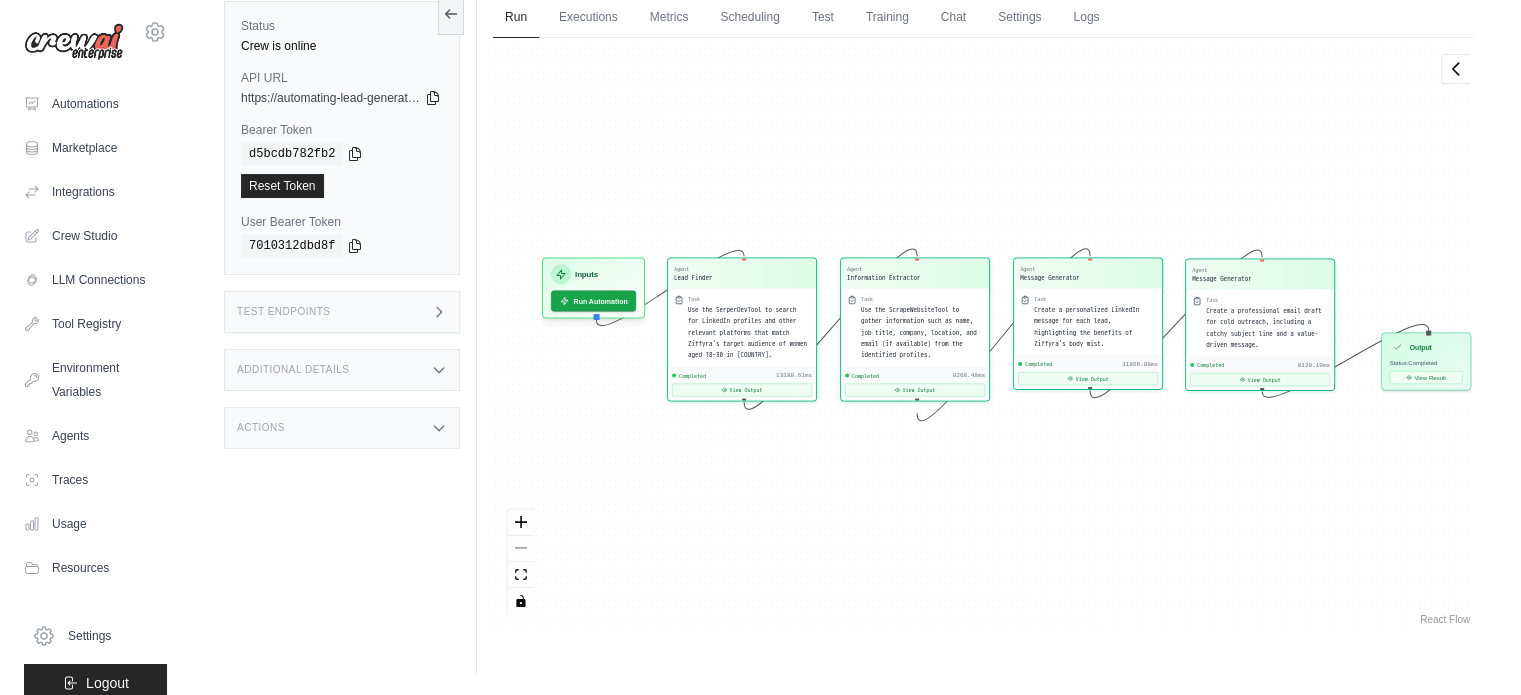 click on "Agent Lead Finder Task Use the SerperDevTool to search for LinkedIn profiles and other relevant platforms that match Ziffyra's target audience of women aged 18–30 in Pakistan. Completed 13188.61ms View Output Agent Information Extractor Task Use the ScrapeWebsiteTool to gather information such as name, job title, company, location, and email (if available) from the identified profiles. Completed 8268.48ms View Output Agent Message Generator Task Create a personalized LinkedIn message for each lead, highlighting the benefits of Ziffyra's body mist. Completed 11866.88ms View Output Agent Message Generator Task Create a professional email draft for cold outreach, including a catchy subject line and a value-driven message. Completed 8120.19ms View Output Inputs Run Automation Output Status:  Completed View Result" at bounding box center (983, 333) 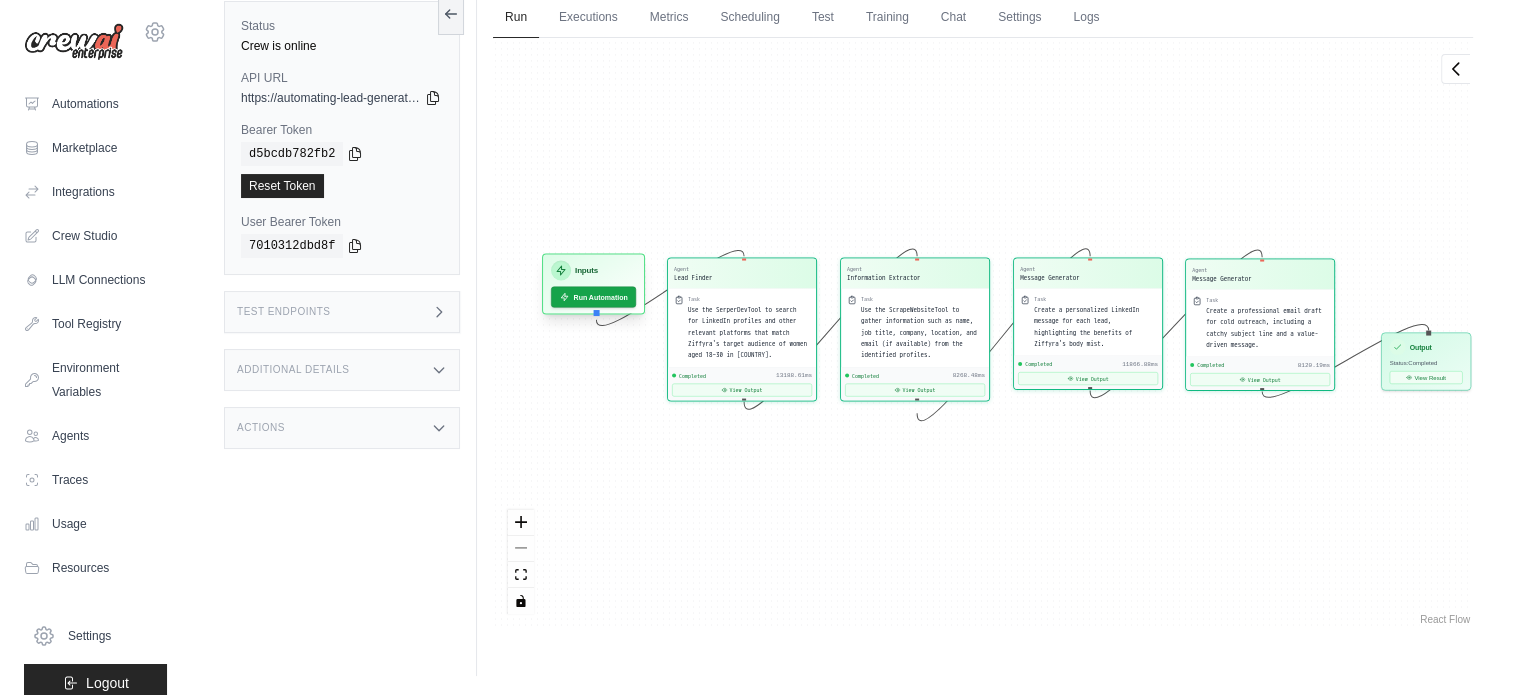 click on "Inputs" at bounding box center (593, 271) 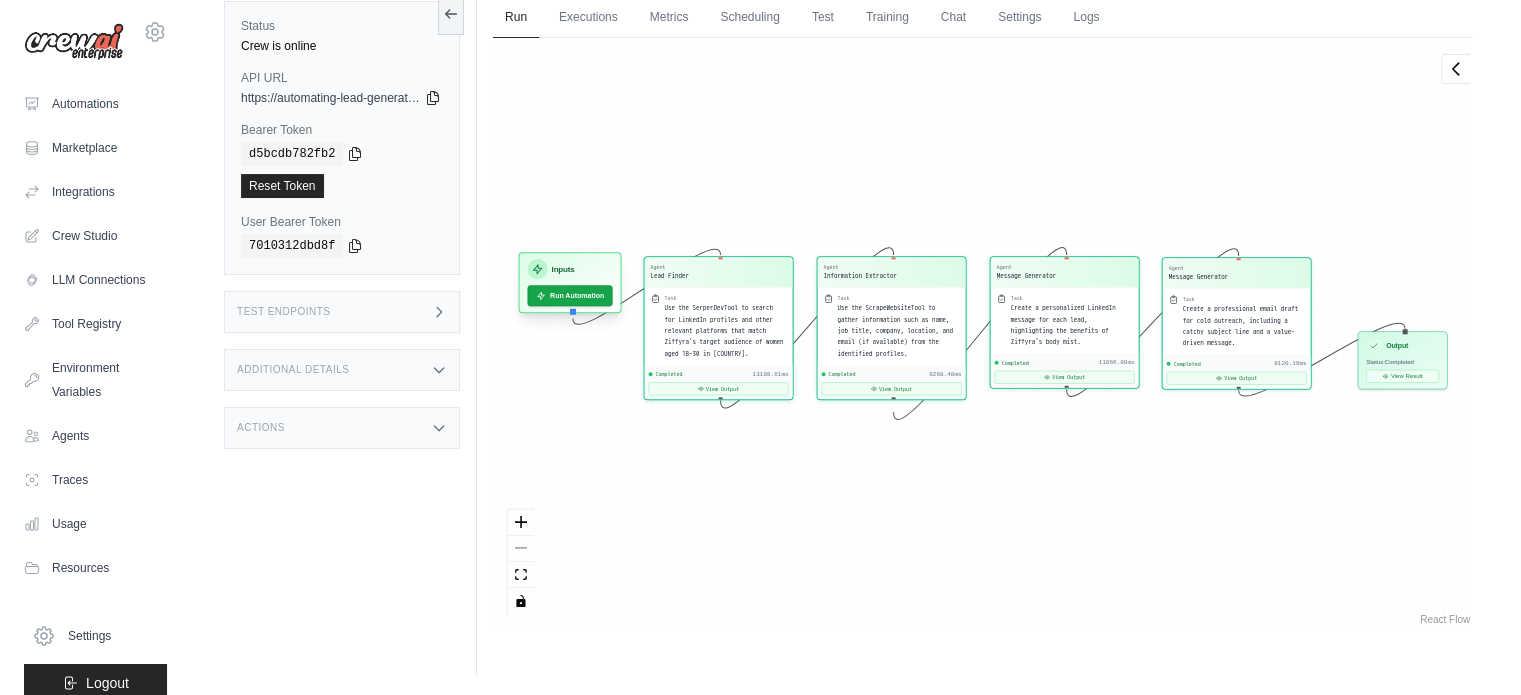 click on "Inputs" at bounding box center [570, 269] 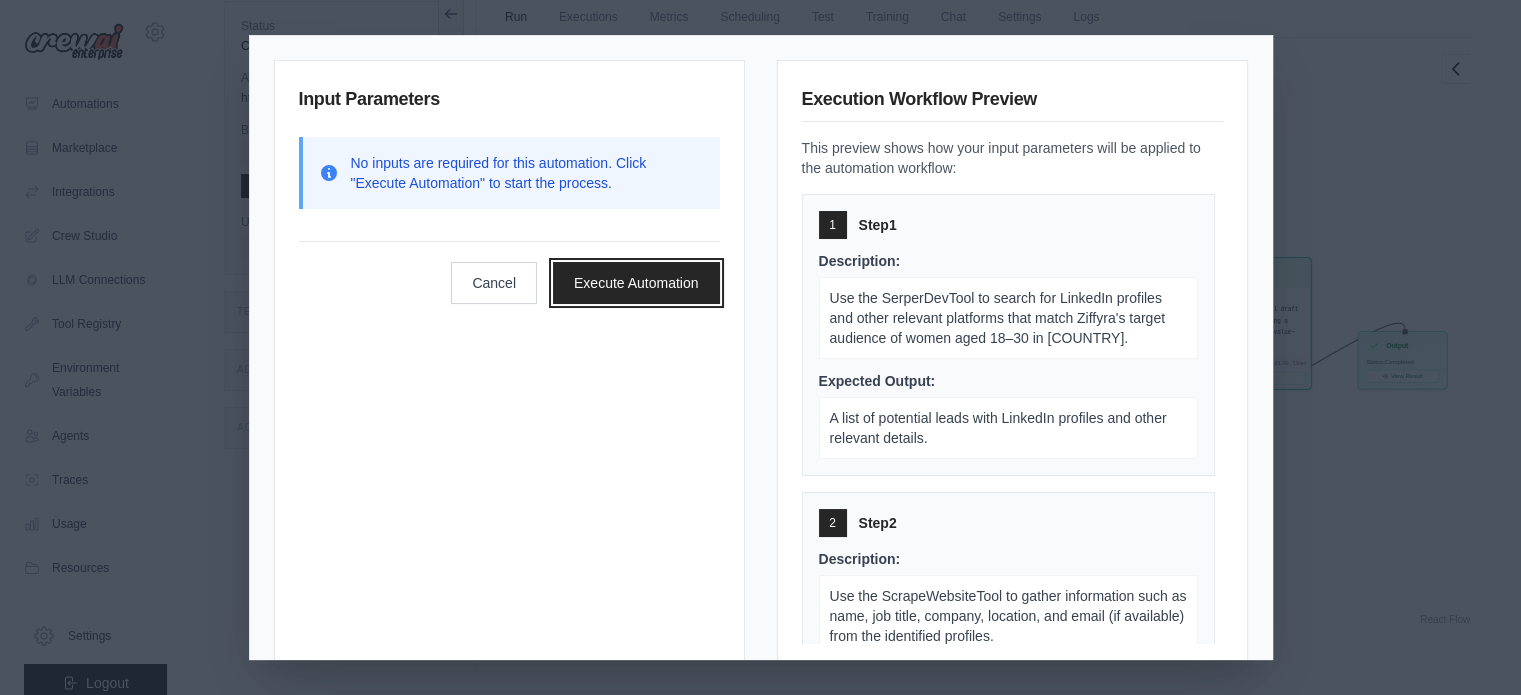 click on "Execute Automation" at bounding box center (636, 283) 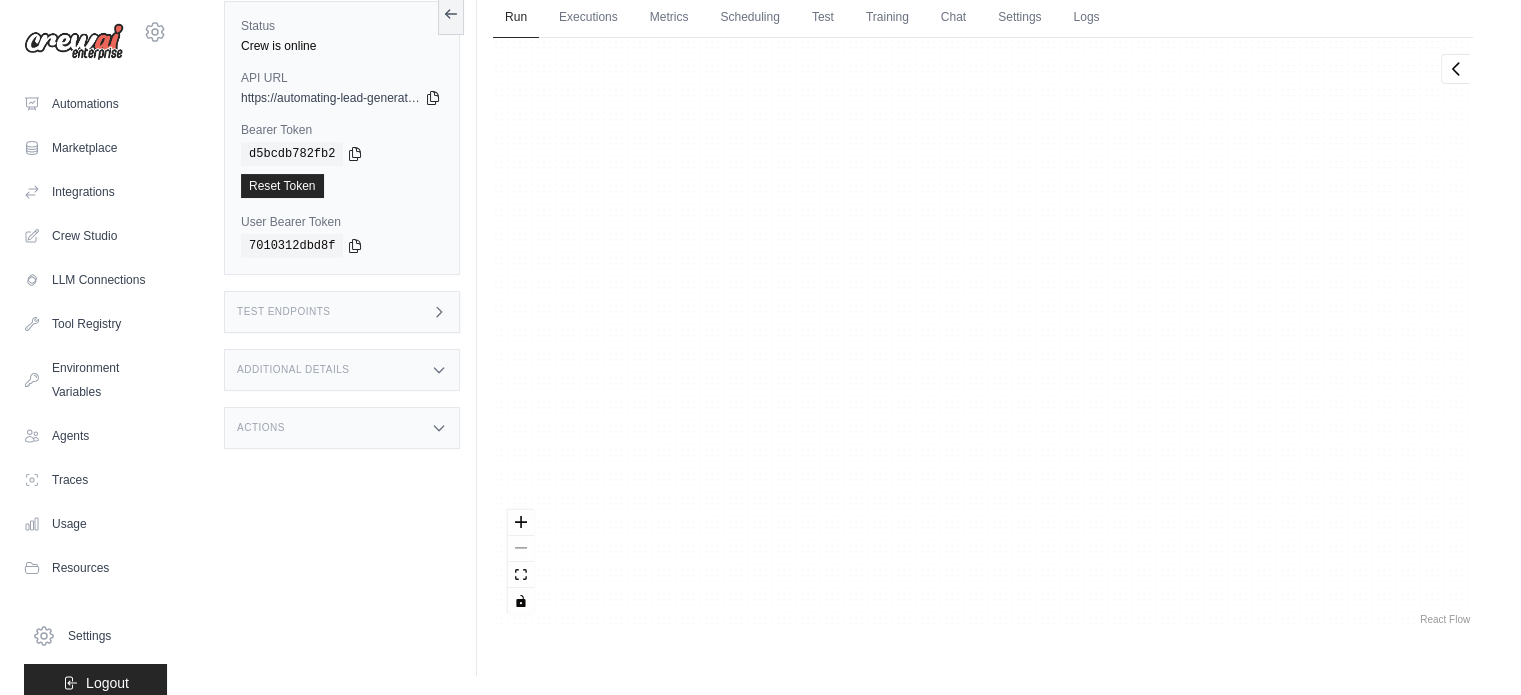 scroll, scrollTop: 0, scrollLeft: 0, axis: both 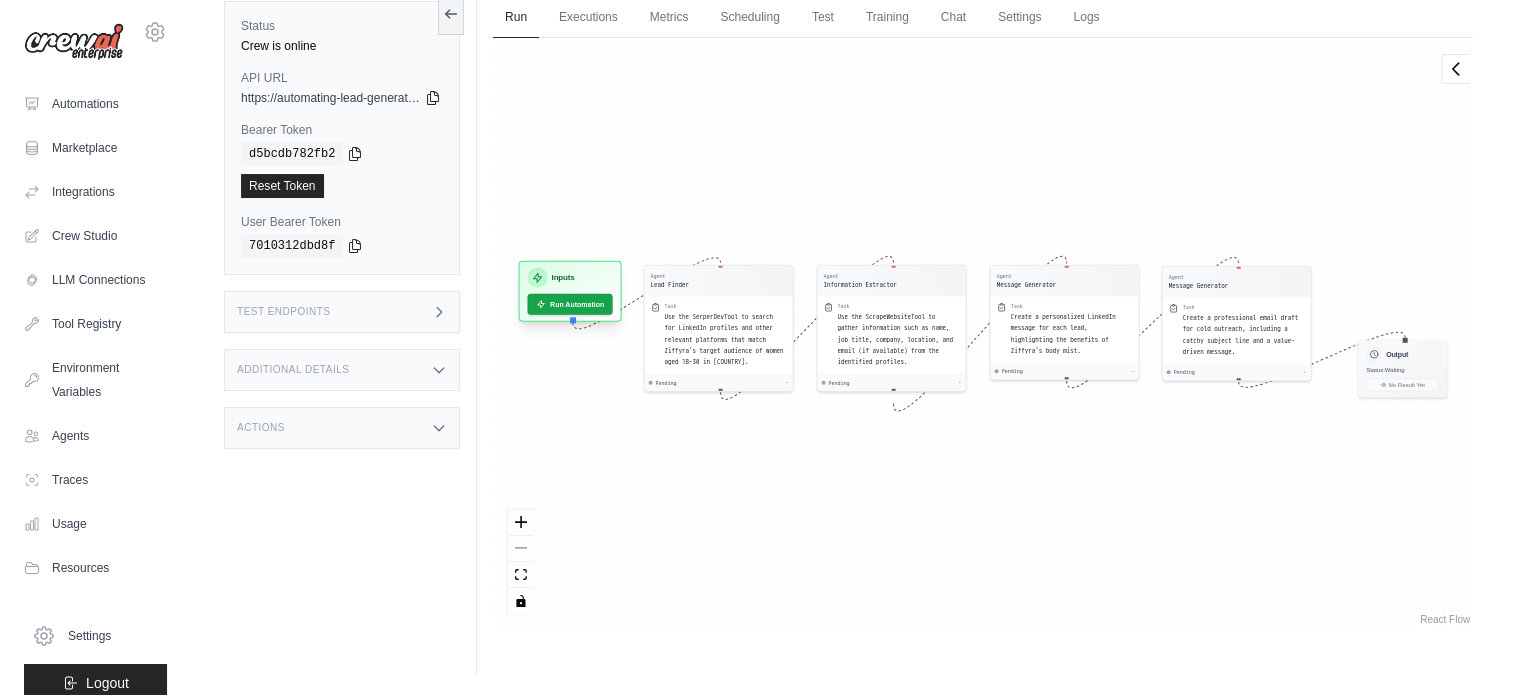click on "Inputs" at bounding box center [570, 278] 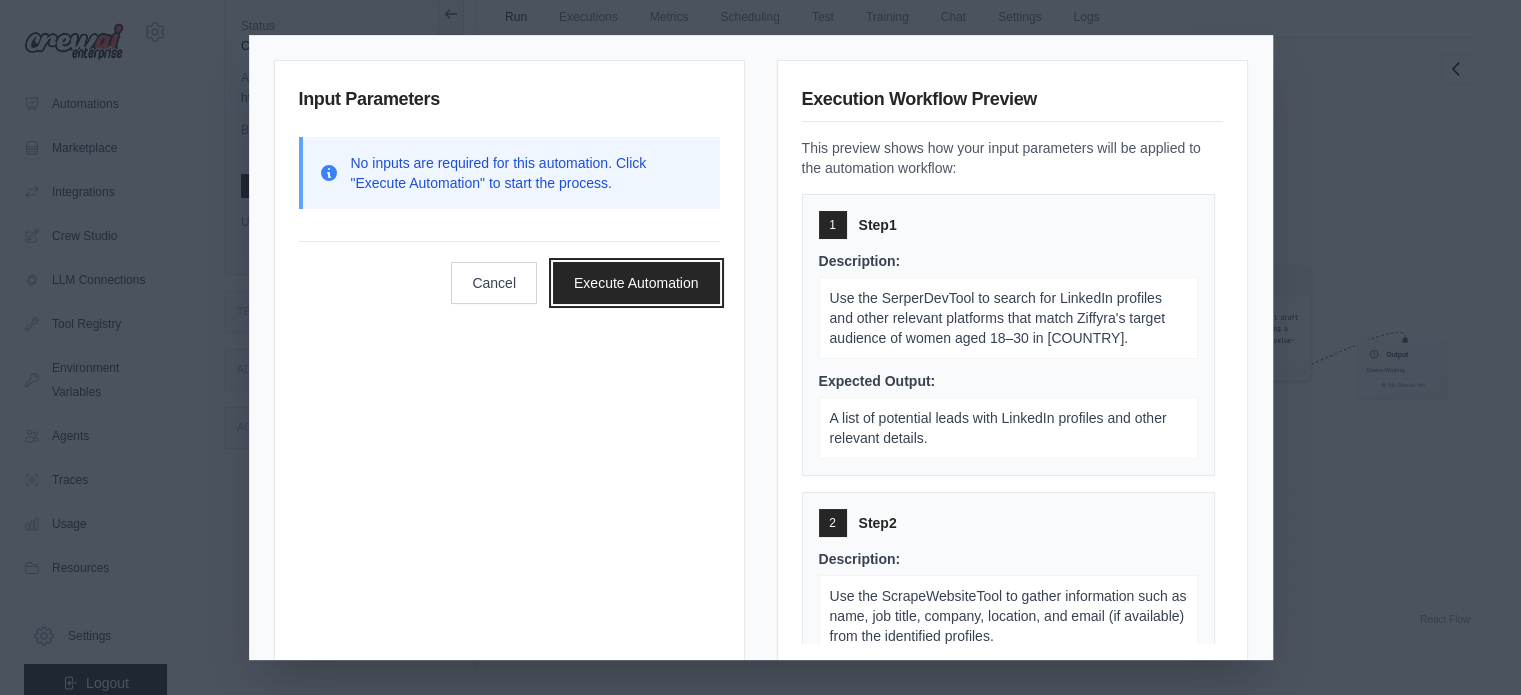 click on "Execute Automation" at bounding box center [636, 283] 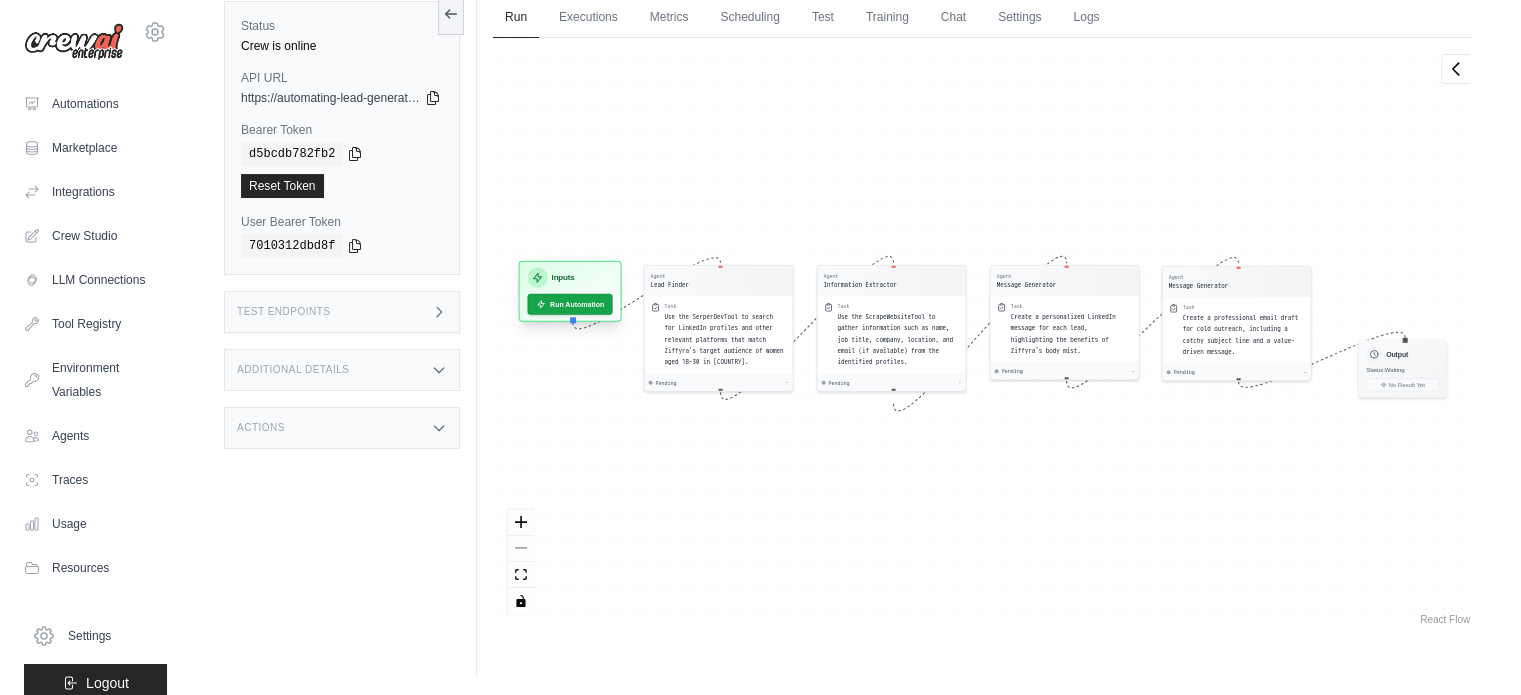 click on "Inputs" at bounding box center [570, 278] 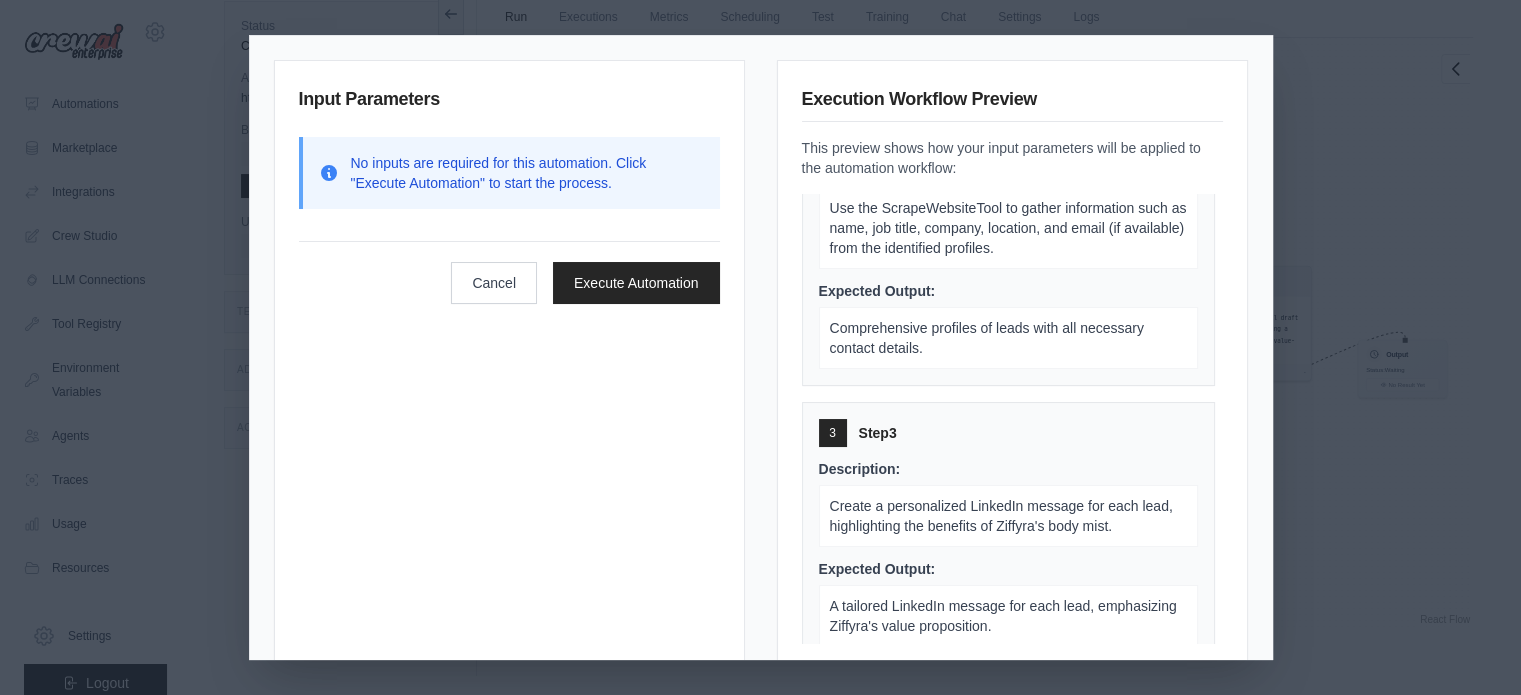 scroll, scrollTop: 391, scrollLeft: 0, axis: vertical 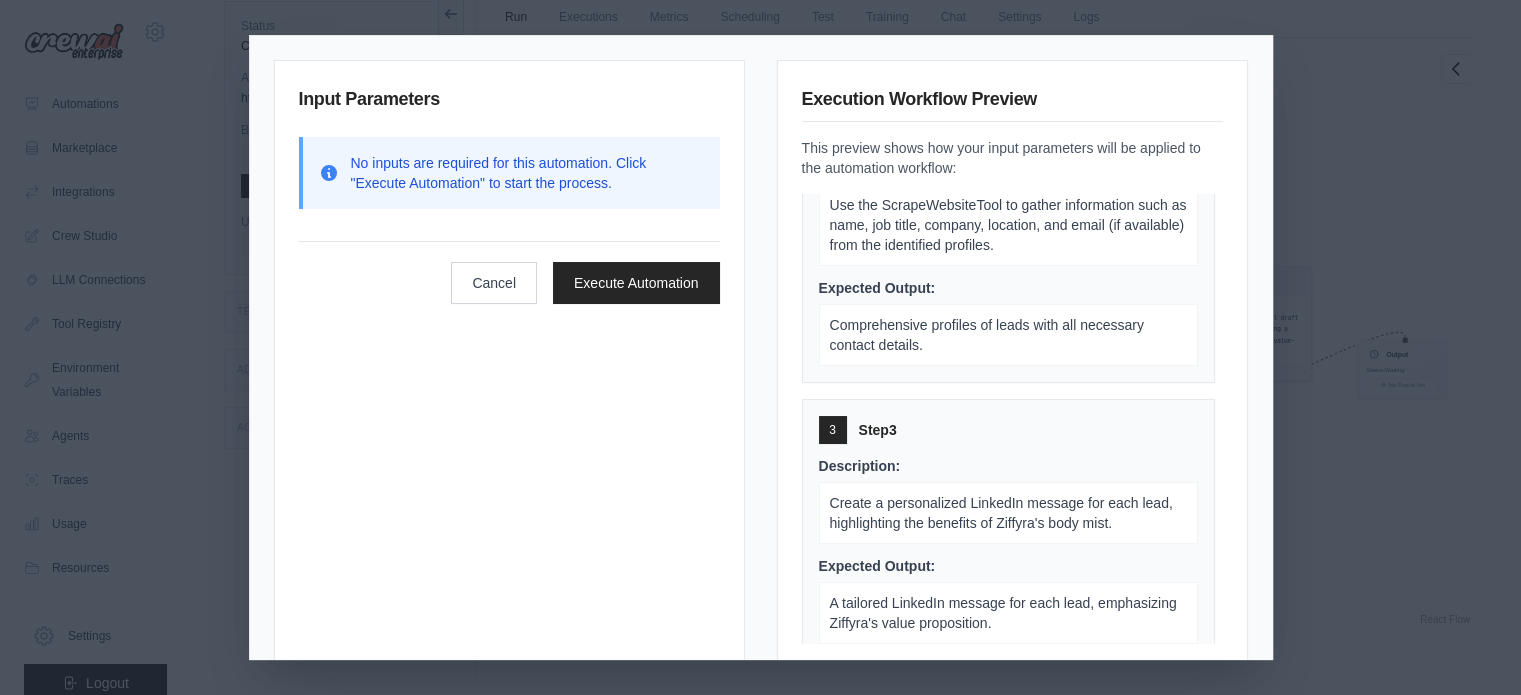 click on "Input Parameters No inputs are required for this automation. Click "Execute Automation" to start the process. Cancel Execute Automation Execution Workflow Preview This preview shows how your input parameters will be applied to the automation workflow: 1 Step  1 Description: Use the SerperDevTool to search for LinkedIn profiles and other relevant platforms that match Ziffyra's target audience of women aged 18–30 in Pakistan. Expected Output: A list of potential leads with LinkedIn profiles and other relevant details. 2 Step  2 Description: Use the ScrapeWebsiteTool to gather information such as name, job title, company, location, and email (if available) from the identified profiles. Expected Output: Comprehensive profiles of leads with all necessary contact details. 3 Step  3 Description: Create a personalized LinkedIn message for each lead, highlighting the benefits of Ziffyra's body mist. Expected Output: A tailored LinkedIn message for each lead, emphasizing Ziffyra's value proposition. 4 Step  4" at bounding box center (760, 347) 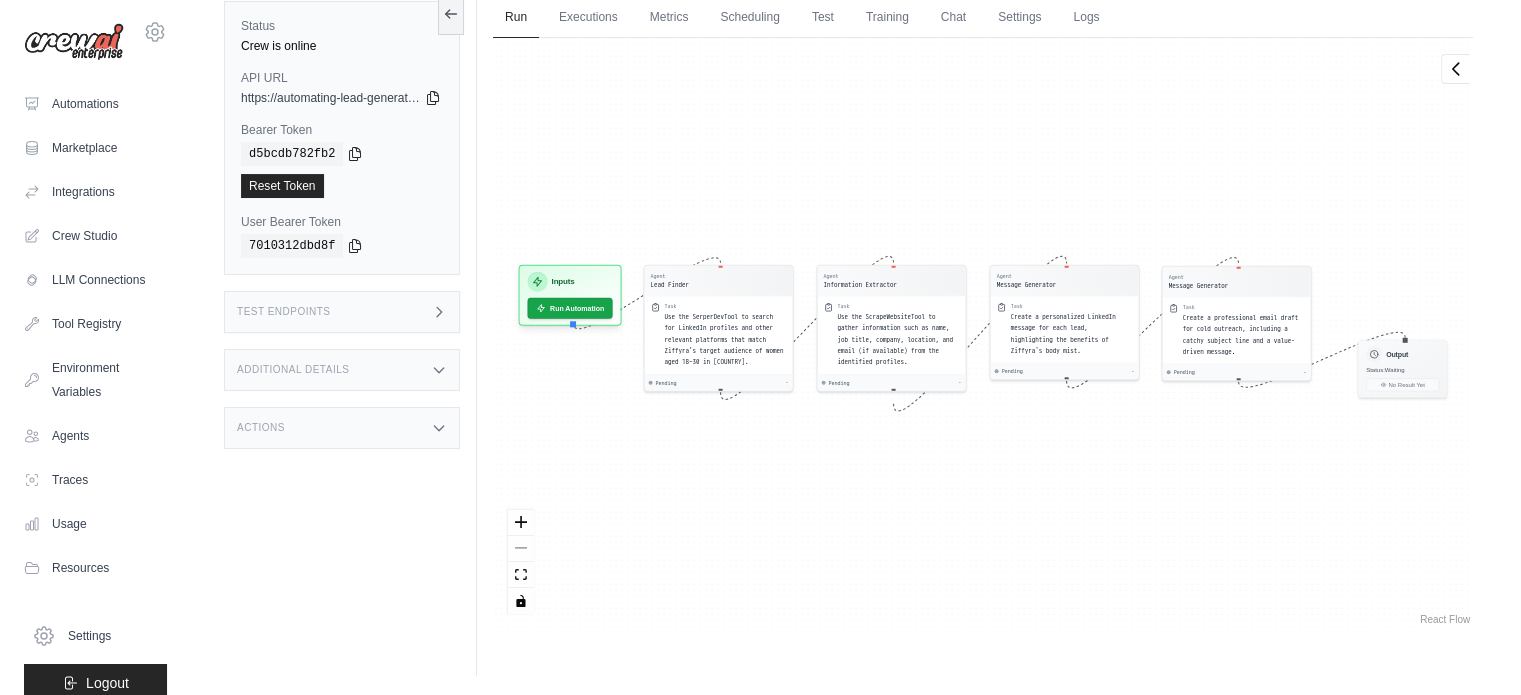 scroll, scrollTop: 52, scrollLeft: 0, axis: vertical 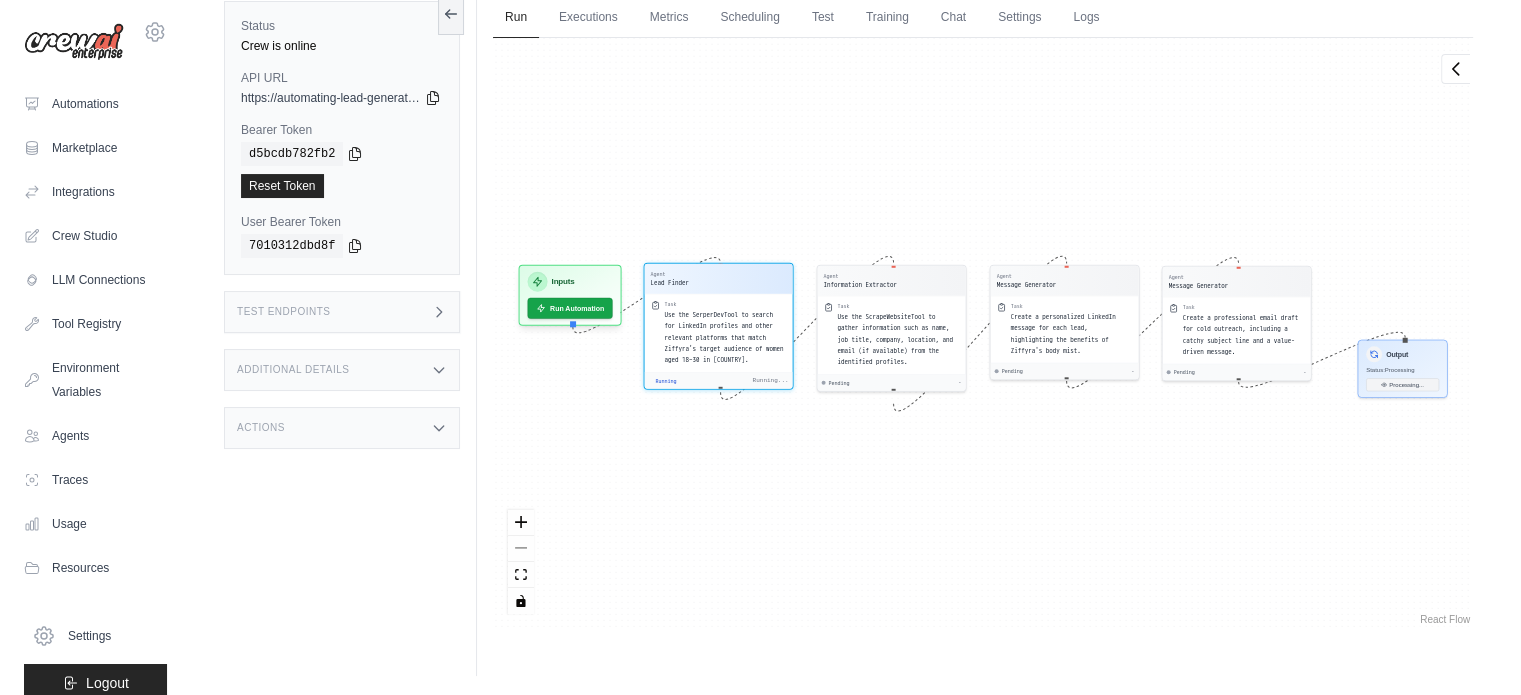 click on "Use the SerperDevTool to search for LinkedIn profiles and other relevant platforms that match Ziffyra's target audience of women aged 18–30 in Pakistan." at bounding box center [724, 337] 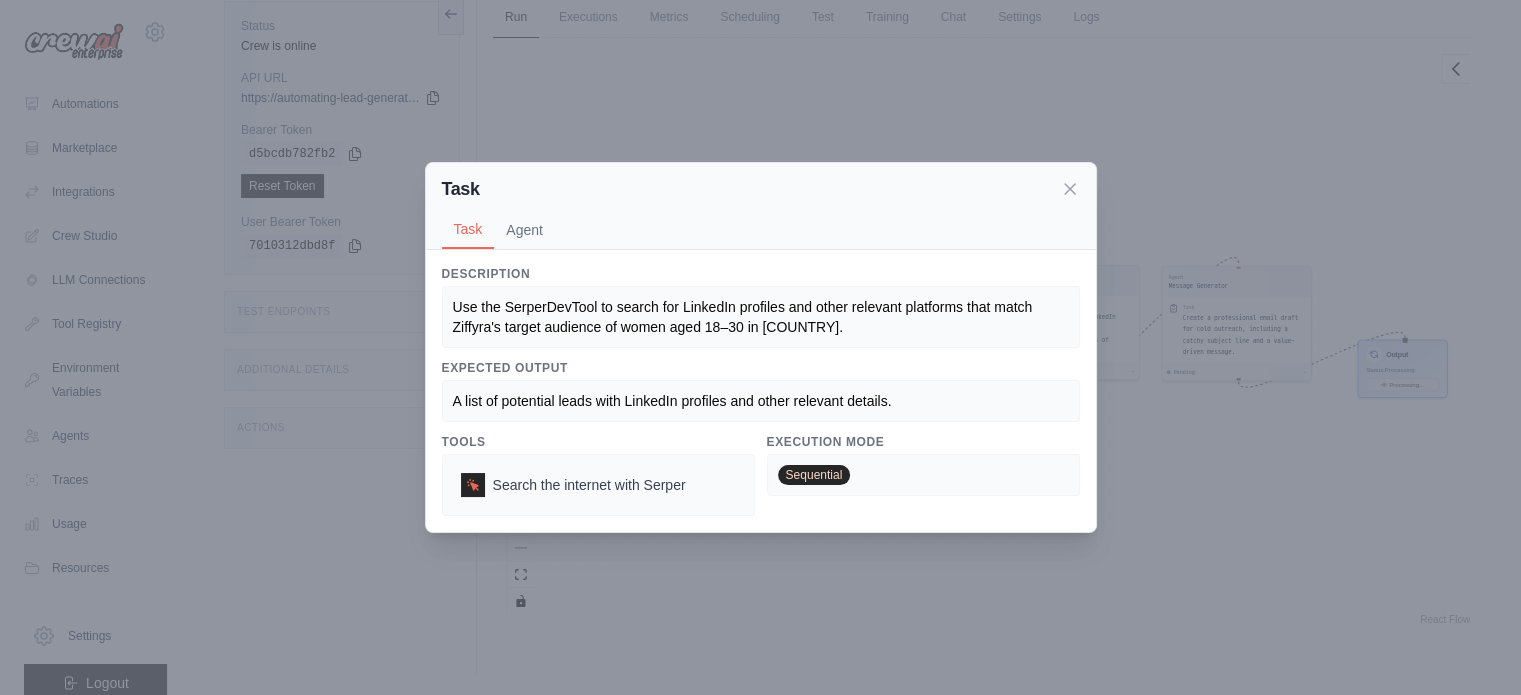 click on "Description Use the SerperDevTool to search for LinkedIn profiles and other relevant platforms that match Ziffyra's target audience of women aged 18–30 in Pakistan. Expected Output A list of potential leads with LinkedIn profiles and other relevant details. Tools Search the internet with Serper Execution Mode Sequential" at bounding box center [761, 391] 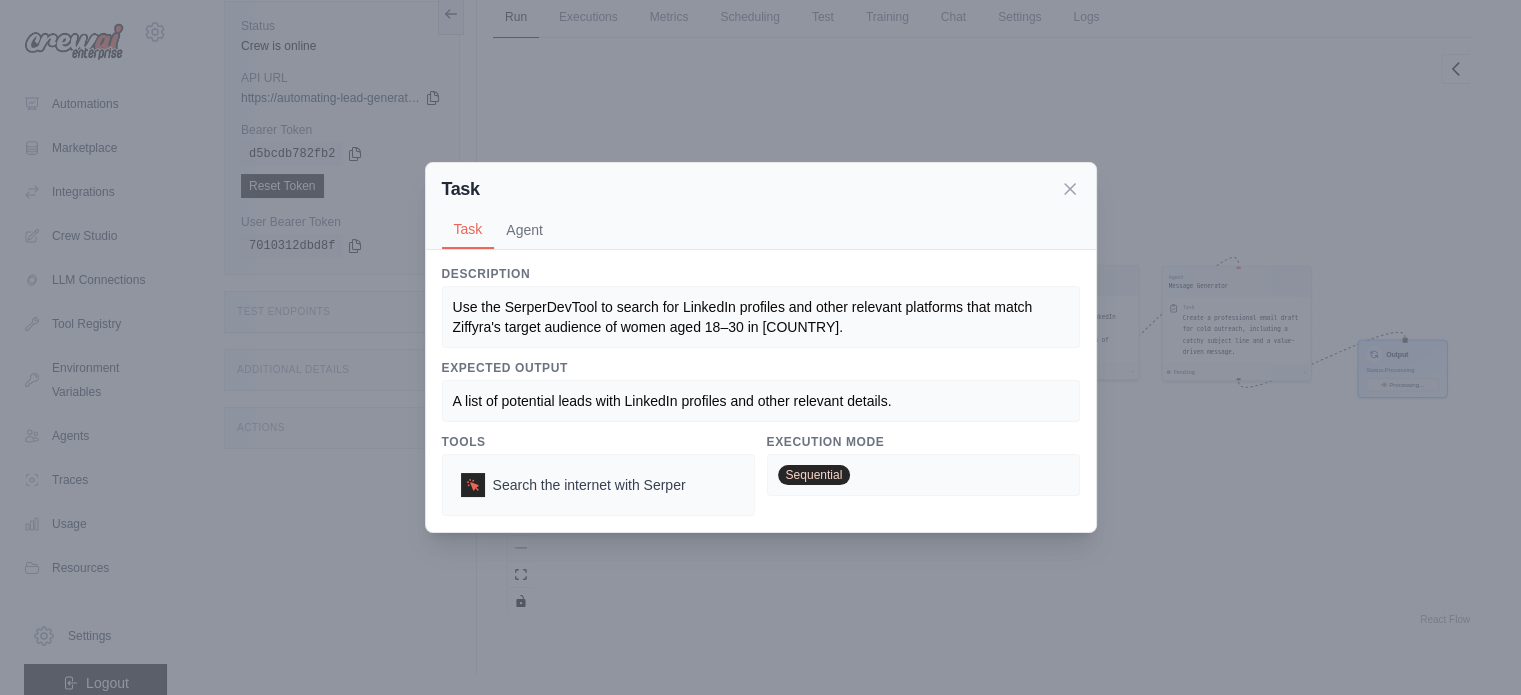 click on "Use the SerperDevTool to search for LinkedIn profiles and other relevant platforms that match Ziffyra's target audience of women aged 18–30 in Pakistan." at bounding box center (761, 317) 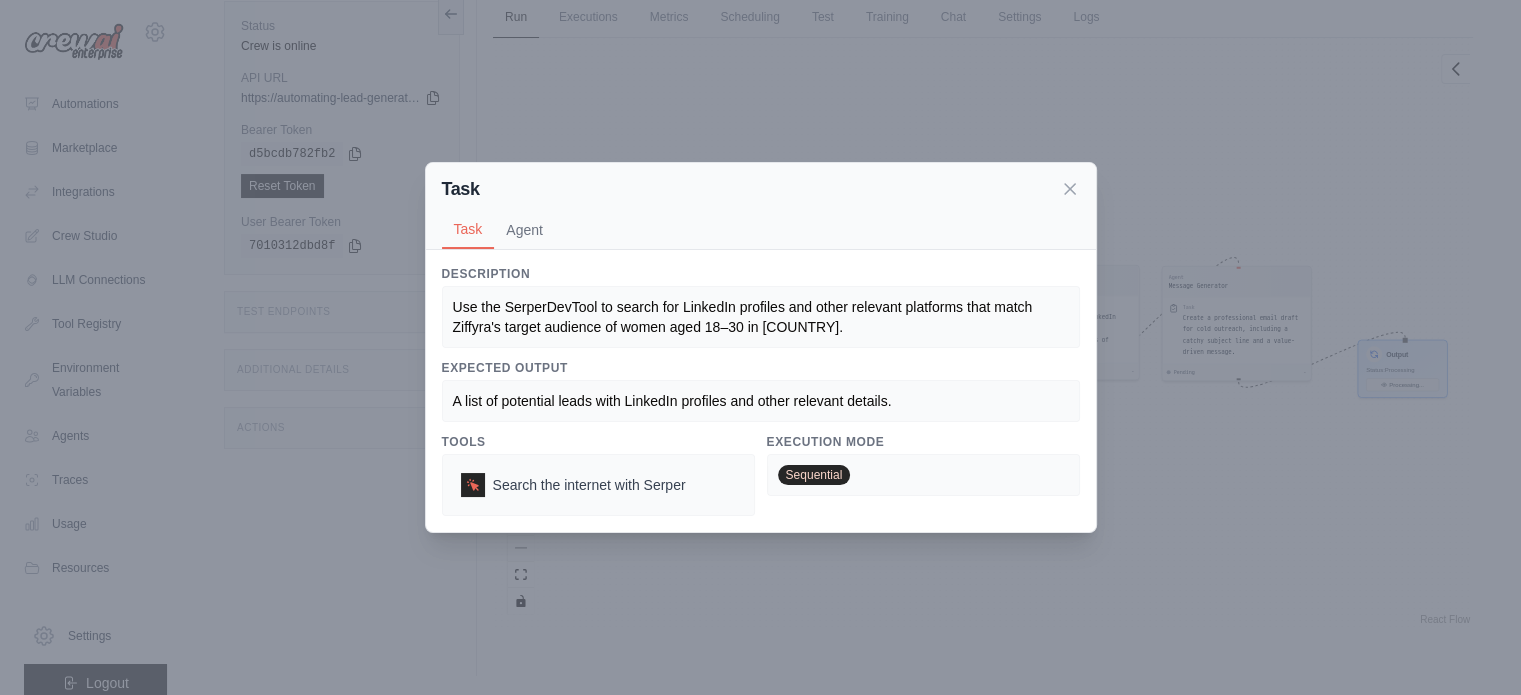 click on "Use the SerperDevTool to search for LinkedIn profiles and other relevant platforms that match Ziffyra's target audience of women aged 18–30 in Pakistan." at bounding box center (745, 317) 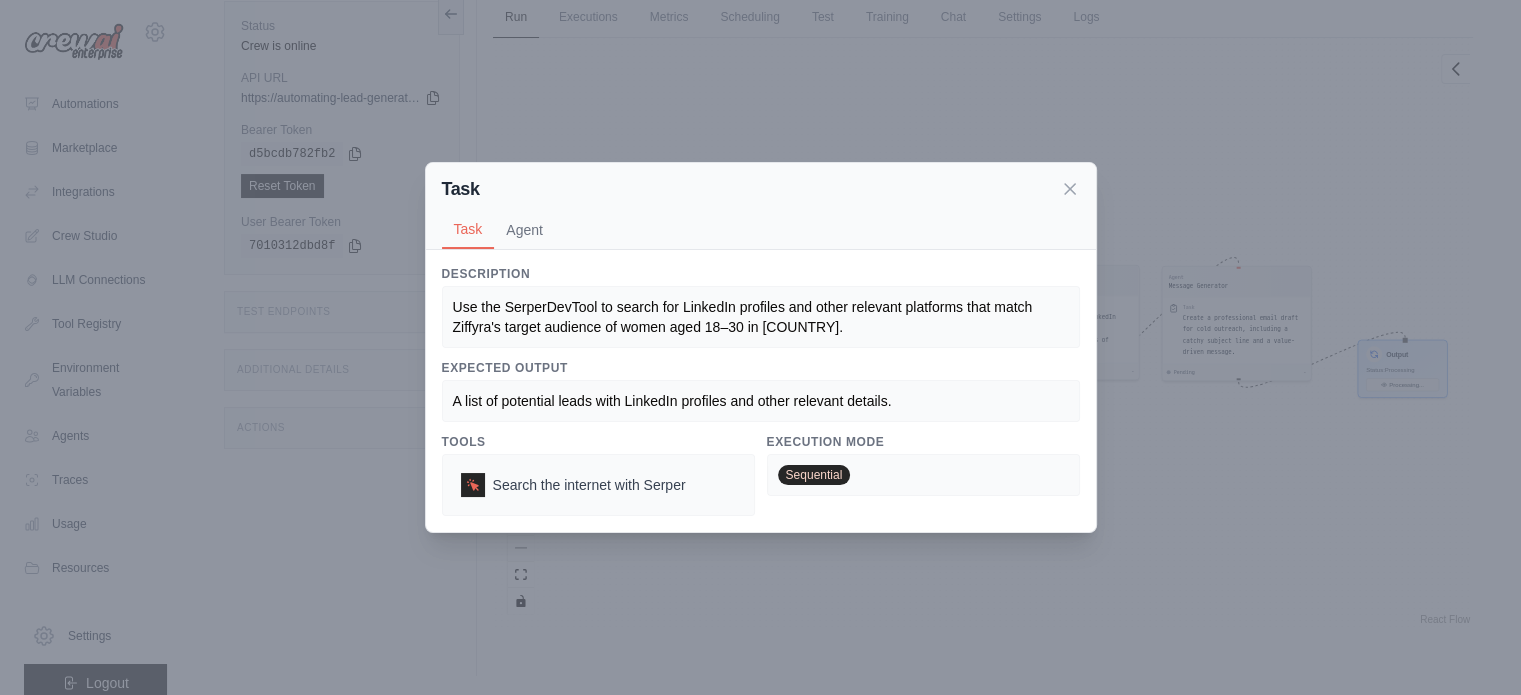 scroll, scrollTop: 340, scrollLeft: 0, axis: vertical 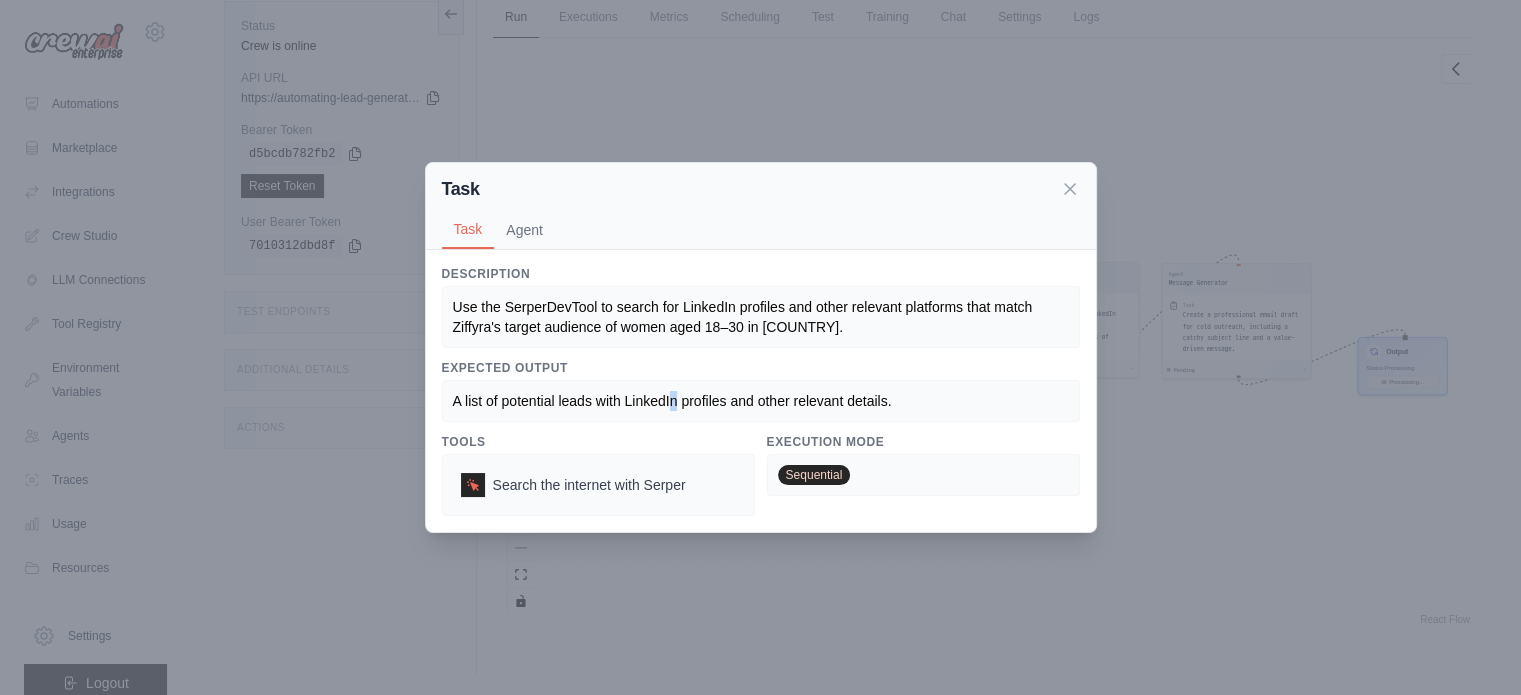 click on "A list of potential leads with LinkedIn profiles and other relevant details." at bounding box center [672, 401] 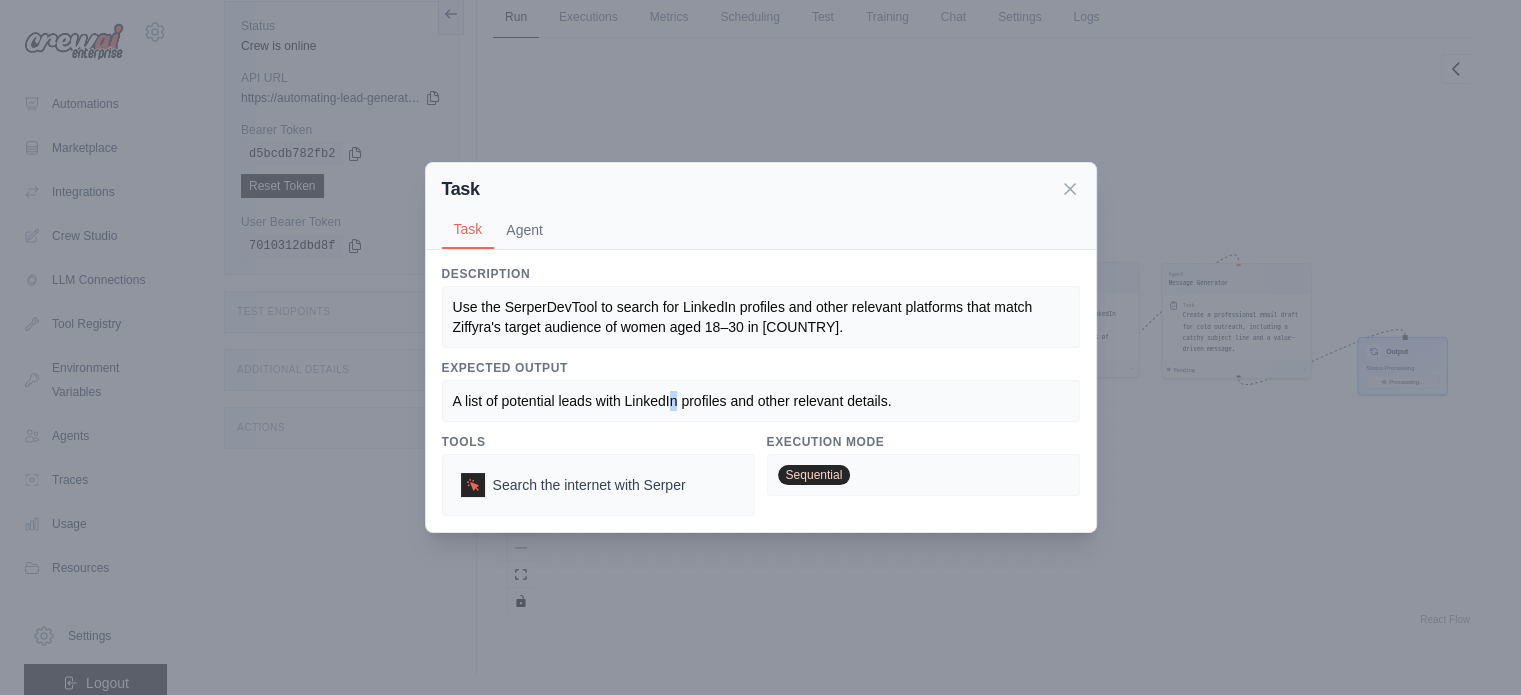 click on "A list of potential leads with LinkedIn profiles and other relevant details." at bounding box center [672, 401] 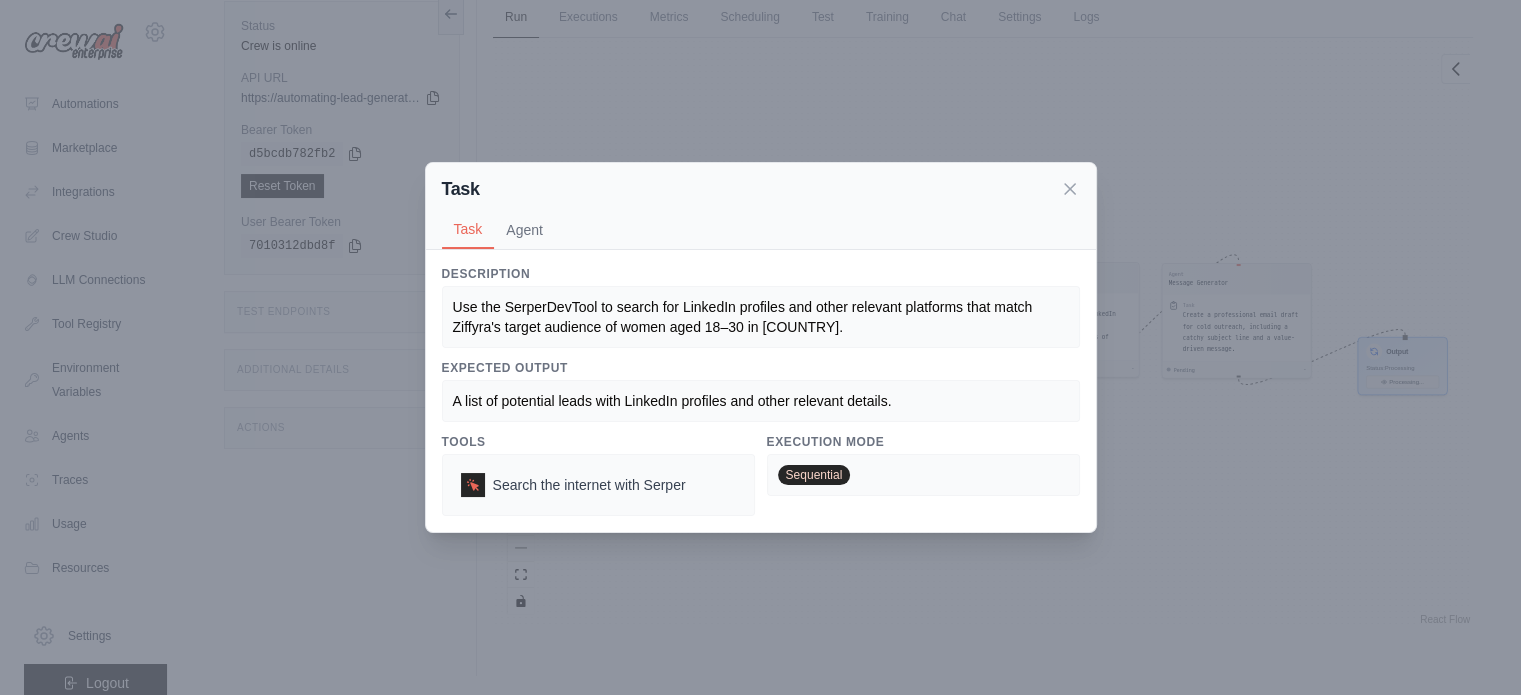 click on "A list of potential leads with LinkedIn profiles and other relevant details." at bounding box center [672, 401] 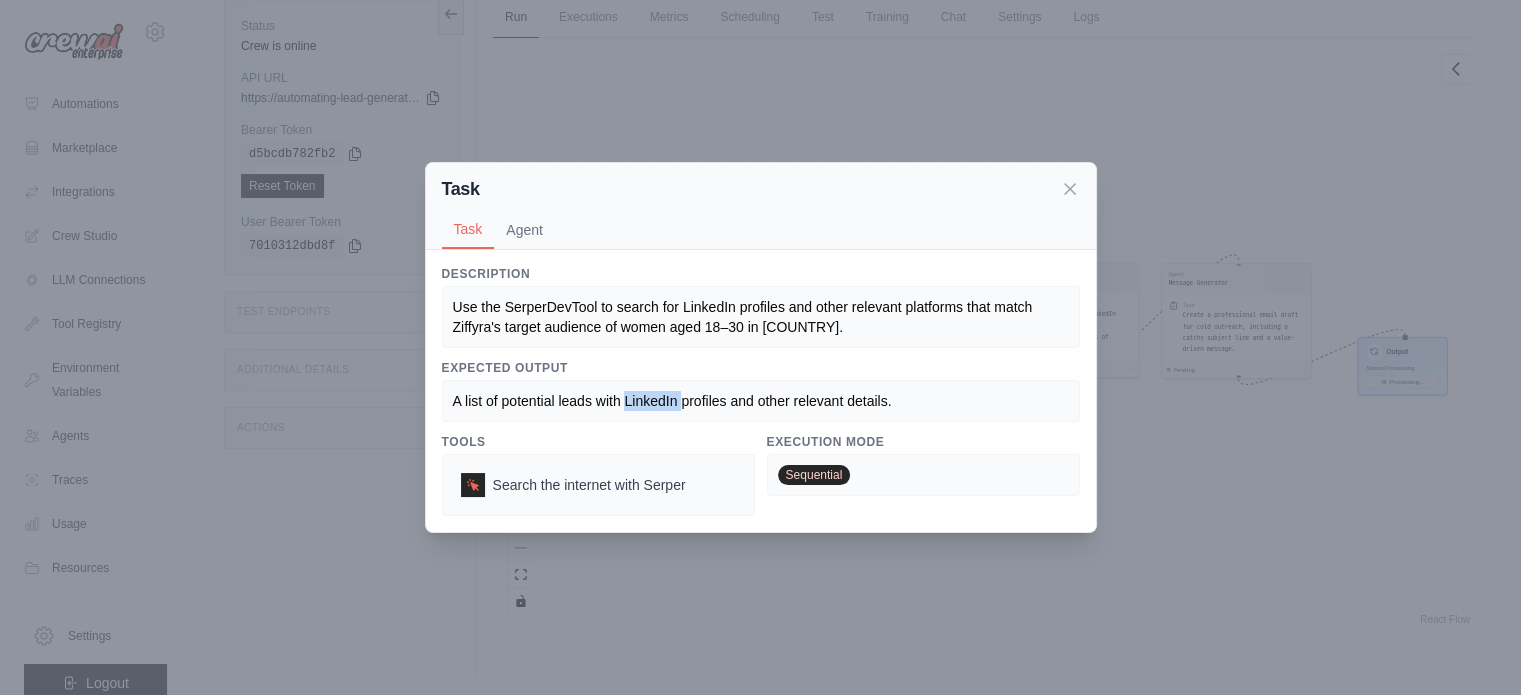 click on "A list of potential leads with LinkedIn profiles and other relevant details." at bounding box center (672, 401) 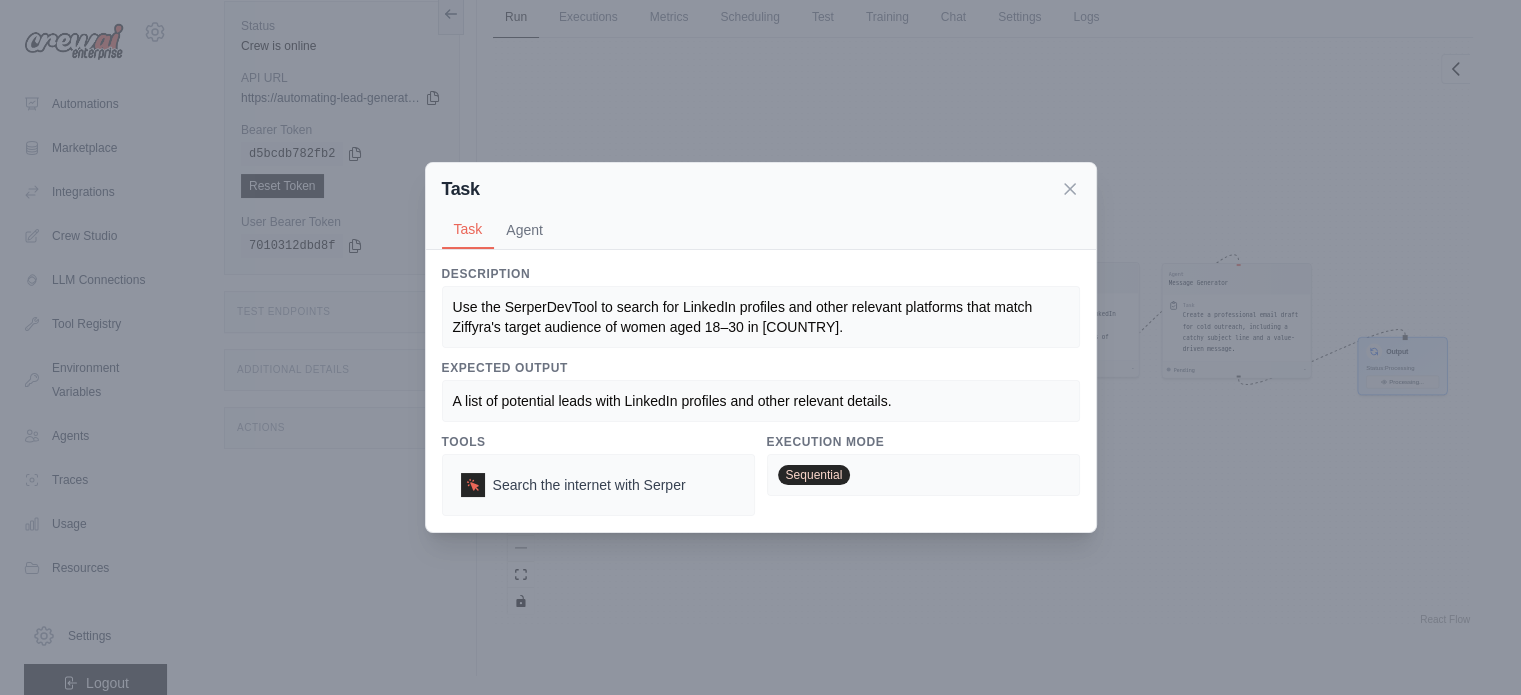 click on "A list of potential leads with LinkedIn profiles and other relevant details." at bounding box center [672, 401] 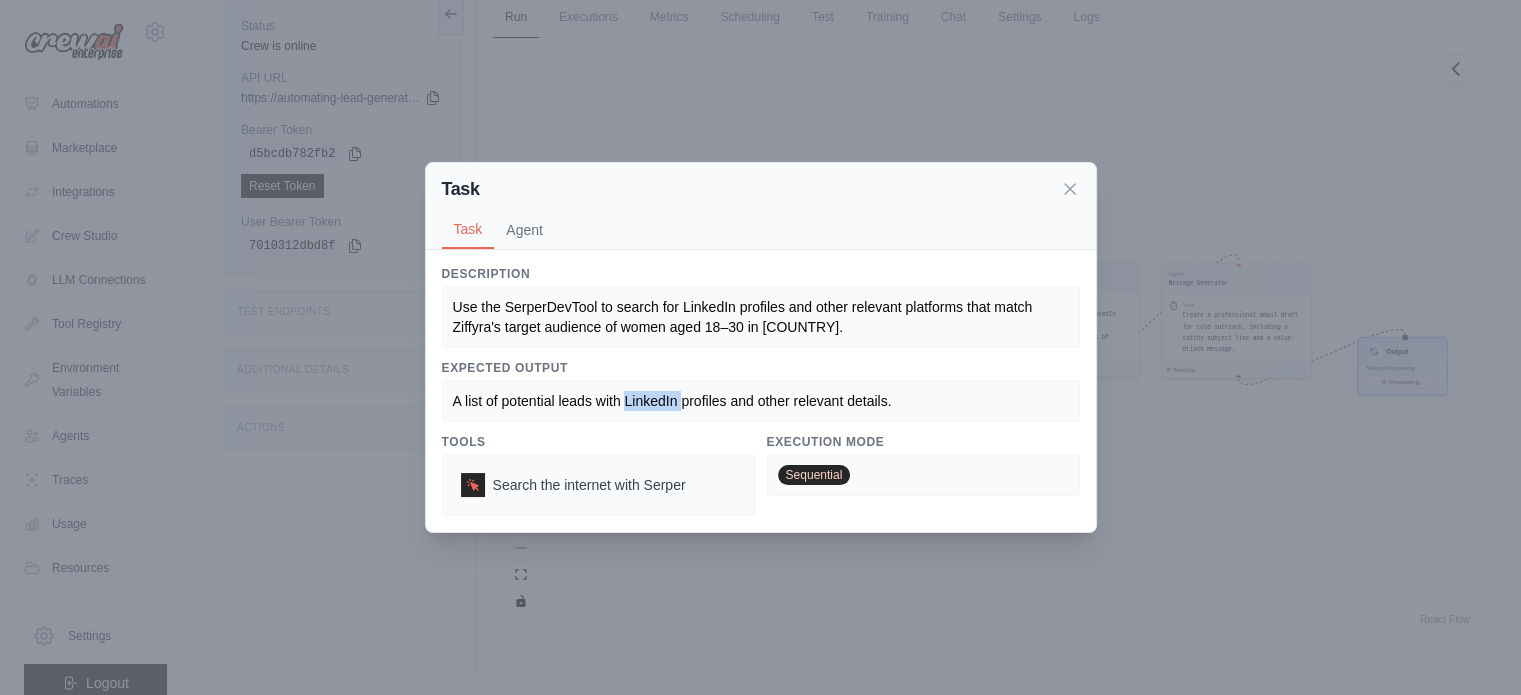click on "A list of potential leads with LinkedIn profiles and other relevant details." at bounding box center (672, 401) 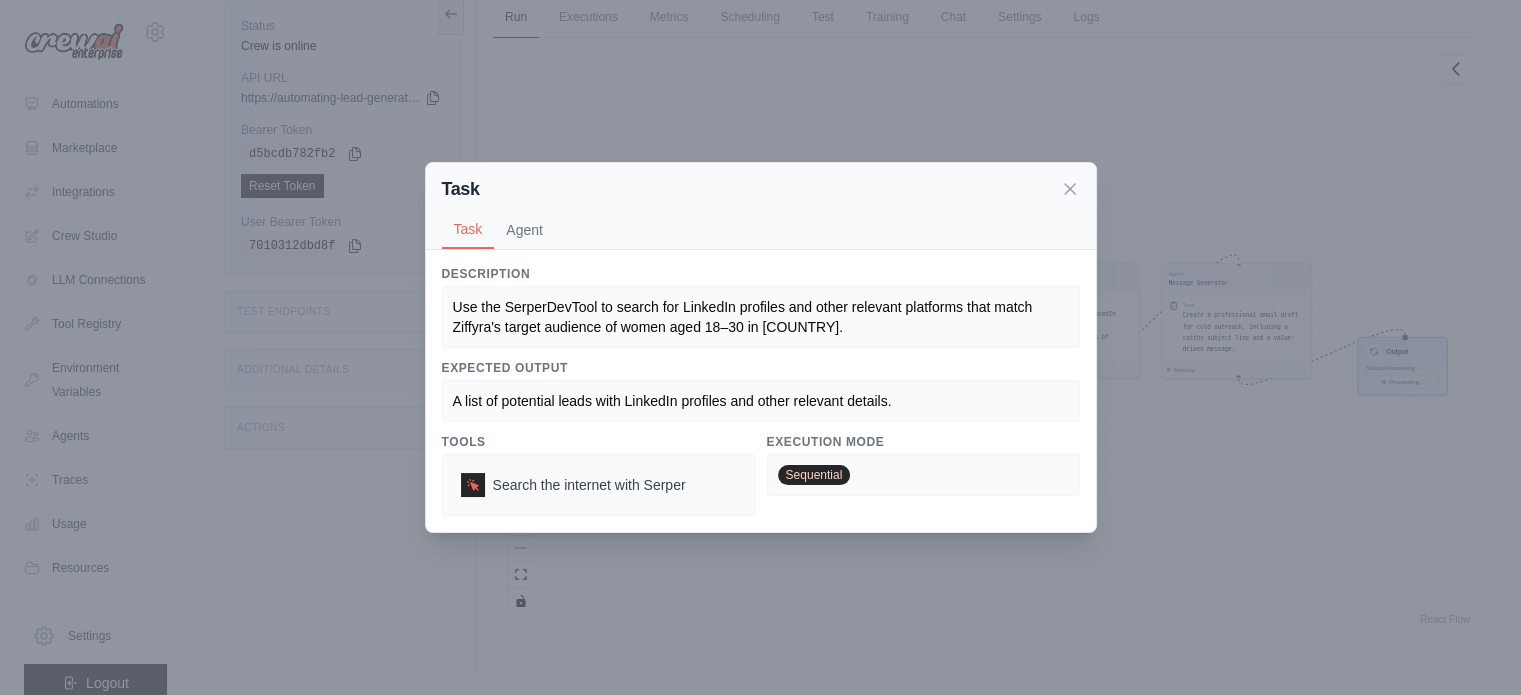 click on "A list of potential leads with LinkedIn profiles and other relevant details." at bounding box center [672, 401] 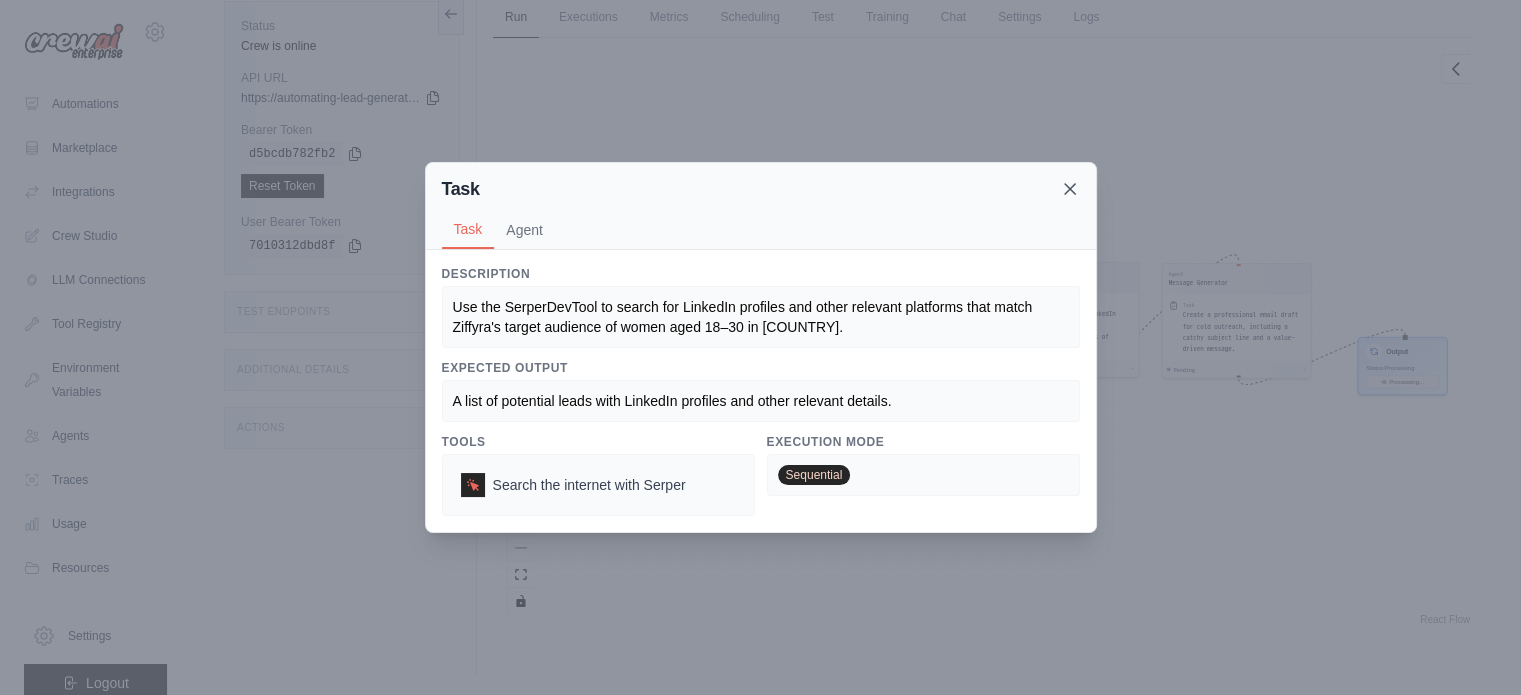 click 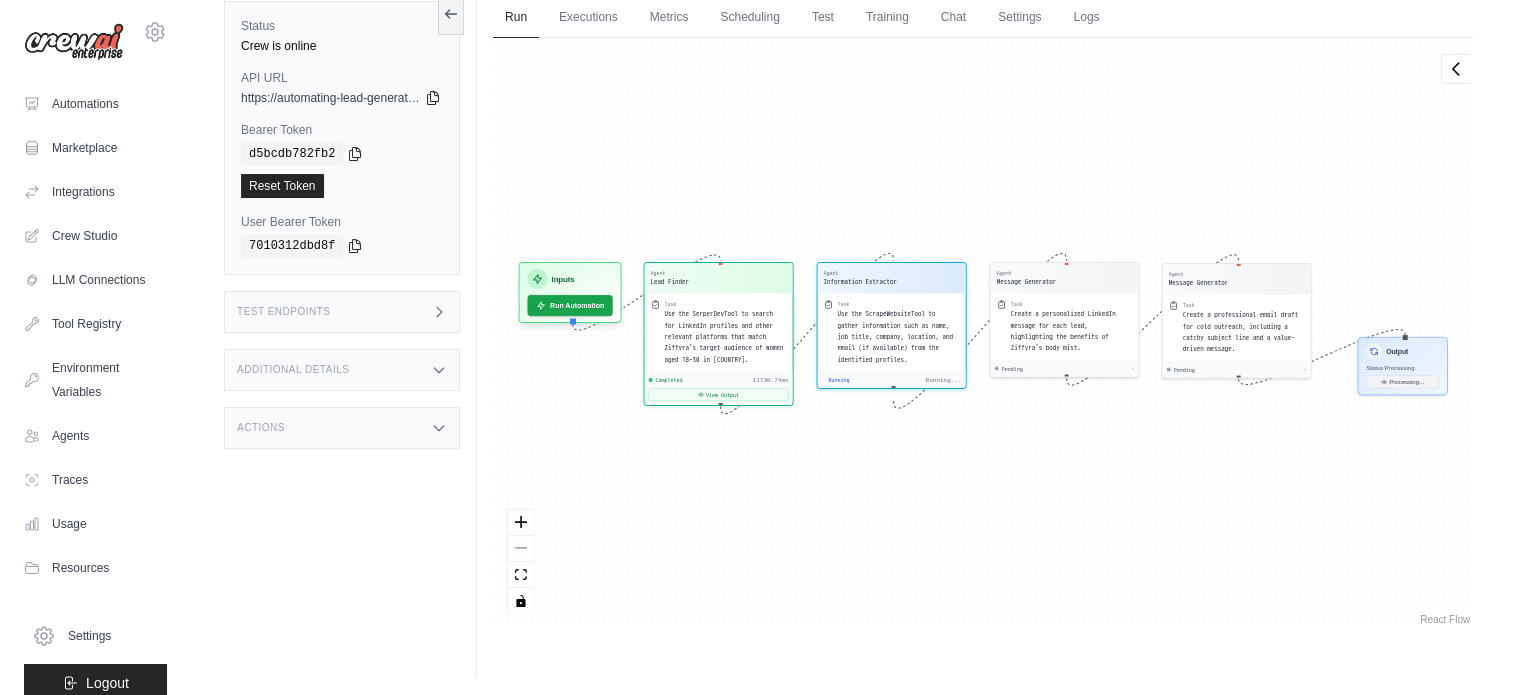 scroll, scrollTop: 0, scrollLeft: 0, axis: both 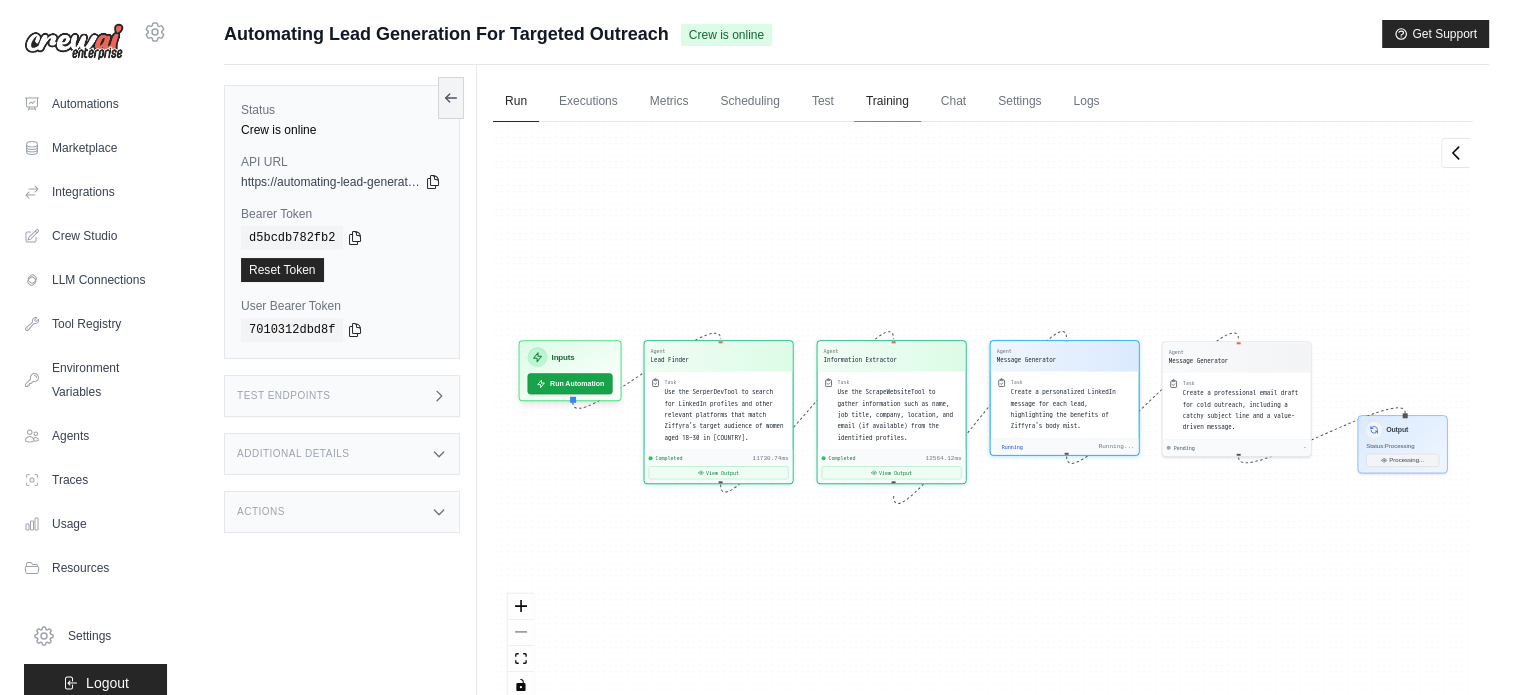 click on "Training" at bounding box center [887, 102] 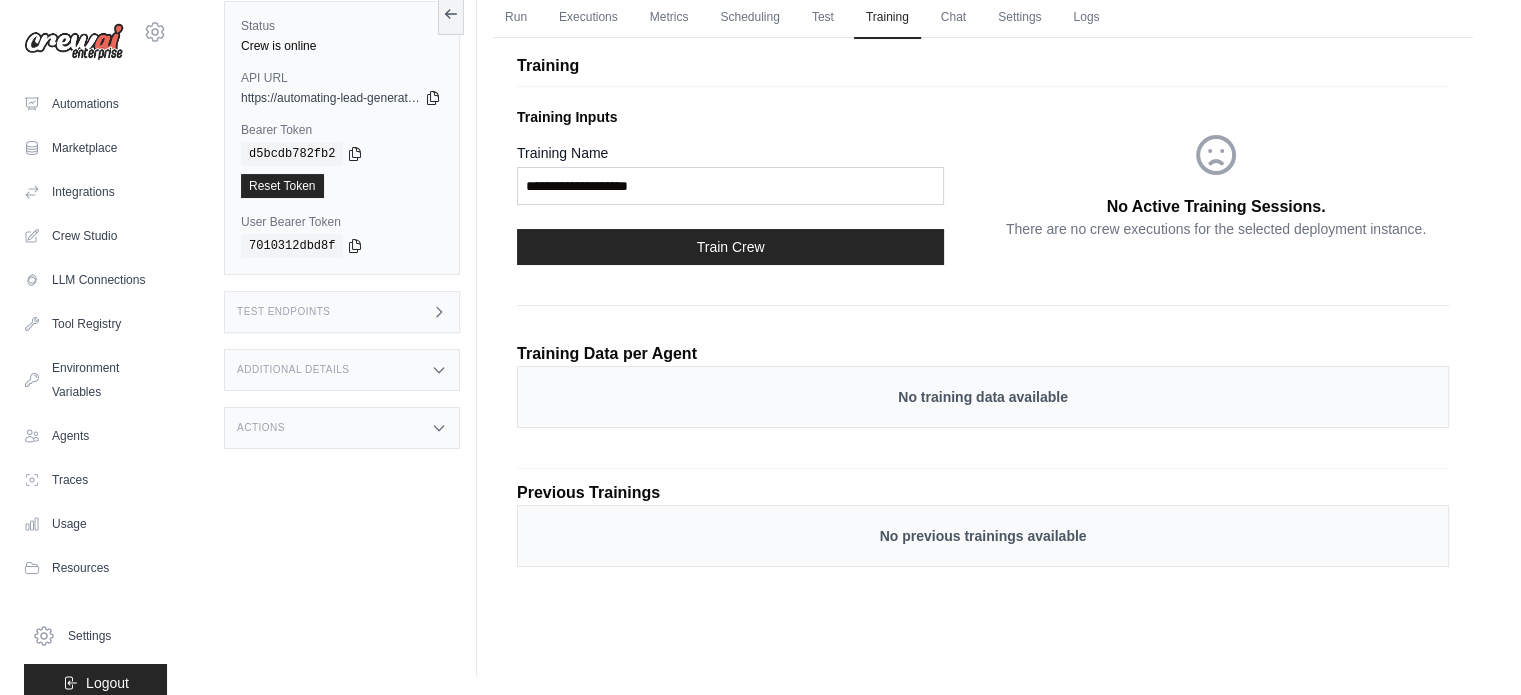 scroll, scrollTop: 0, scrollLeft: 0, axis: both 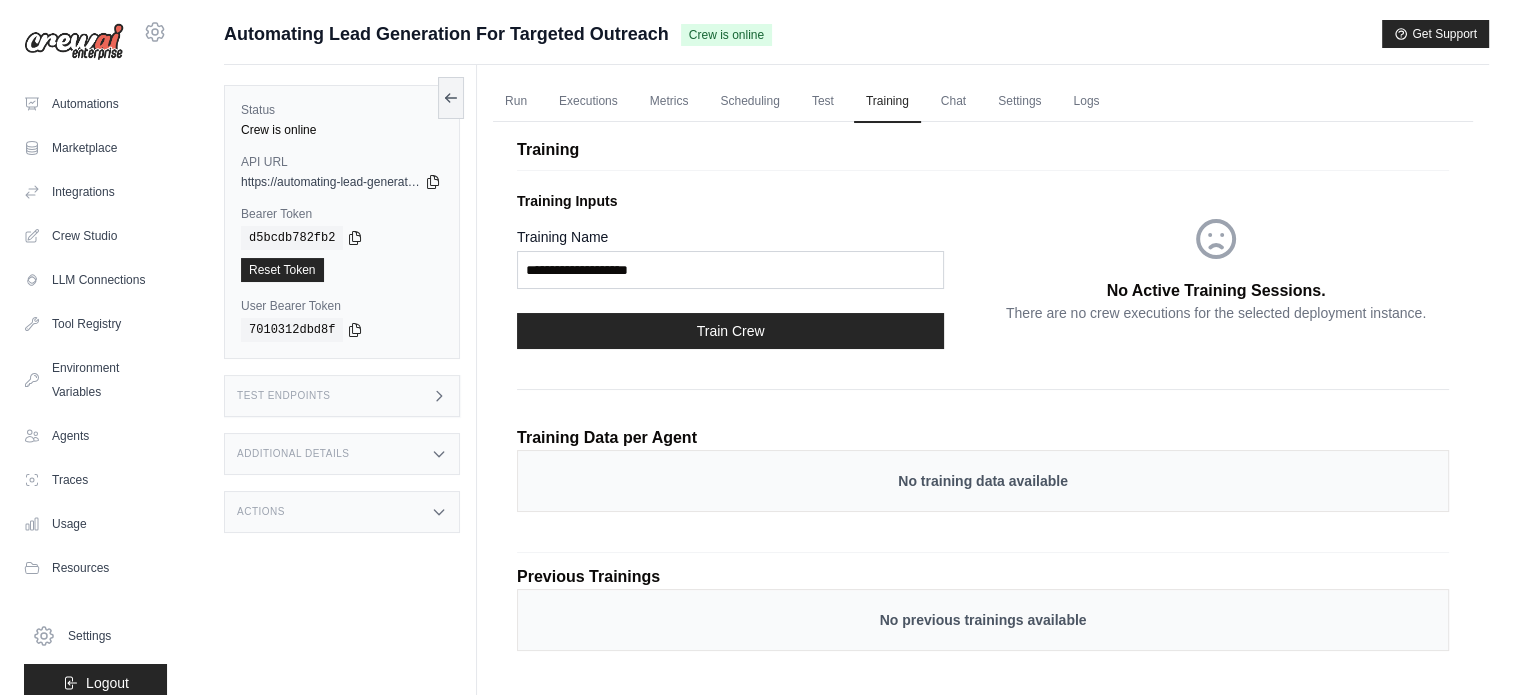 click on "Test Endpoints" at bounding box center [342, 396] 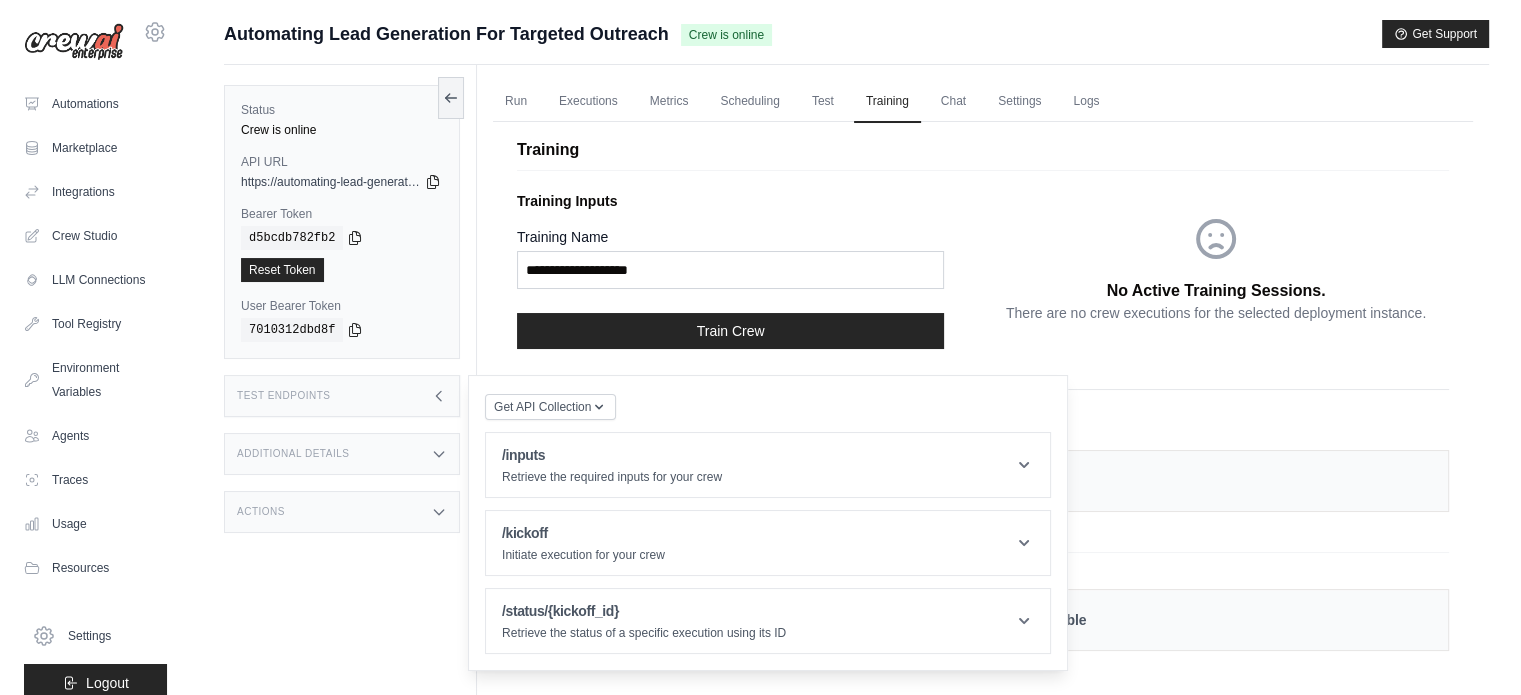 click on "Test Endpoints" at bounding box center [342, 396] 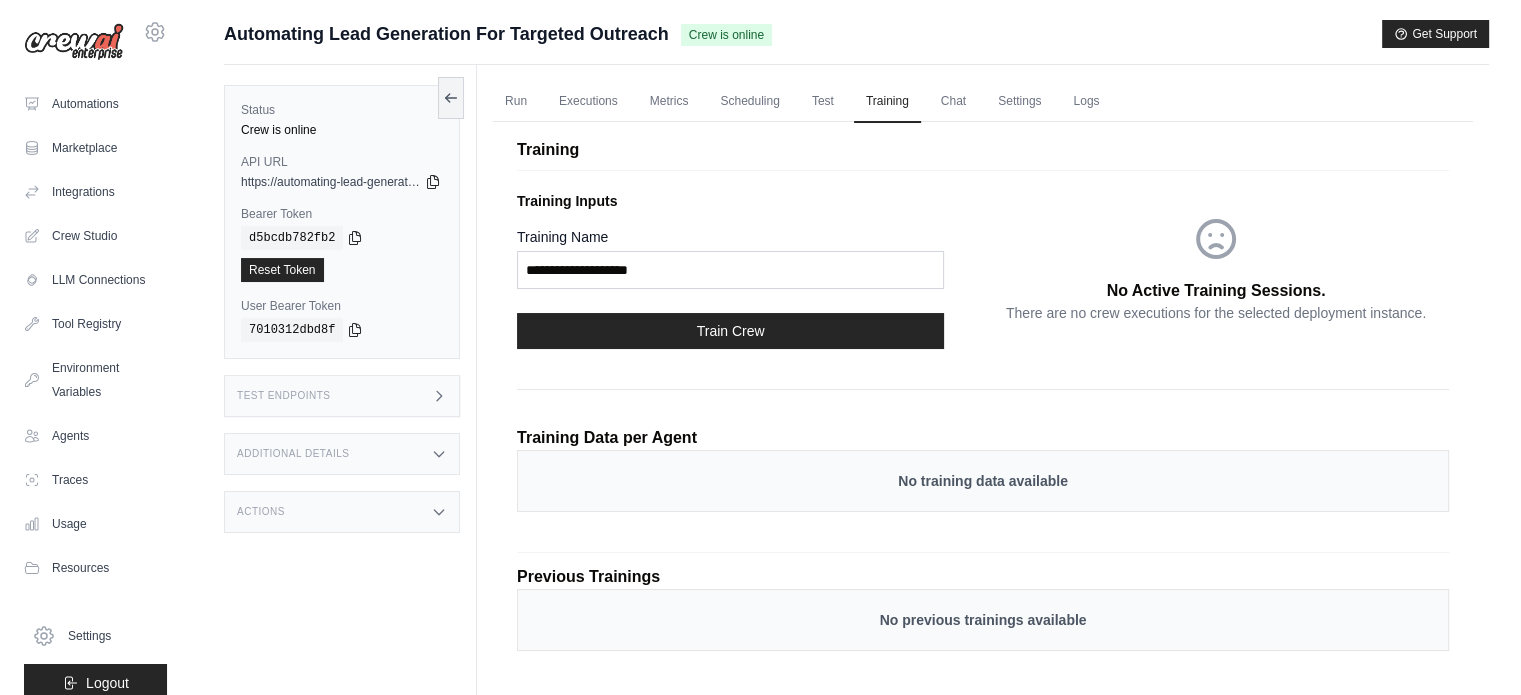 click on "Test Endpoints" at bounding box center [342, 396] 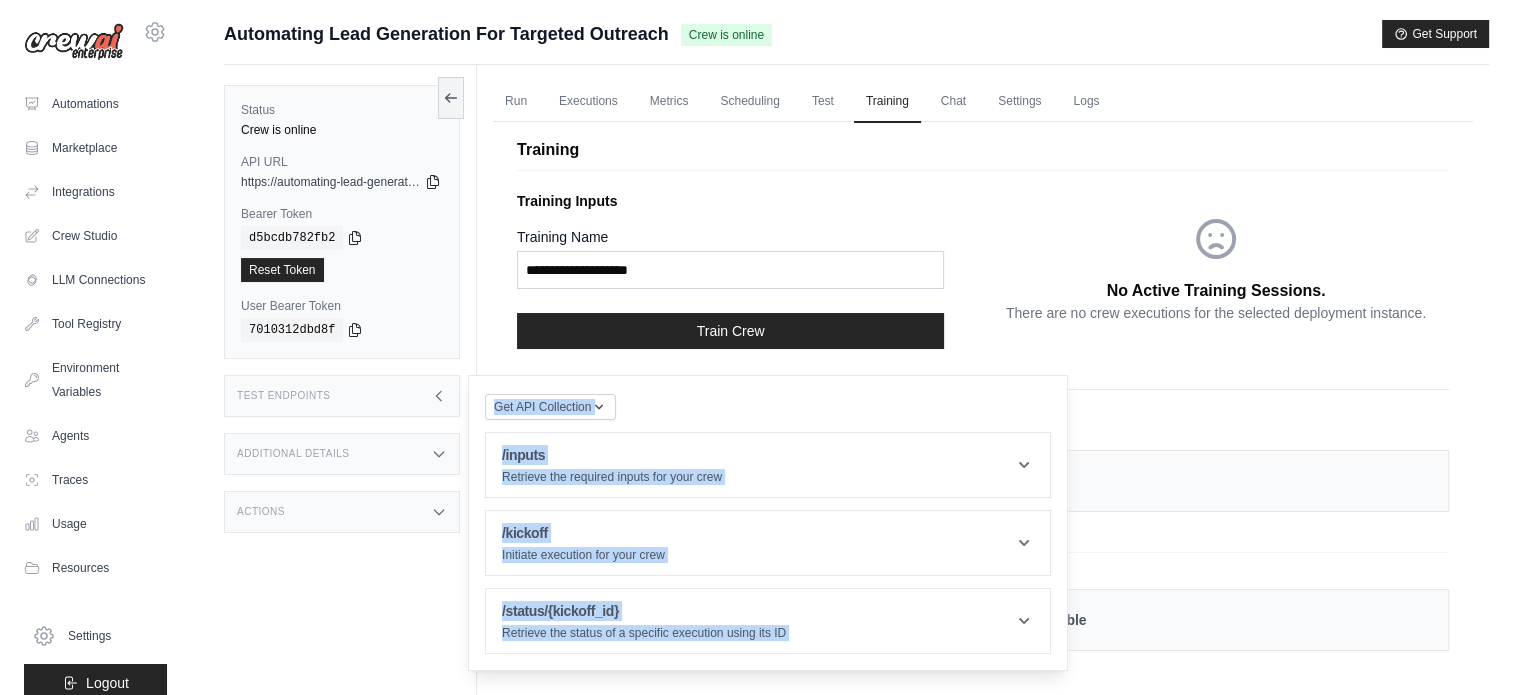 click on "Test Endpoints" at bounding box center (342, 396) 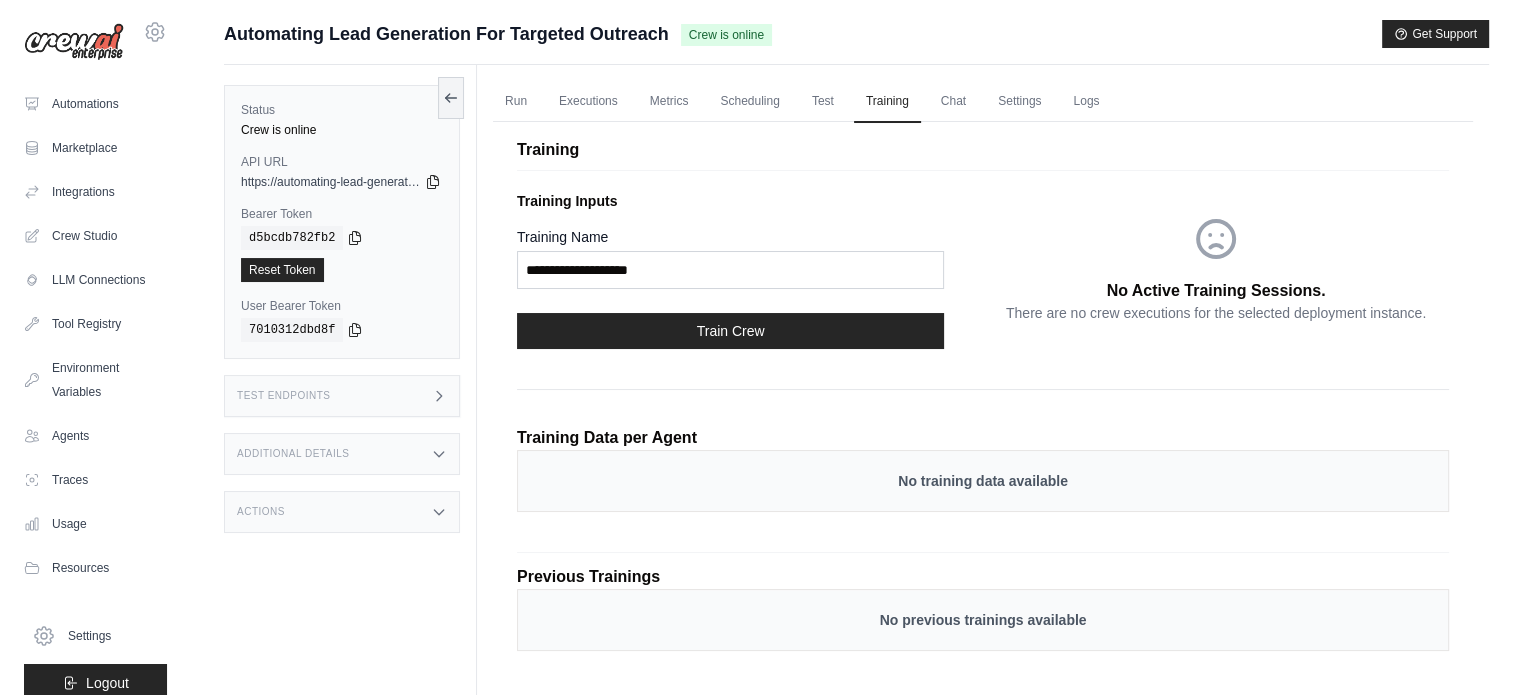 click on "Test Endpoints" at bounding box center (342, 396) 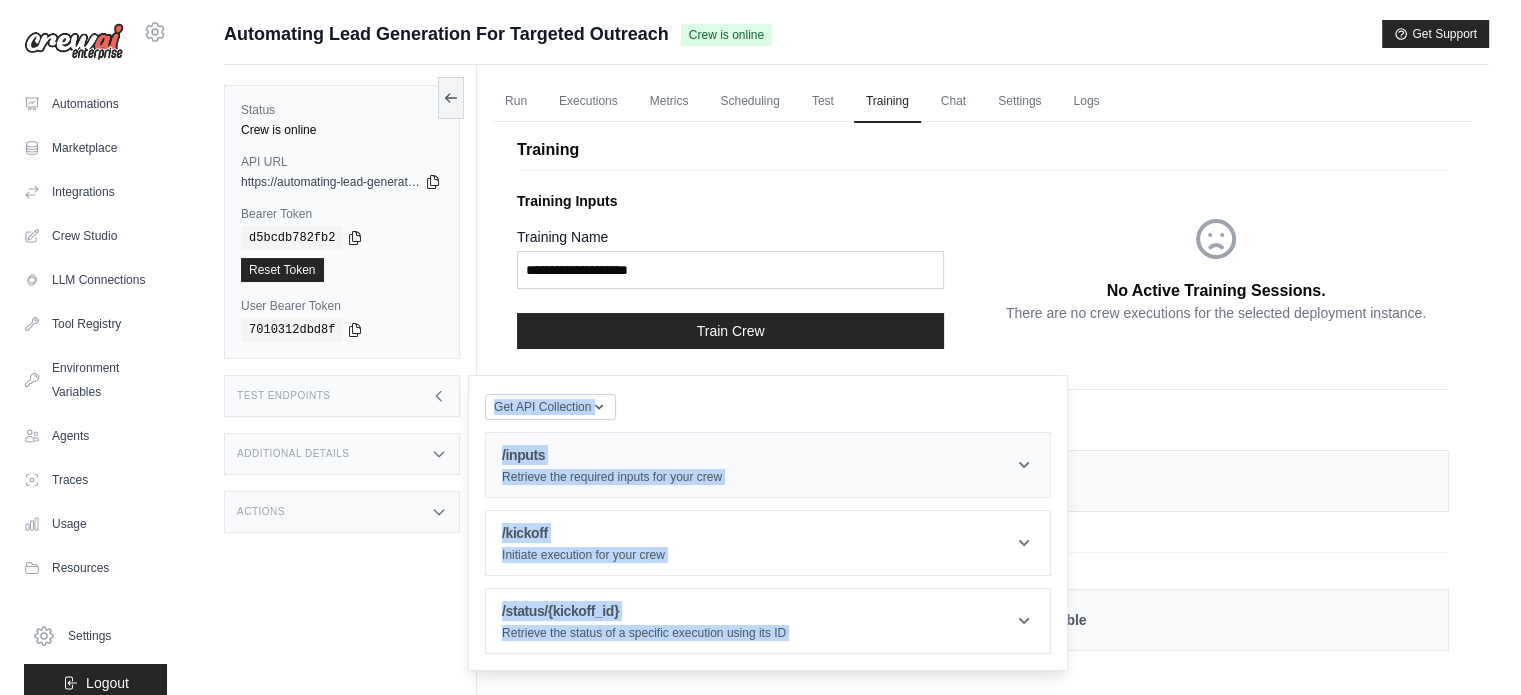 click on "/inputs
Retrieve the required inputs for your crew" at bounding box center (768, 465) 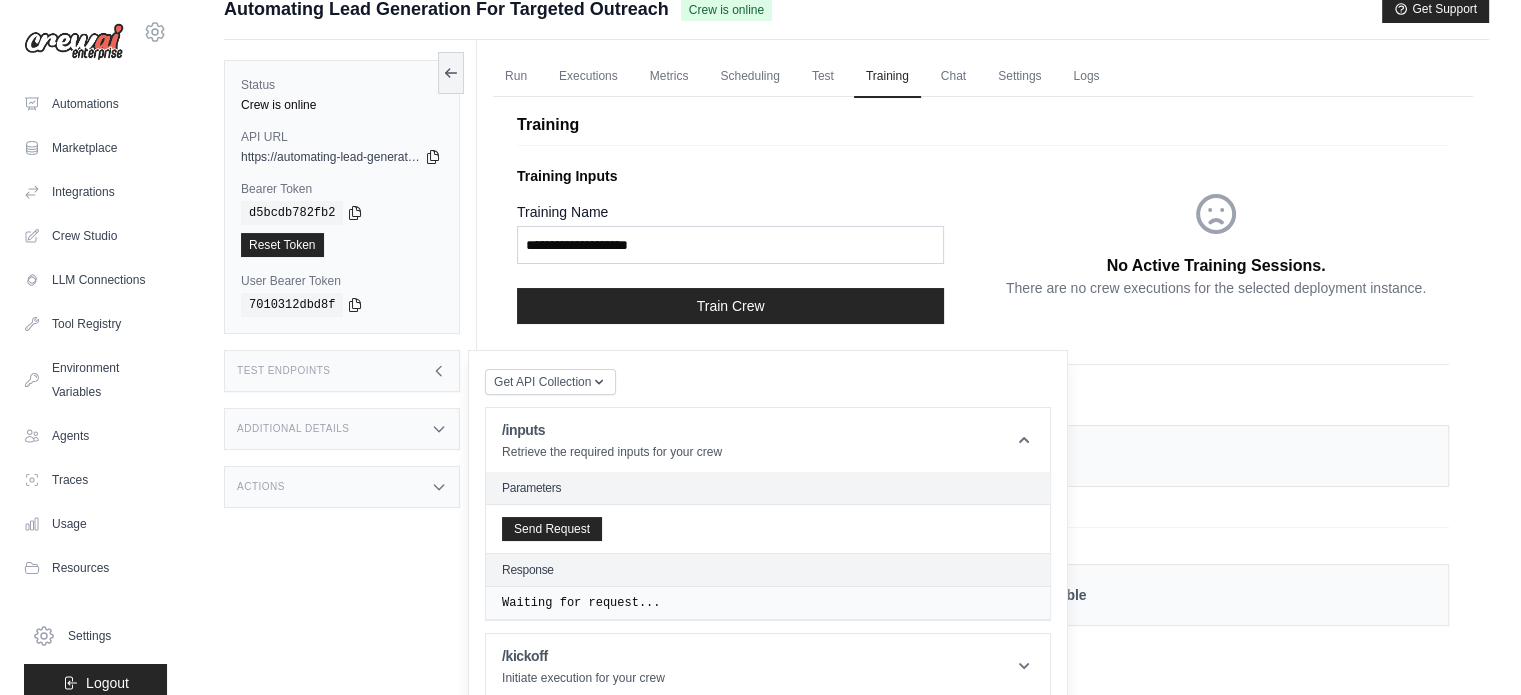 scroll, scrollTop: 0, scrollLeft: 0, axis: both 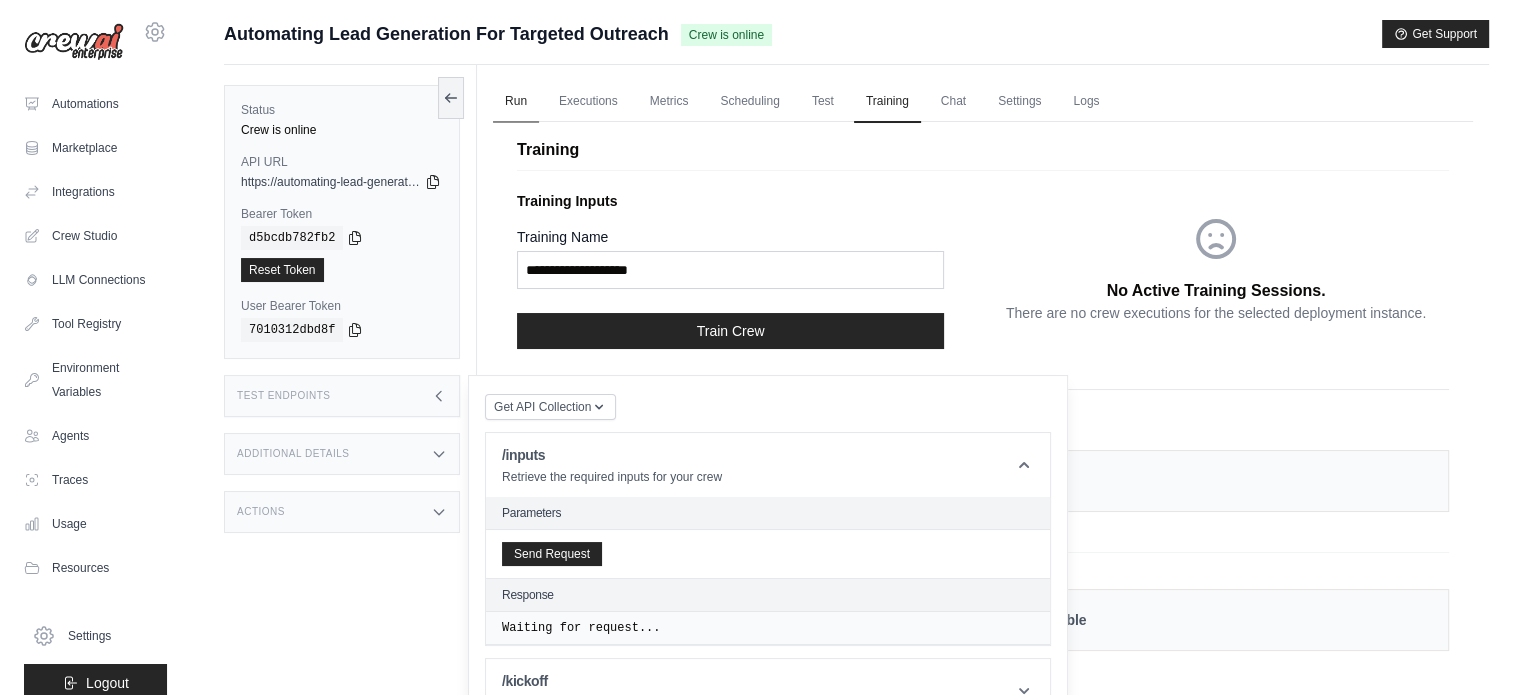 click on "Run" at bounding box center [516, 102] 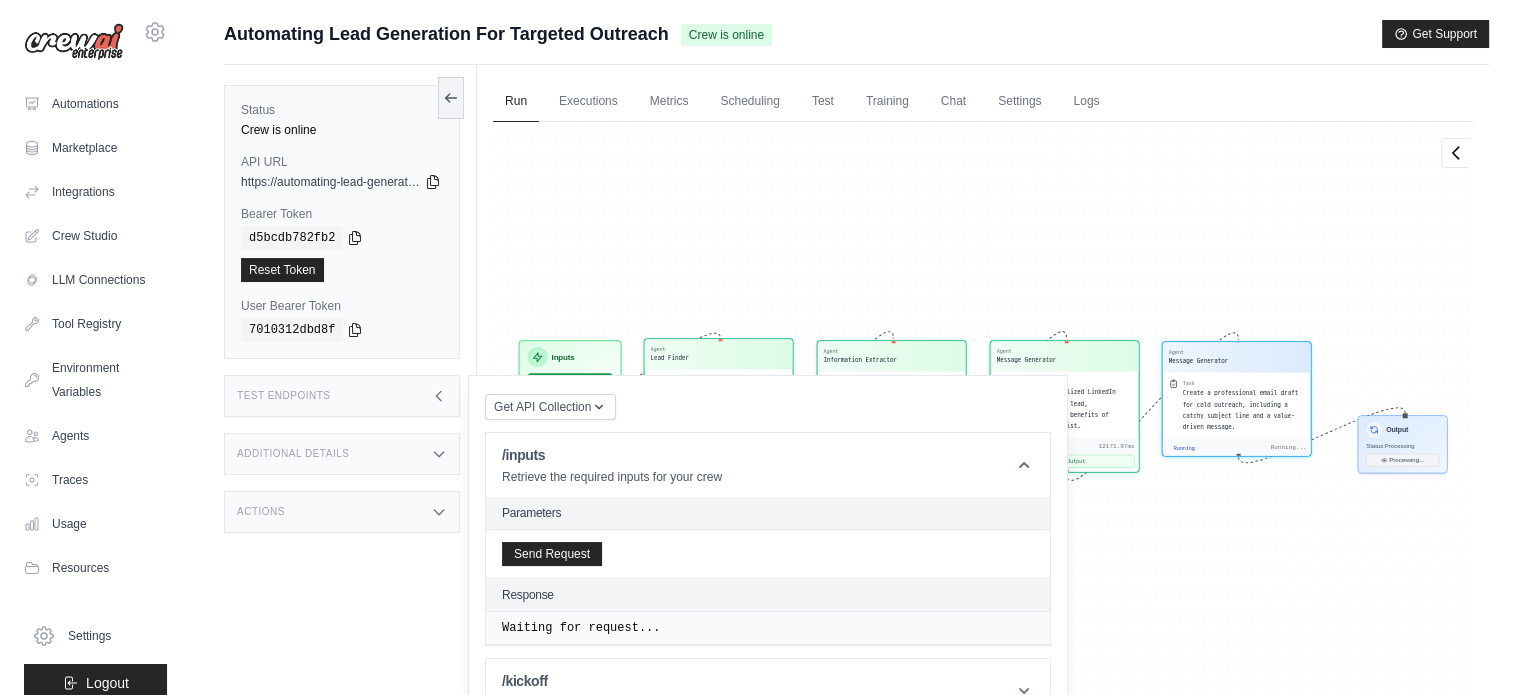 scroll, scrollTop: 806, scrollLeft: 0, axis: vertical 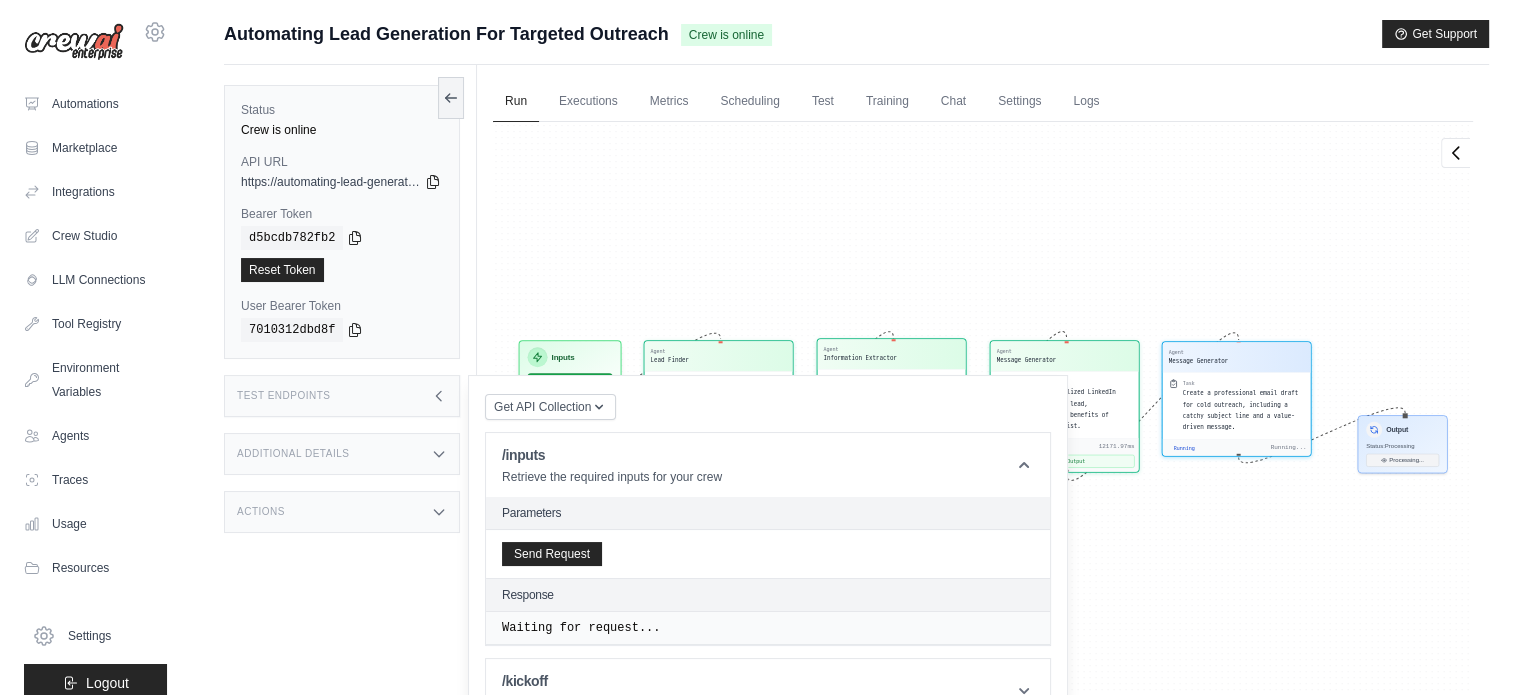 drag, startPoint x: 895, startPoint y: 349, endPoint x: 880, endPoint y: 309, distance: 42.72002 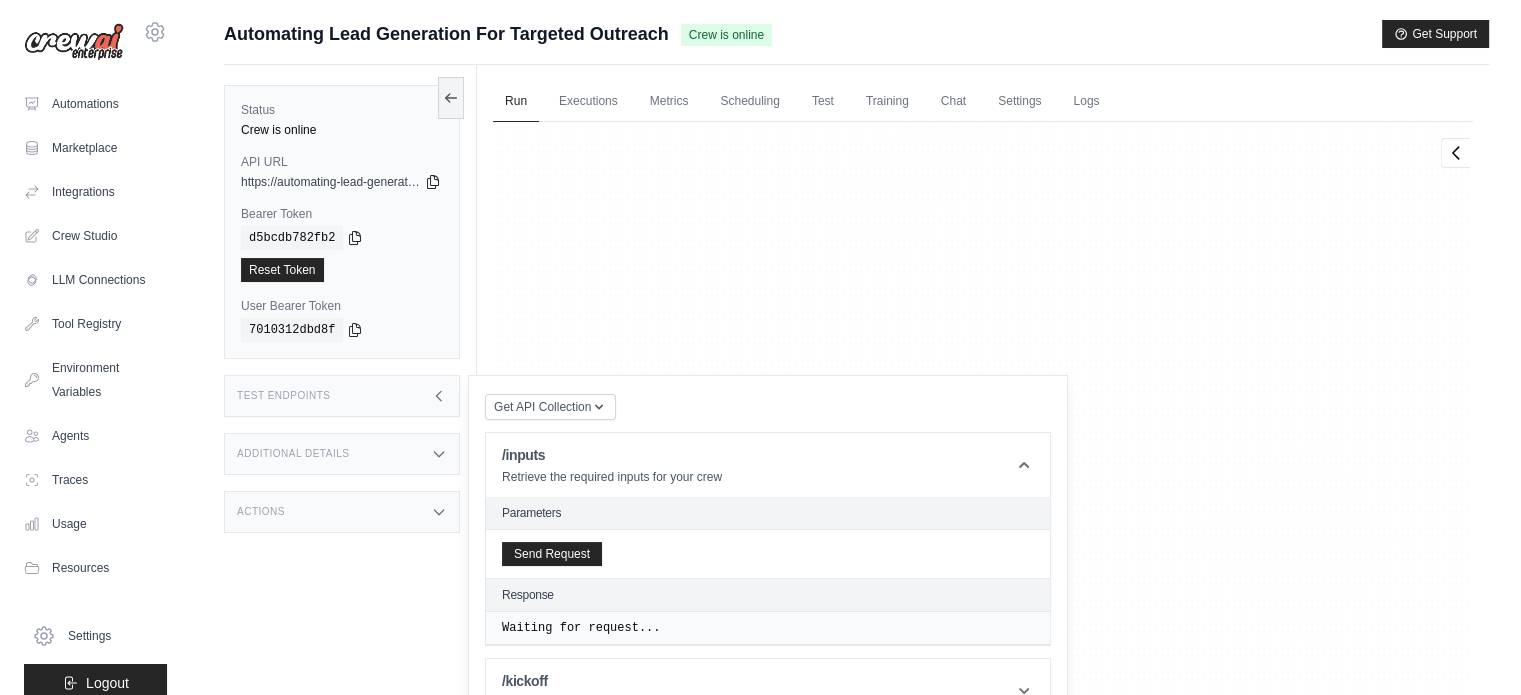 scroll, scrollTop: 9043, scrollLeft: 0, axis: vertical 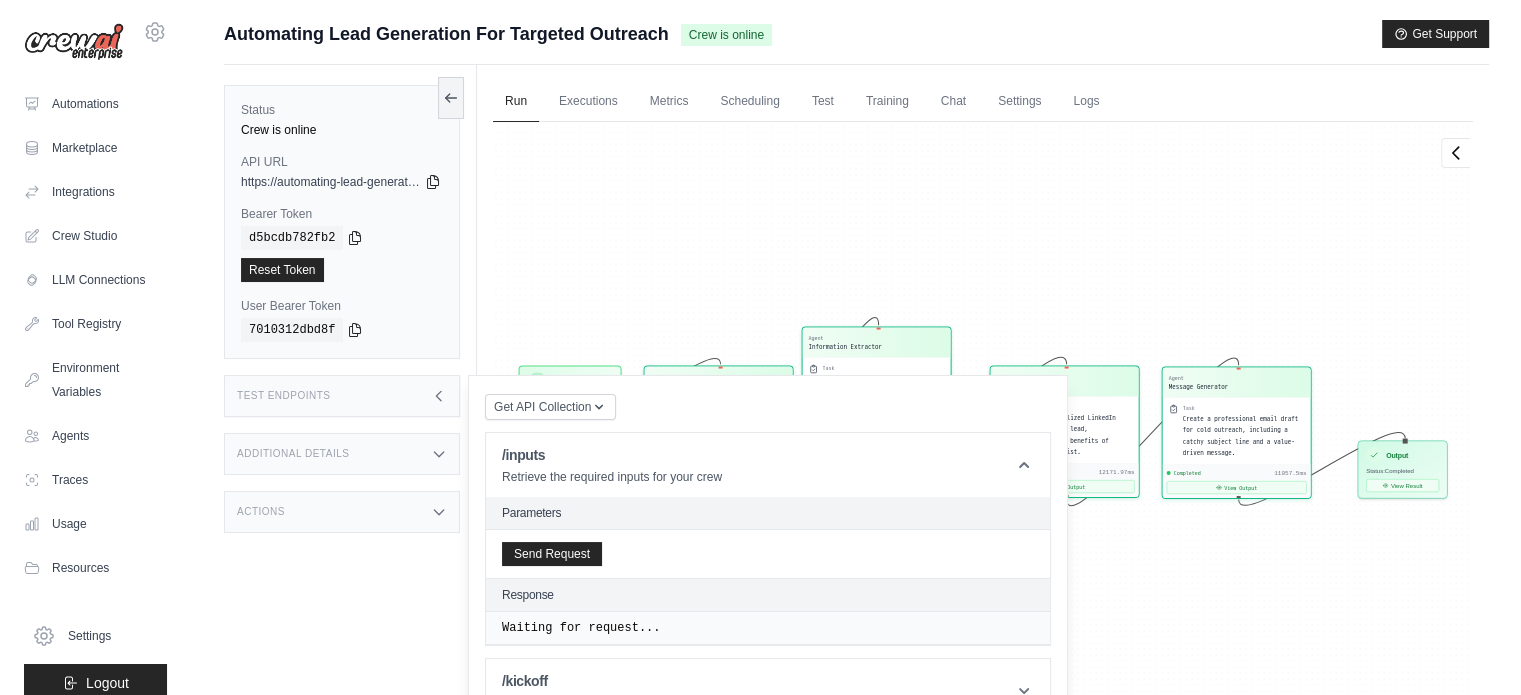 click on "Agent Lead Finder Task Use the SerperDevTool to search for LinkedIn profiles and other relevant platforms that match Ziffyra's target audience of women aged 18–30 in Pakistan. Completed 11730.74ms View Output Agent Information Extractor Task Use the ScrapeWebsiteTool to gather information such as name, job title, company, location, and email (if available) from the identified profiles. Completed 12564.12ms View Output Agent Message Generator Task Create a personalized LinkedIn message for each lead, highlighting the benefits of Ziffyra's body mist. Completed 12171.97ms View Output Agent Message Generator Task Create a professional email draft for cold outreach, including a catchy subject line and a value-driven message. Completed 11057.5ms View Output Inputs Run Automation Output Status:  Completed View Result" at bounding box center (983, 417) 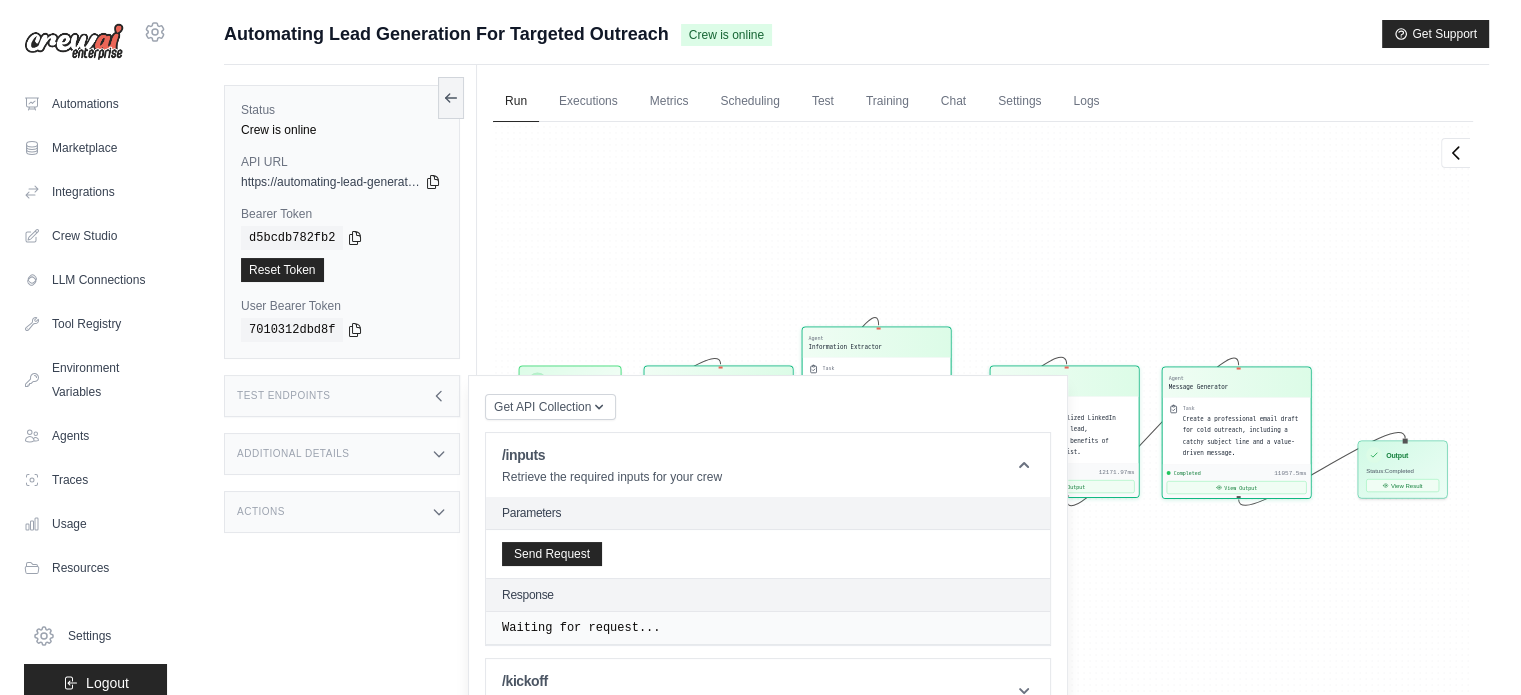 click on "Agent Lead Finder Task Use the SerperDevTool to search for LinkedIn profiles and other relevant platforms that match Ziffyra's target audience of women aged 18–30 in Pakistan. Completed 11730.74ms View Output Agent Information Extractor Task Use the ScrapeWebsiteTool to gather information such as name, job title, company, location, and email (if available) from the identified profiles. Completed 12564.12ms View Output Agent Message Generator Task Create a personalized LinkedIn message for each lead, highlighting the benefits of Ziffyra's body mist. Completed 12171.97ms View Output Agent Message Generator Task Create a professional email draft for cold outreach, including a catchy subject line and a value-driven message. Completed 11057.5ms View Output Inputs Run Automation Output Status:  Completed View Result" at bounding box center [983, 417] 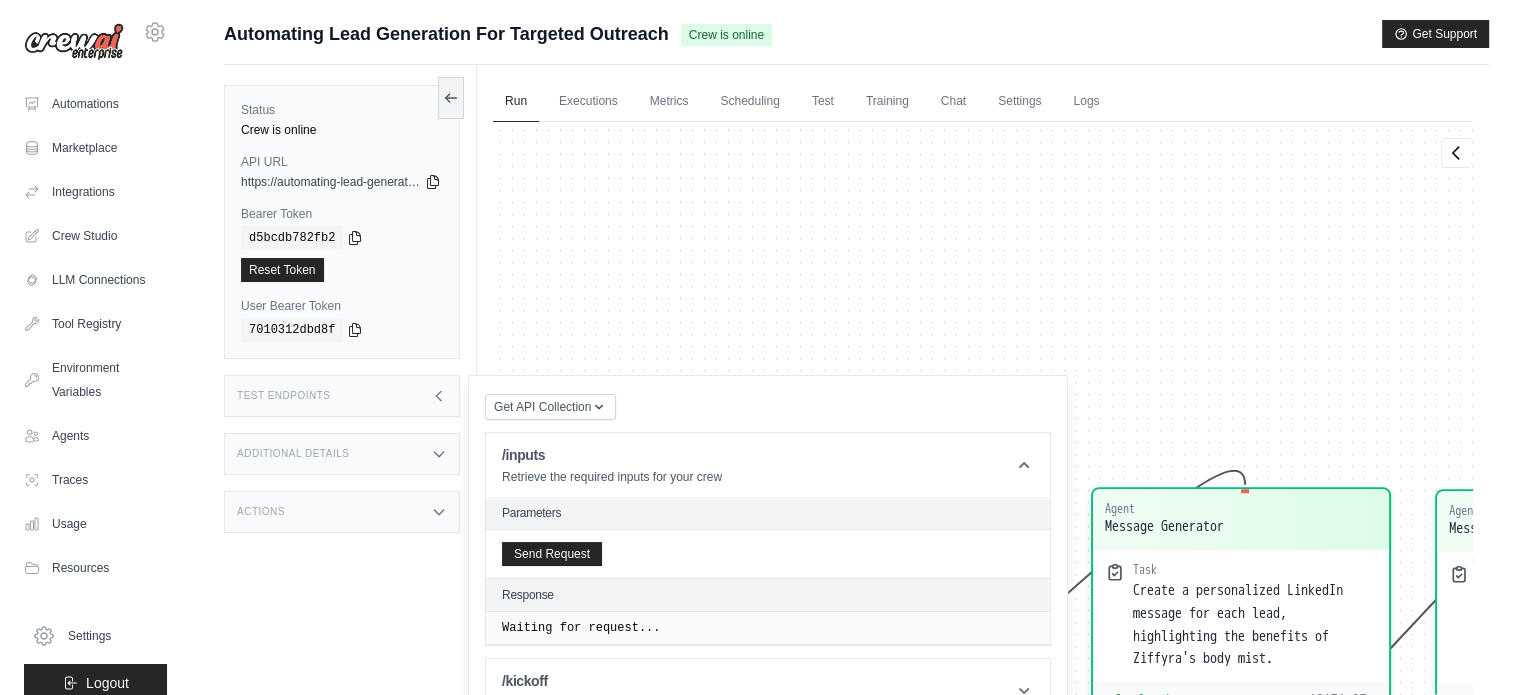 click on "Test Endpoints" at bounding box center (342, 396) 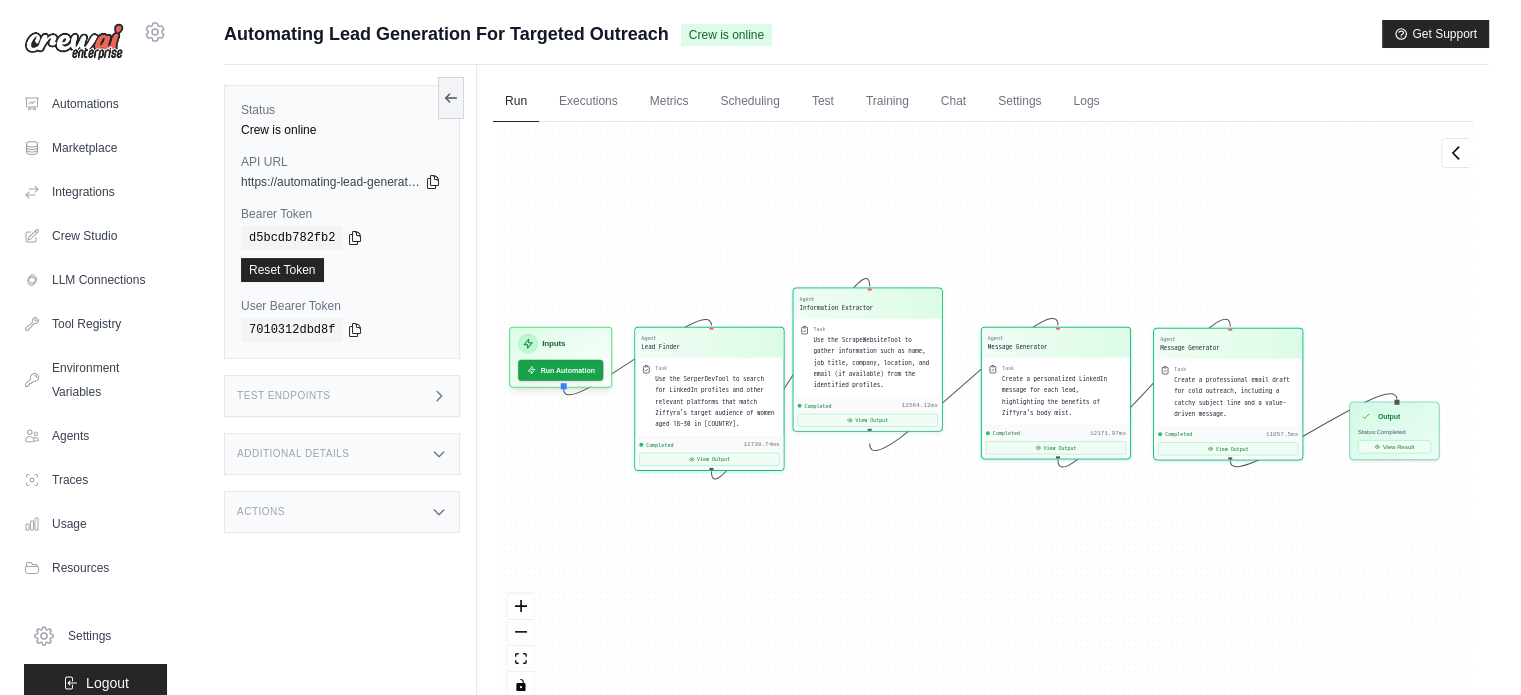 drag, startPoint x: 648, startPoint y: 629, endPoint x: 782, endPoint y: 507, distance: 181.2181 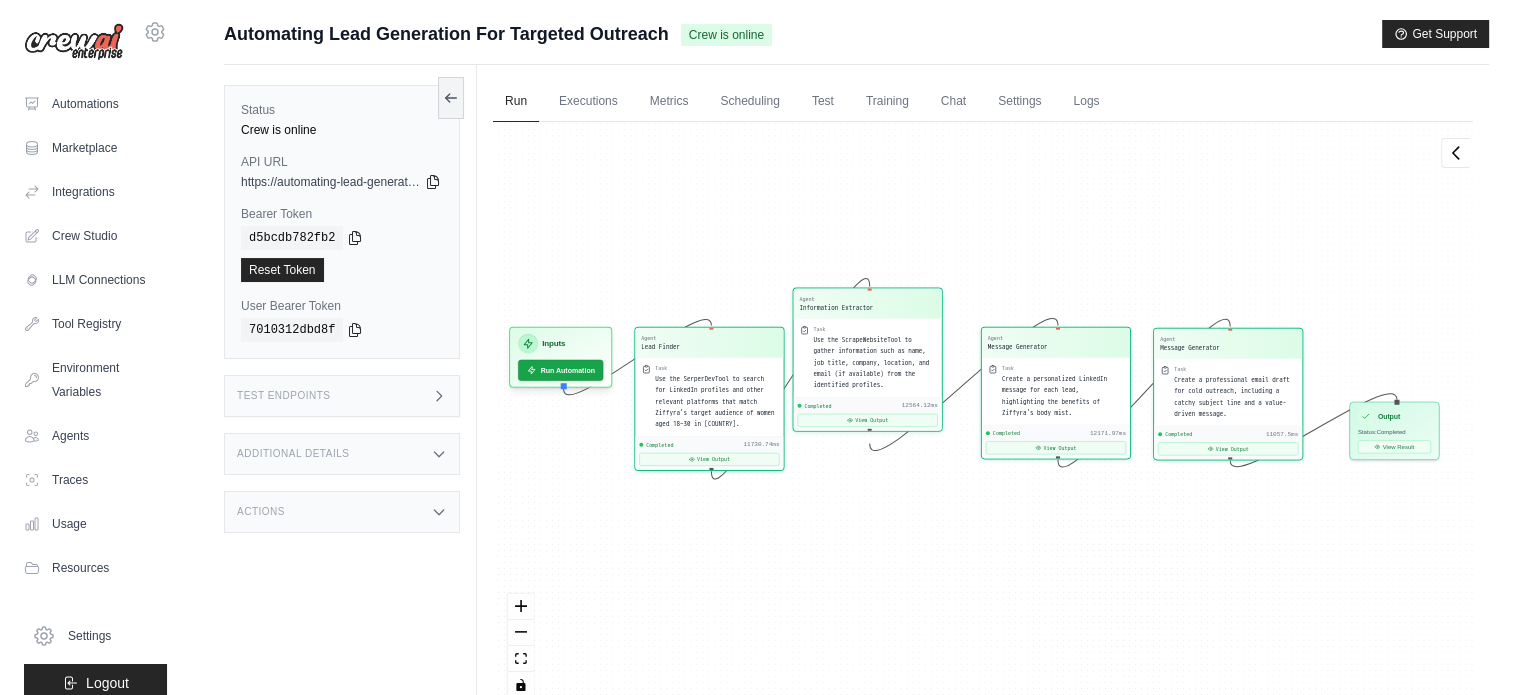 click on "Agent Lead Finder Task Use the SerperDevTool to search for LinkedIn profiles and other relevant platforms that match Ziffyra's target audience of women aged 18–30 in Pakistan. Completed 11730.74ms View Output Agent Information Extractor Task Use the ScrapeWebsiteTool to gather information such as name, job title, company, location, and email (if available) from the identified profiles. Completed 12564.12ms View Output Agent Message Generator Task Create a personalized LinkedIn message for each lead, highlighting the benefits of Ziffyra's body mist. Completed 12171.97ms View Output Agent Message Generator Task Create a professional email draft for cold outreach, including a catchy subject line and a value-driven message. Completed 11057.5ms View Output Inputs Run Automation Output Status:  Completed View Result" at bounding box center (983, 417) 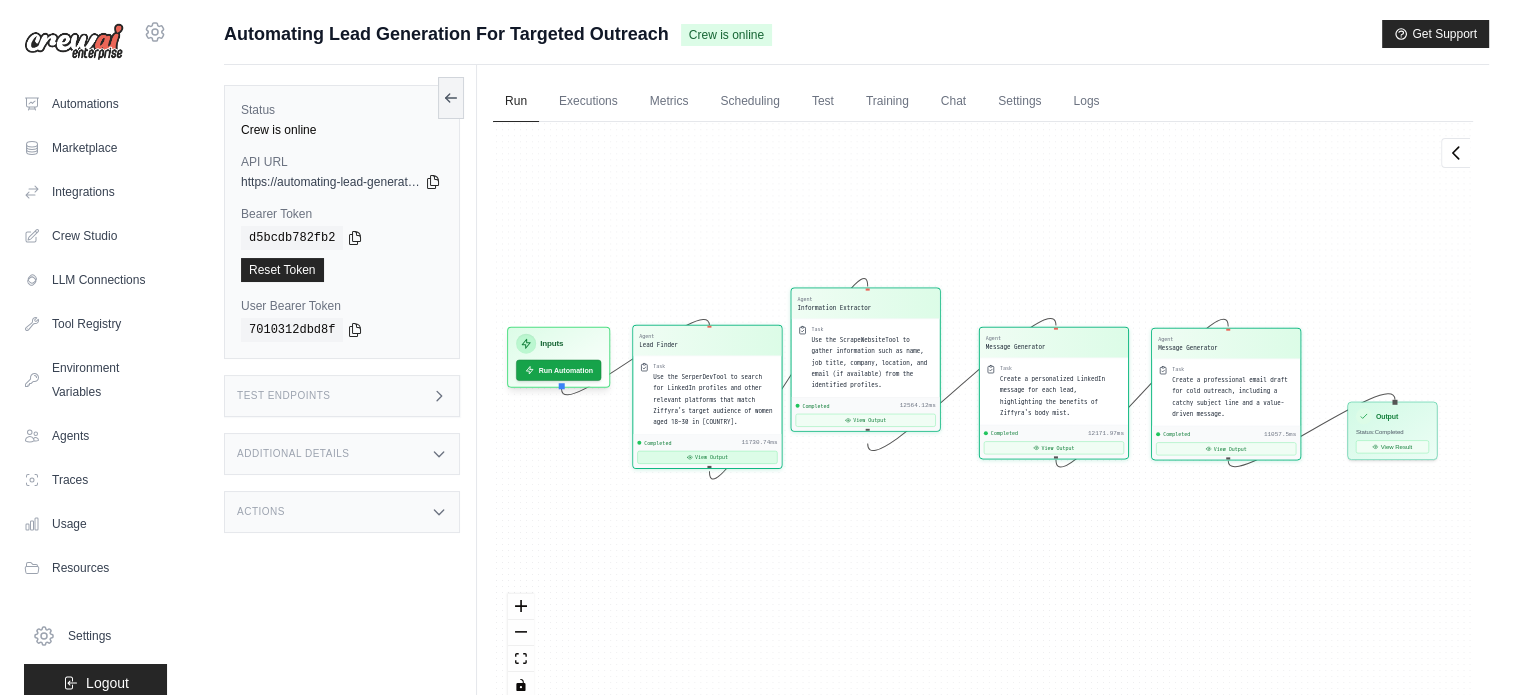 click on "View Output" at bounding box center [707, 457] 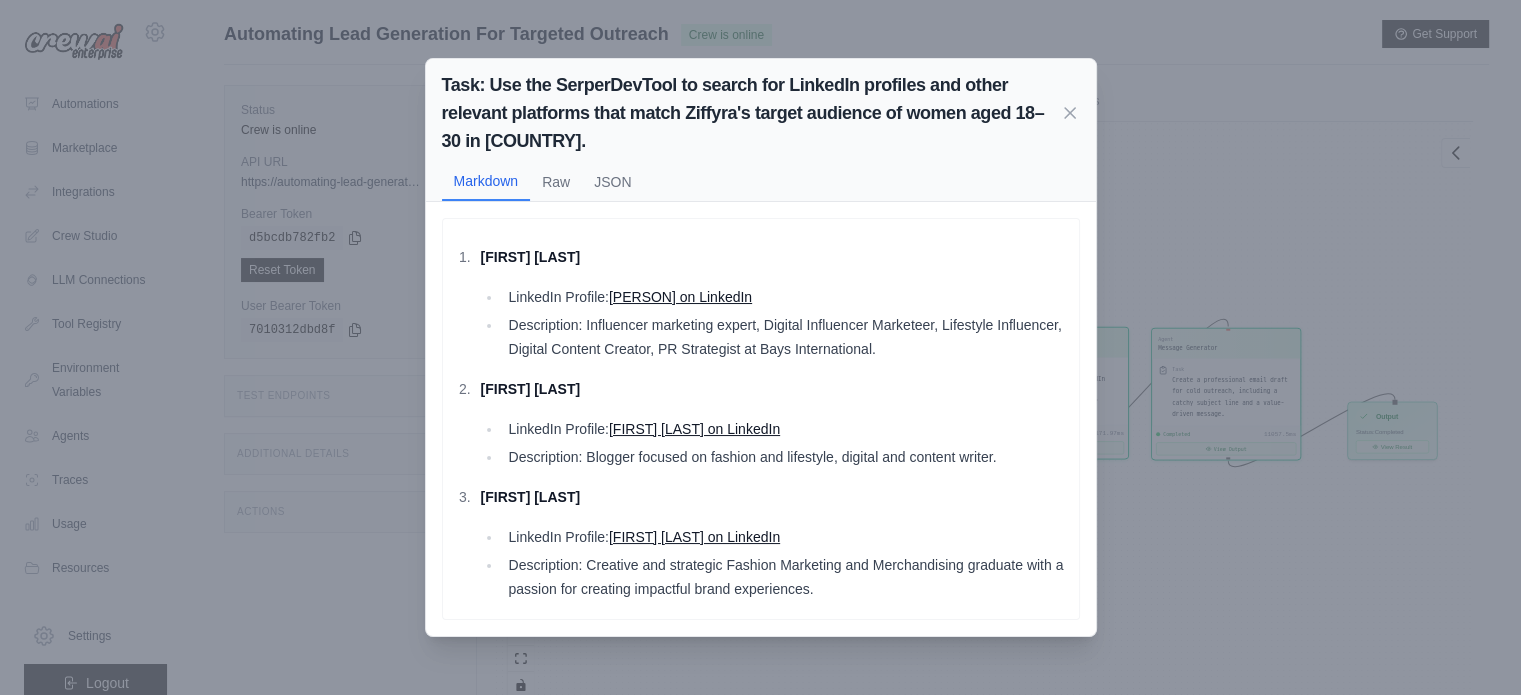 type 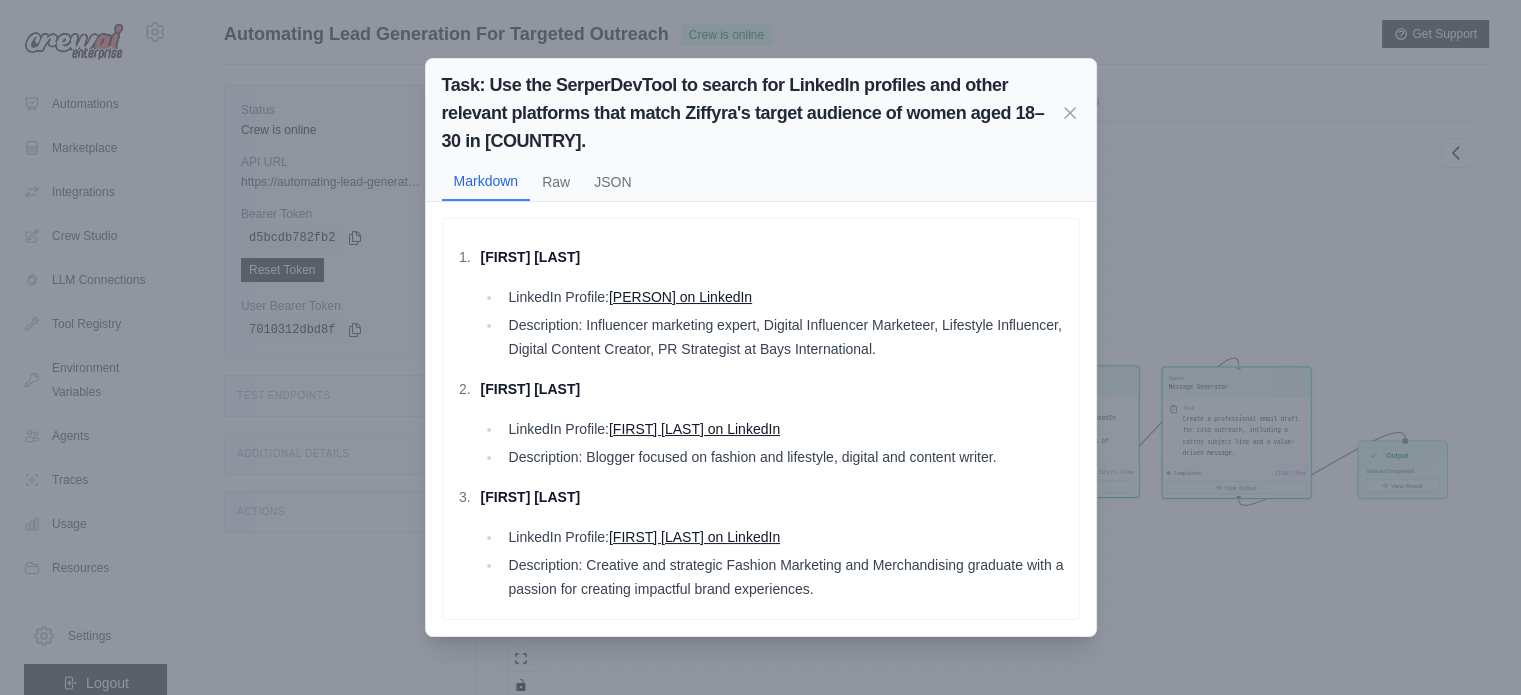 scroll, scrollTop: 84, scrollLeft: 0, axis: vertical 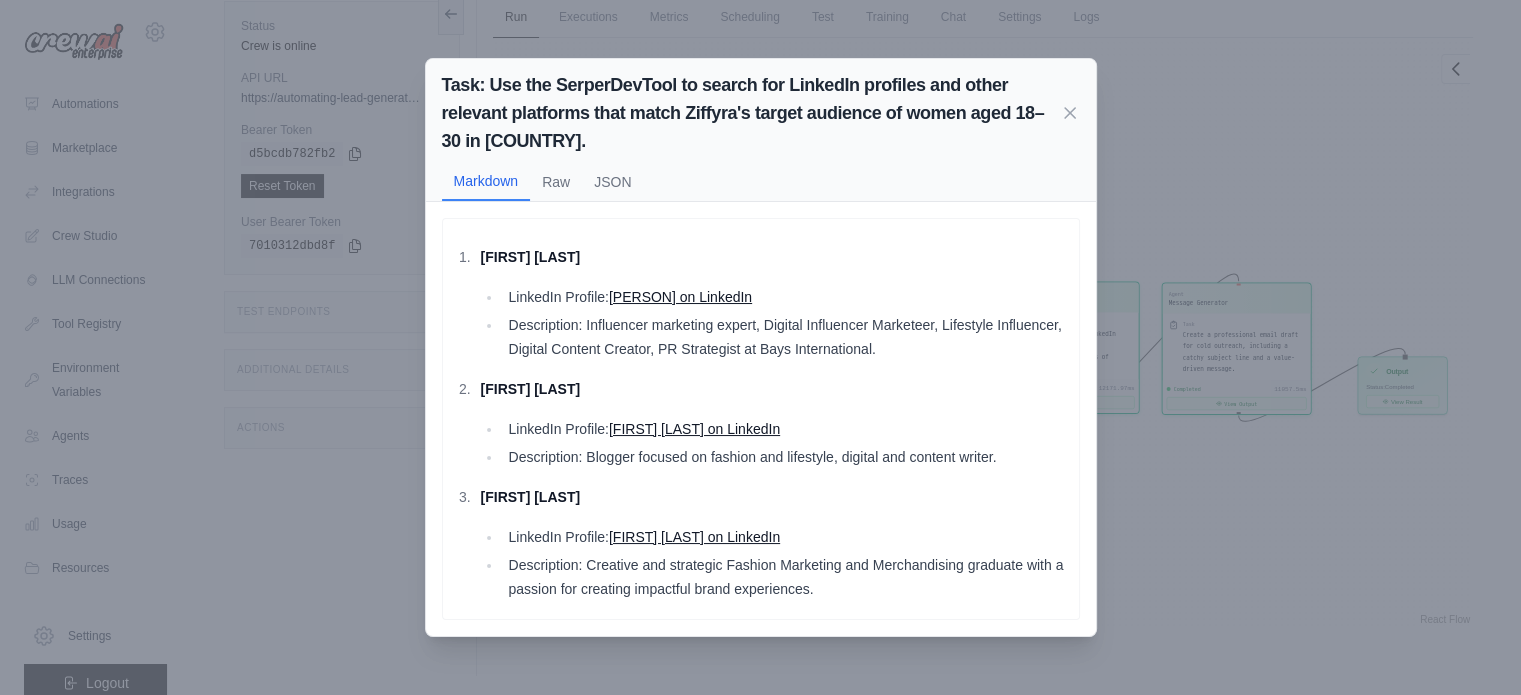 click on "Ammara Durrani on LinkedIn" at bounding box center (680, 297) 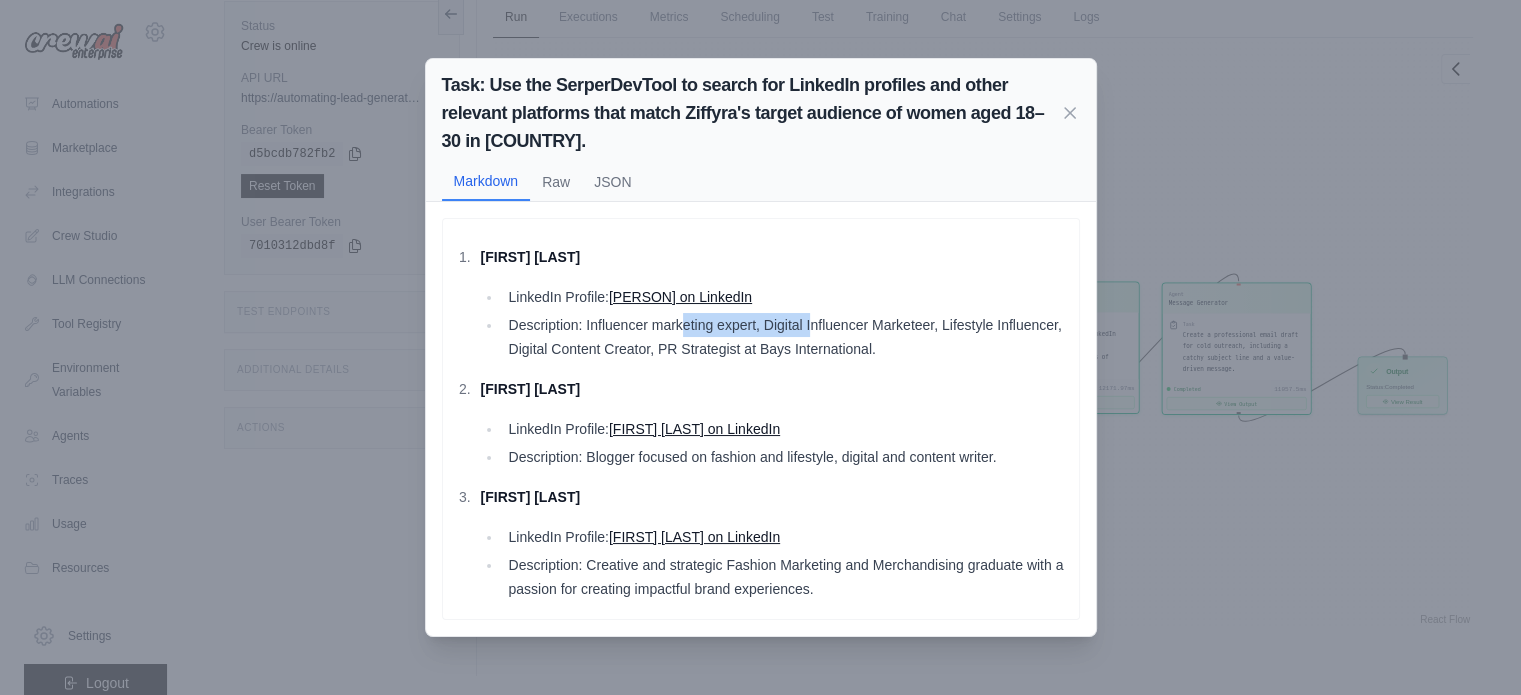 drag, startPoint x: 693, startPoint y: 329, endPoint x: 813, endPoint y: 331, distance: 120.01666 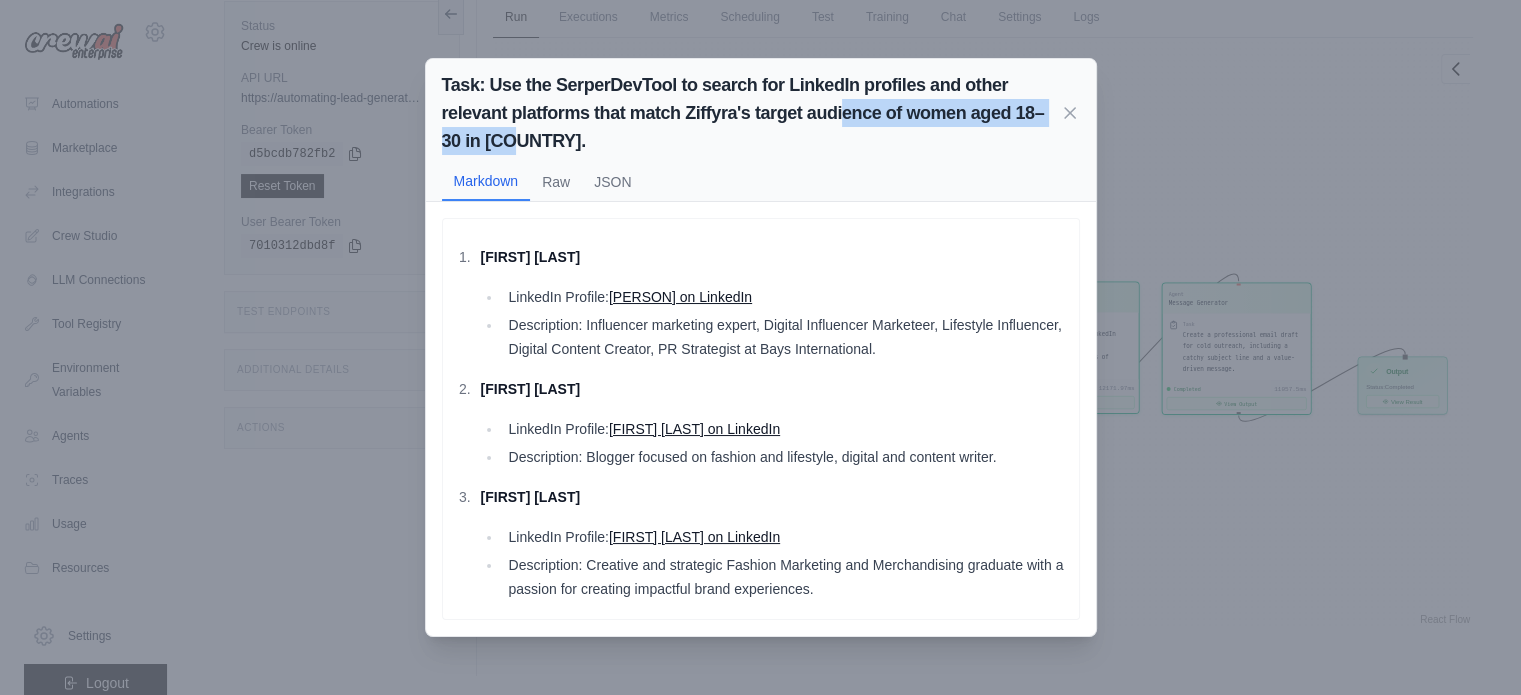drag, startPoint x: 515, startPoint y: 128, endPoint x: 885, endPoint y: 115, distance: 370.2283 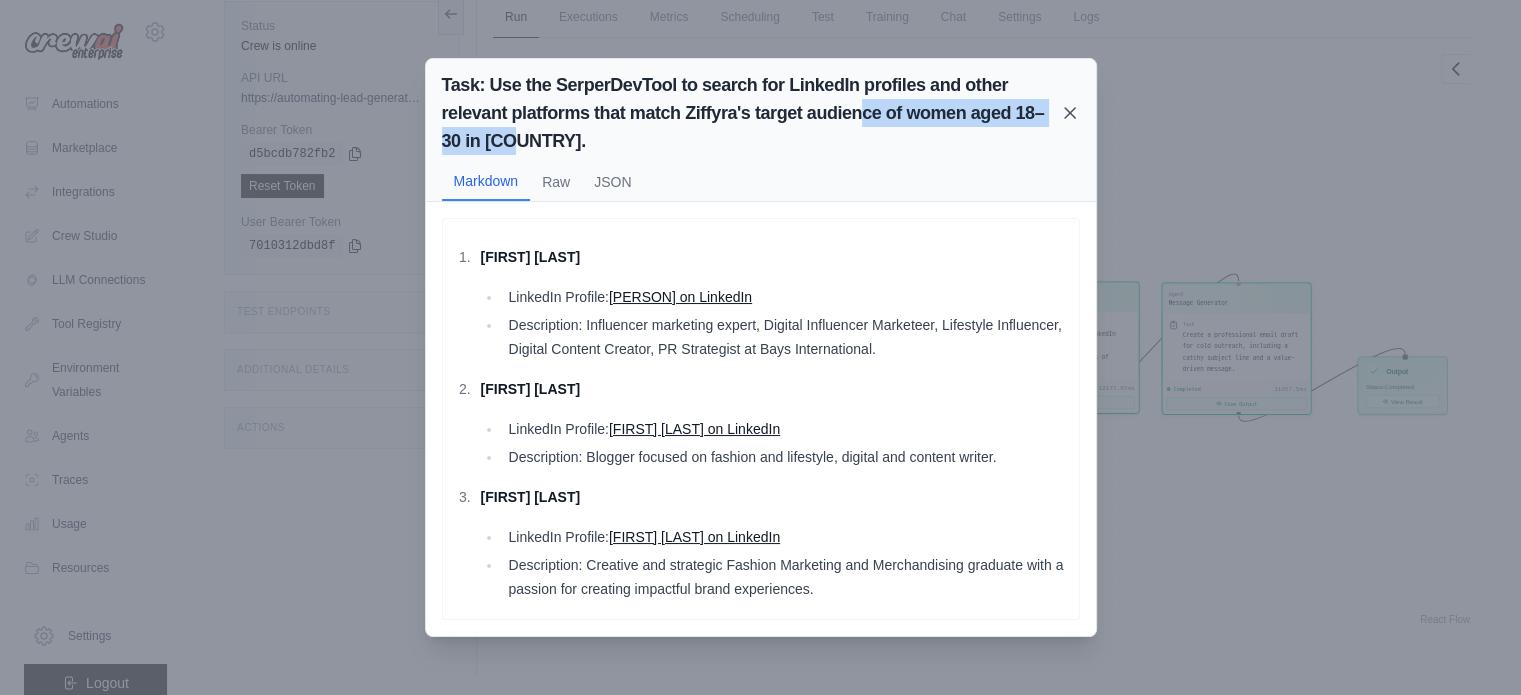 click 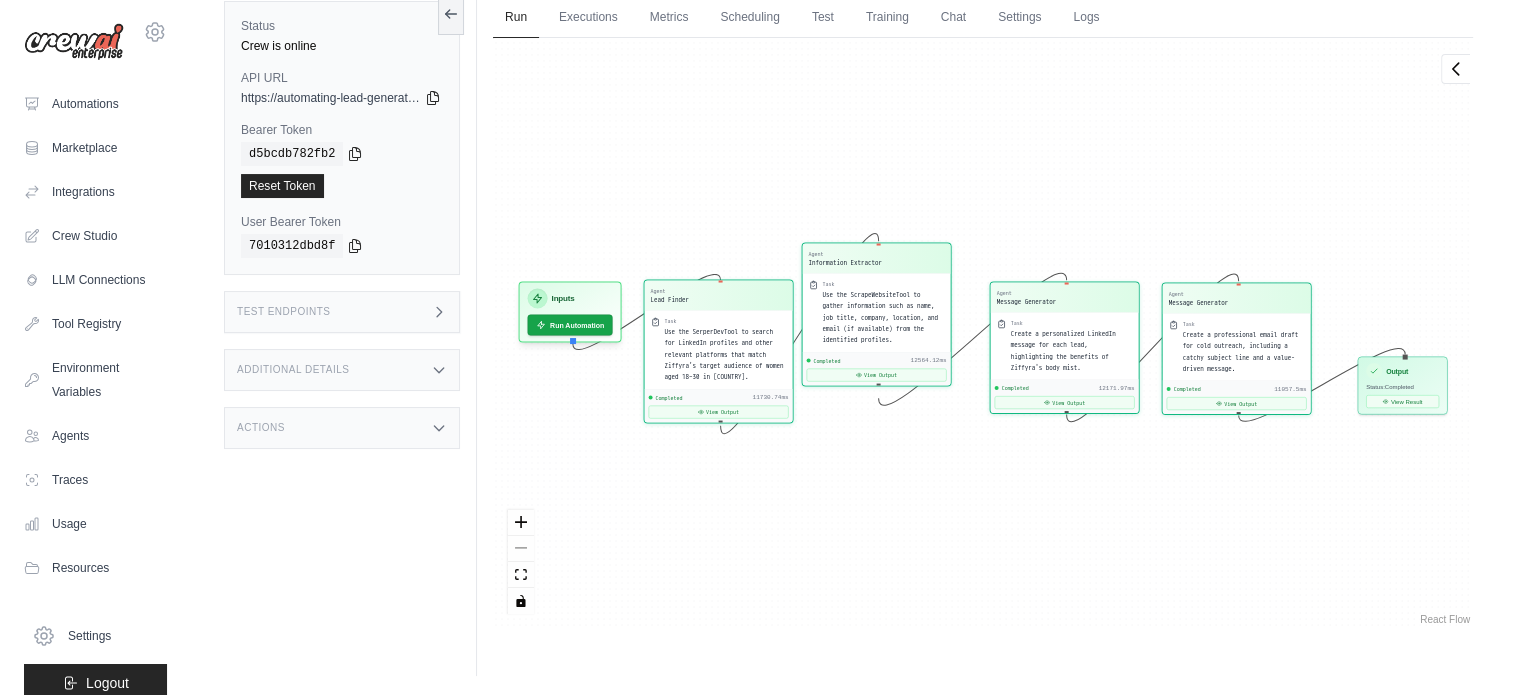 click on "Agent Lead Finder" at bounding box center [719, 296] 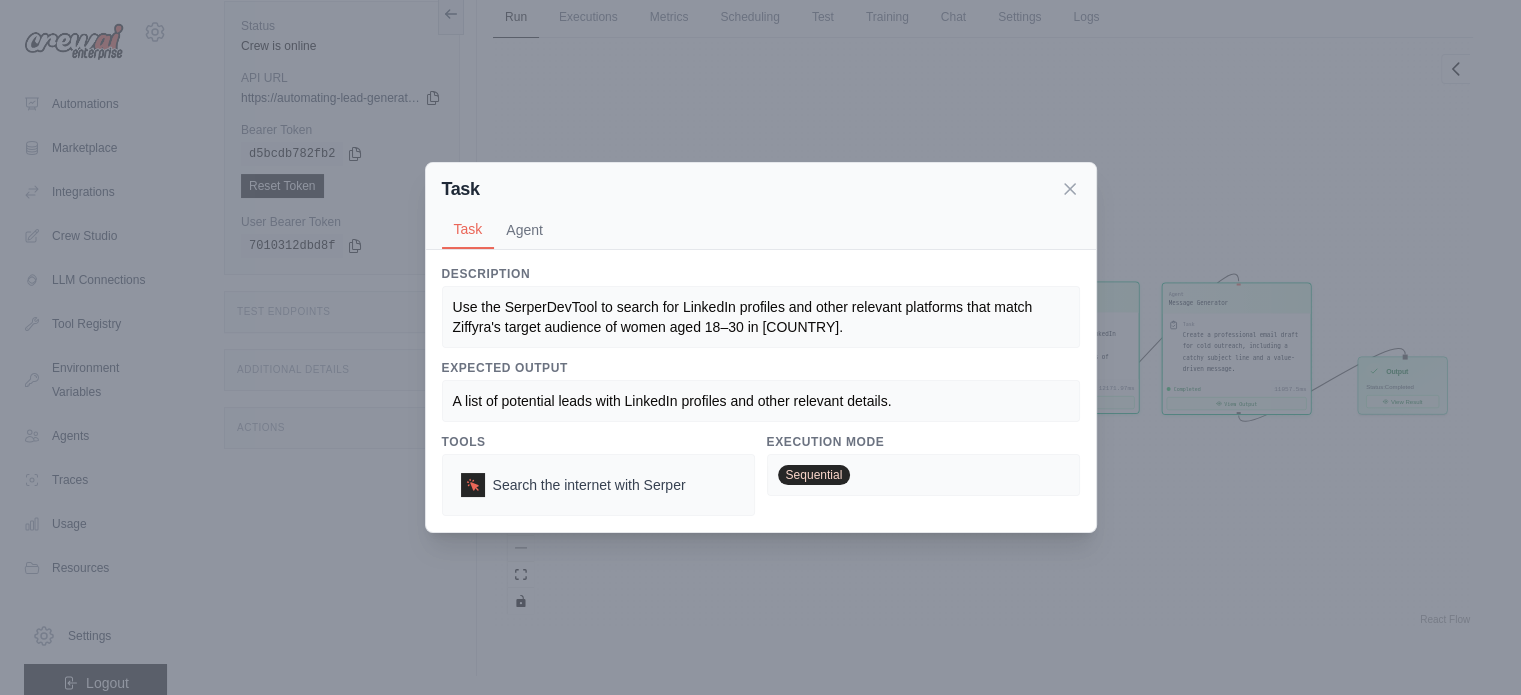 click on "Use the SerperDevTool to search for LinkedIn profiles and other relevant platforms that match Ziffyra's target audience of women aged 18–30 in Pakistan." at bounding box center [745, 317] 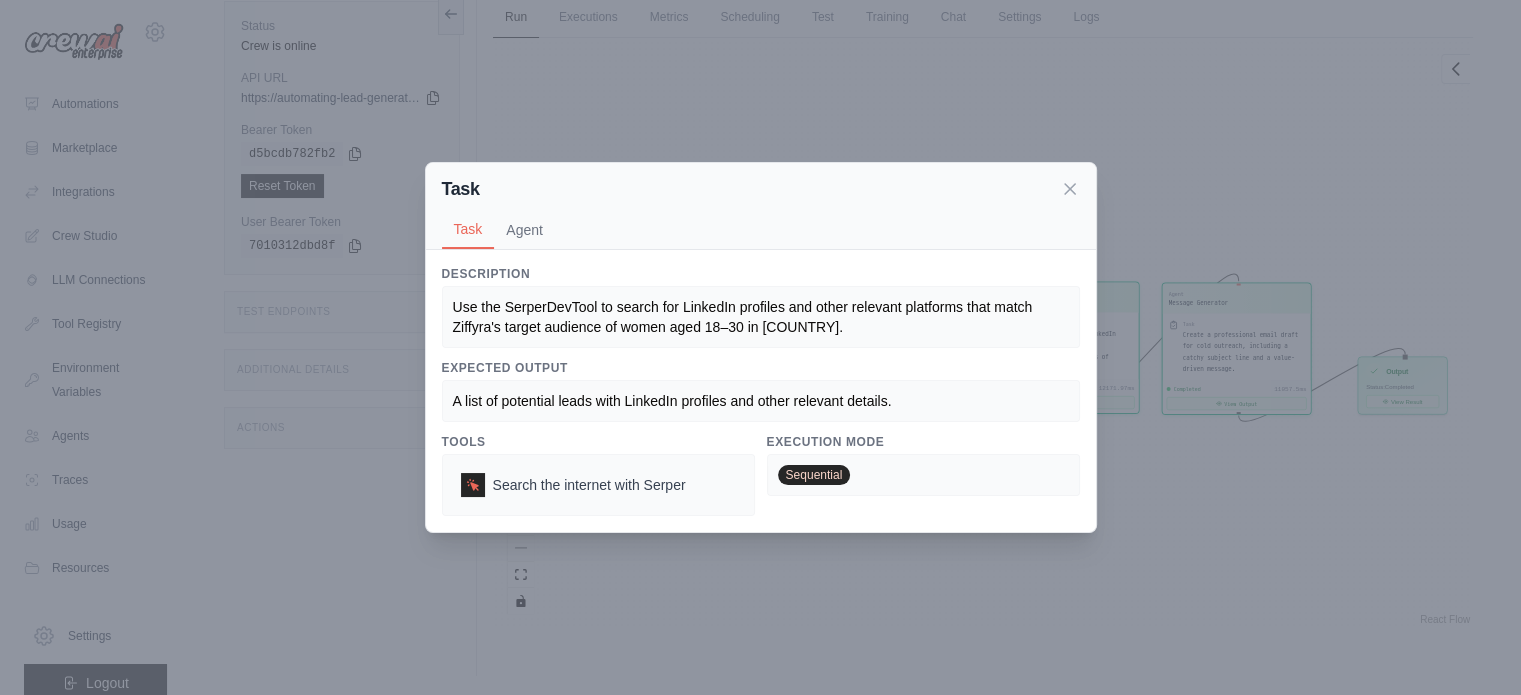 click on "Use the SerperDevTool to search for LinkedIn profiles and other relevant platforms that match Ziffyra's target audience of women aged 18–30 in Pakistan." at bounding box center (745, 317) 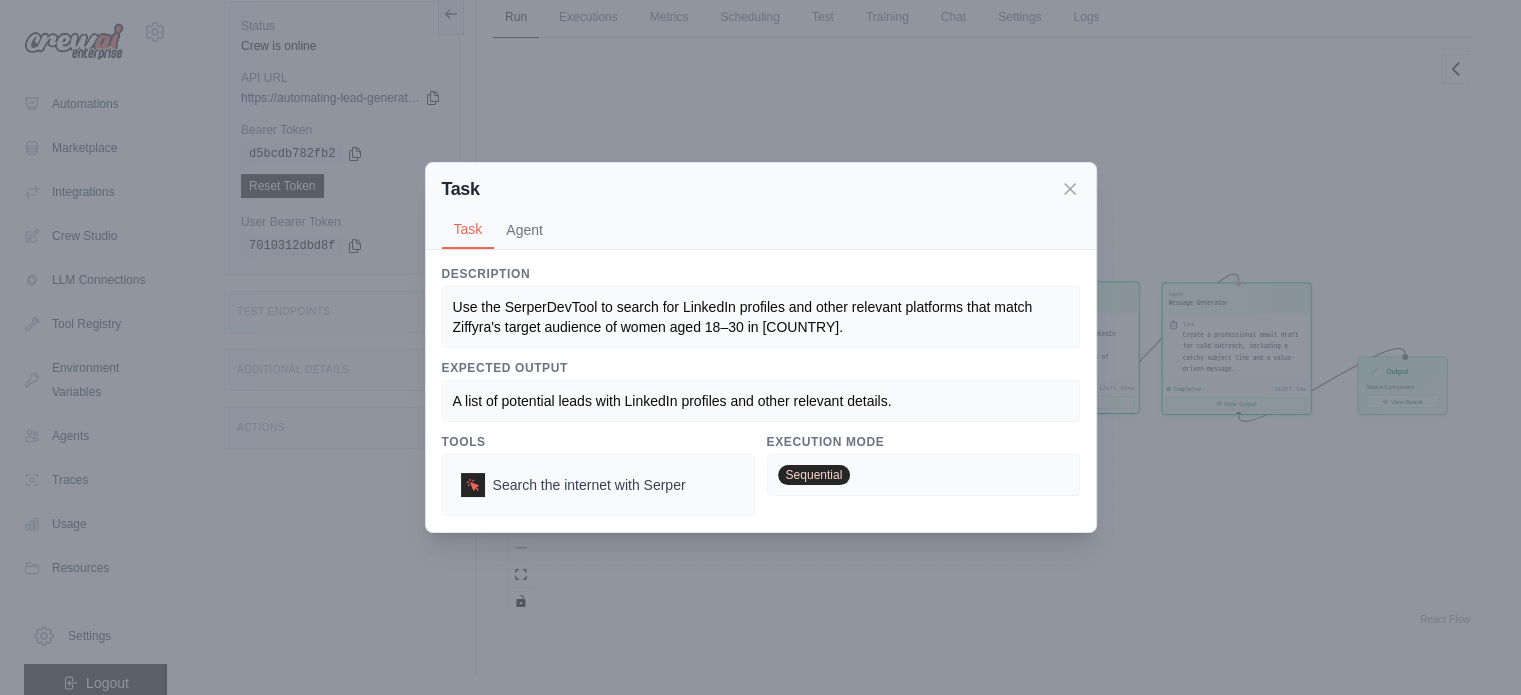click on "Use the SerperDevTool to search for LinkedIn profiles and other relevant platforms that match Ziffyra's target audience of women aged 18–30 in Pakistan." at bounding box center [745, 317] 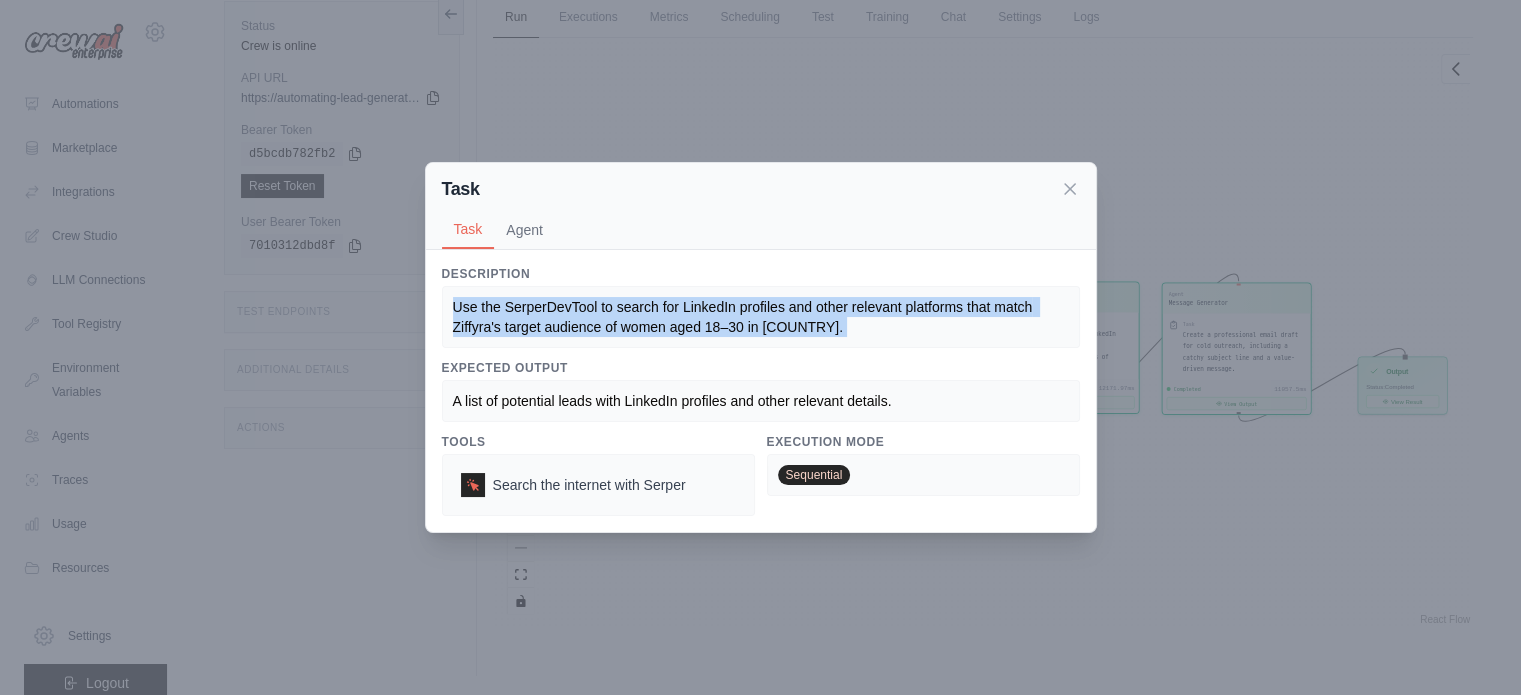 click on "Use the SerperDevTool to search for LinkedIn profiles and other relevant platforms that match Ziffyra's target audience of women aged 18–30 in Pakistan." at bounding box center (745, 317) 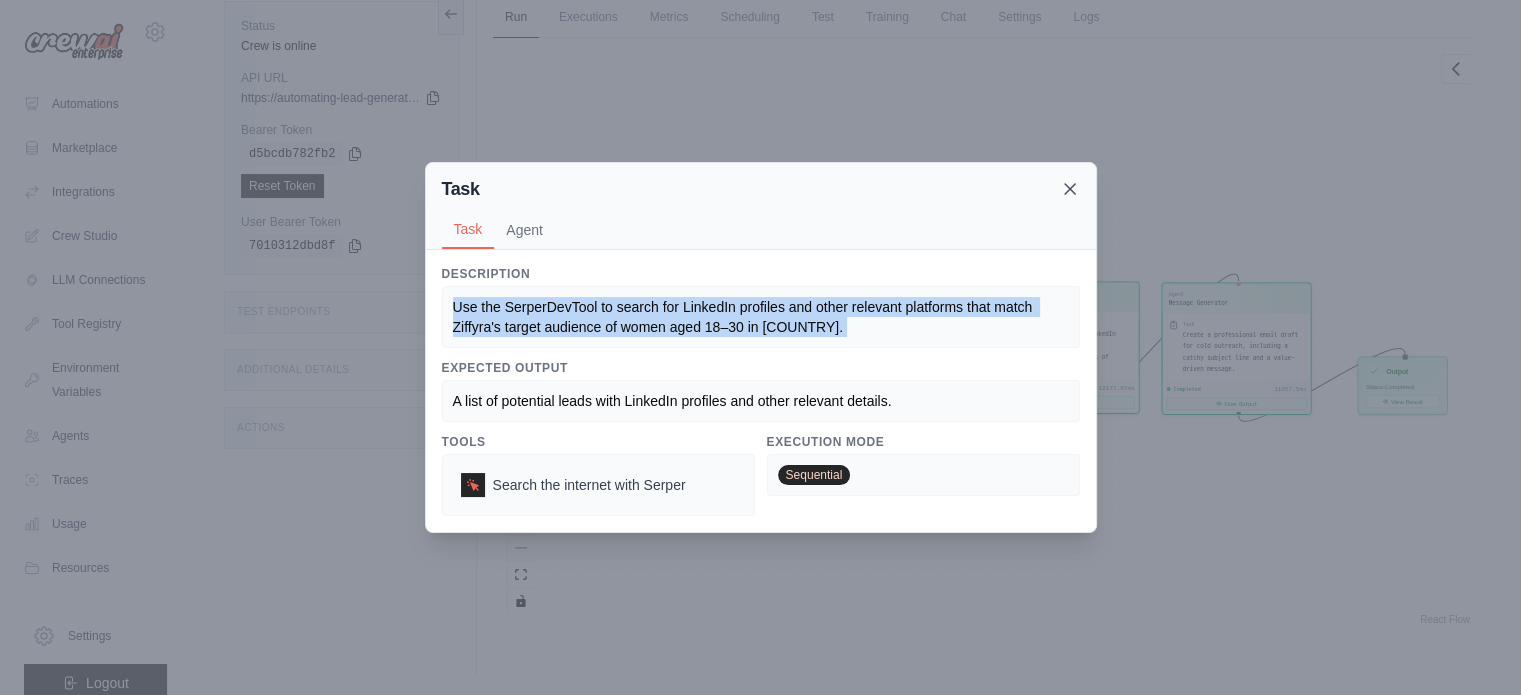 click 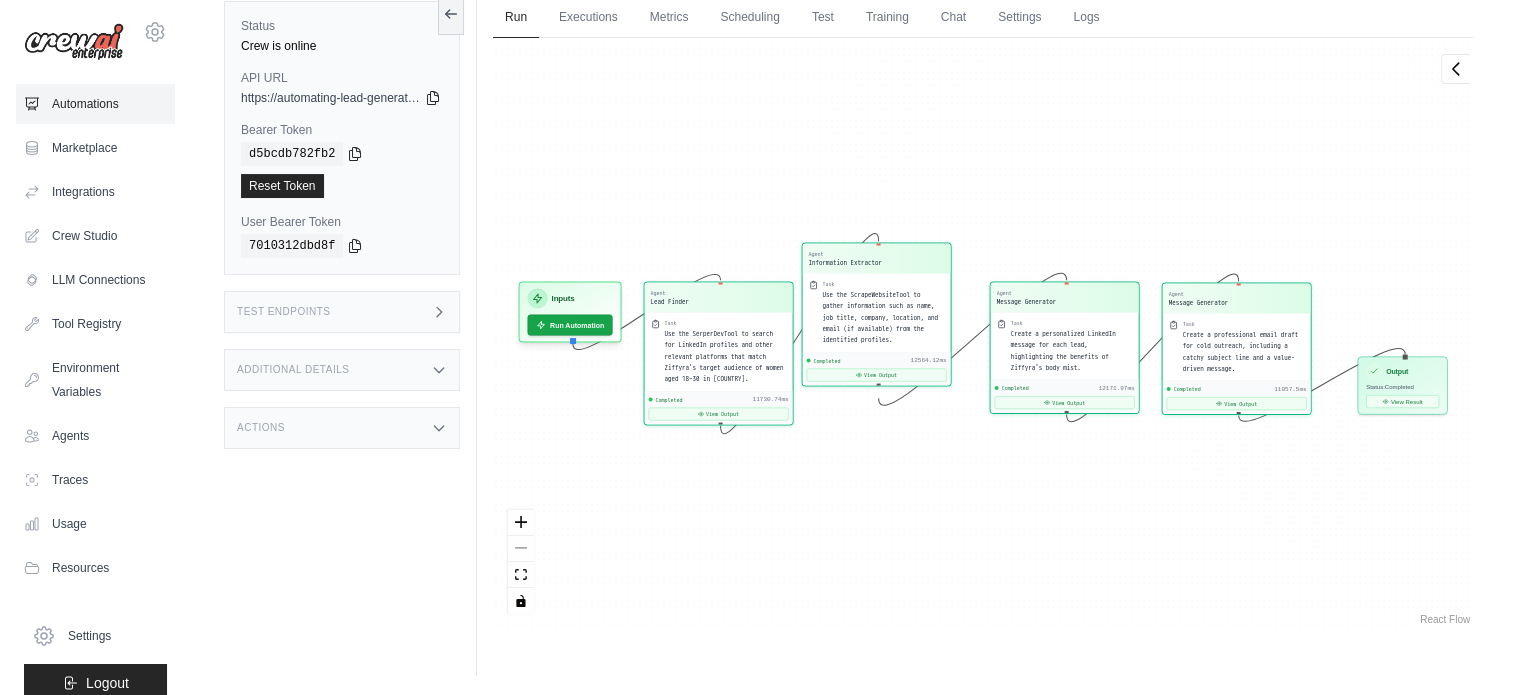 click on "Automations" at bounding box center (95, 104) 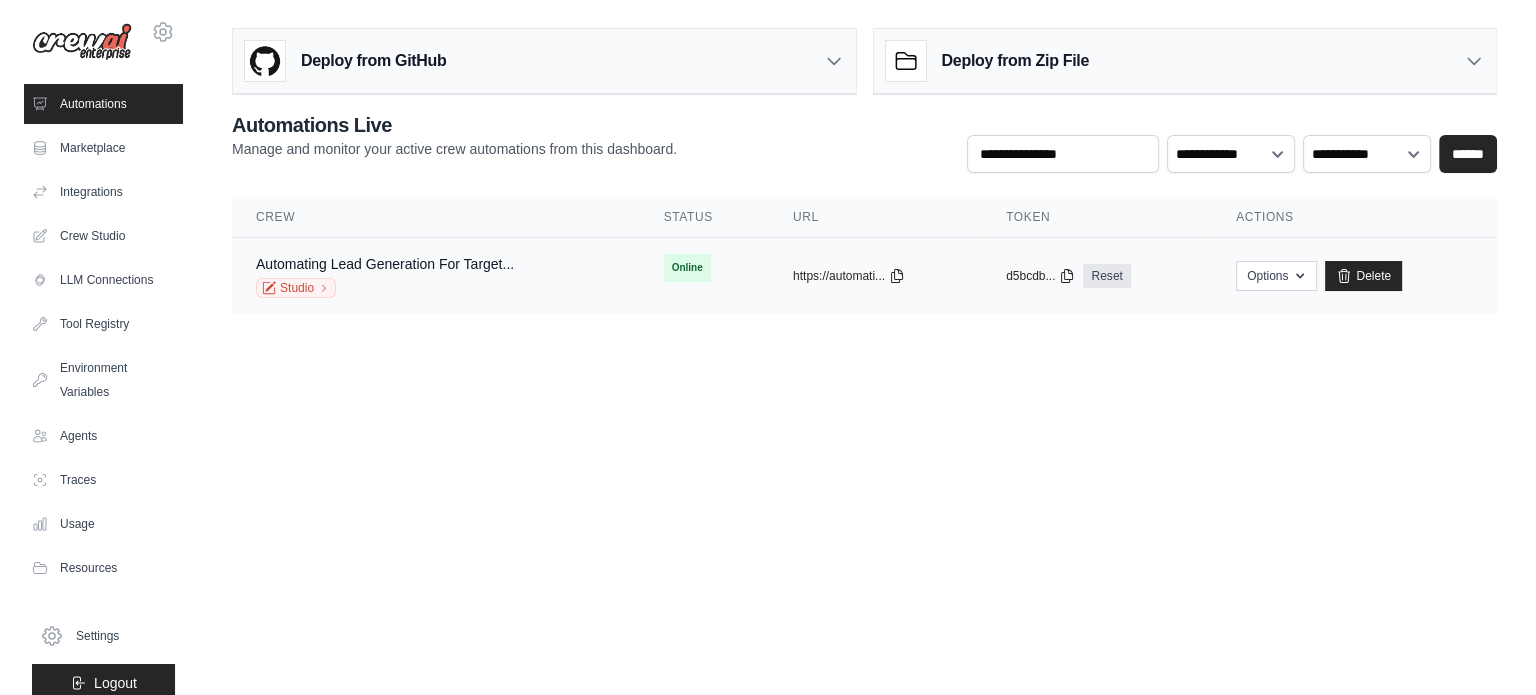 scroll, scrollTop: 0, scrollLeft: 0, axis: both 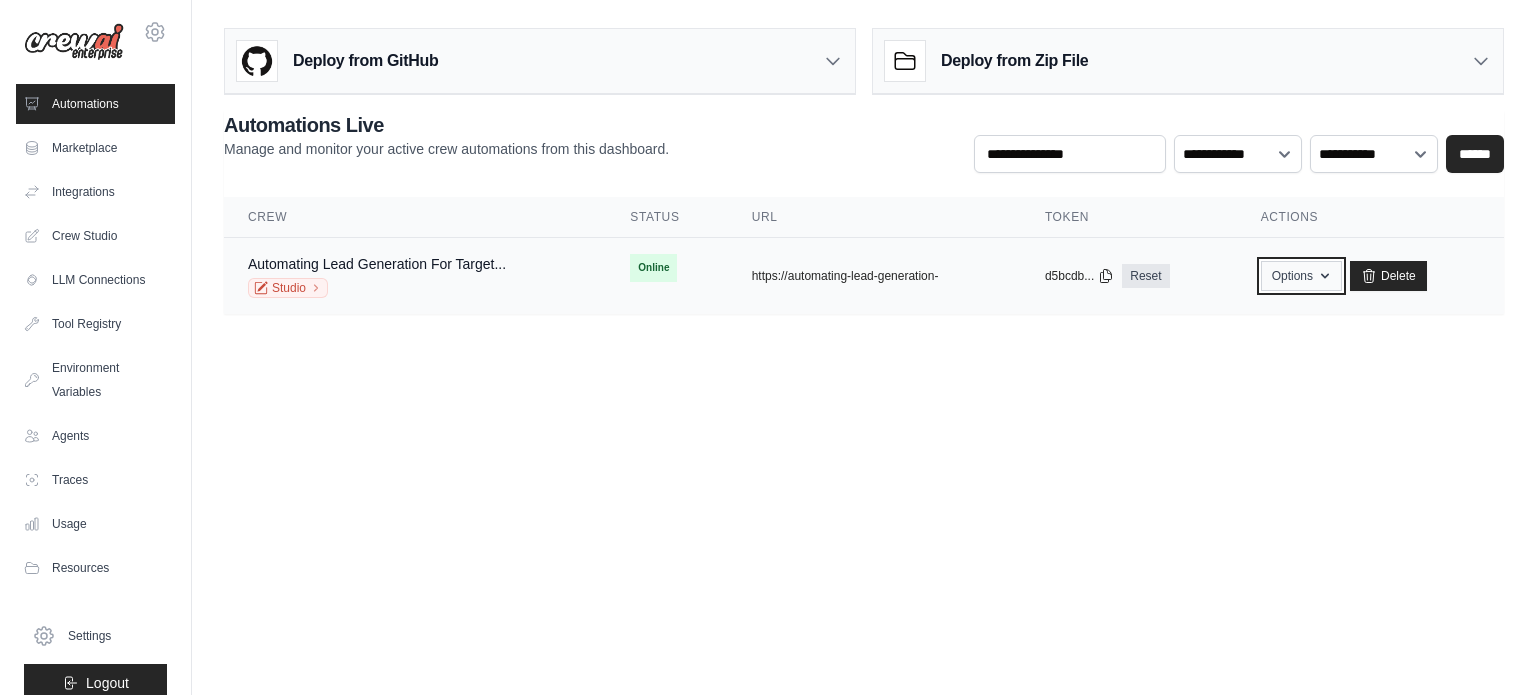 click on "Options" at bounding box center (1301, 276) 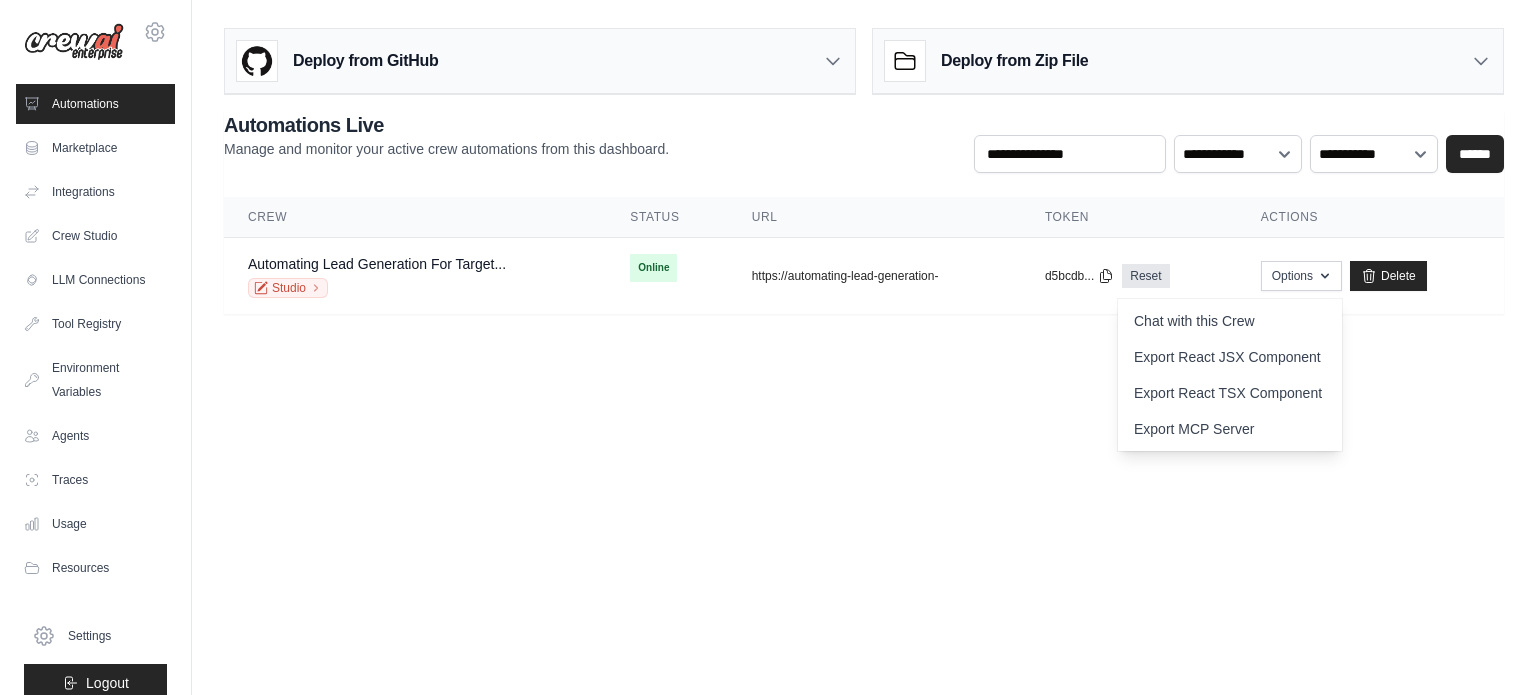 click on "Deploy from GitHub
Deploy your project directly from GitHub. Select a repository and
branch to get started.
Changes will be automatically synchronized with your deployment.
Configure GitHub
Deploy from Zip File
Choose file" at bounding box center [864, 179] 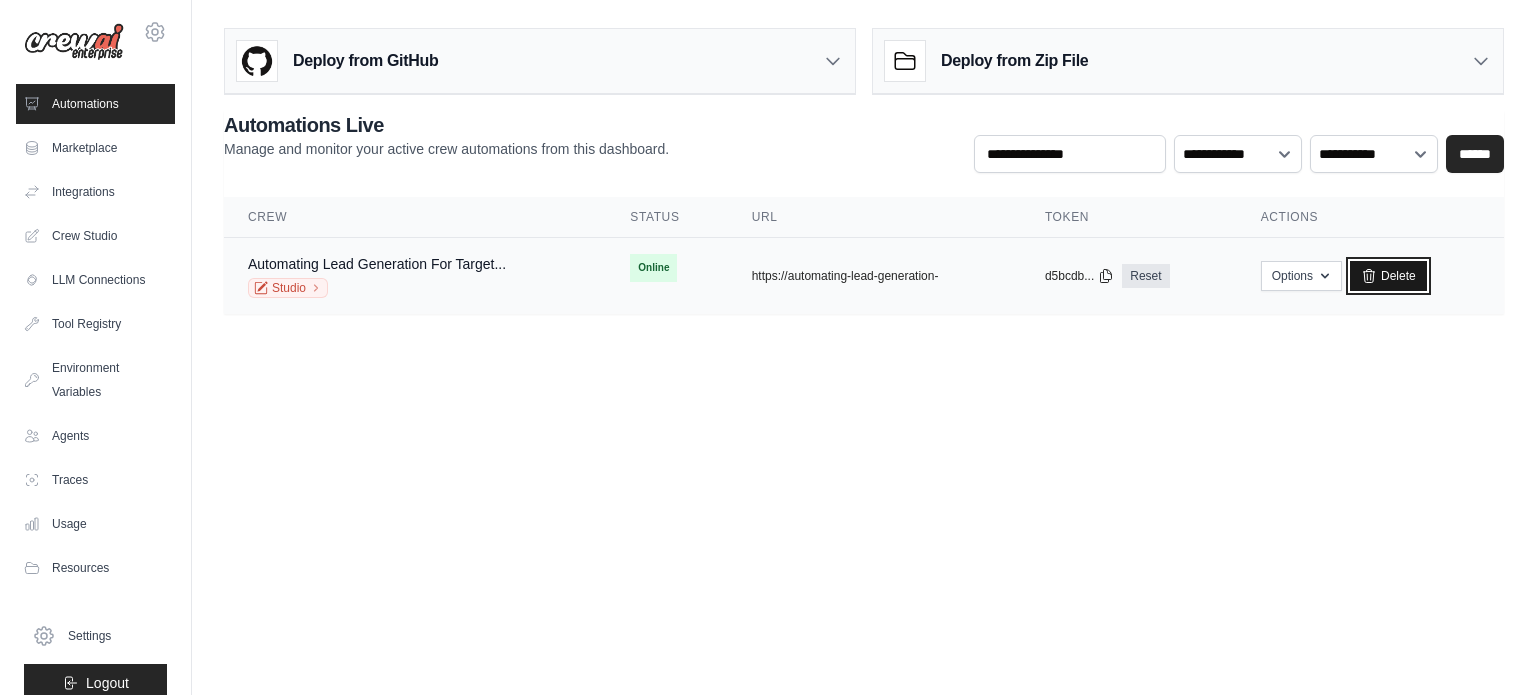 click on "Delete" at bounding box center (1388, 276) 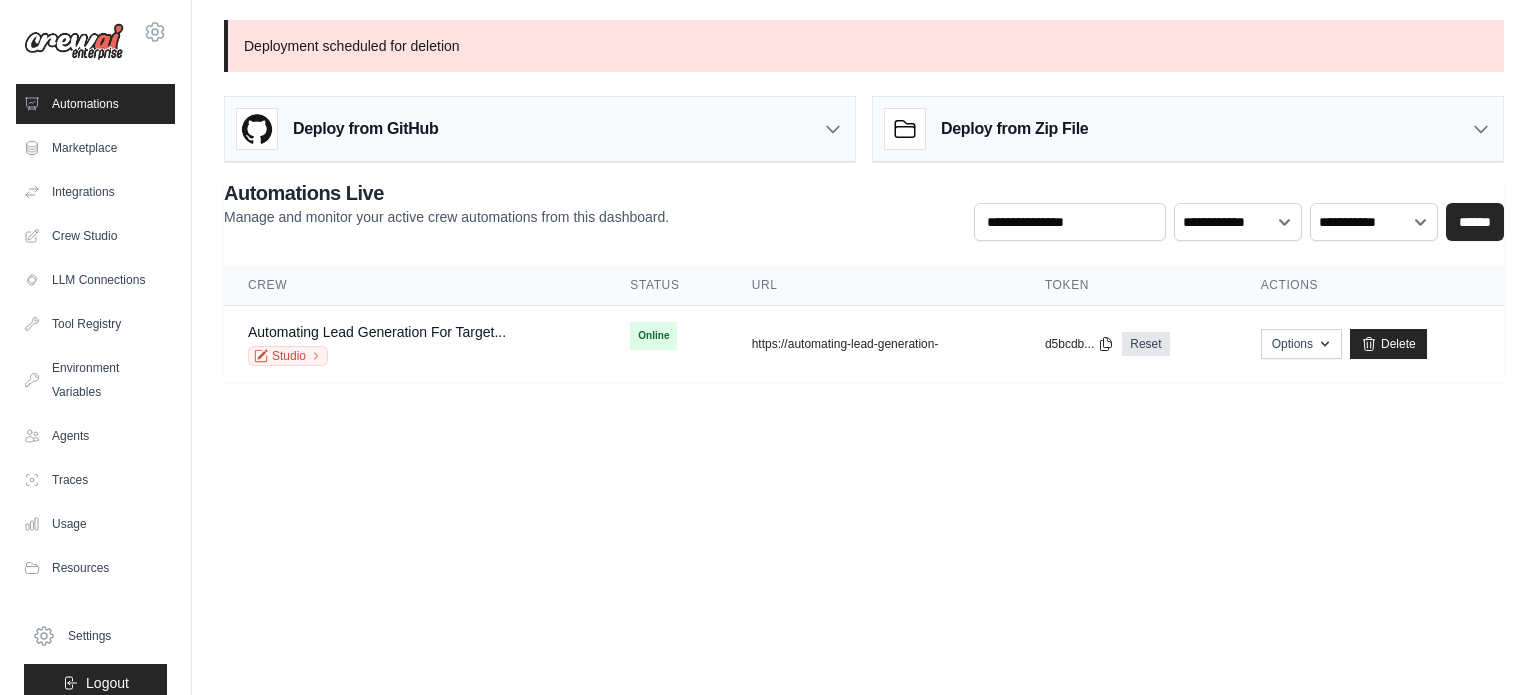 scroll, scrollTop: 0, scrollLeft: 0, axis: both 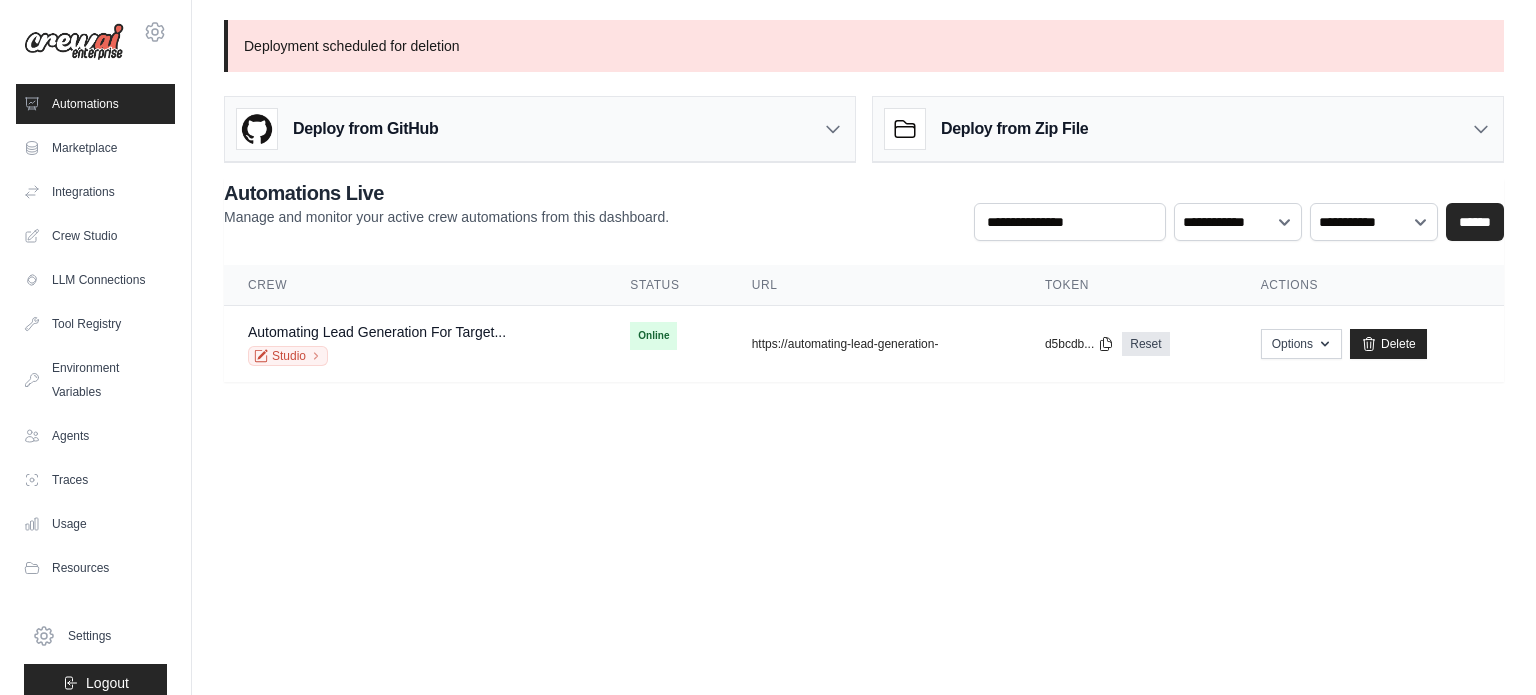 click on "[USERNAME]@[EXAMPLE.COM]
Settings
Automations
Marketplace
Integrations" at bounding box center [768, 347] 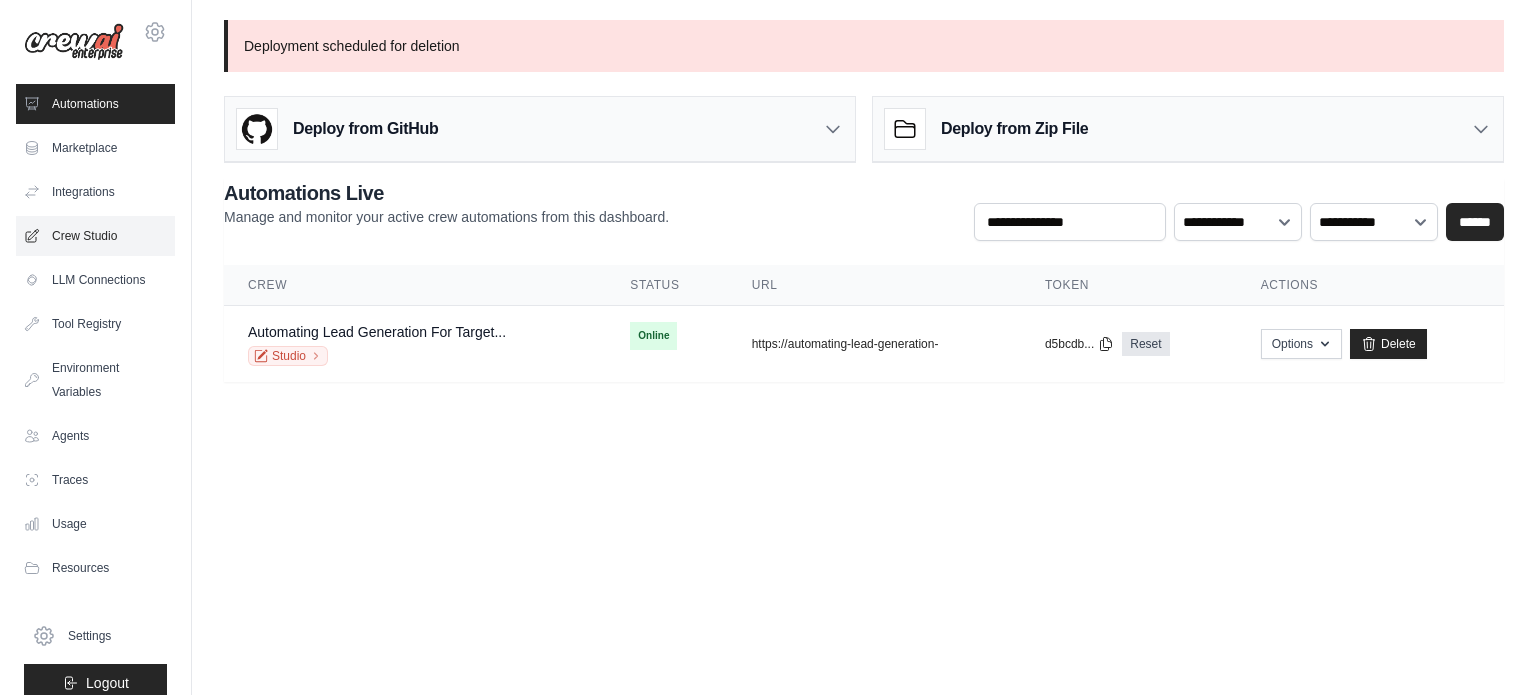 click on "Crew Studio" at bounding box center [95, 236] 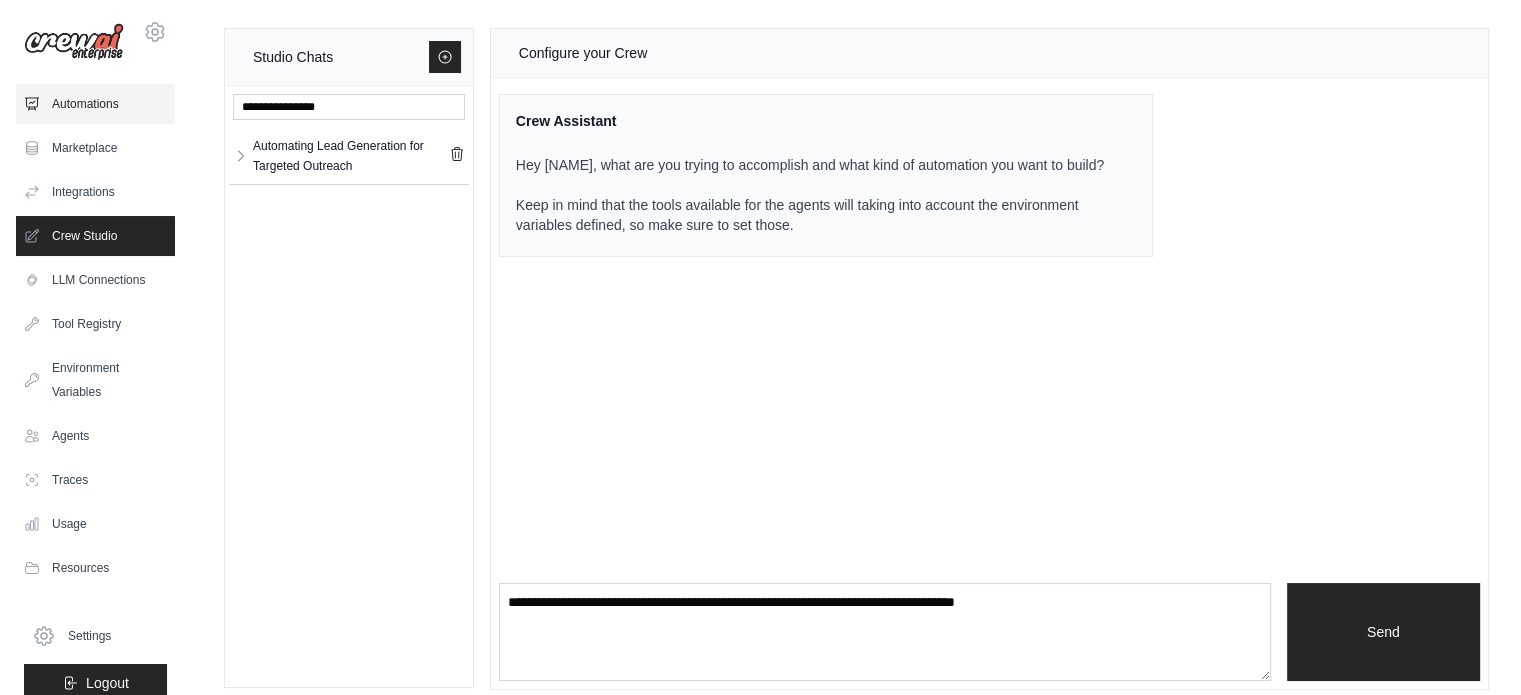 click on "Automations" at bounding box center (95, 104) 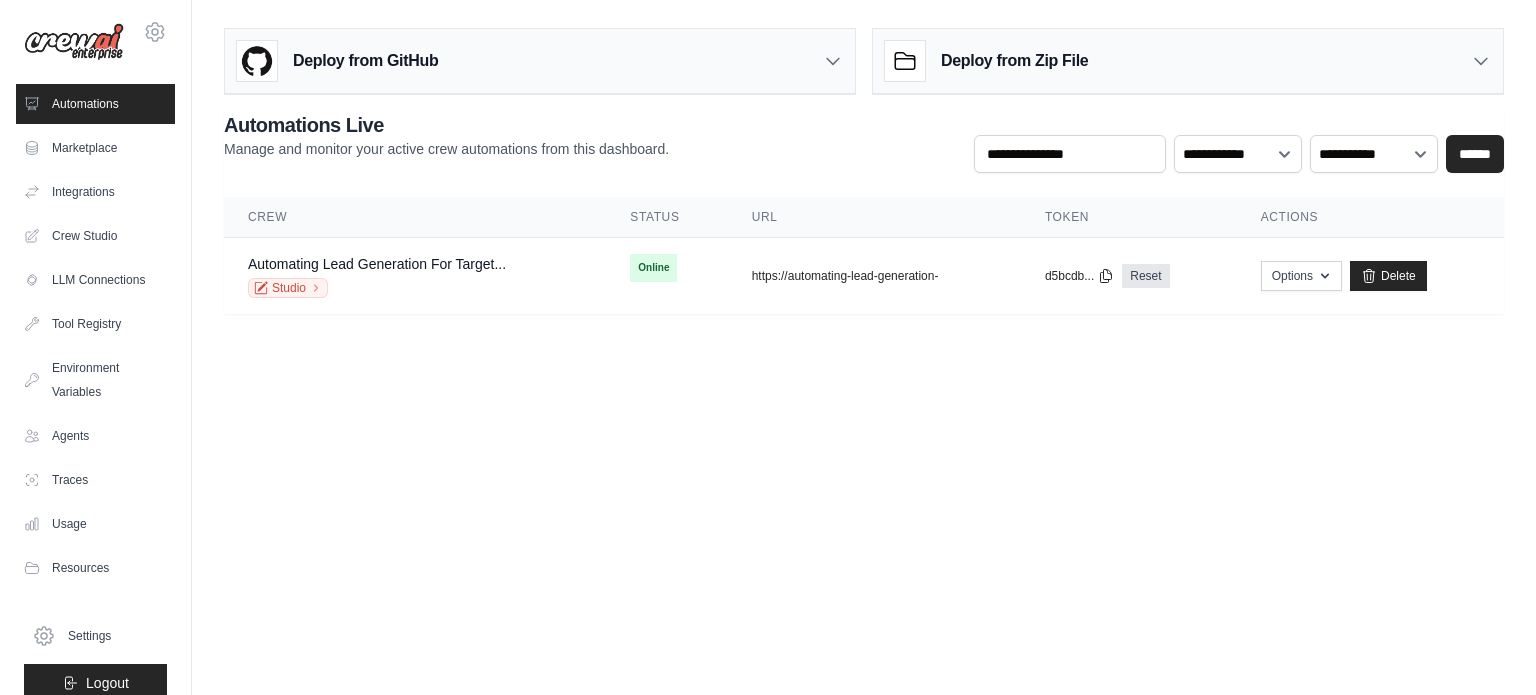 click on "Deploy from Zip File" at bounding box center [1014, 61] 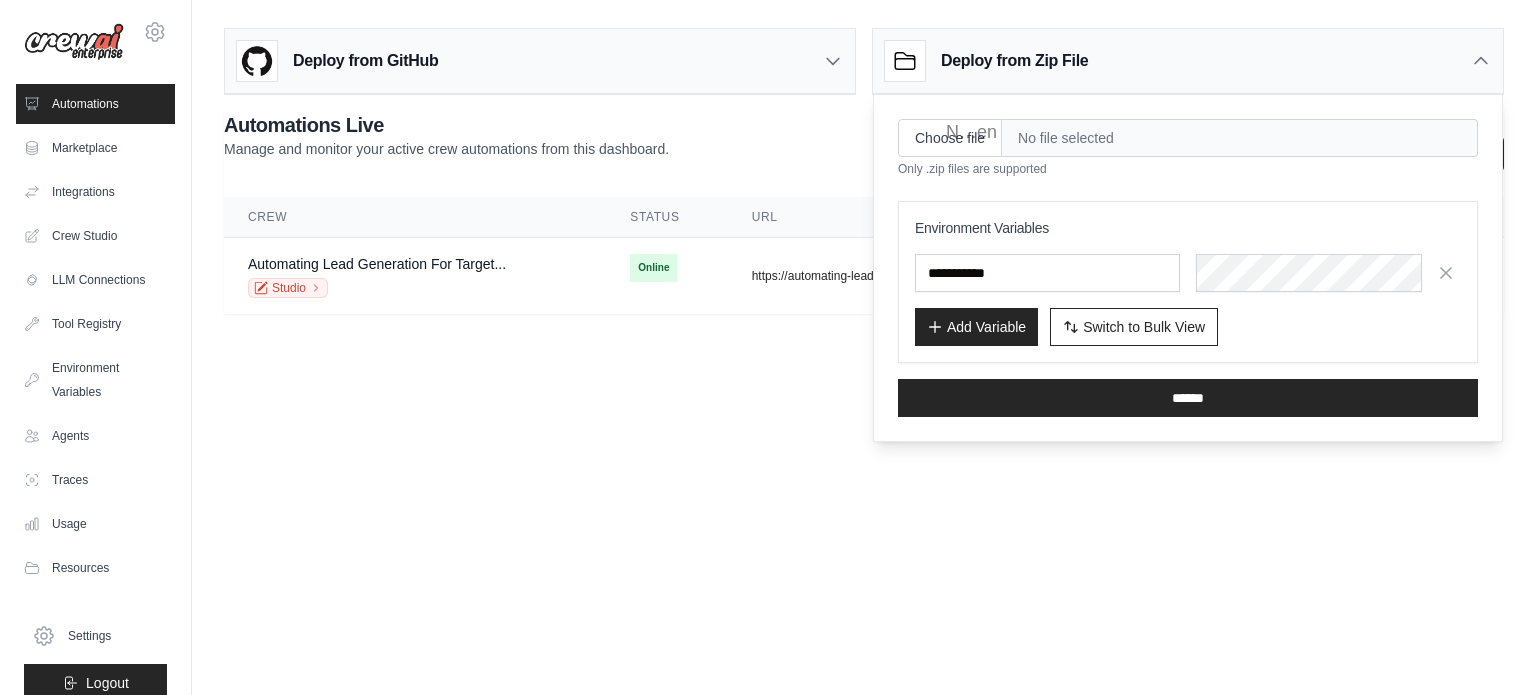 click on "[USERNAME]@[EXAMPLE.COM]
Settings
Automations
Marketplace
Integrations" at bounding box center [768, 347] 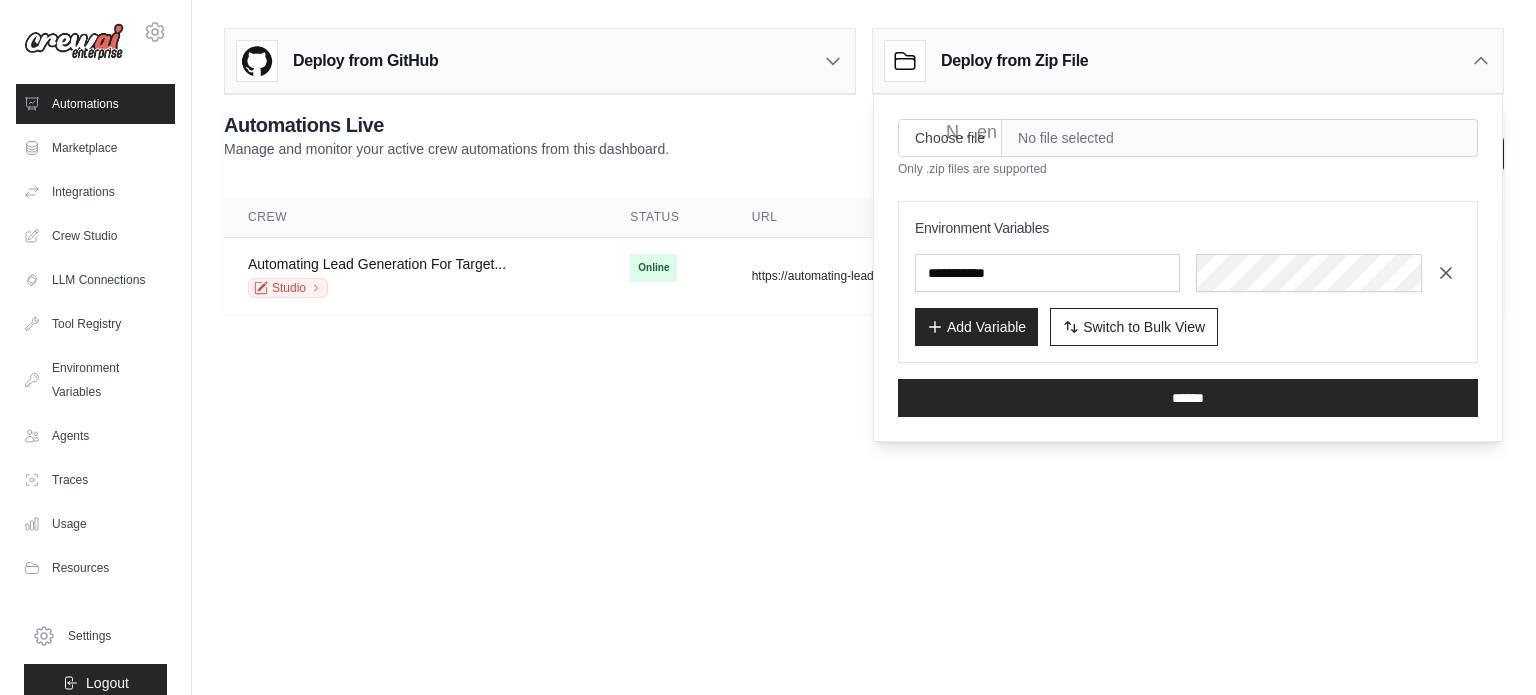 click 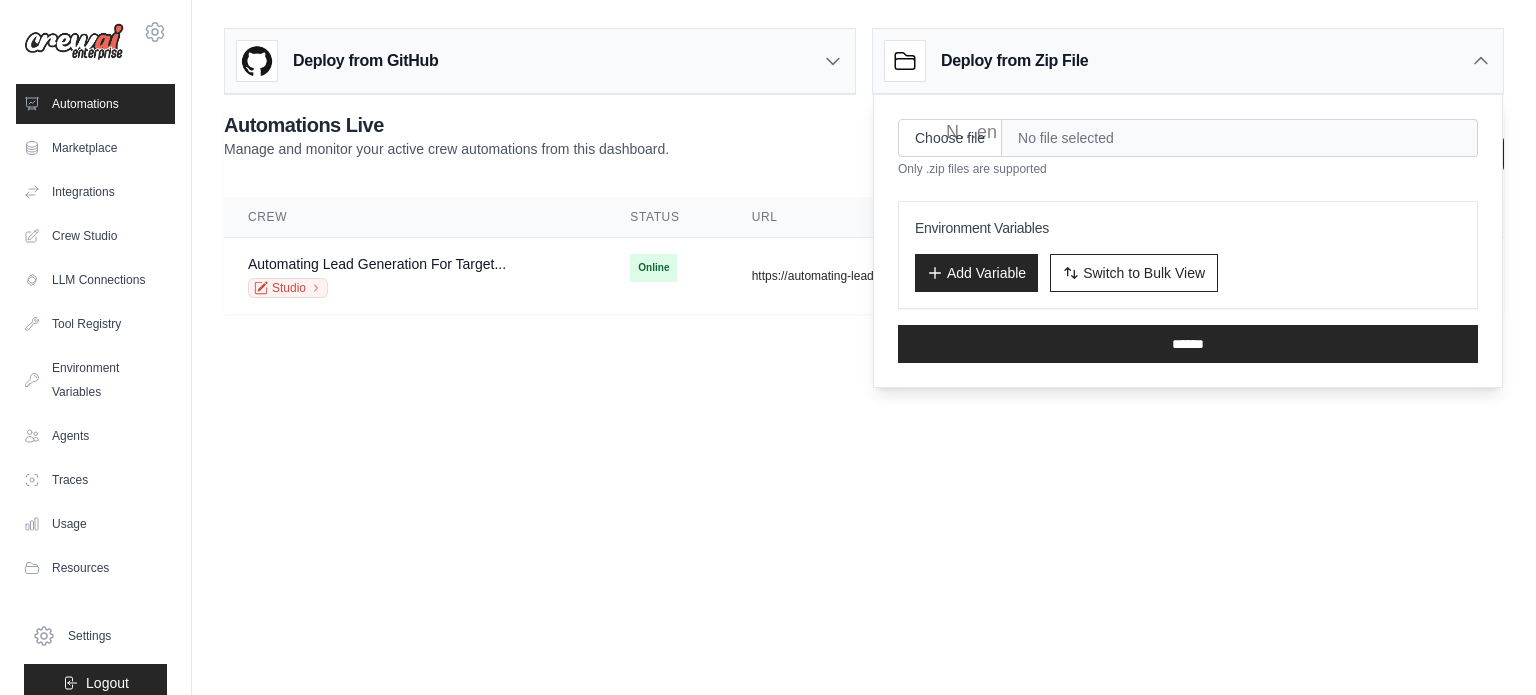 click on "Deploy from Zip File" at bounding box center (1188, 61) 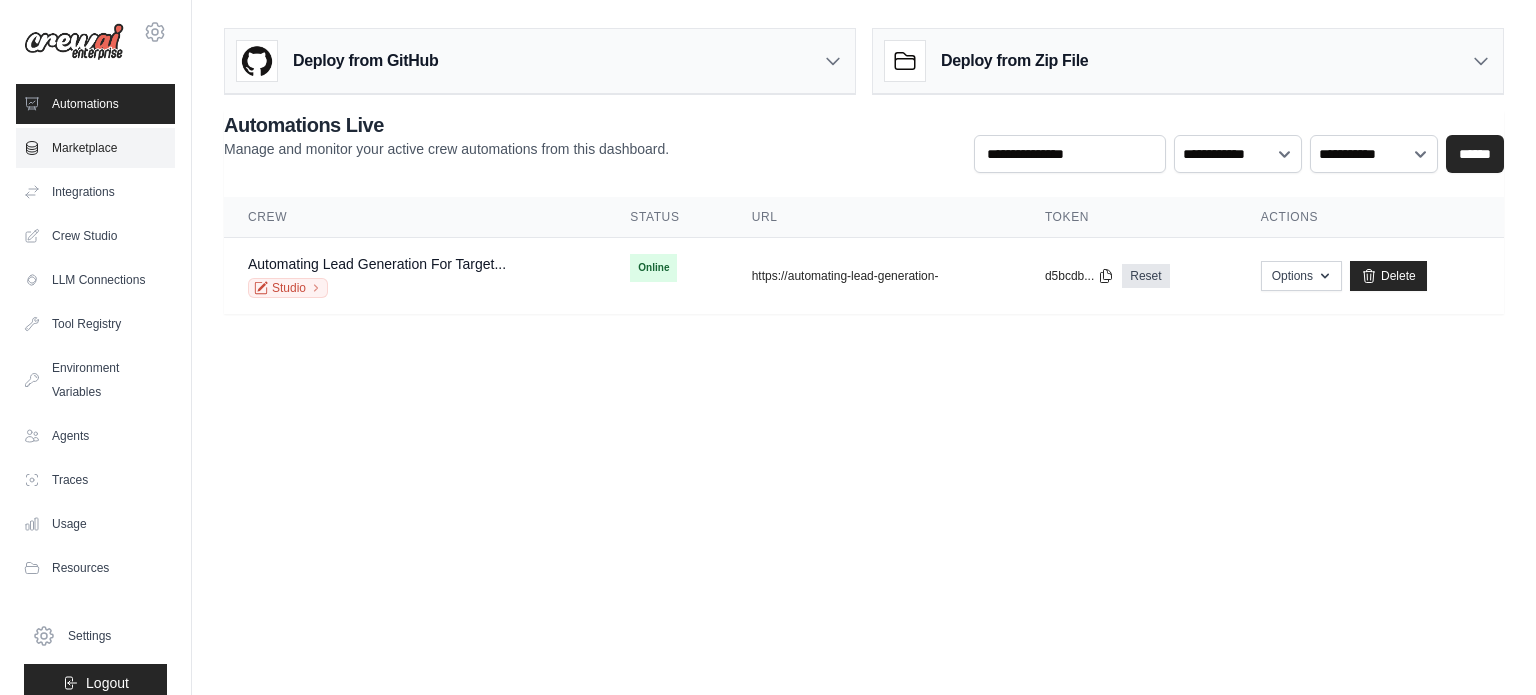 click on "Marketplace" at bounding box center (95, 148) 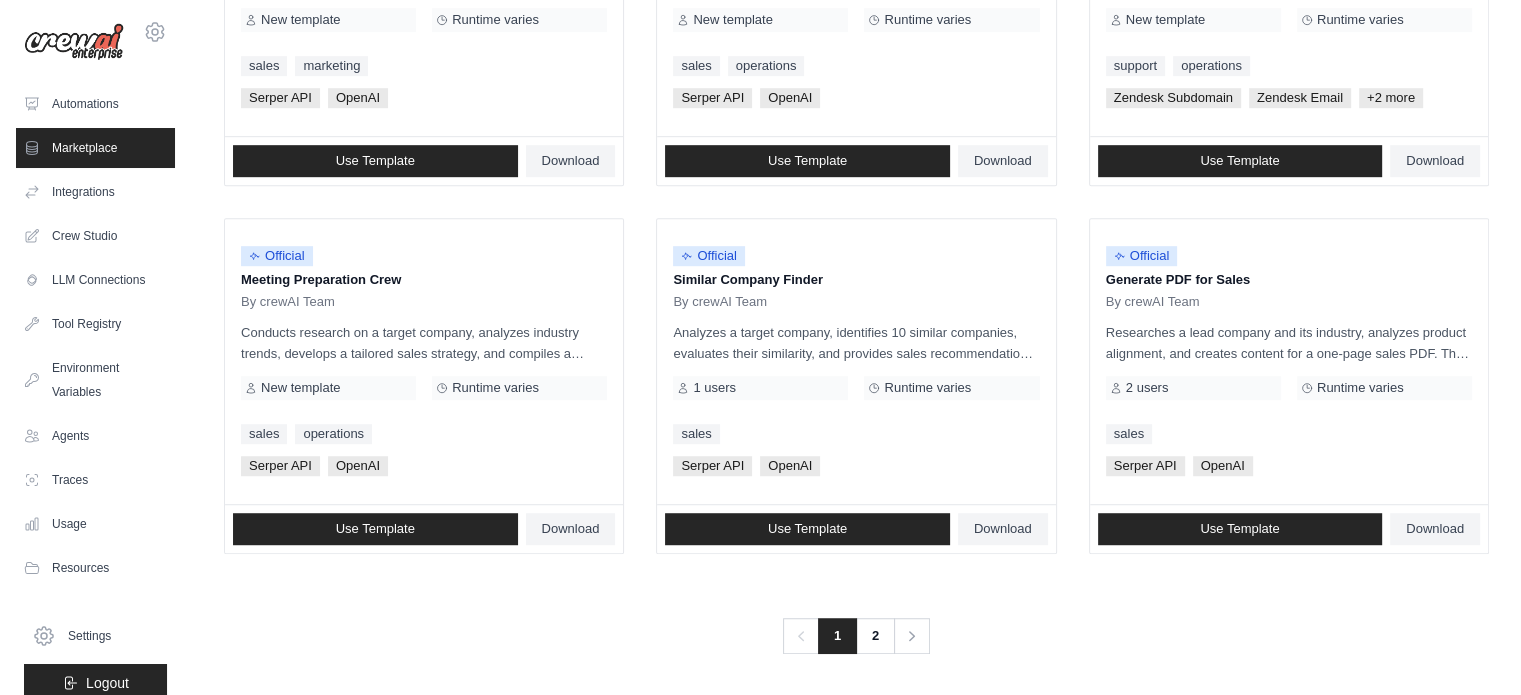 scroll, scrollTop: 1154, scrollLeft: 0, axis: vertical 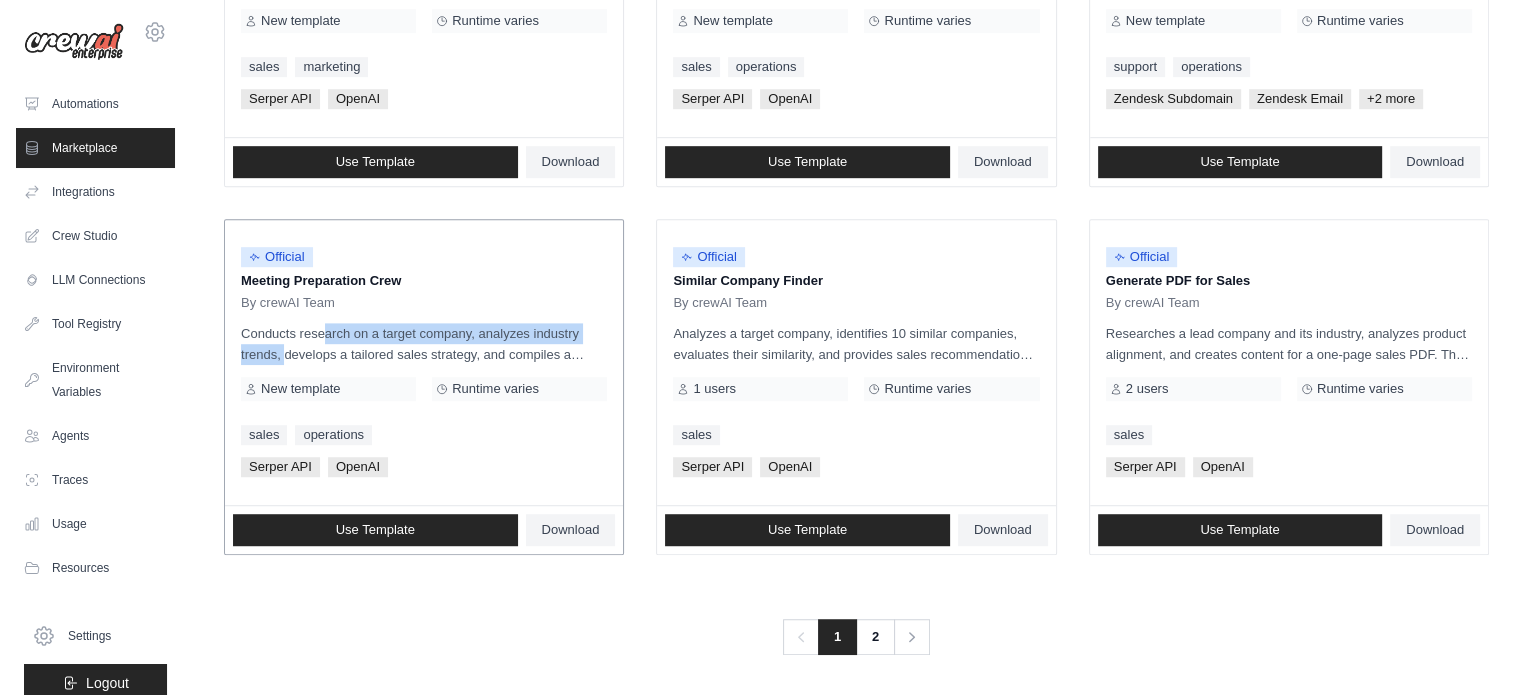 drag, startPoint x: 299, startPoint y: 323, endPoint x: 578, endPoint y: 331, distance: 279.1147 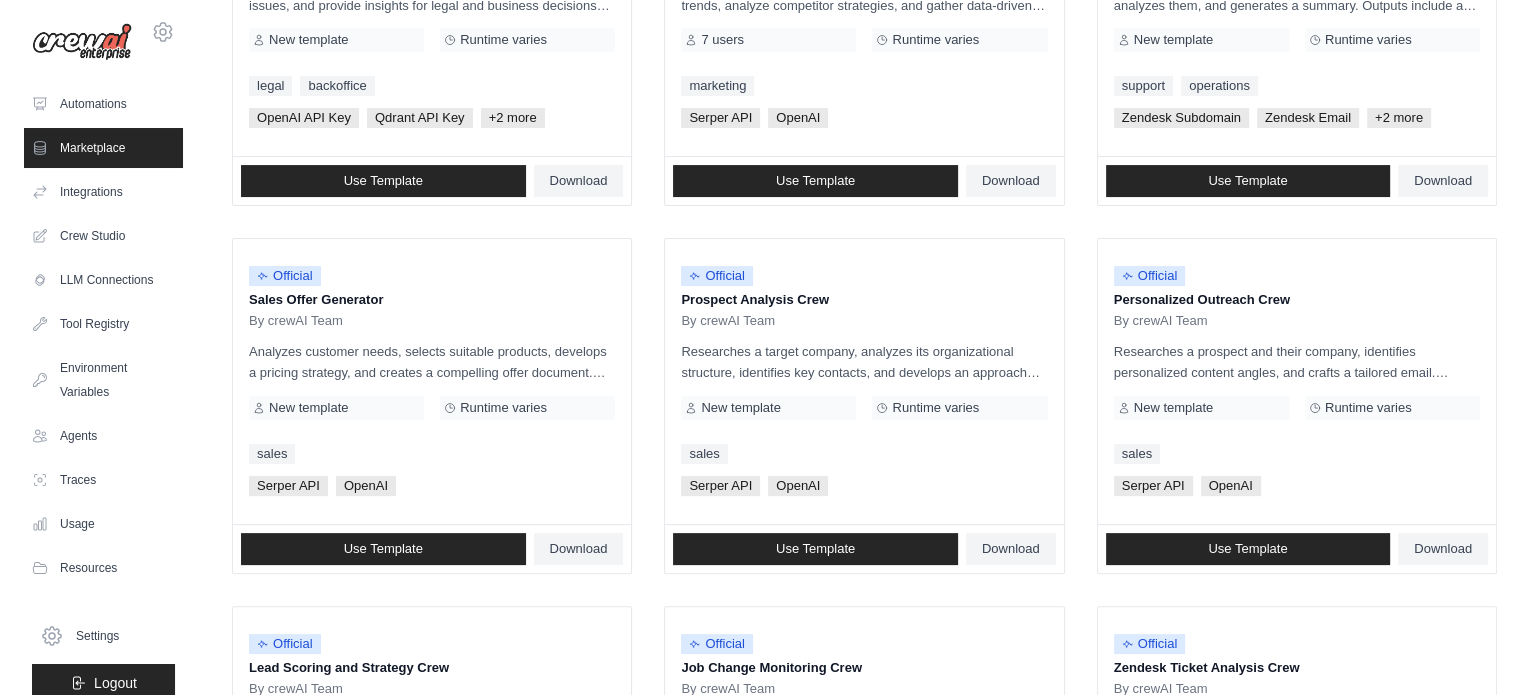 scroll, scrollTop: 0, scrollLeft: 0, axis: both 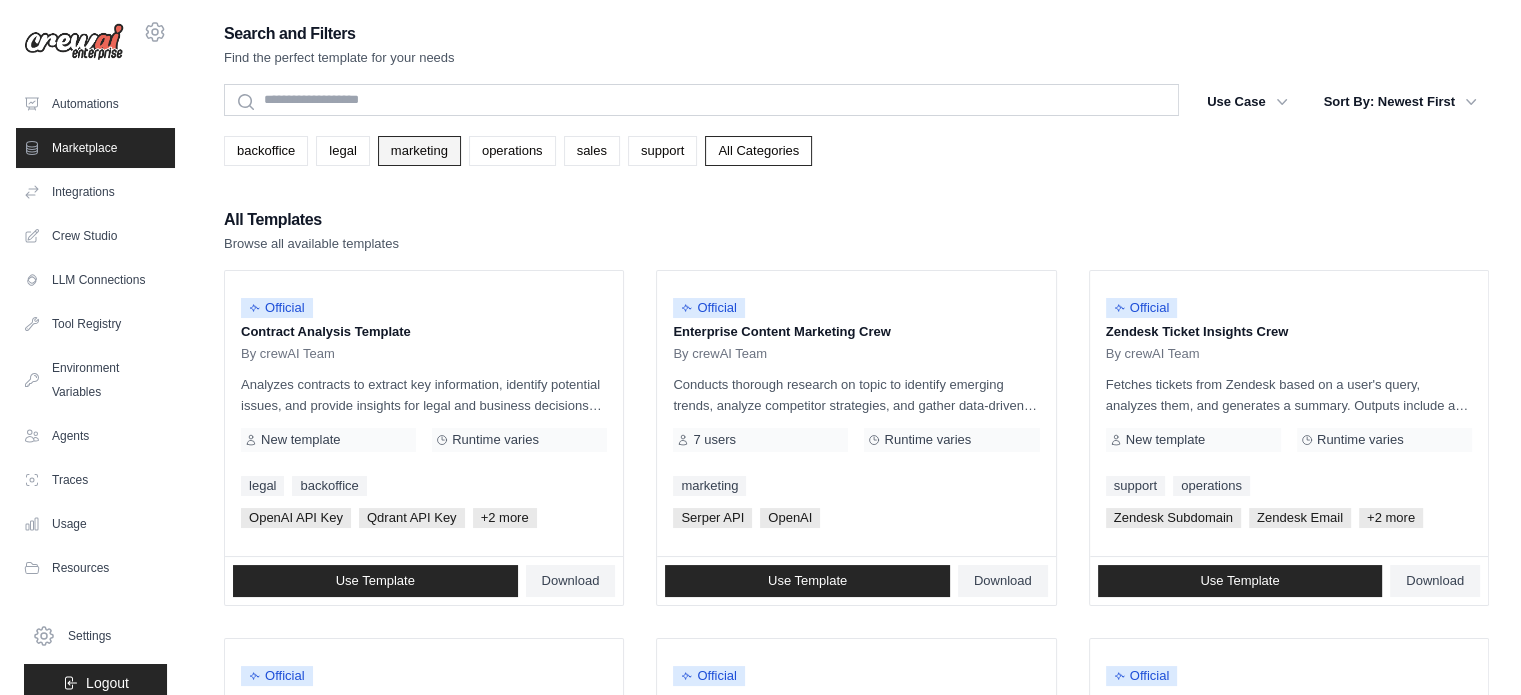 click on "marketing" at bounding box center (419, 151) 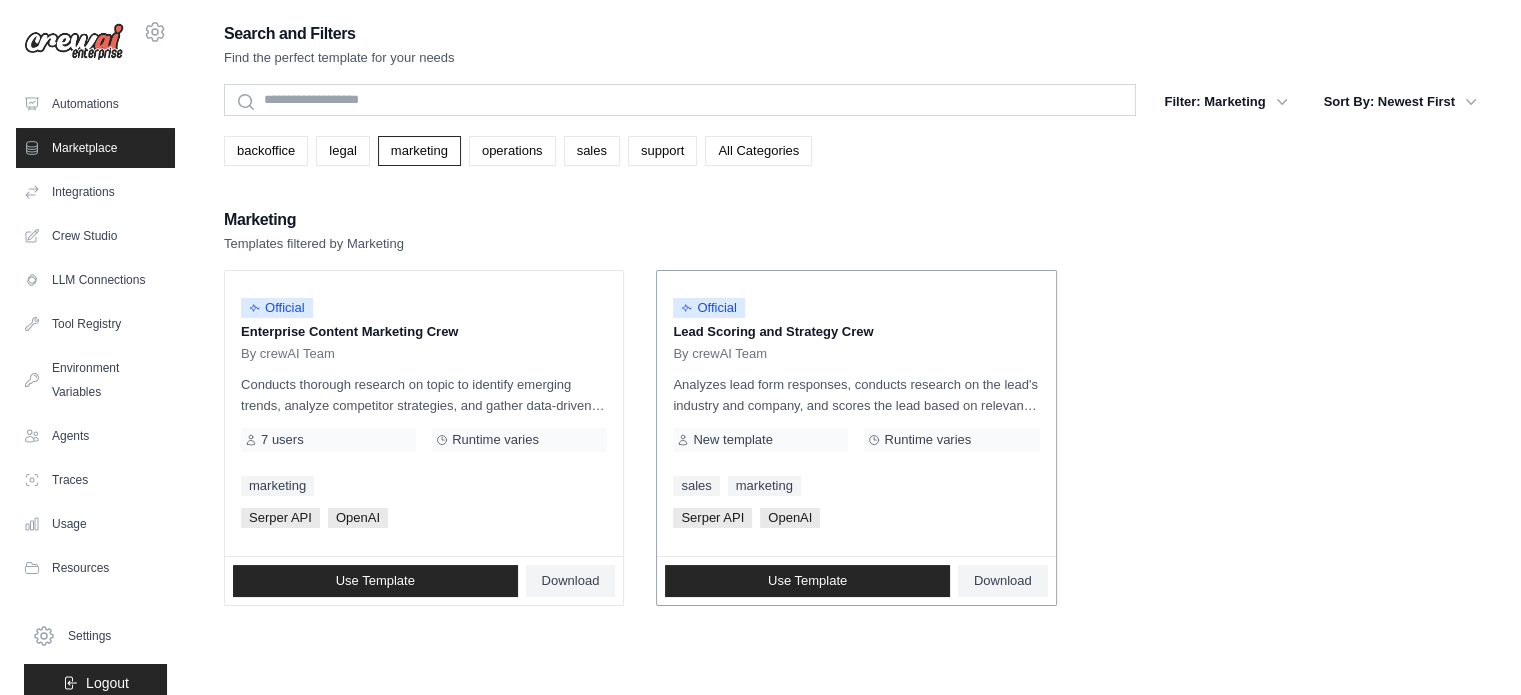 click on "Lead Scoring and Strategy Crew" at bounding box center (856, 332) 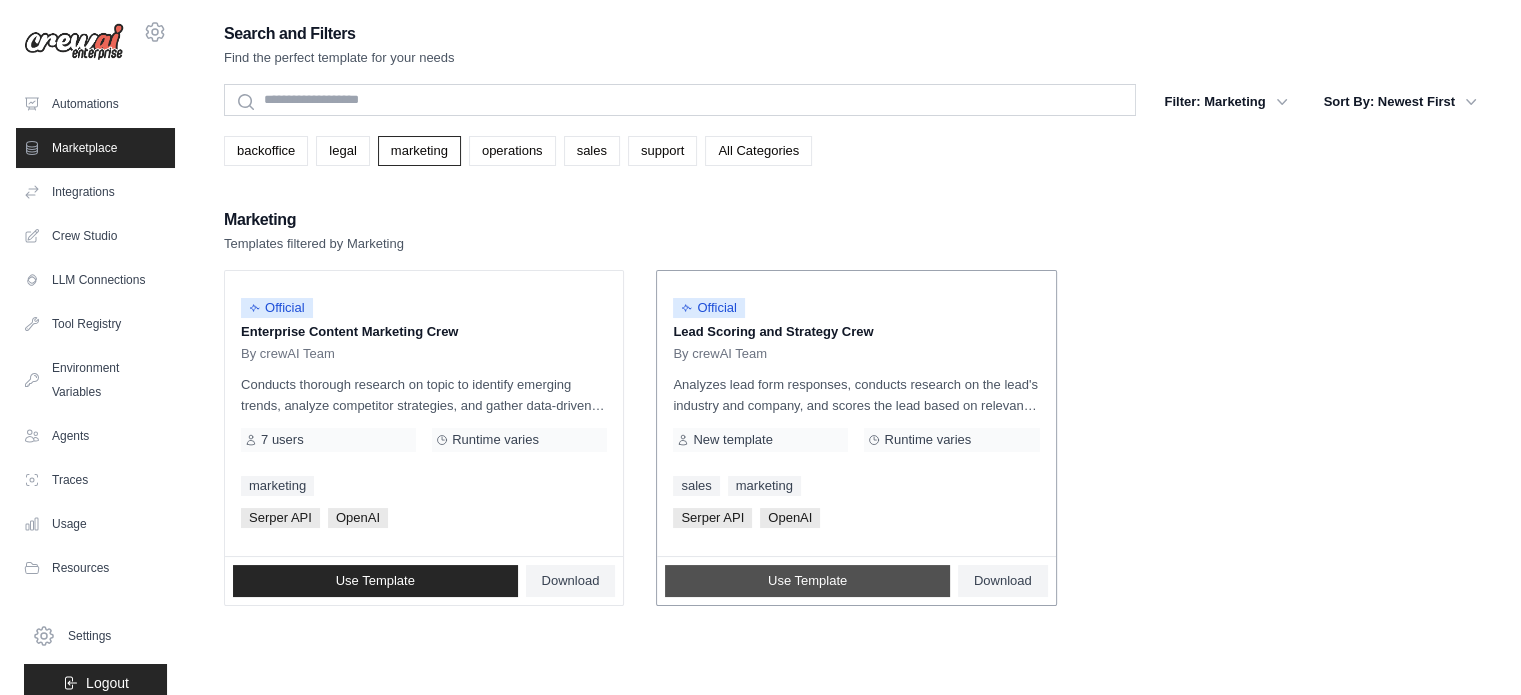 click on "Use Template" at bounding box center [807, 581] 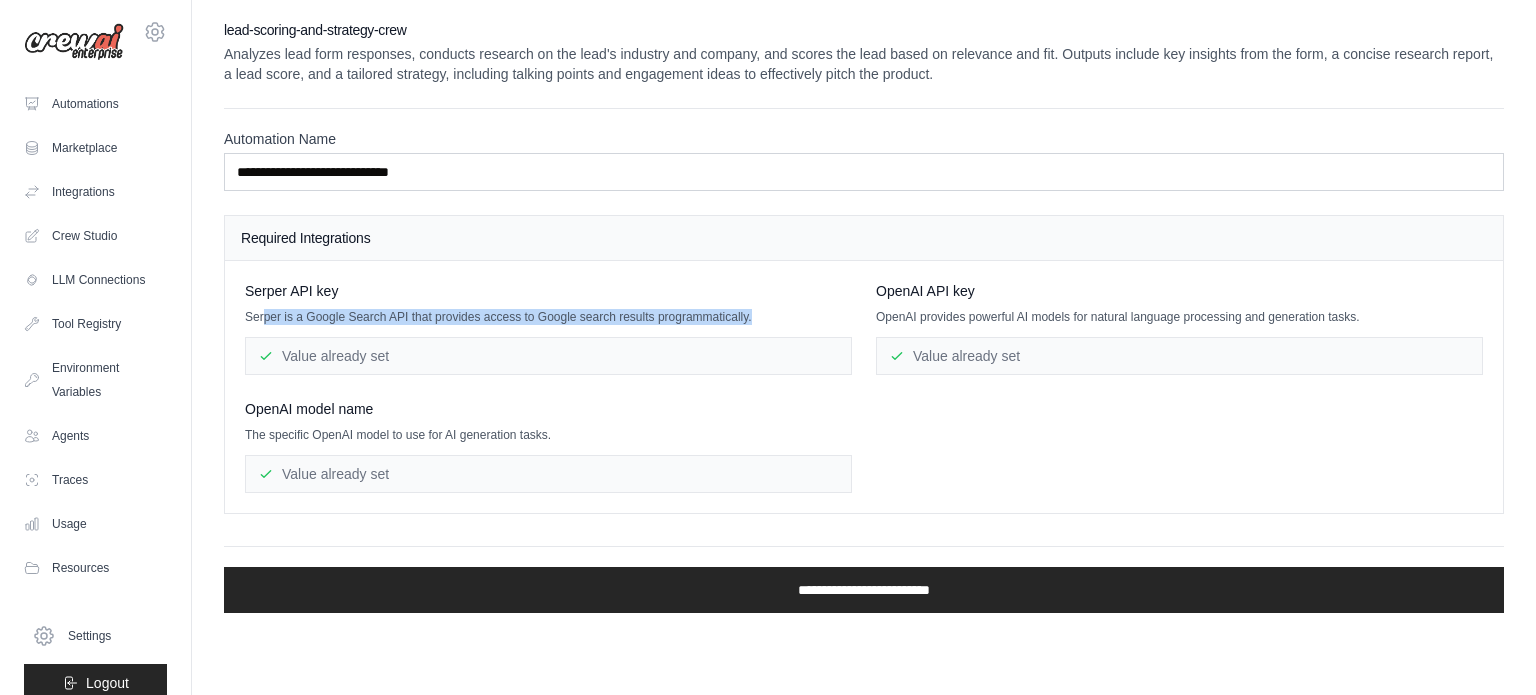 drag, startPoint x: 262, startPoint y: 315, endPoint x: 628, endPoint y: 339, distance: 366.78604 